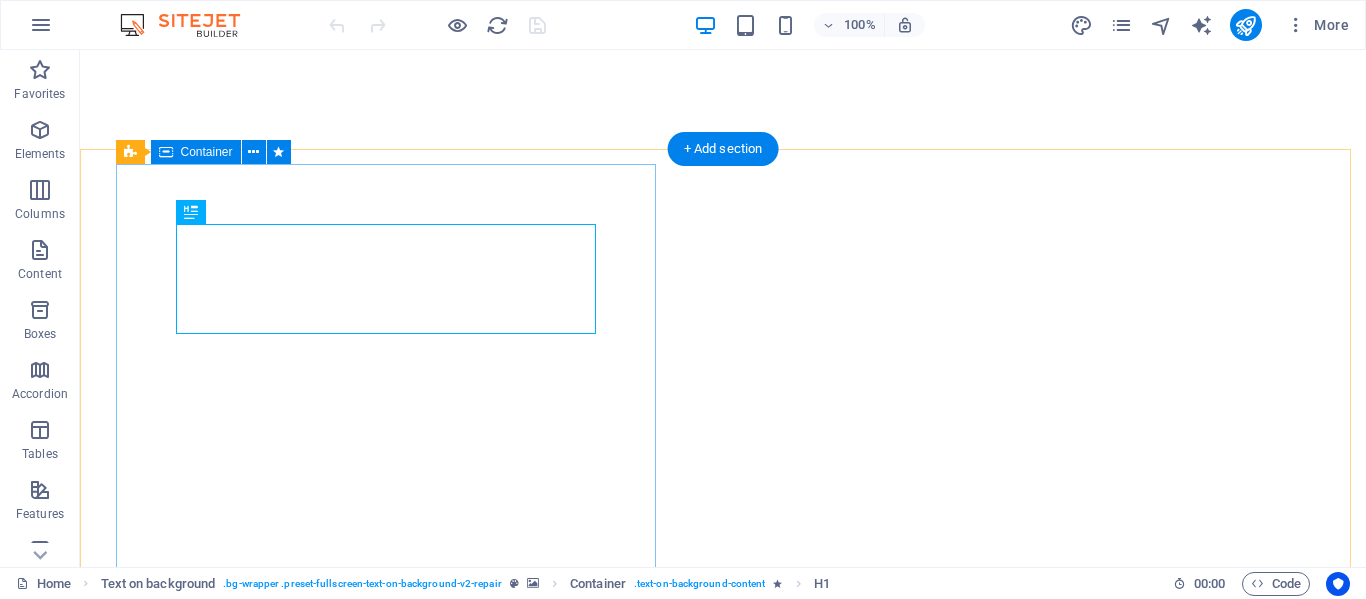 scroll, scrollTop: 0, scrollLeft: 0, axis: both 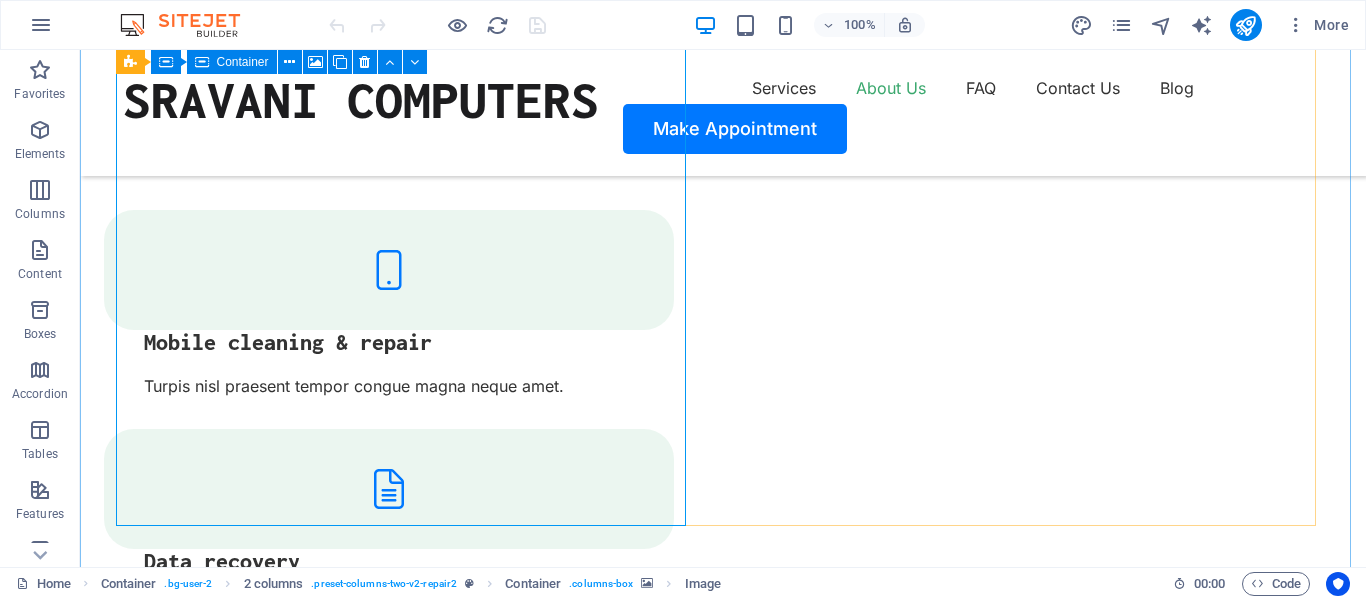 click at bounding box center [408, 3241] 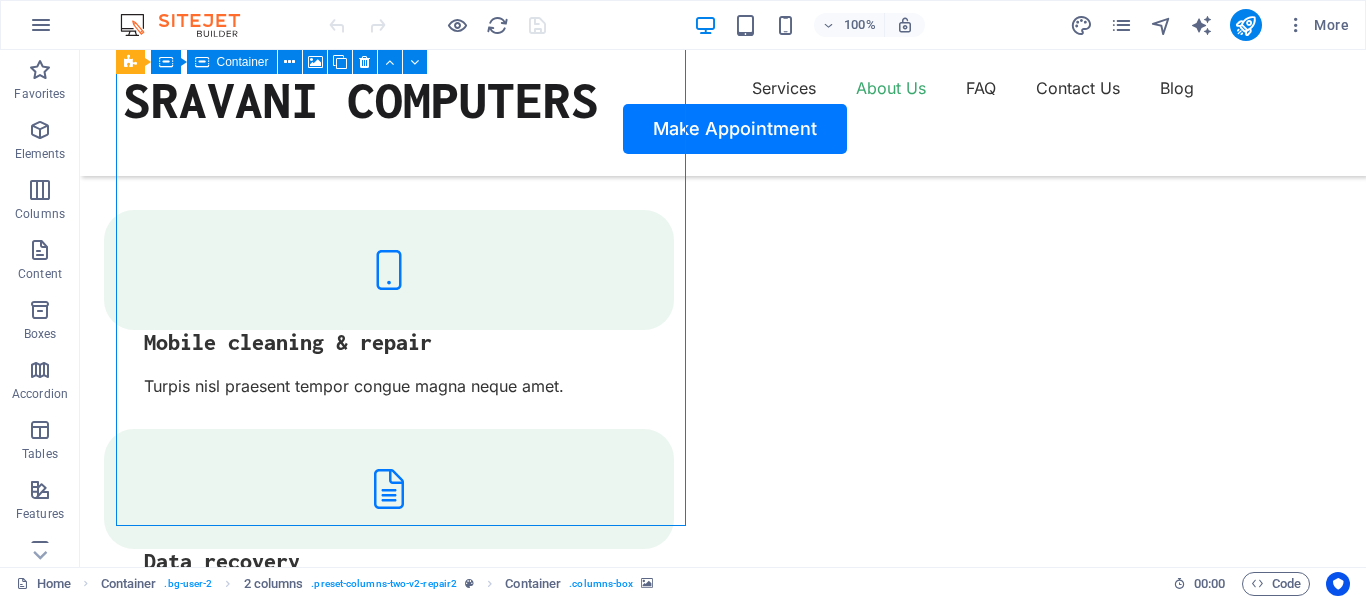 click at bounding box center (408, 3241) 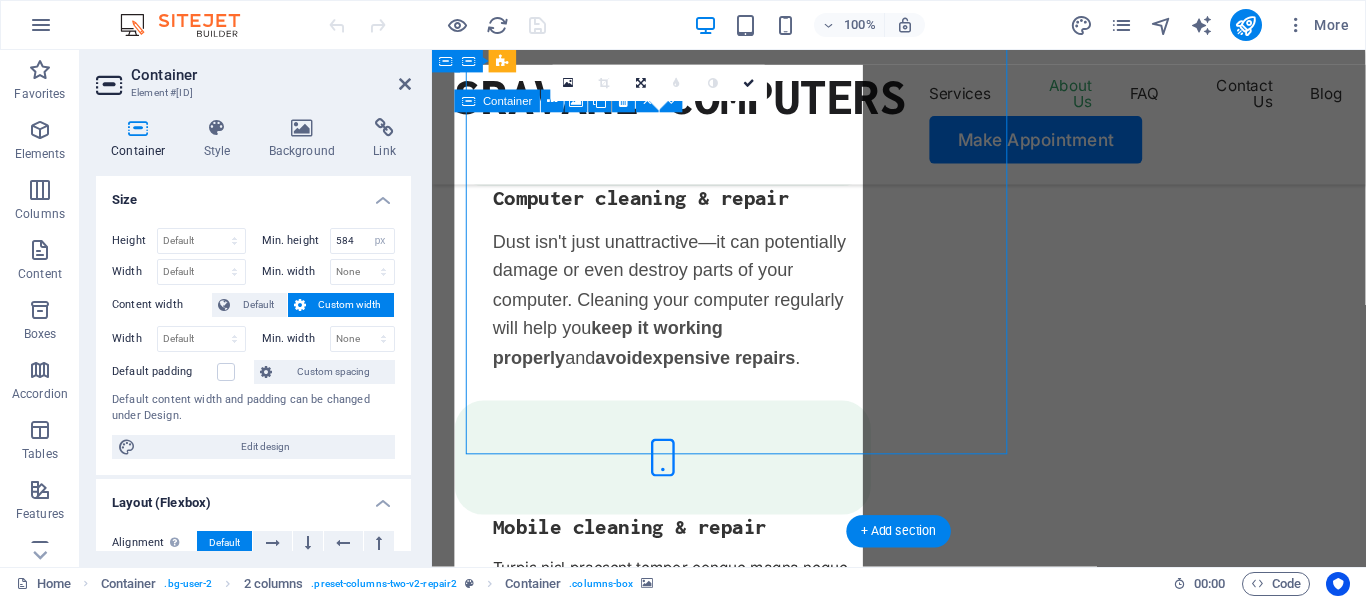 scroll, scrollTop: 2850, scrollLeft: 0, axis: vertical 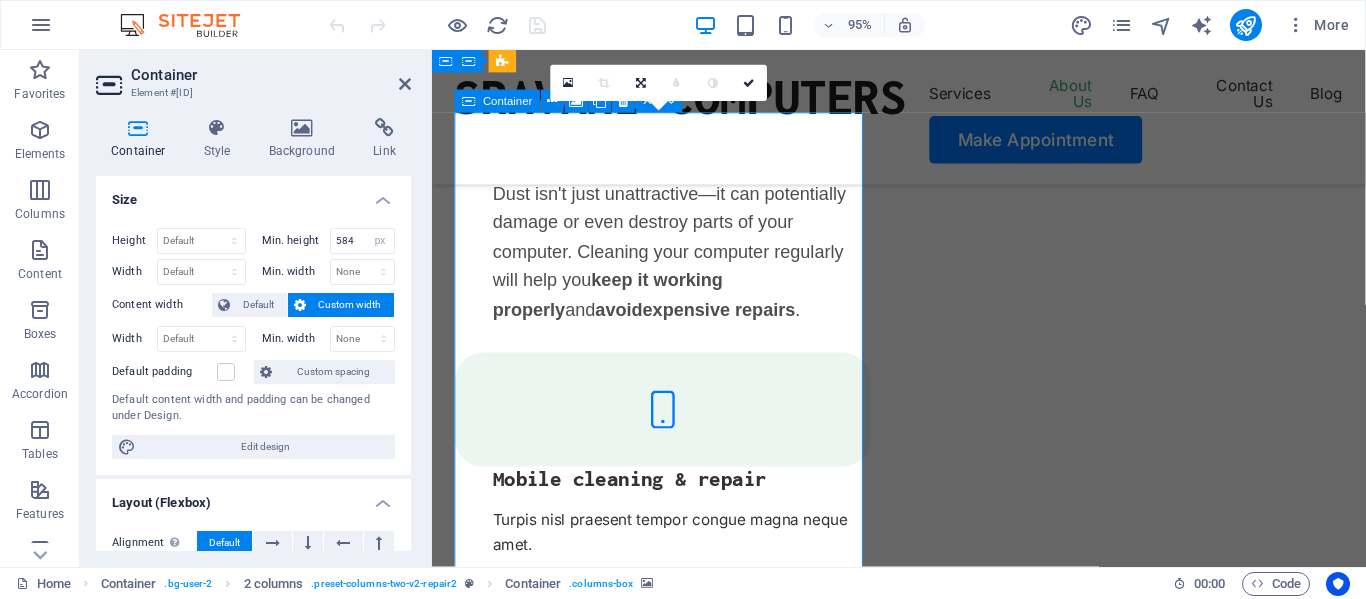 click at bounding box center (675, 3600) 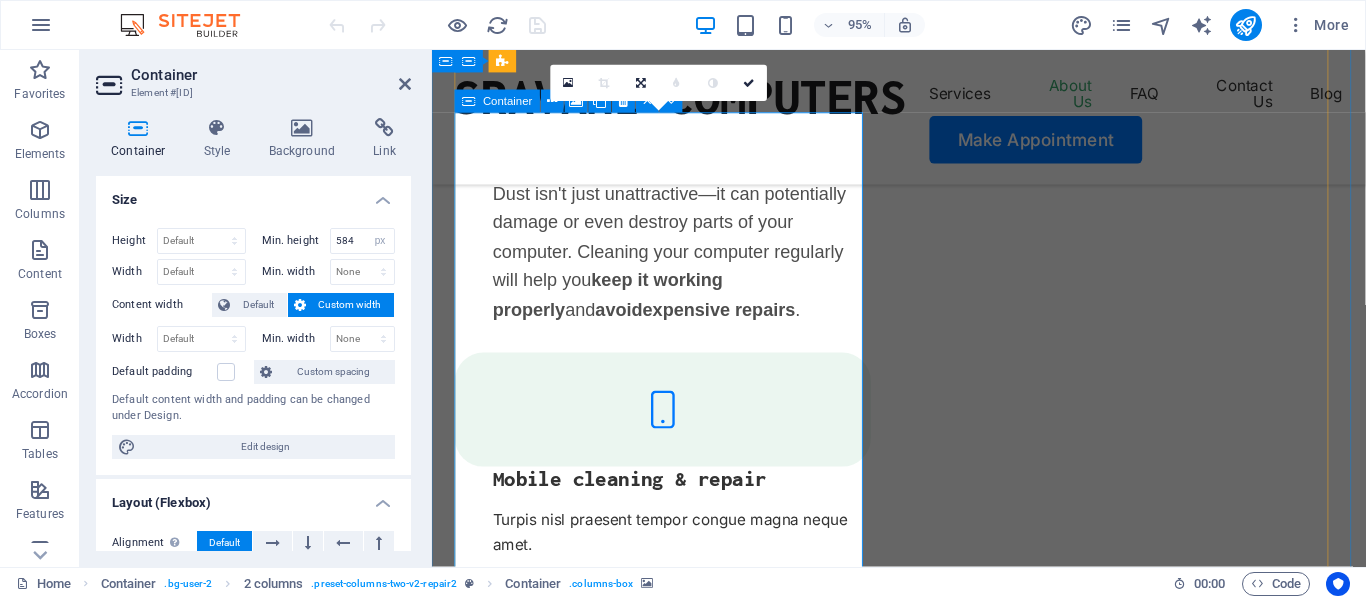 click at bounding box center [675, 3600] 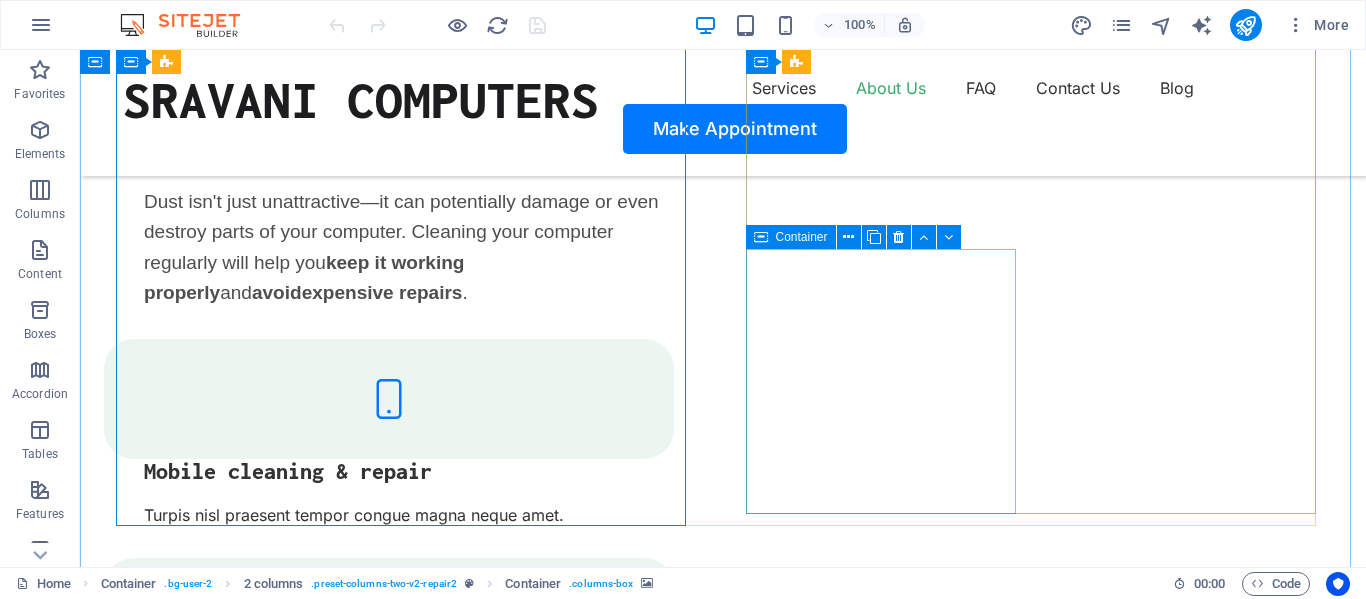 scroll, scrollTop: 2800, scrollLeft: 0, axis: vertical 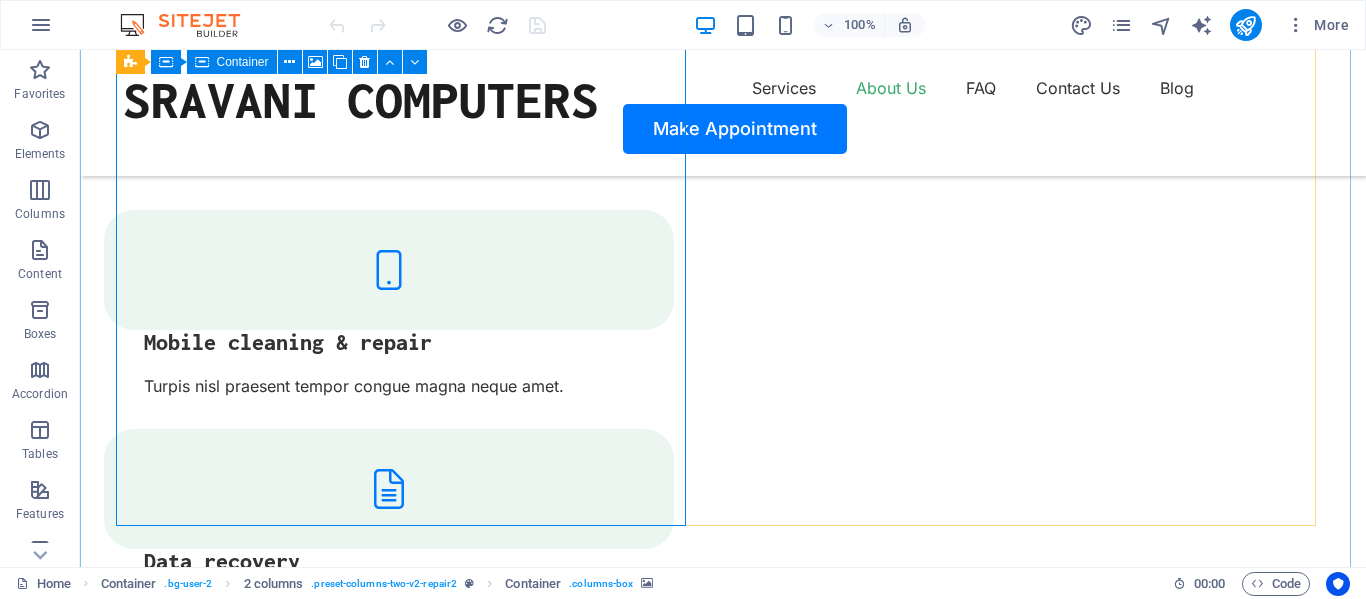click at bounding box center (408, 3241) 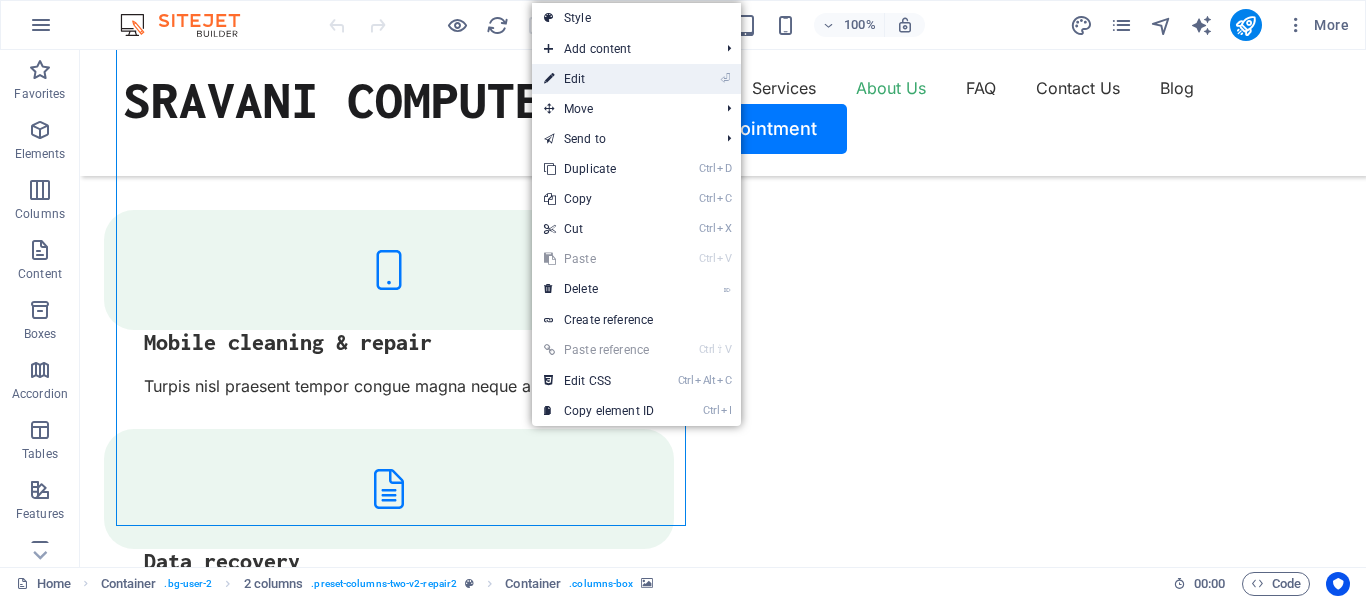 click on "⏎  Edit" at bounding box center (599, 79) 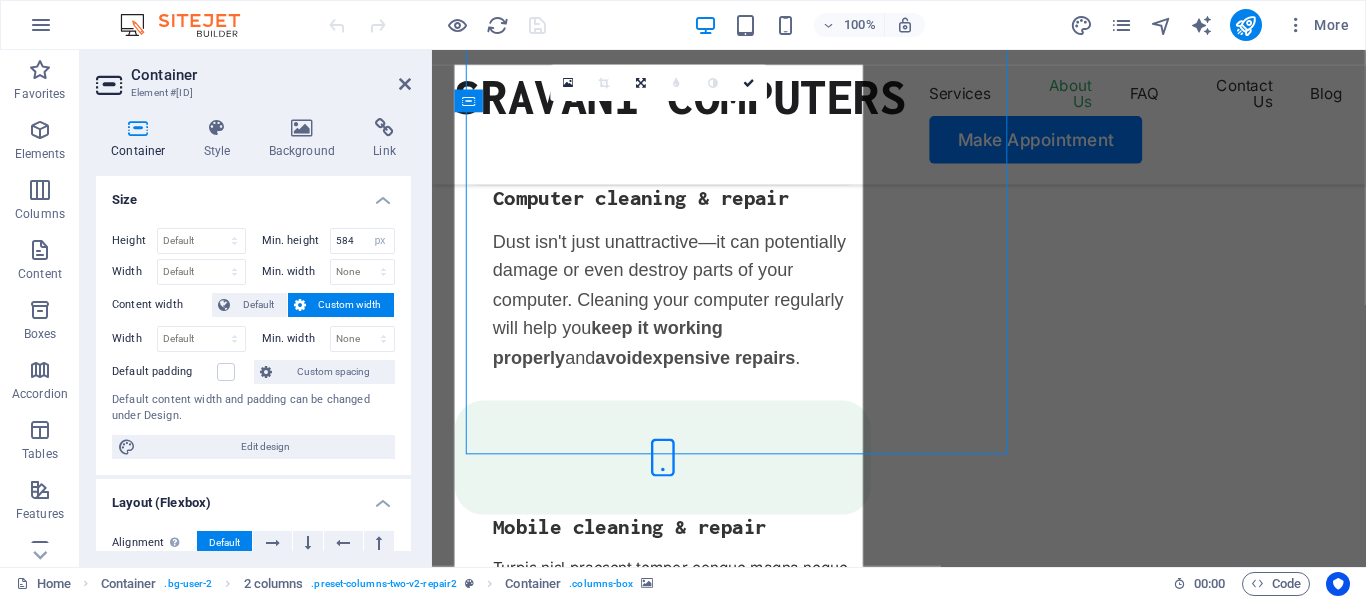 scroll, scrollTop: 2850, scrollLeft: 0, axis: vertical 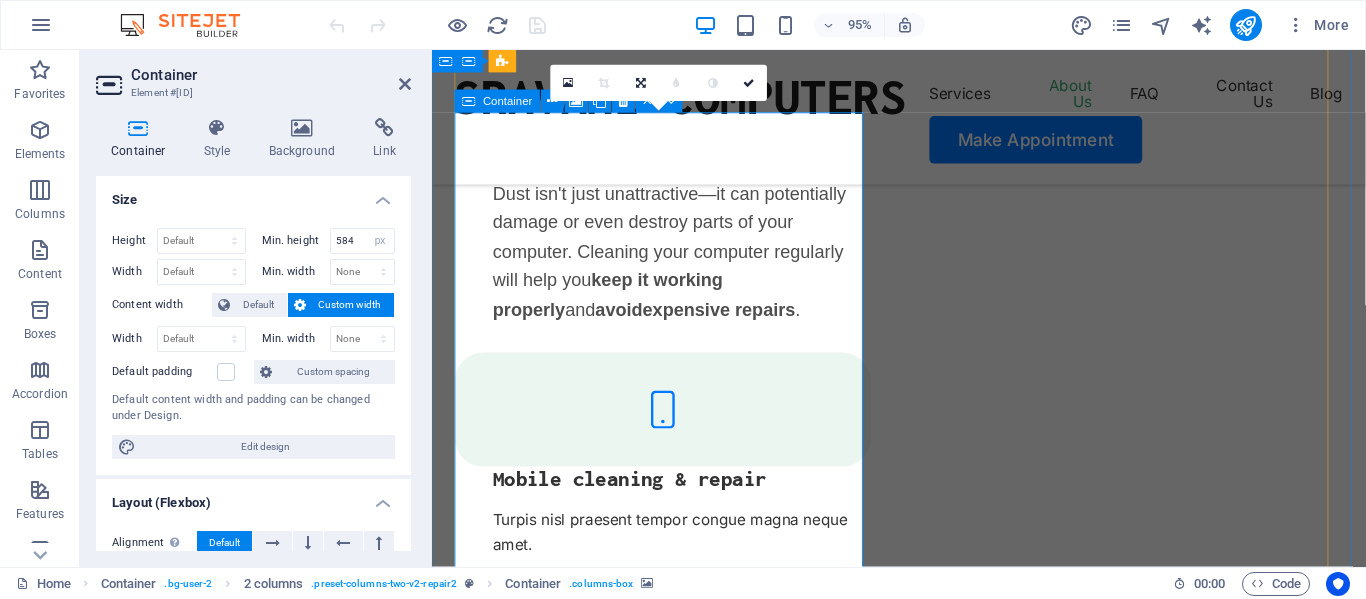 click at bounding box center [675, 3600] 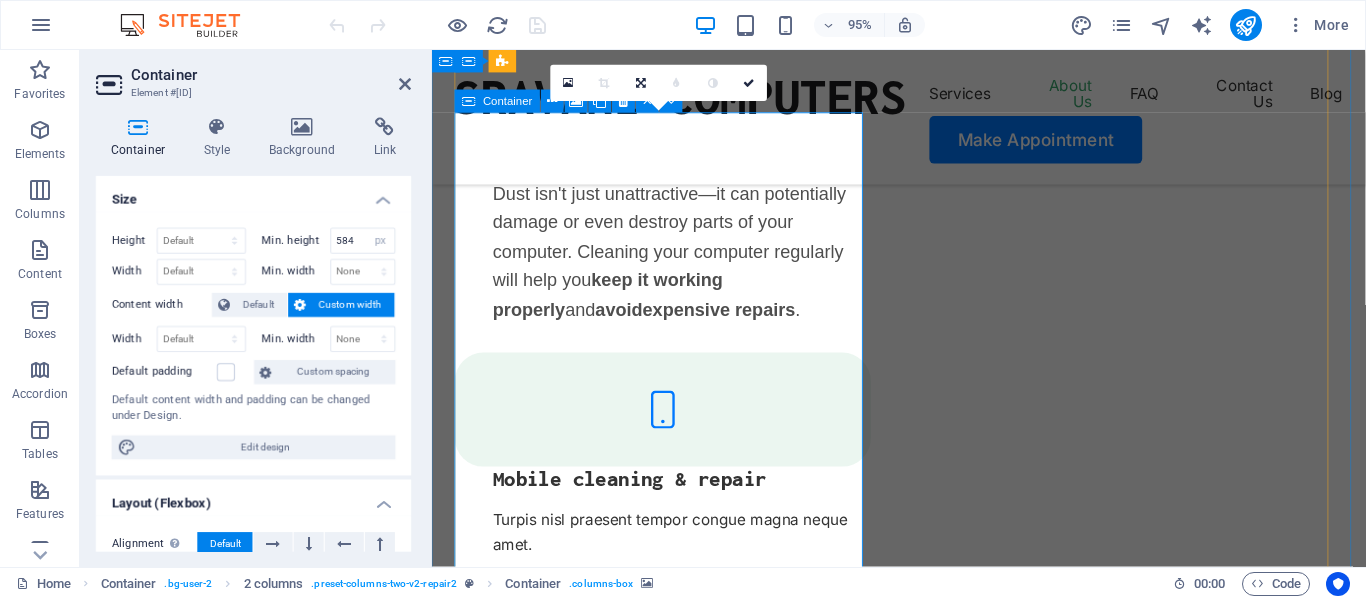 click on "Add elements" at bounding box center [615, 3993] 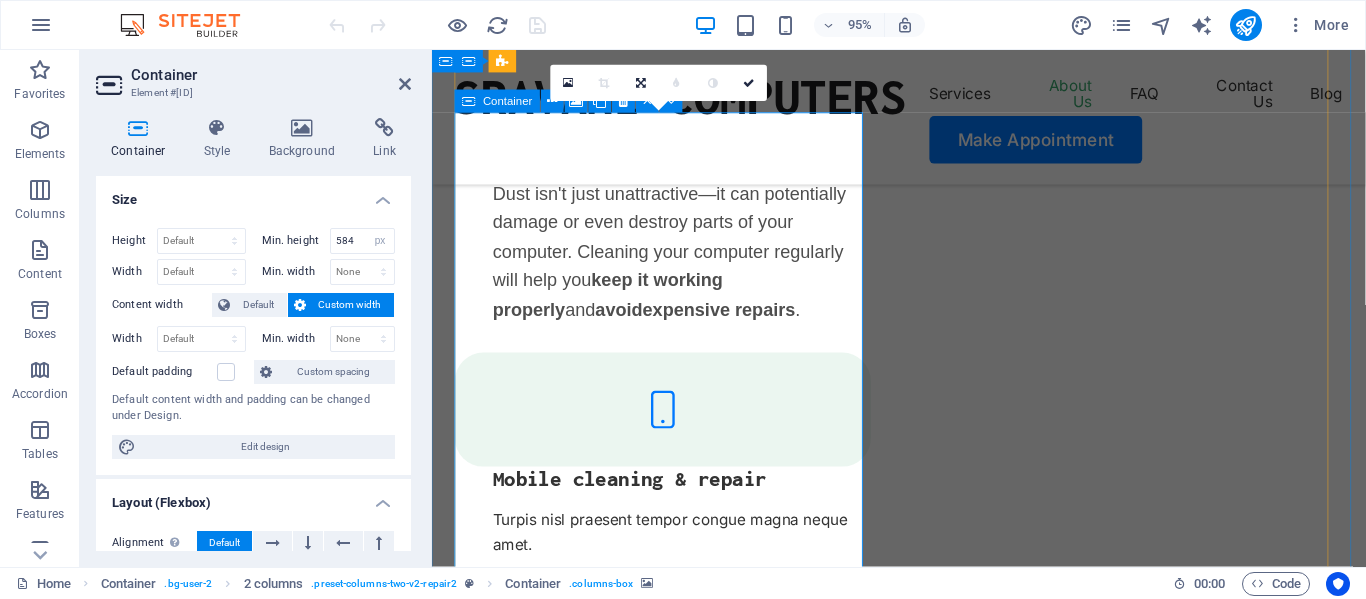 click at bounding box center [675, 3600] 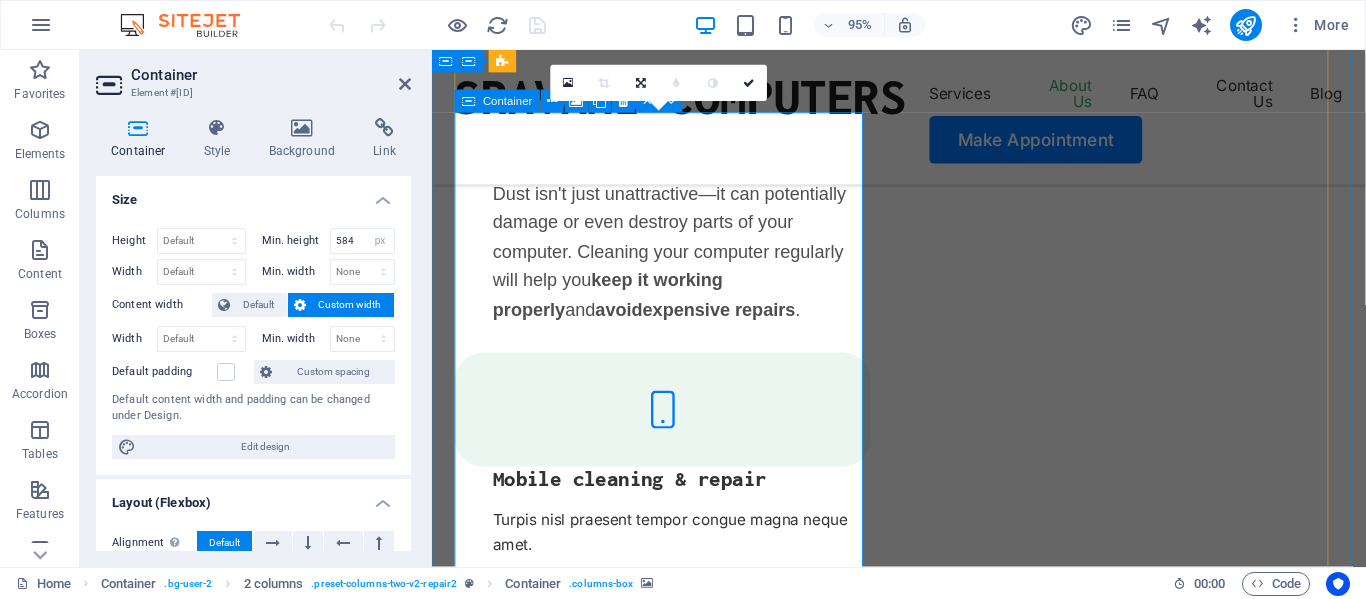 click at bounding box center (675, 3600) 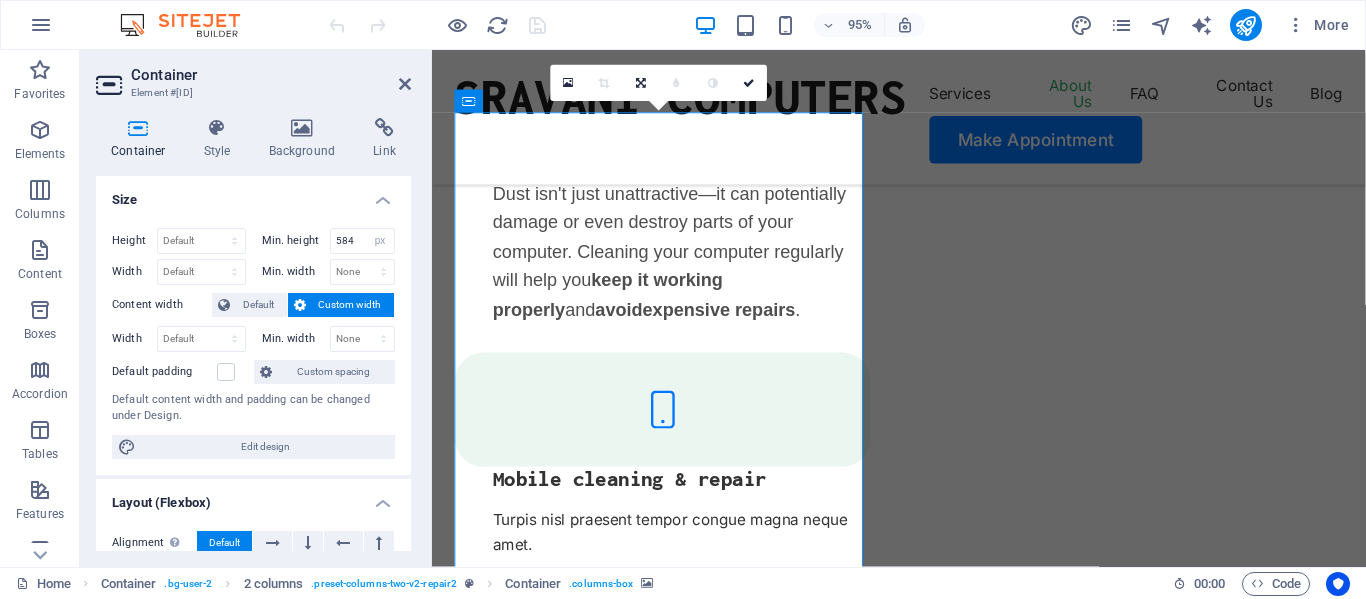click on "Container" at bounding box center (142, 139) 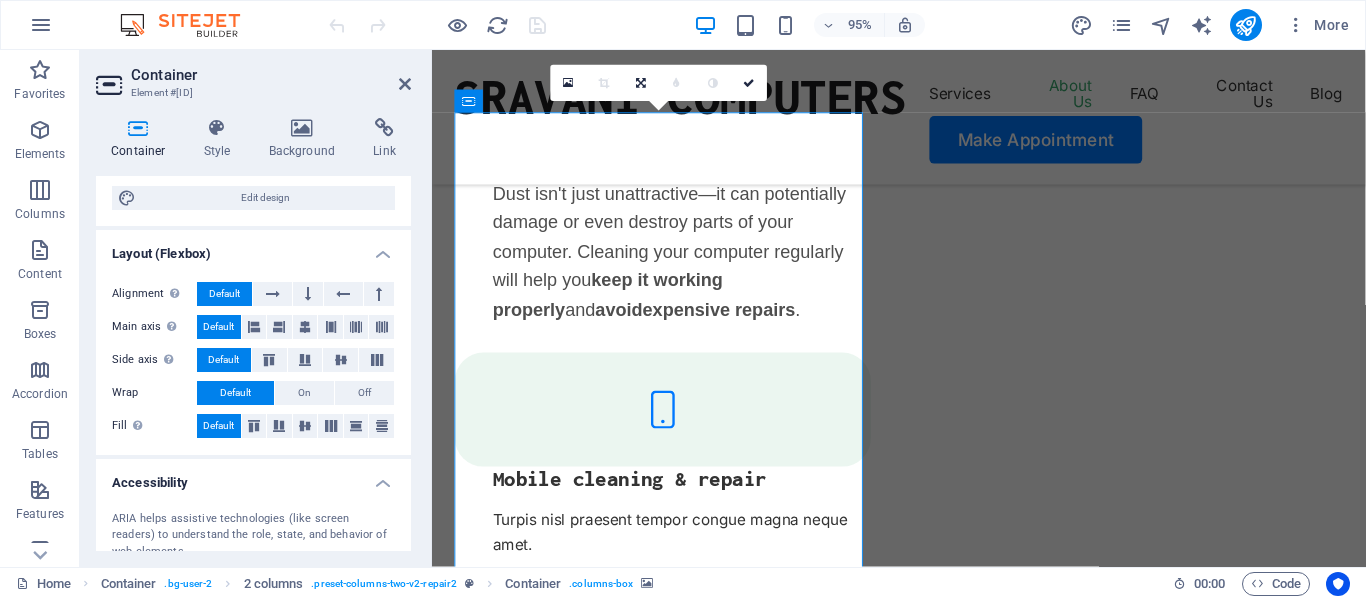 scroll, scrollTop: 434, scrollLeft: 0, axis: vertical 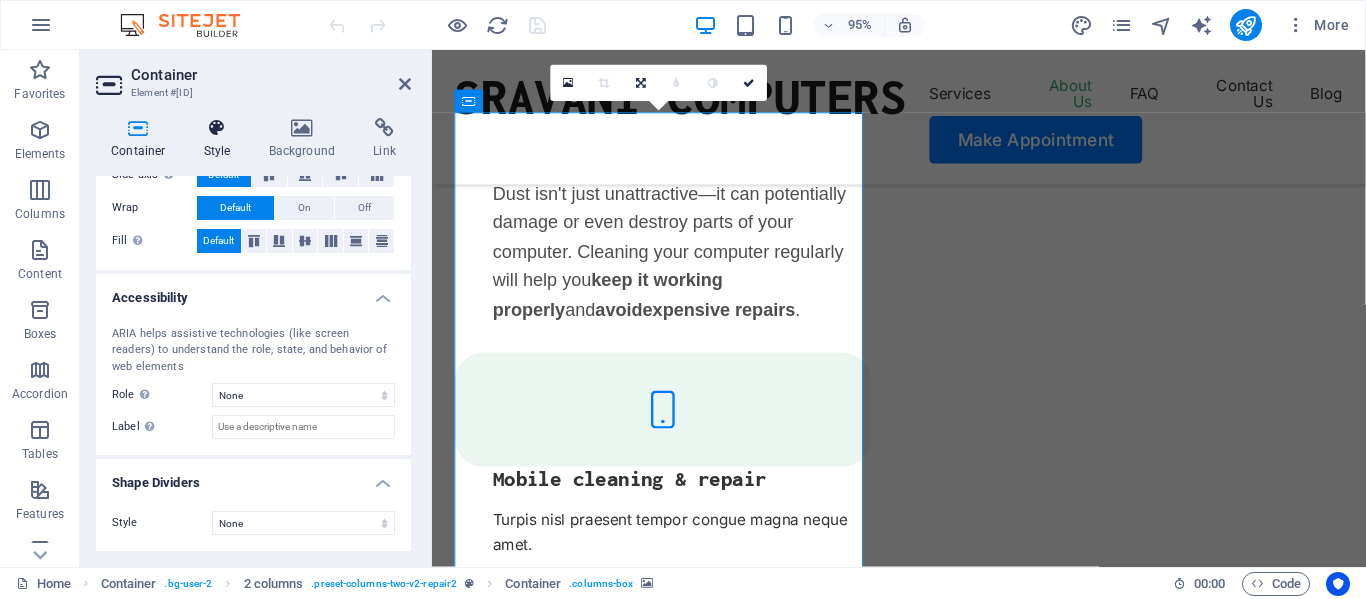 click at bounding box center [217, 128] 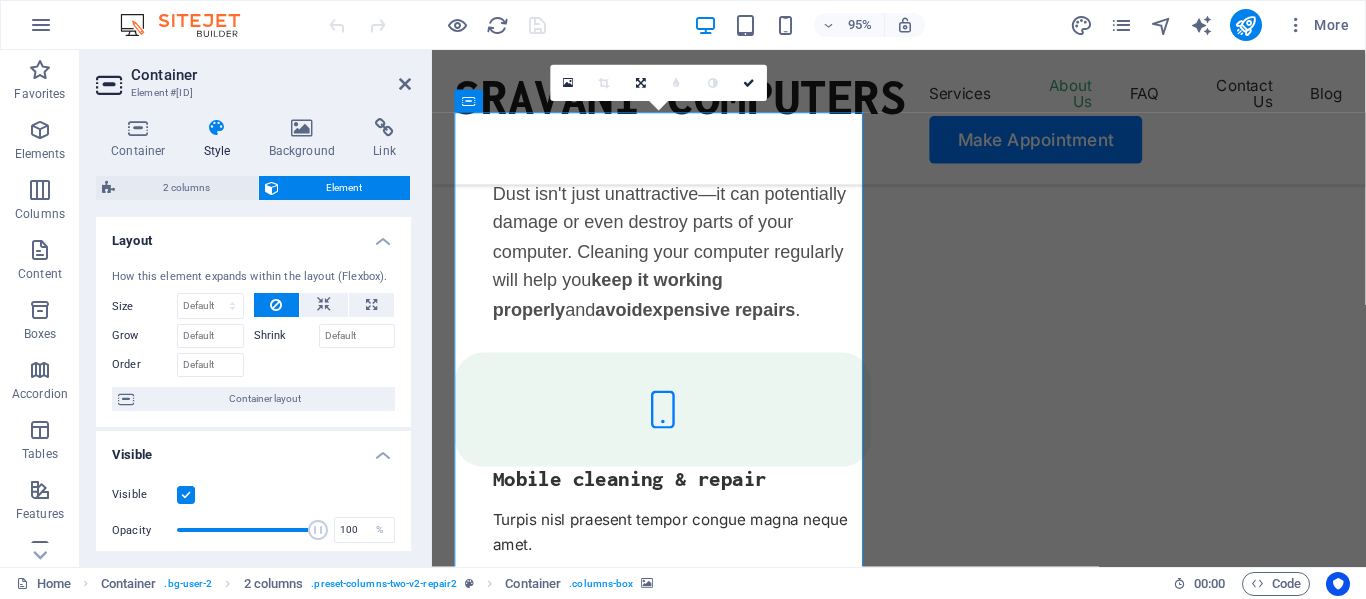 scroll, scrollTop: 511, scrollLeft: 0, axis: vertical 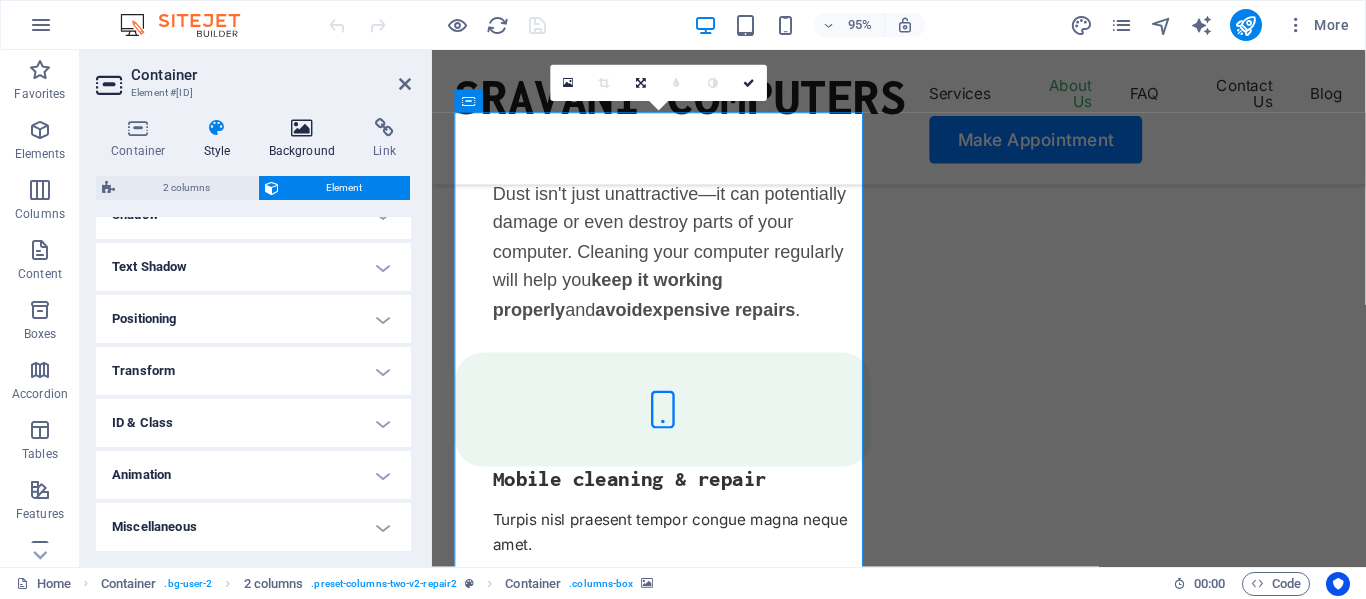 click at bounding box center (302, 128) 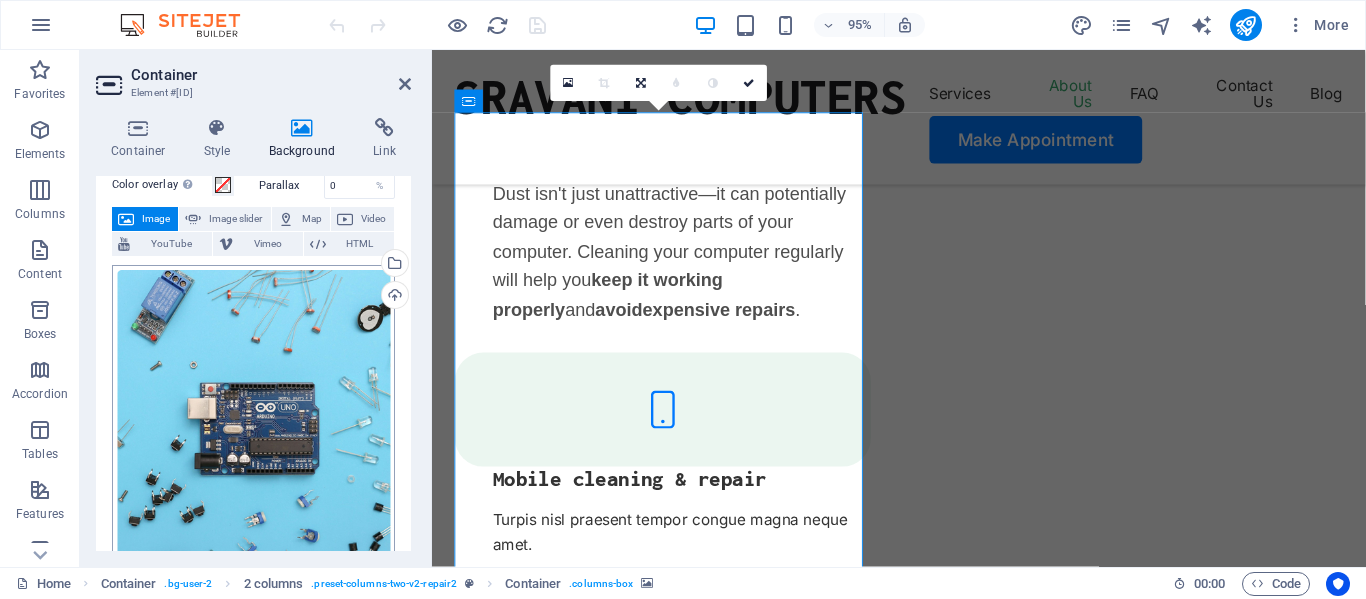 scroll, scrollTop: 200, scrollLeft: 0, axis: vertical 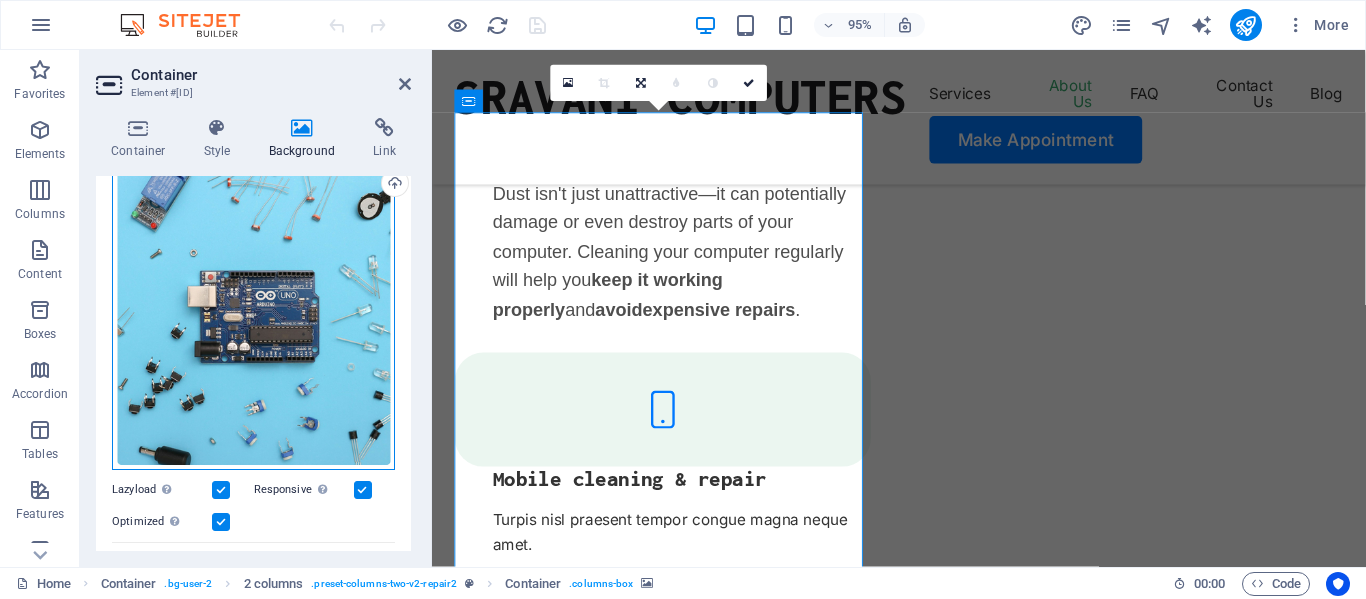 click on "Drag files here, click to choose files or select files from Files or our free stock photos & videos" at bounding box center (253, 312) 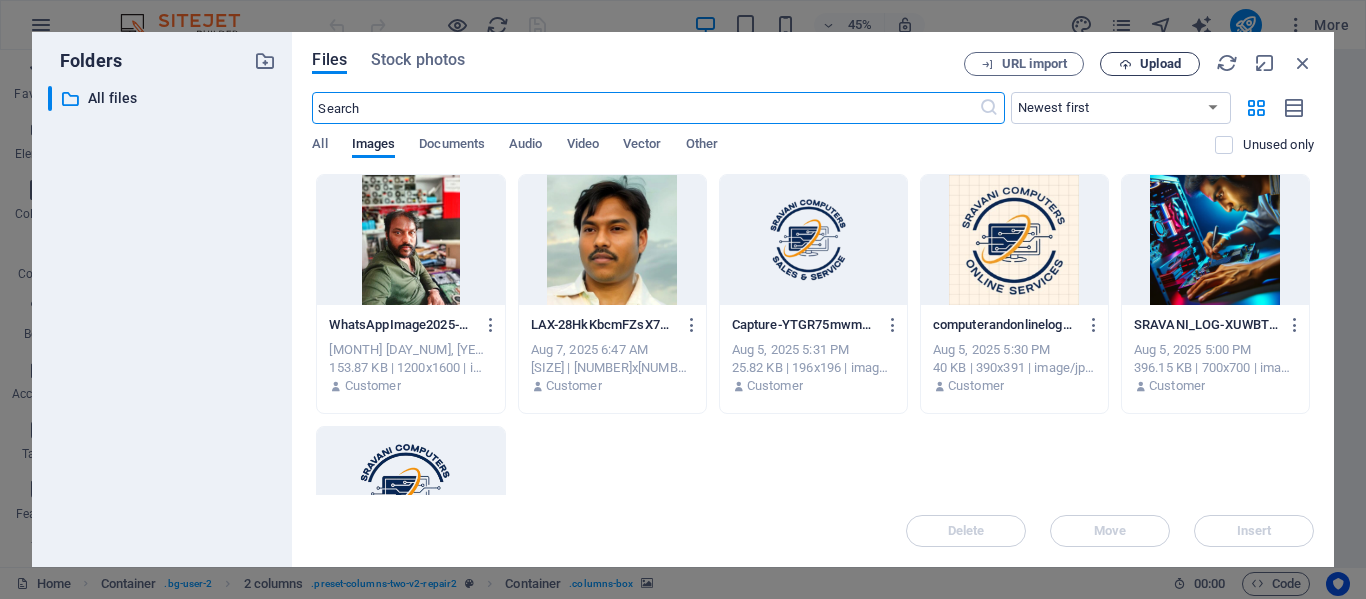 click on "Upload" at bounding box center (1160, 64) 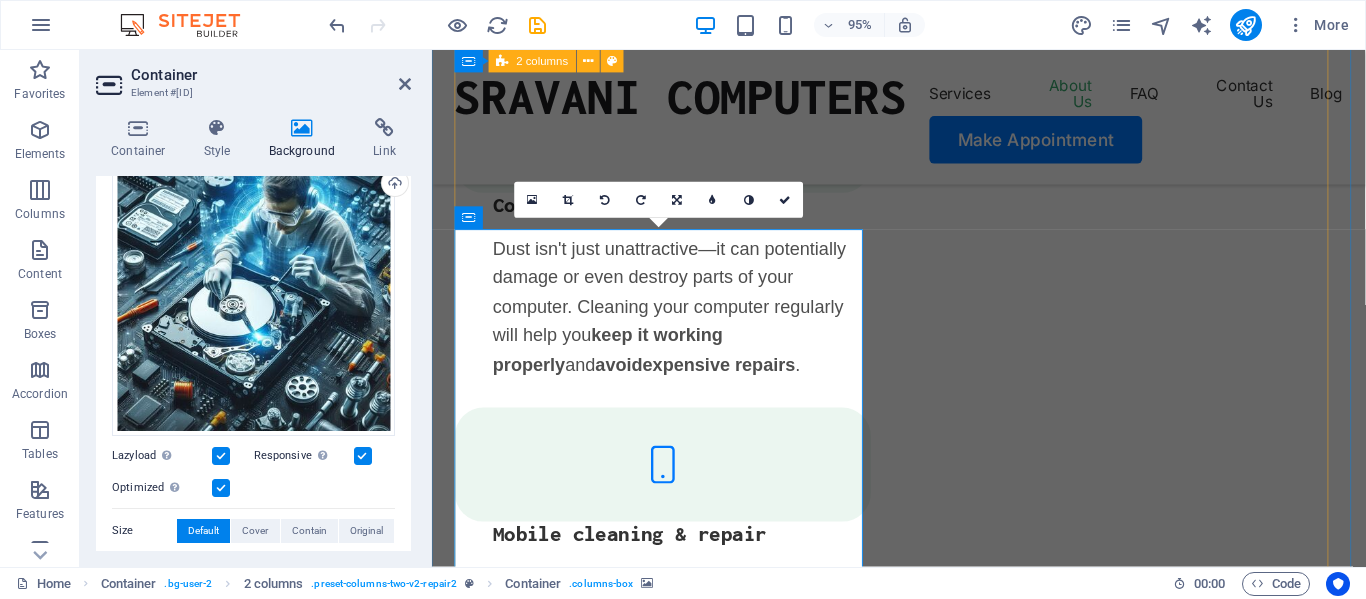scroll, scrollTop: 2826, scrollLeft: 0, axis: vertical 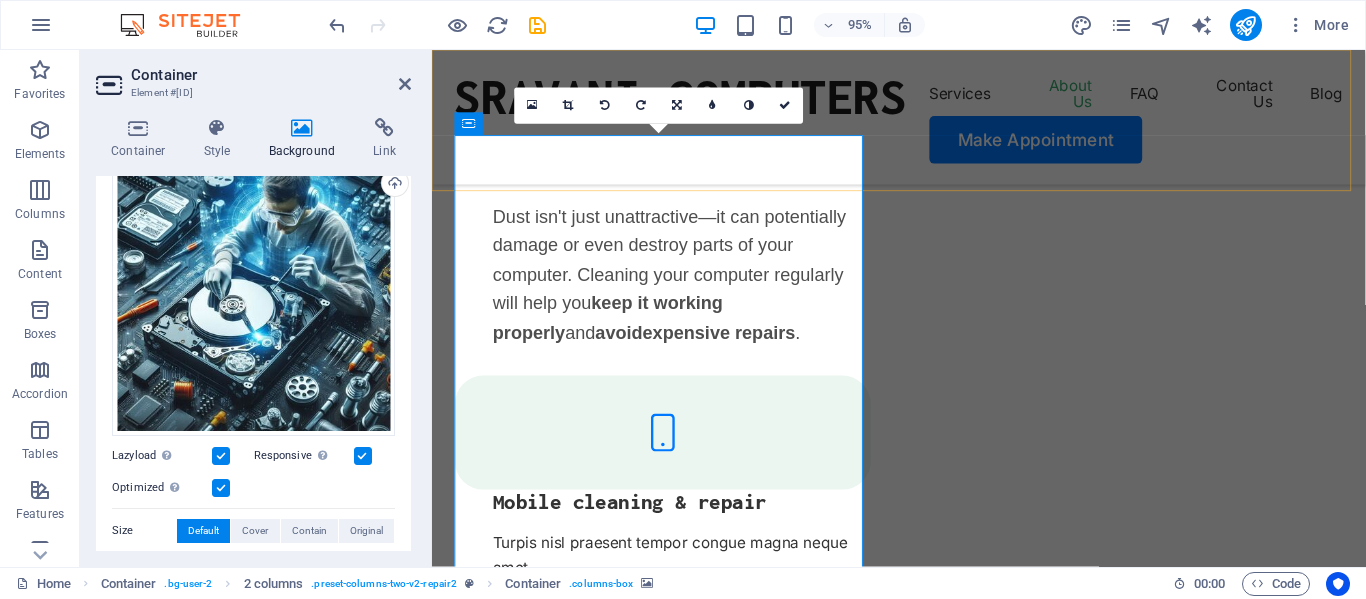 click on "Sravani Computers Services About Us FAQ Contact Us Blog Make Appointment" at bounding box center [923, 121] 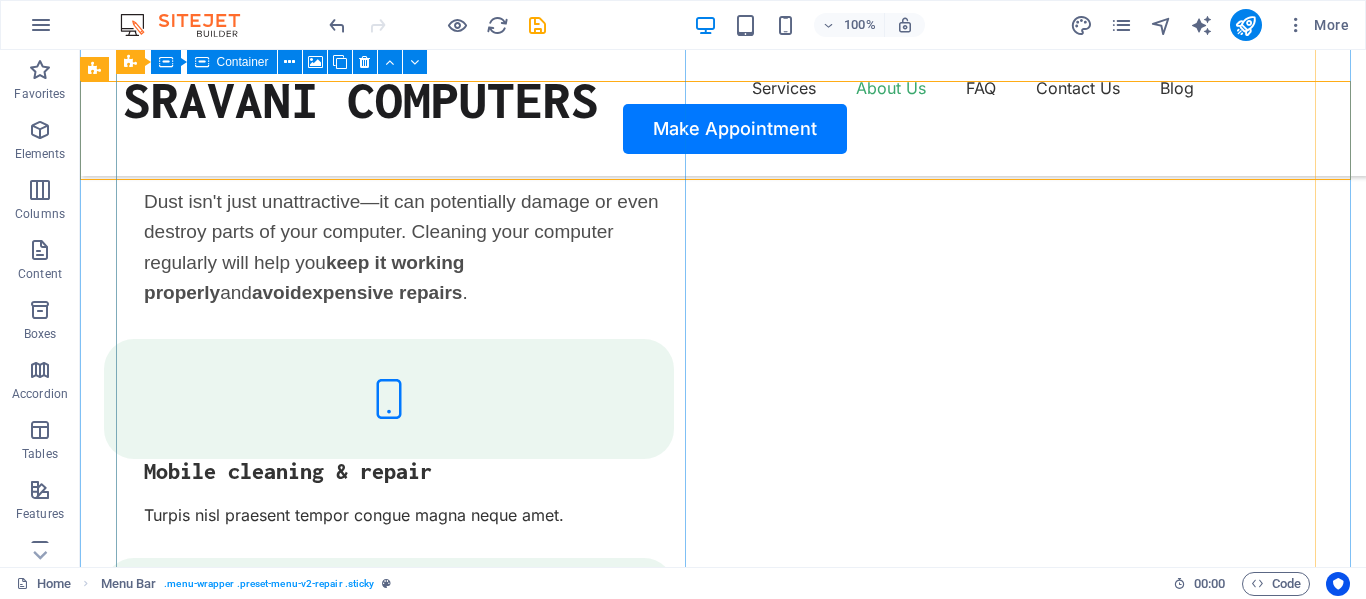 scroll, scrollTop: 2576, scrollLeft: 0, axis: vertical 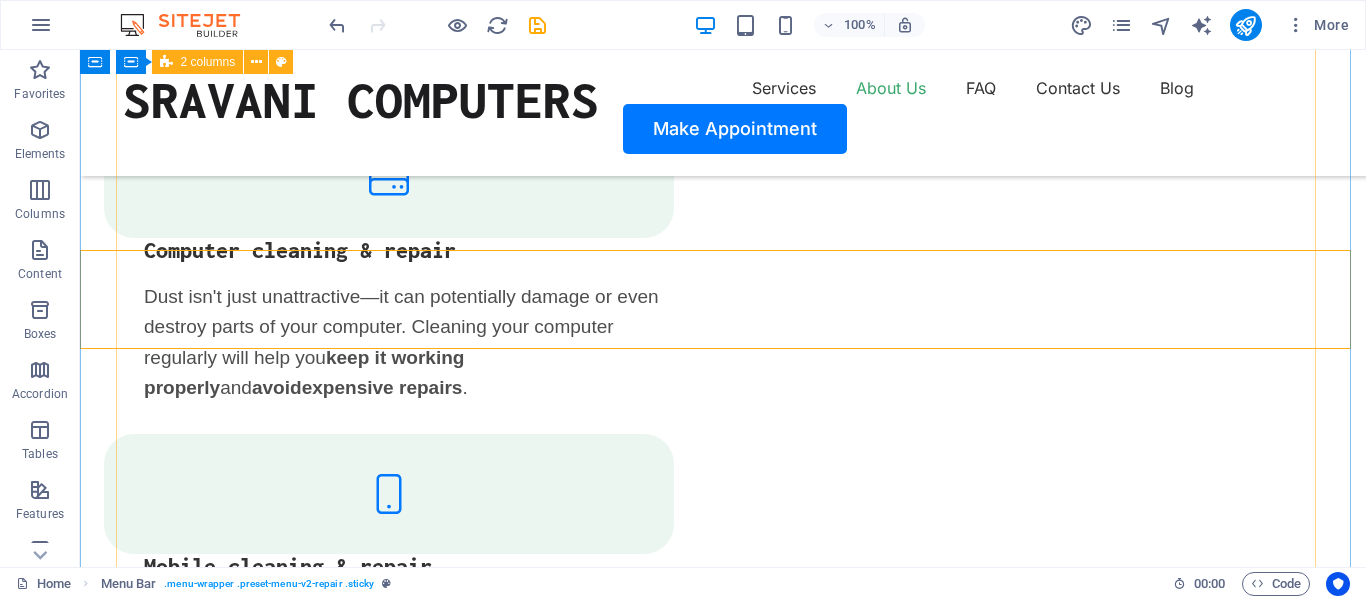 click on "WHY US
Trusted Service With Affordable Price
0 + Years Experience
0 + Professional Team
0 + Client Satisfication
Drop content here or  Add elements  Paste clipboard
Experienced
Turpis nisl praesent tempor congue magna neque amet.
Reliable
Turpis nisl praesent tempor congue magna neque amet.
High-quality
Turpis nisl praesent tempor congue magna neque amet.
Flexible
Turpis nisl praesent tempor congue magna neque amet." at bounding box center [723, 3884] 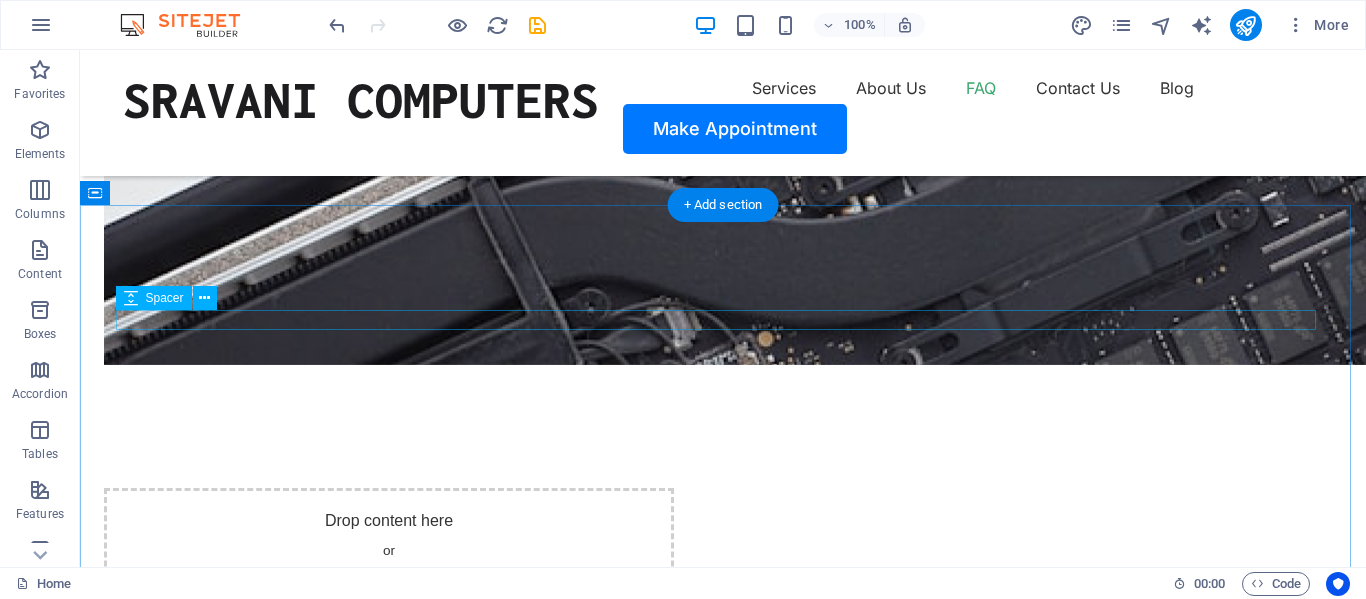 scroll, scrollTop: 4576, scrollLeft: 0, axis: vertical 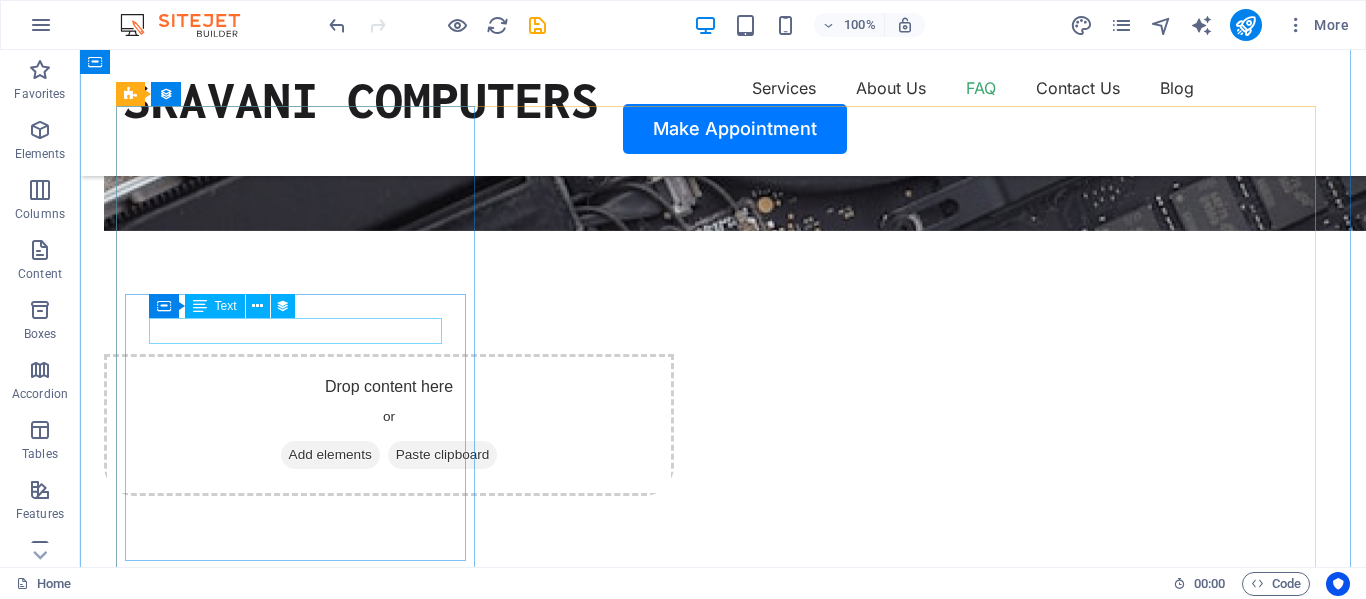 click on "October 20, 2024" at bounding box center [693, 5482] 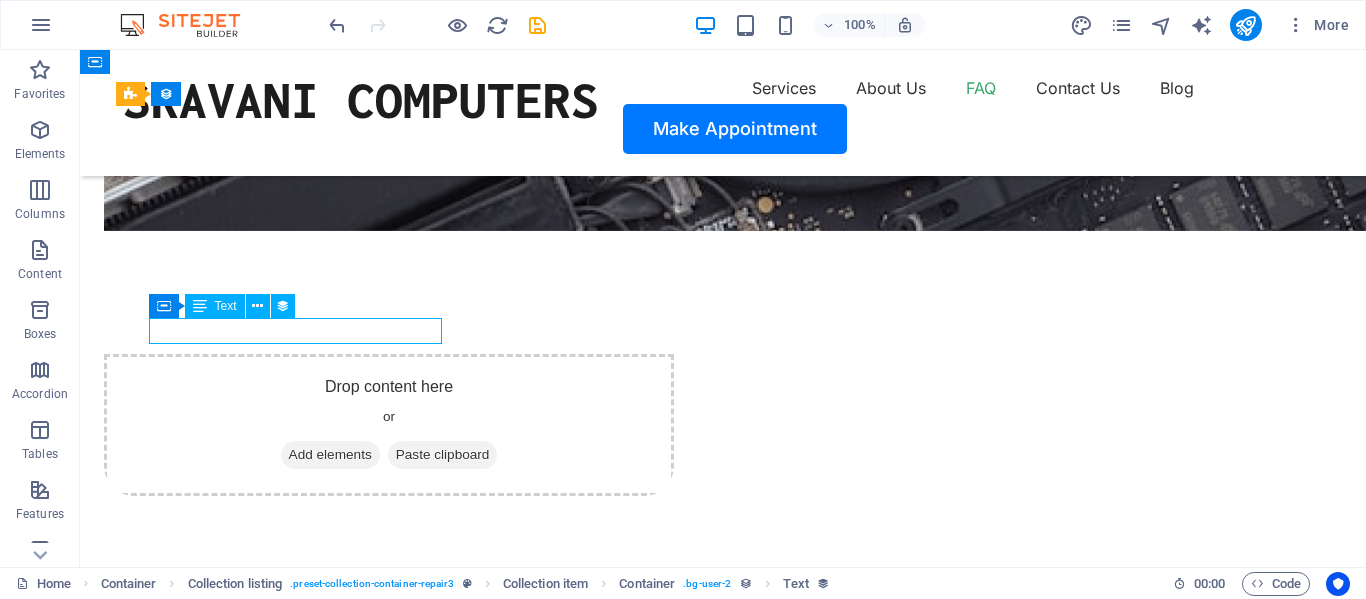 click on "October 20, 2024" at bounding box center (693, 5482) 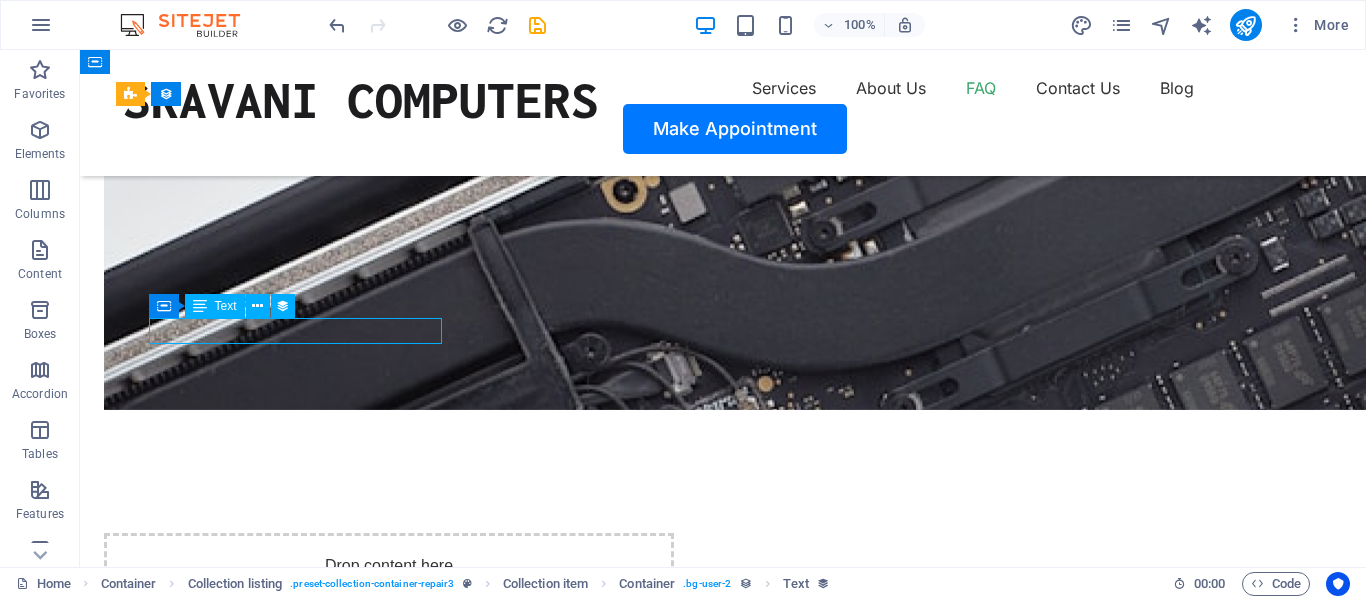 scroll, scrollTop: 4875, scrollLeft: 0, axis: vertical 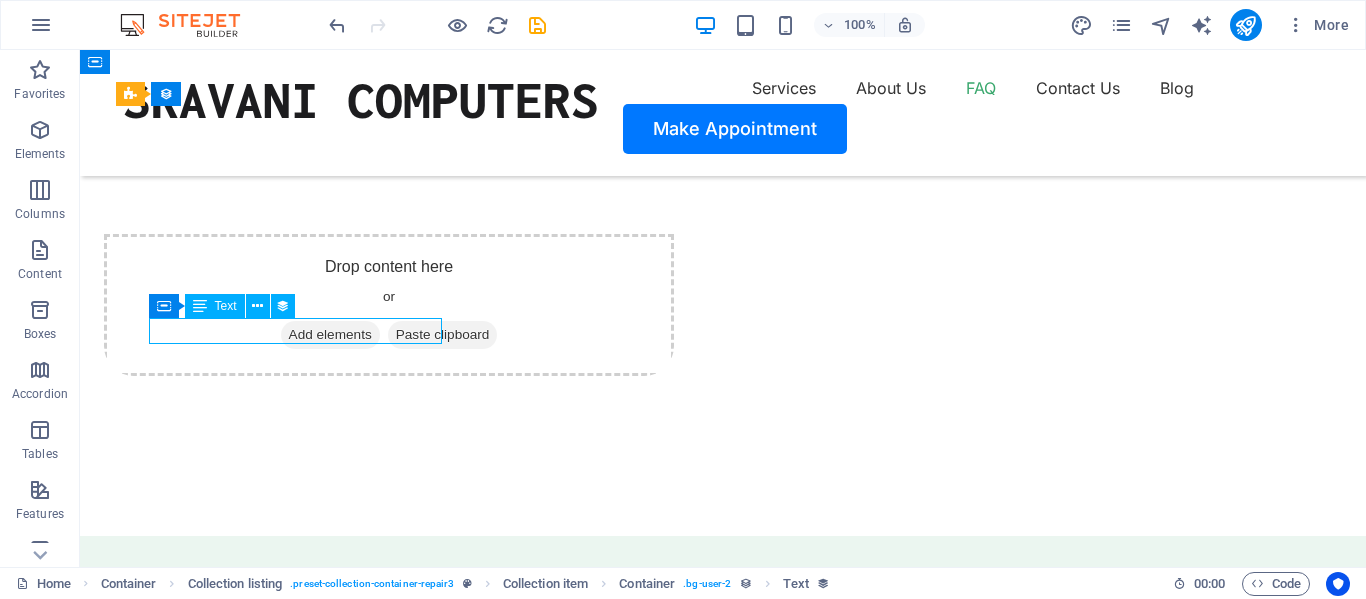 select on "3" 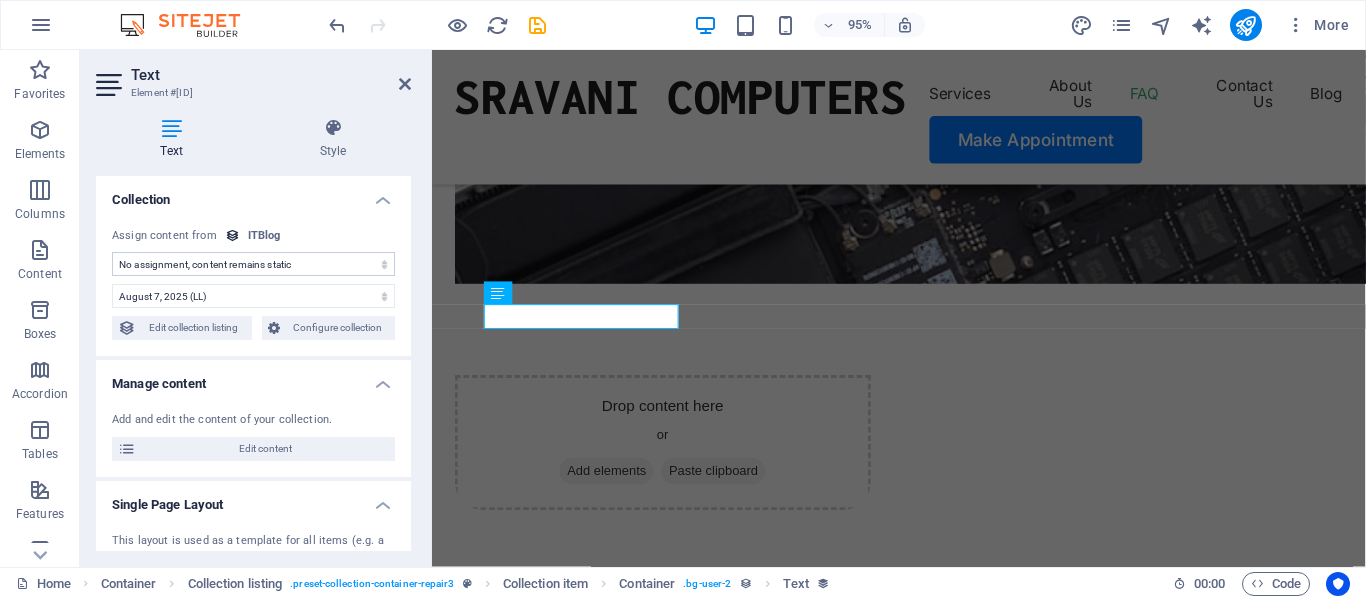 select on "createdAt" 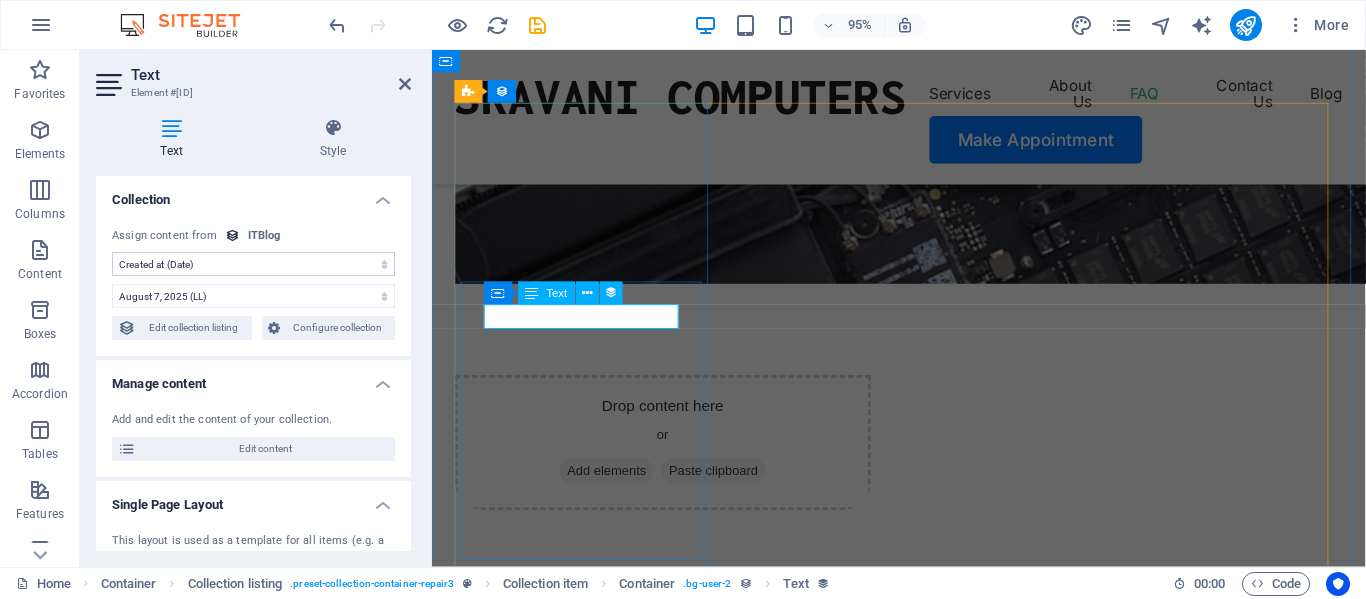 click on "October 20, 2024" at bounding box center (900, 5791) 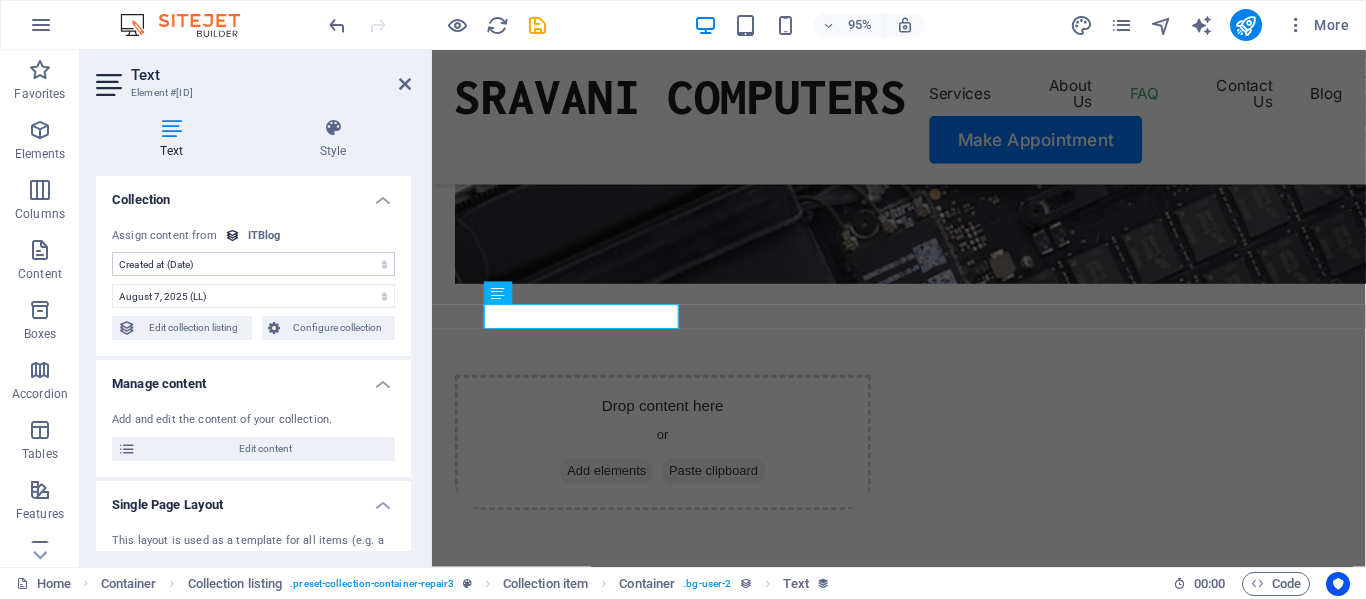 click on "No assignment, content remains static
Created at ([DATE])
Updated at ([DATE])
ITBlog Image (File)
ITBlog Date ([DATE])
Name (Plain Text)
Slug (Plain Text)
Short Description (Rich Text)
Long Intro (Rich Text)
ITBlog Author Avatar (File)
ITBlog Author Name (Plain Text)
ITBlog Content (CMS)
Featured Blog (Checkbox)
Related Tag (Choice)" at bounding box center [253, 264] 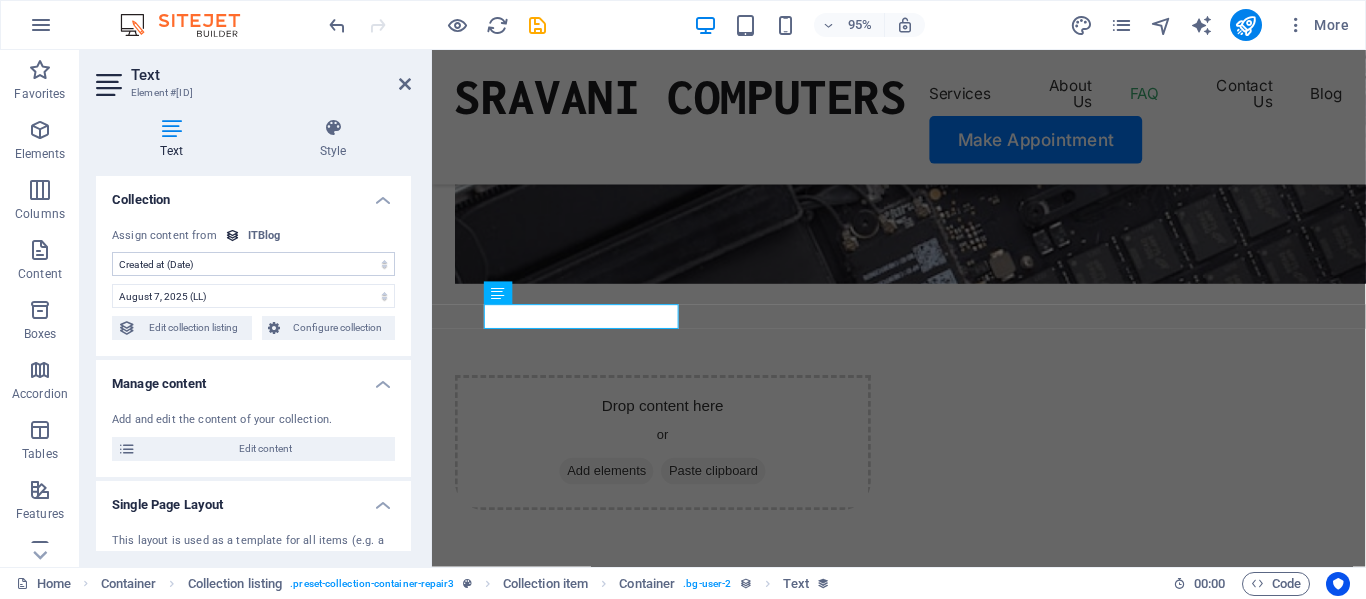 click on "No assignment, content remains static
Created at ([DATE])
Updated at ([DATE])
ITBlog Image (File)
ITBlog Date ([DATE])
Name (Plain Text)
Slug (Plain Text)
Short Description (Rich Text)
Long Intro (Rich Text)
ITBlog Author Avatar (File)
ITBlog Author Name (Plain Text)
ITBlog Content (CMS)
Featured Blog (Checkbox)
Related Tag (Choice)" at bounding box center [253, 264] 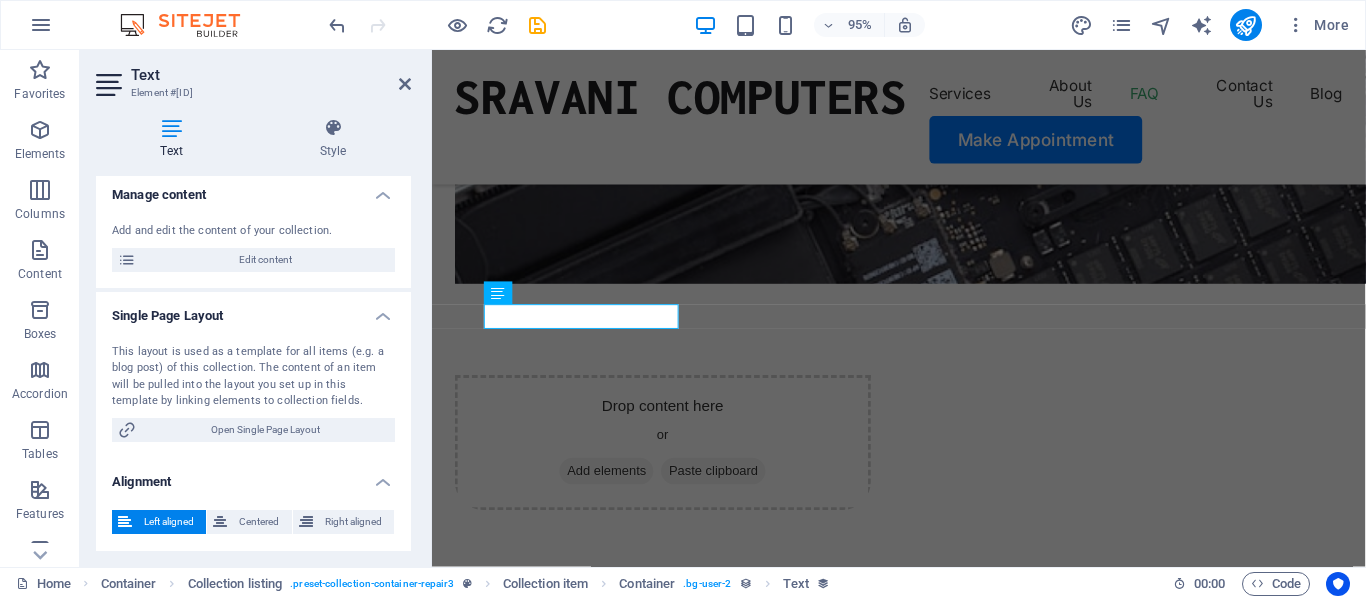 scroll, scrollTop: 0, scrollLeft: 0, axis: both 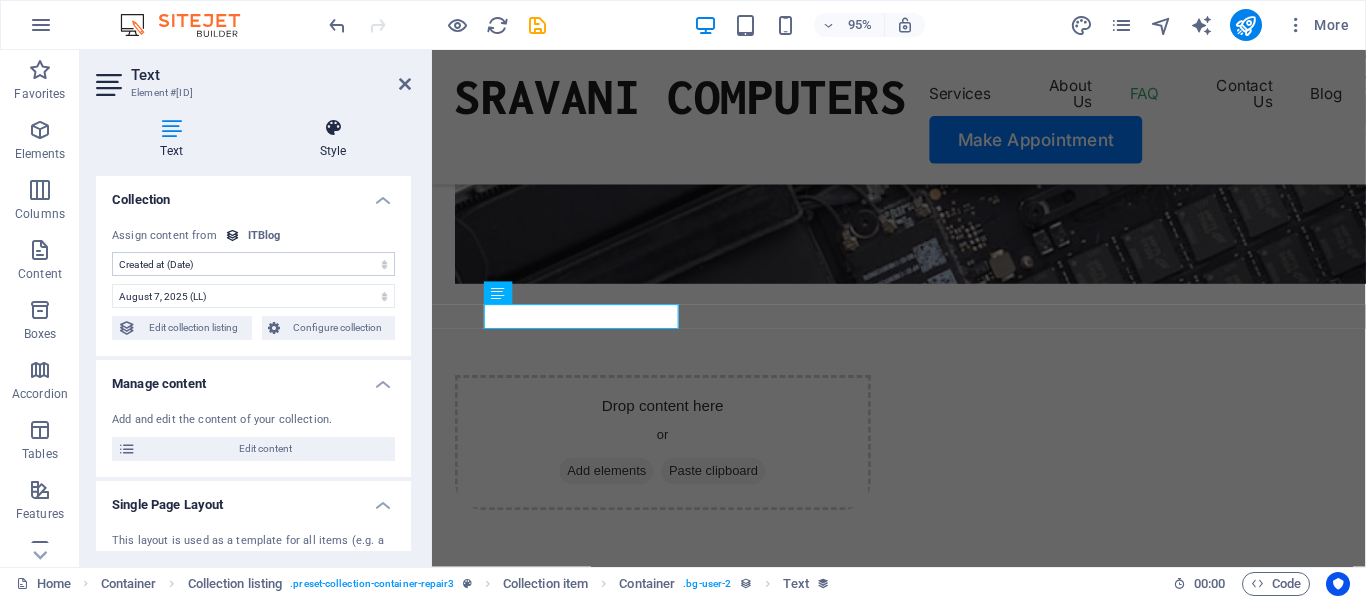 click on "Style" at bounding box center (333, 139) 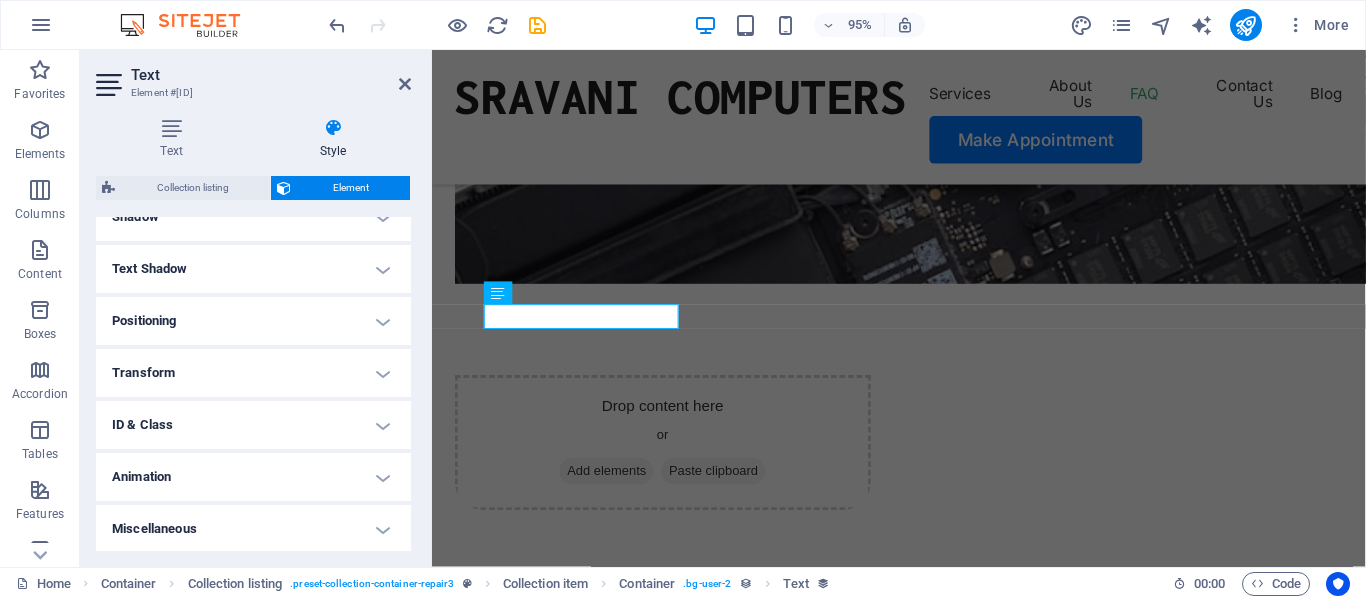 scroll, scrollTop: 511, scrollLeft: 0, axis: vertical 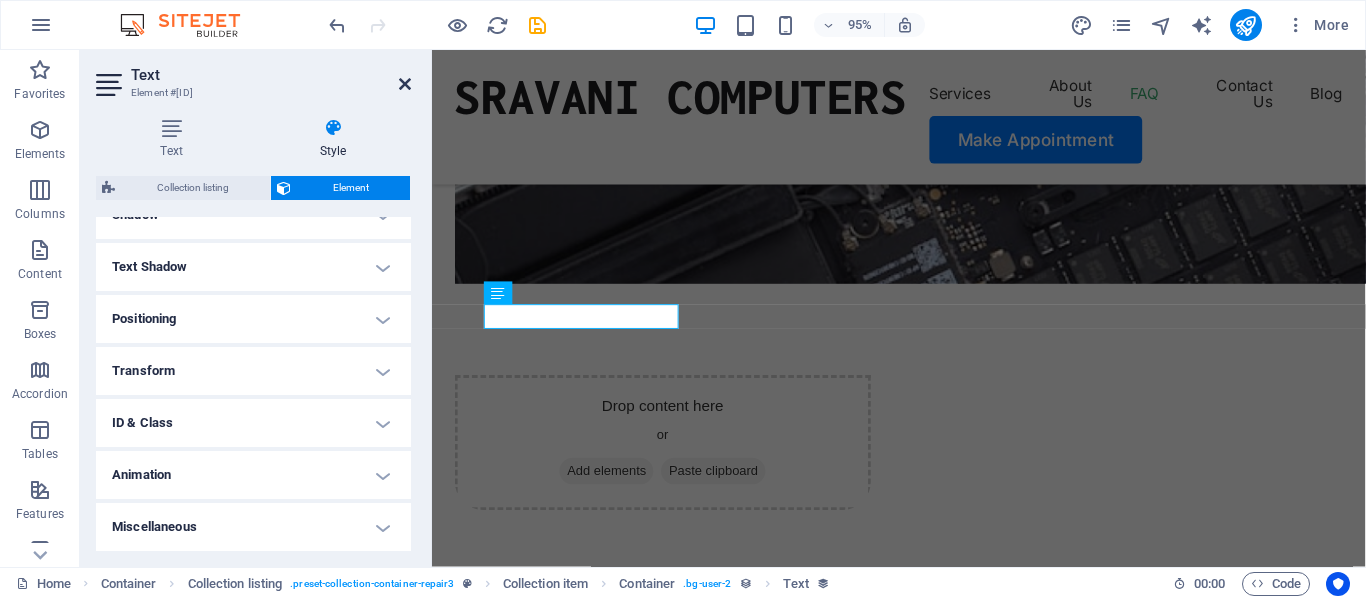 drag, startPoint x: 404, startPoint y: 76, endPoint x: 628, endPoint y: 167, distance: 241.77882 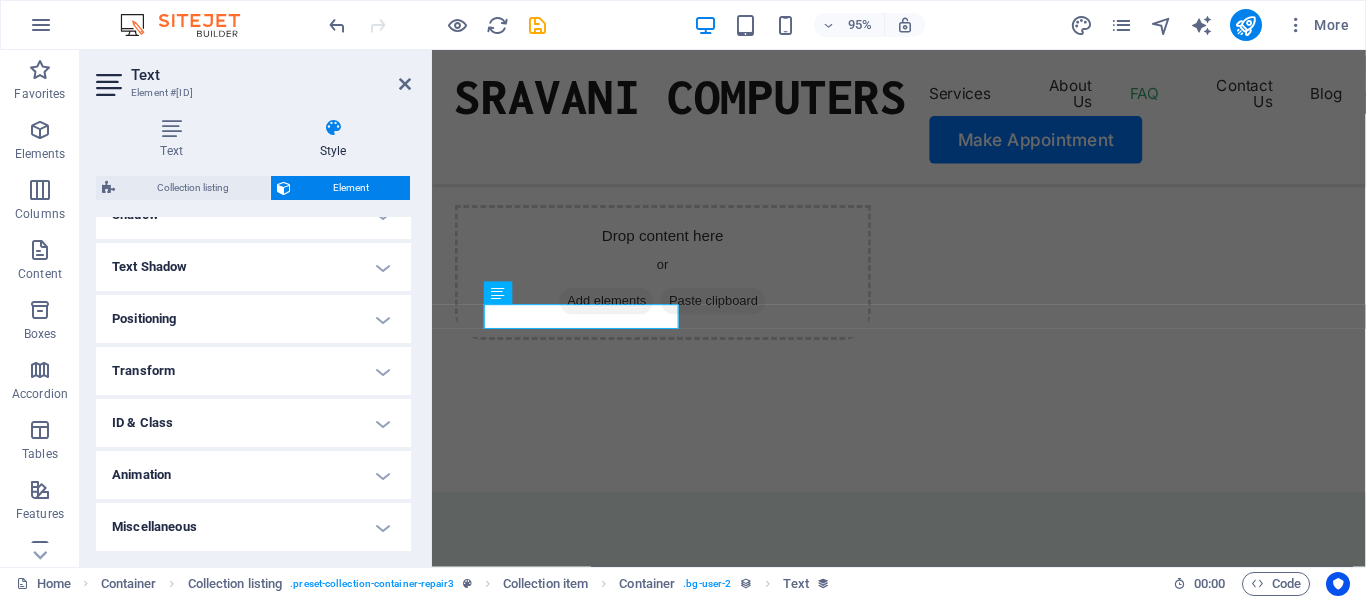 scroll, scrollTop: 4576, scrollLeft: 0, axis: vertical 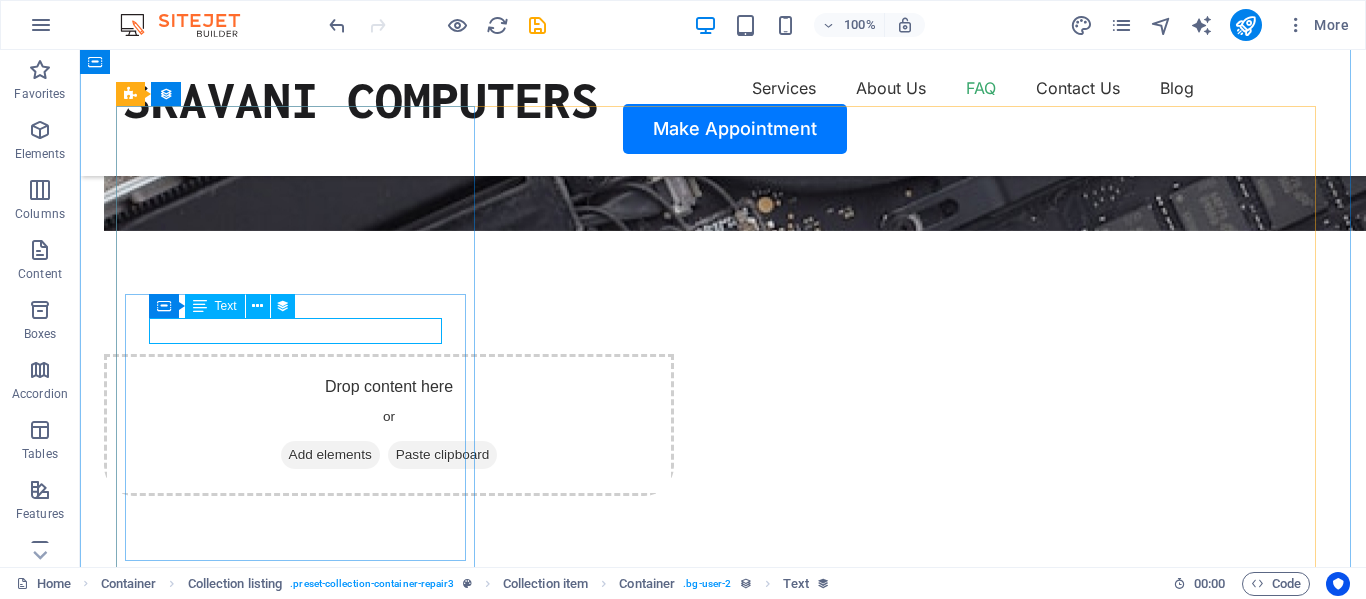 click on "October 20, 2024" at bounding box center [693, 5482] 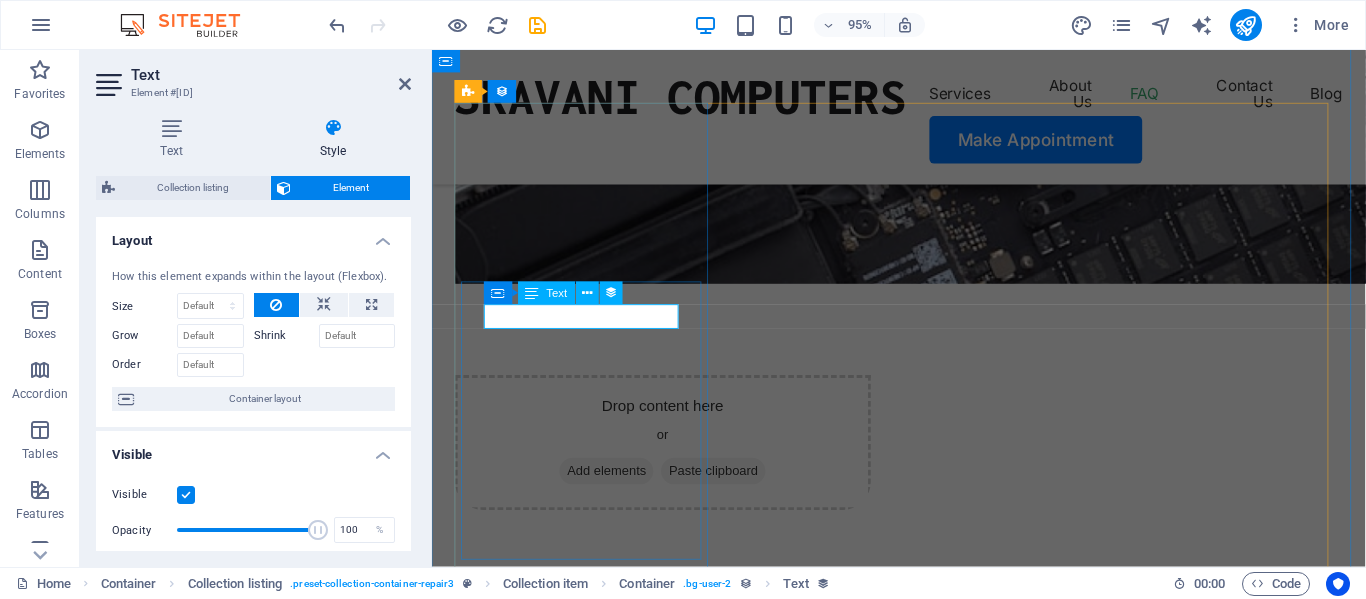 click on "October 20, 2024" at bounding box center [900, 5791] 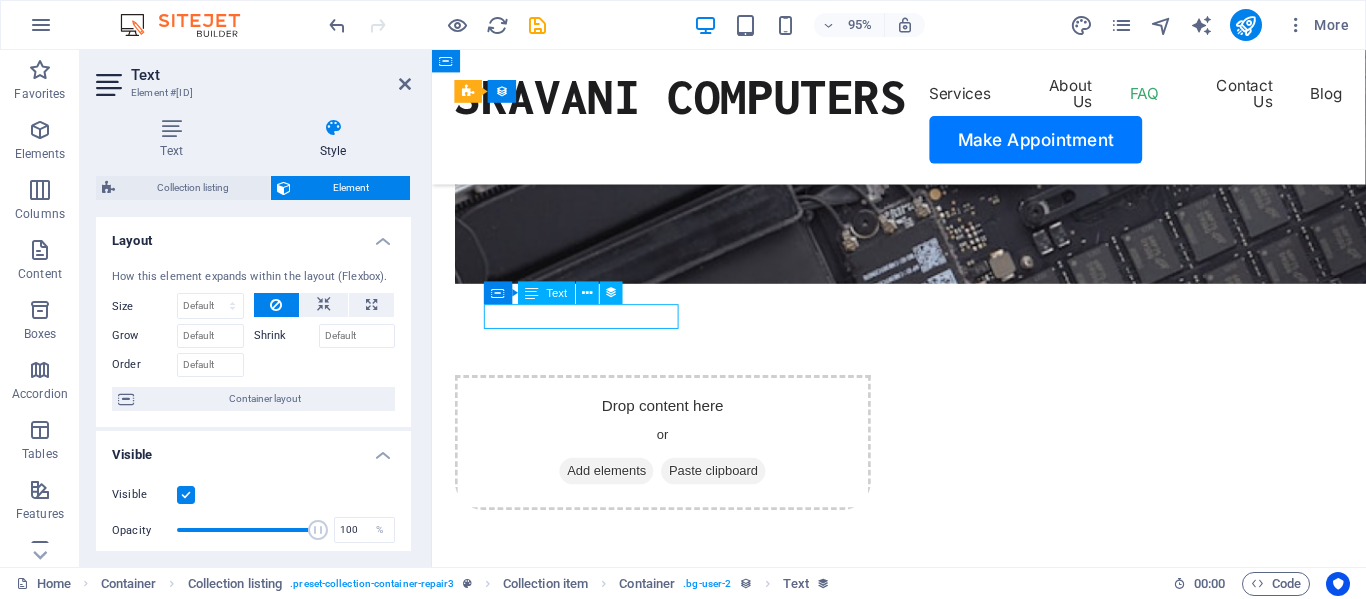 click on "October 20, 2024" at bounding box center (900, 5791) 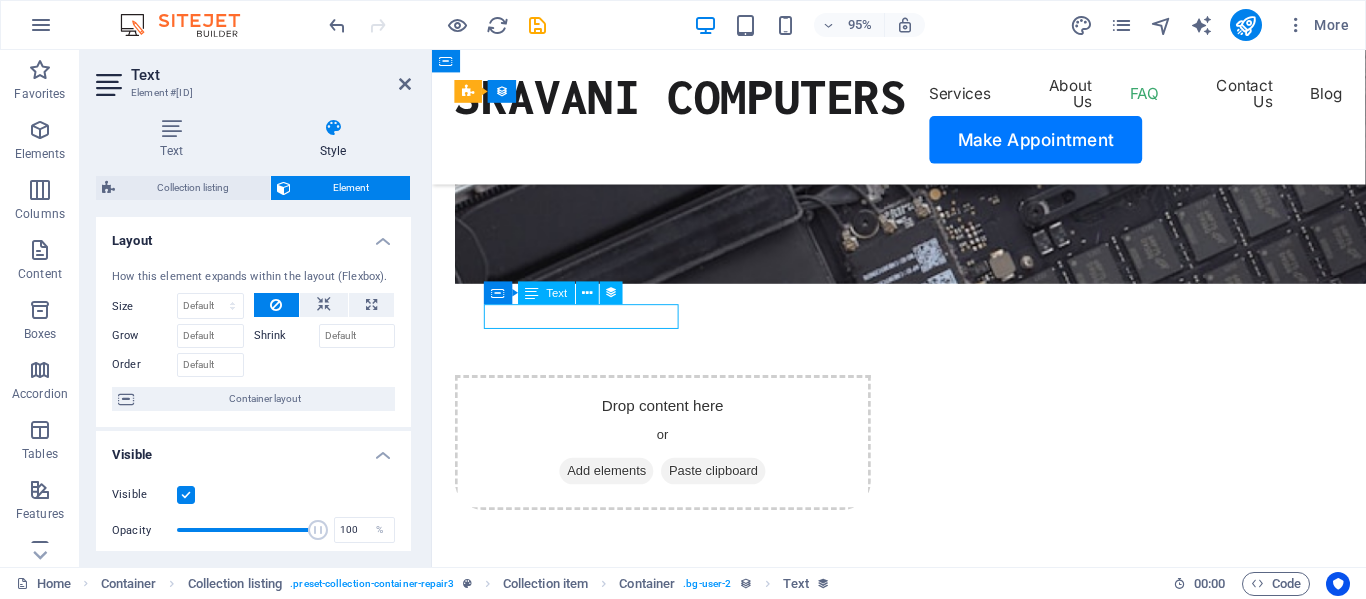 click on "October 20, 2024" at bounding box center (900, 5791) 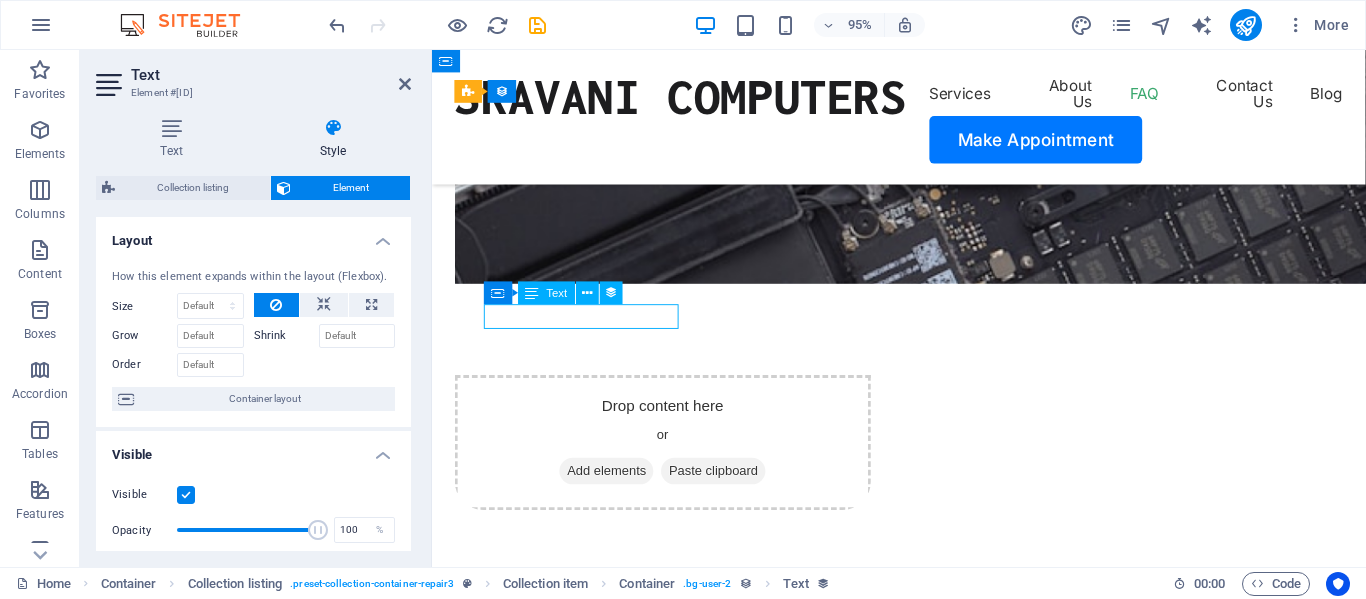 click on "October 20, 2024" at bounding box center [900, 5791] 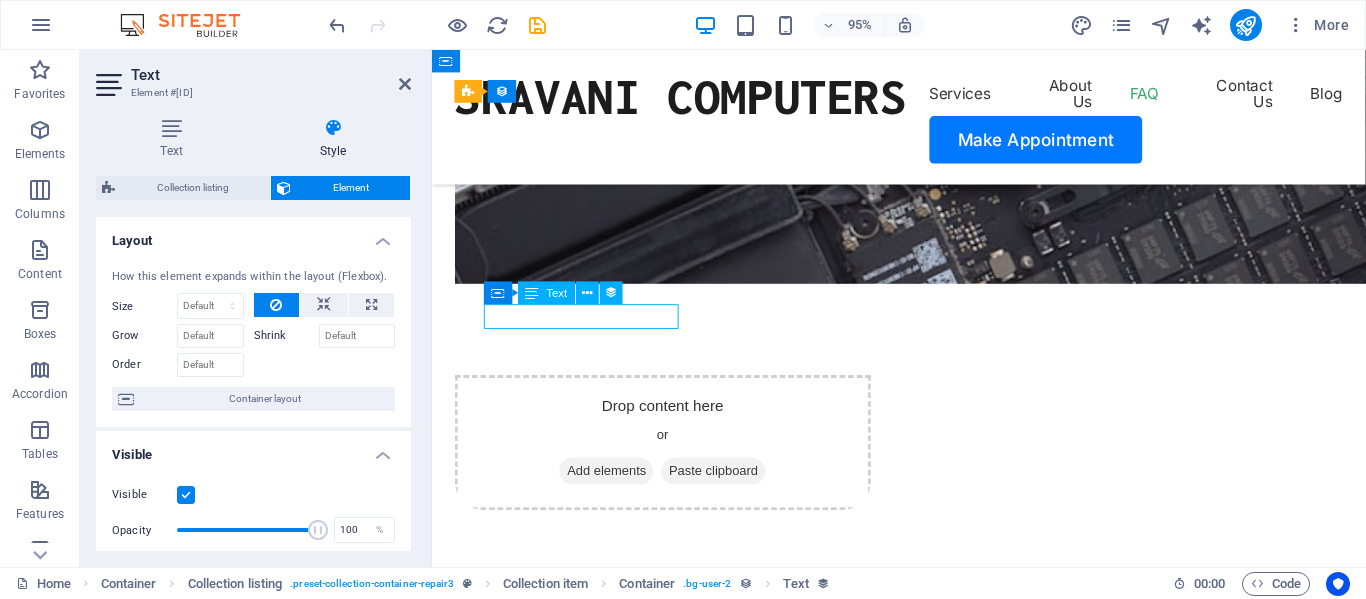 click on "October 20, 2024" at bounding box center [900, 5791] 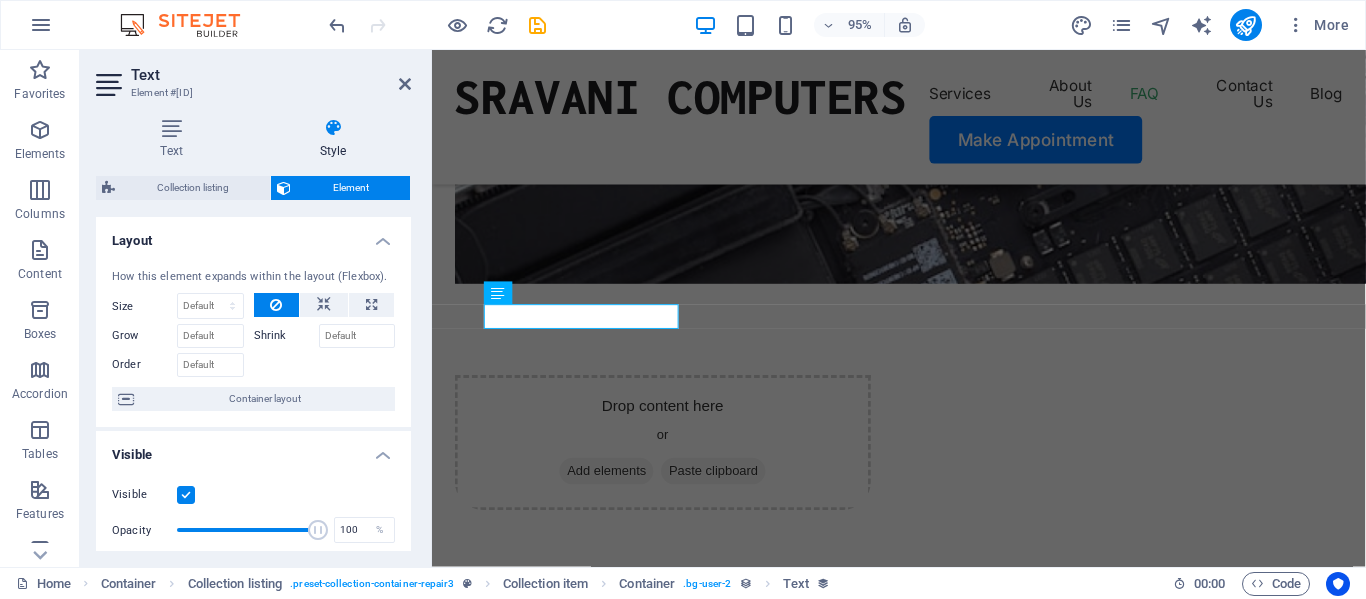 click on "Repair Computer Motherboard
Text Style Collection
No assignment, content remains static
Created at ([DATE])
Updated at ([DATE])
ITBlog Image (File)
ITBlog Date ([DATE])
Name (Plain Text)
Slug (Plain Text)
Short Description (Rich Text)
Long Intro (Rich Text)
ITBlog Author Avatar (File)
ITBlog Author Name (Plain Text)
ITBlog Content (CMS)
Featured Blog (Checkbox)
Related Tag (Choice)
Assign content from ITBlog
8/7/2025 (l)
08/07/2025 (L)
Aug 7, 2025 (ll)
August 7, 2025 (LL)
Aug 7, 2025 2:16 PM (lll)
August 7, 2025 2:16 PM (LLL)
Thu, Aug 7, 2025 2:16 PM (llll)
Thursday, August 7, 2025 2:16 PM (LLLL)
7.8.2025 (D.M.YYYY)
7. Aug 2025 (D. MMM YYYY)
7. August 2025 (D. MMMM YYYY)
Th, 7.8.2025 (dd, D.M.YYYY)
Th, 7. Aug 2025 (dd, D. MMM YYYY)
Thursday, 7. August 2025 (dddd, D. MMMM YYYY)
2:16 PM (LT)
7 (D)
07 (DD)
7th (Do)
8 (M)
08 (MM)
Aug (MMM)
August (MMMM)
25 (YY)
2025 (YYYY)
a few seconds ago
Edit collection listing
Configure collection
Manage content
Add and edit the content of your collection.
Edit content
Single Page Layout
Text
Edit design
Size" at bounding box center (253, 334) 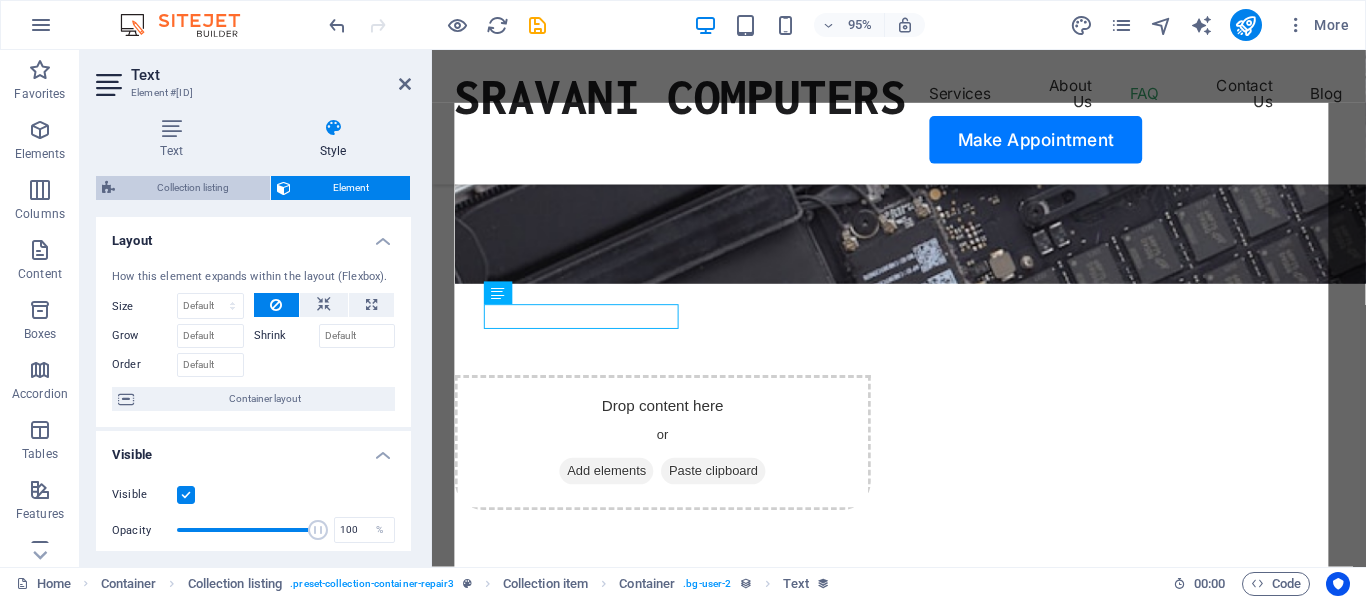 click on "Collection listing" at bounding box center (192, 188) 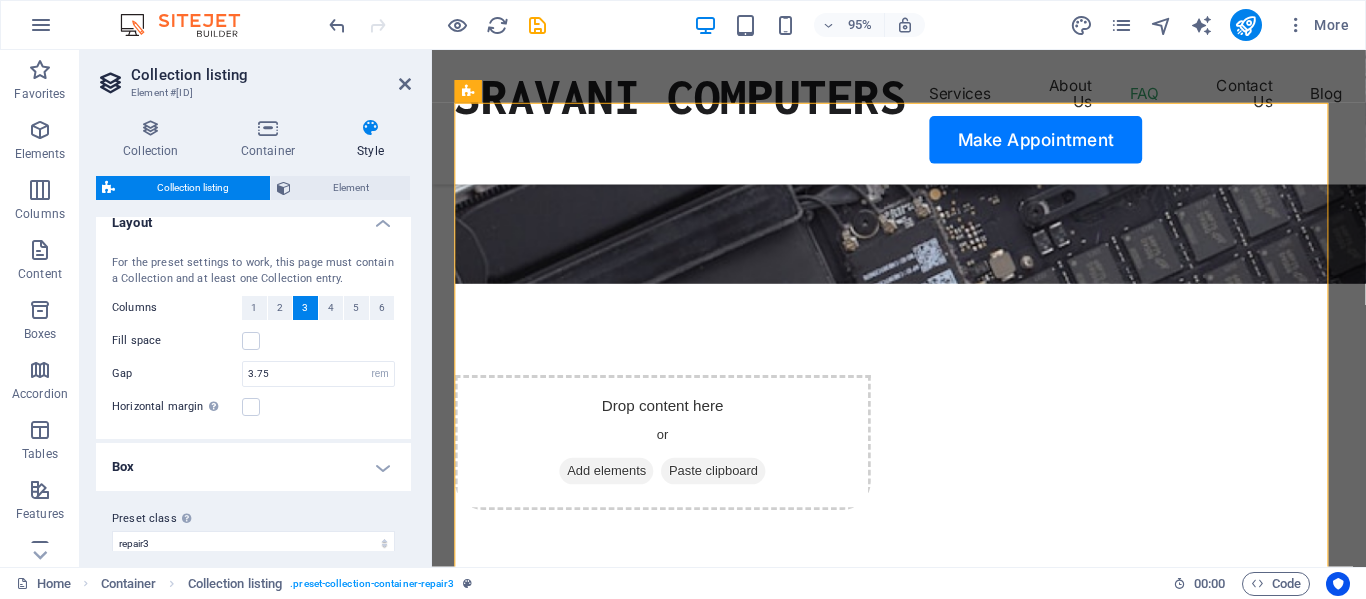 scroll, scrollTop: 0, scrollLeft: 0, axis: both 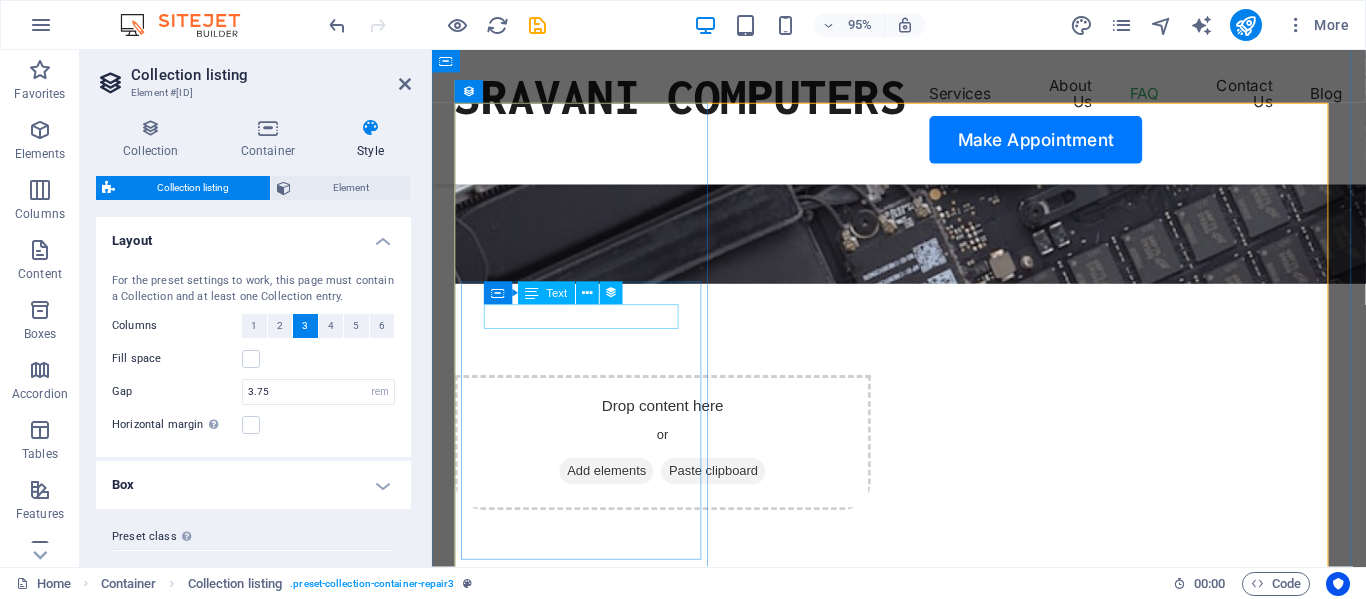 click on "October 20, 2024" at bounding box center (900, 5791) 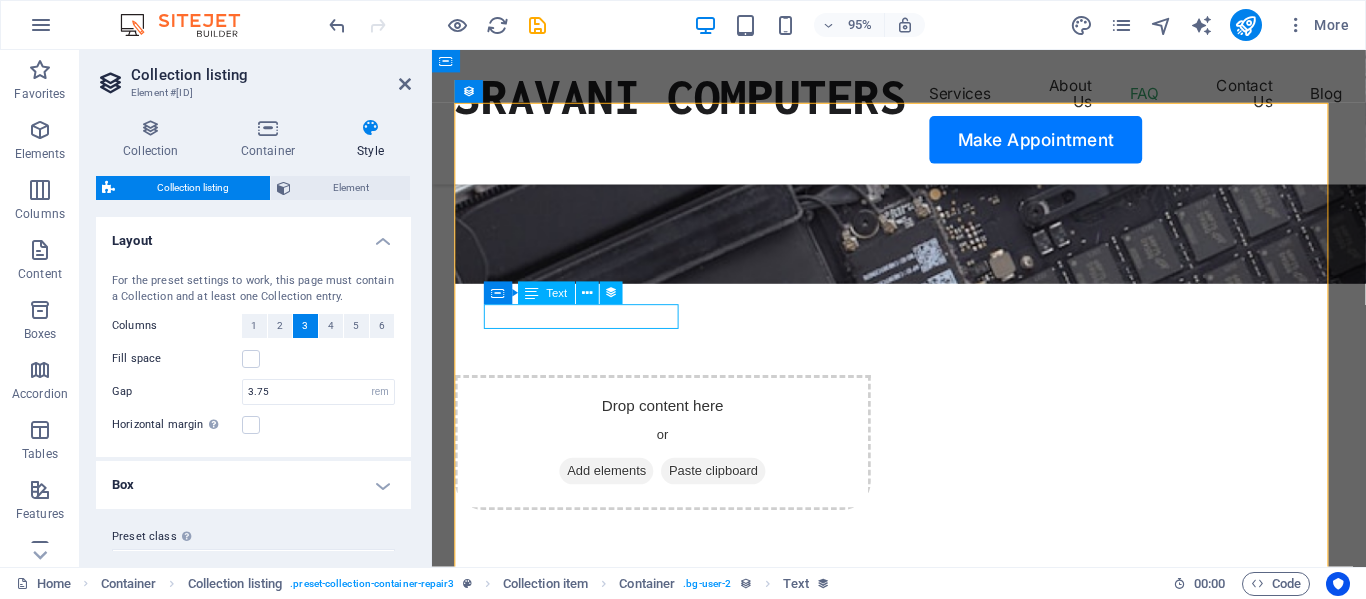 click on "October 20, 2024" at bounding box center (900, 5791) 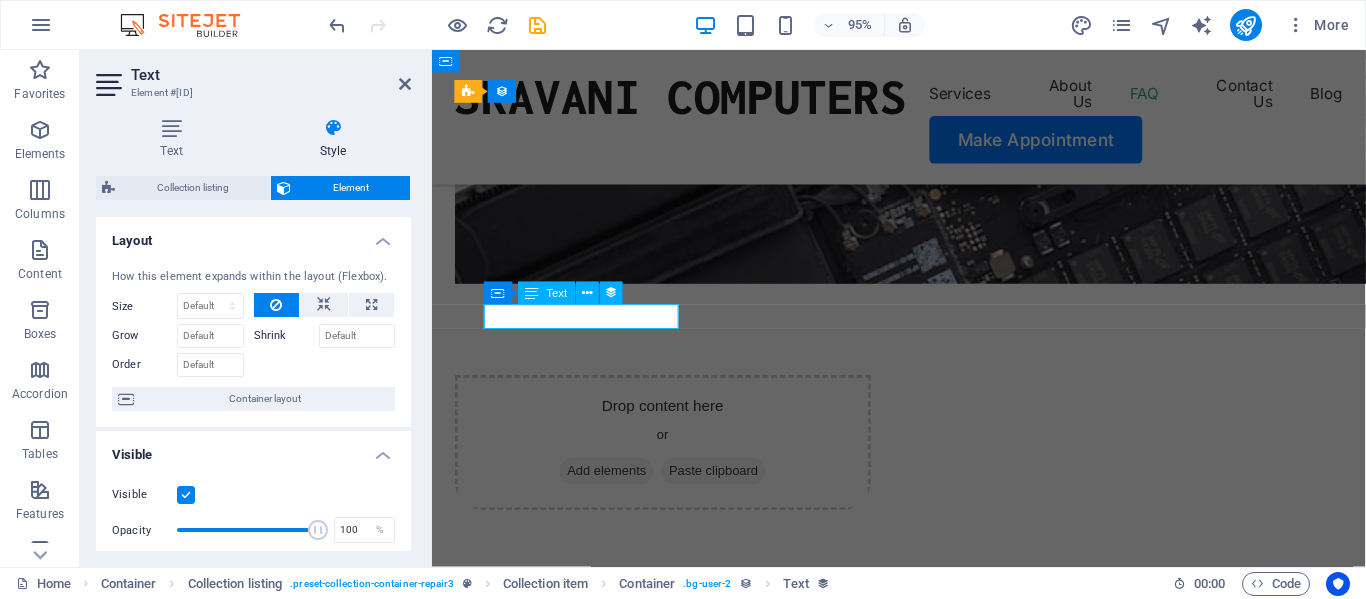 click on "October 20, 2024" at bounding box center [900, 5791] 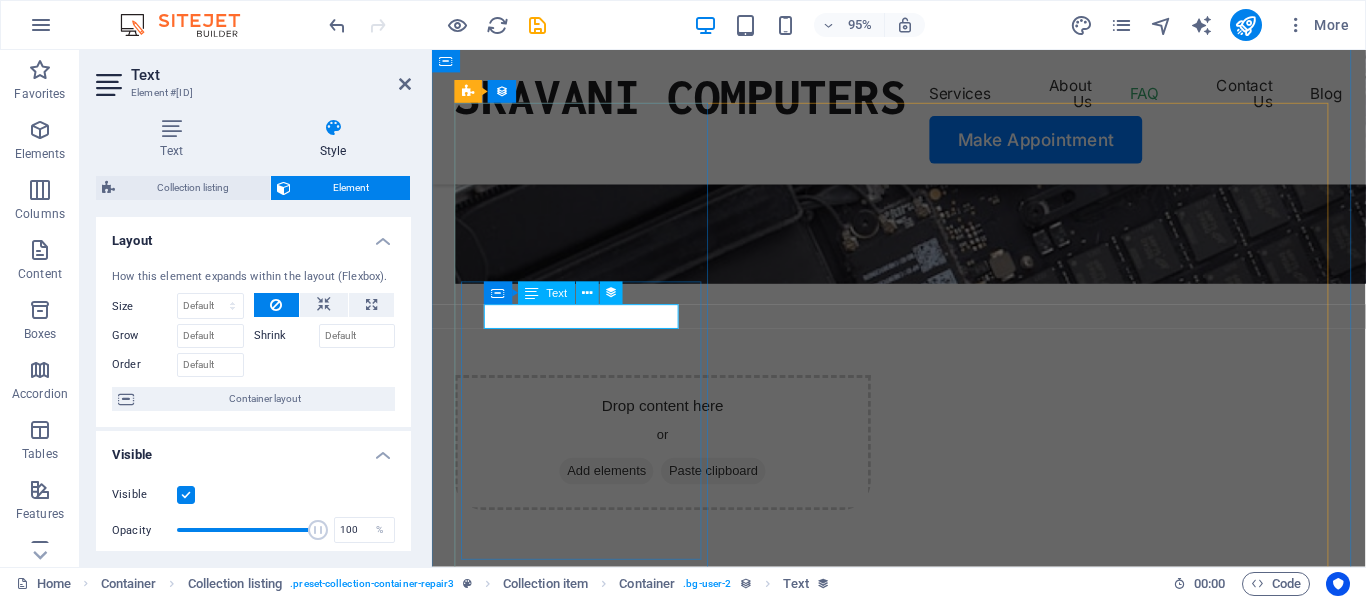 click on "Text" at bounding box center [557, 293] 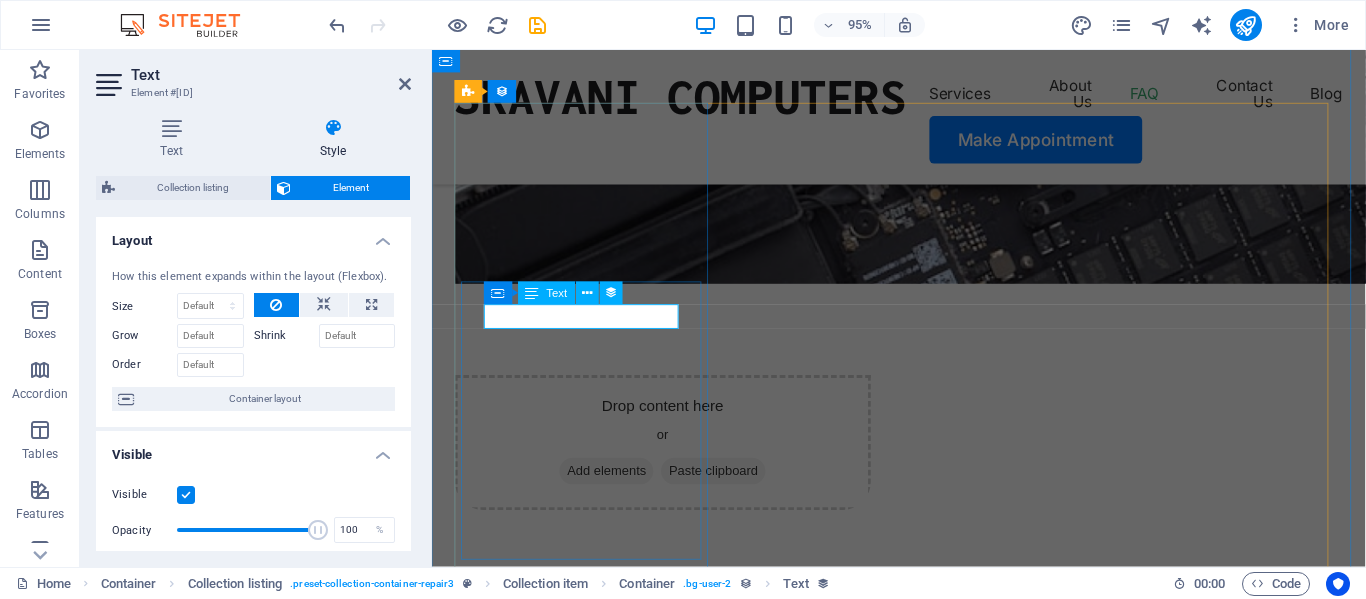 click on "October 20, 2024" at bounding box center [900, 5791] 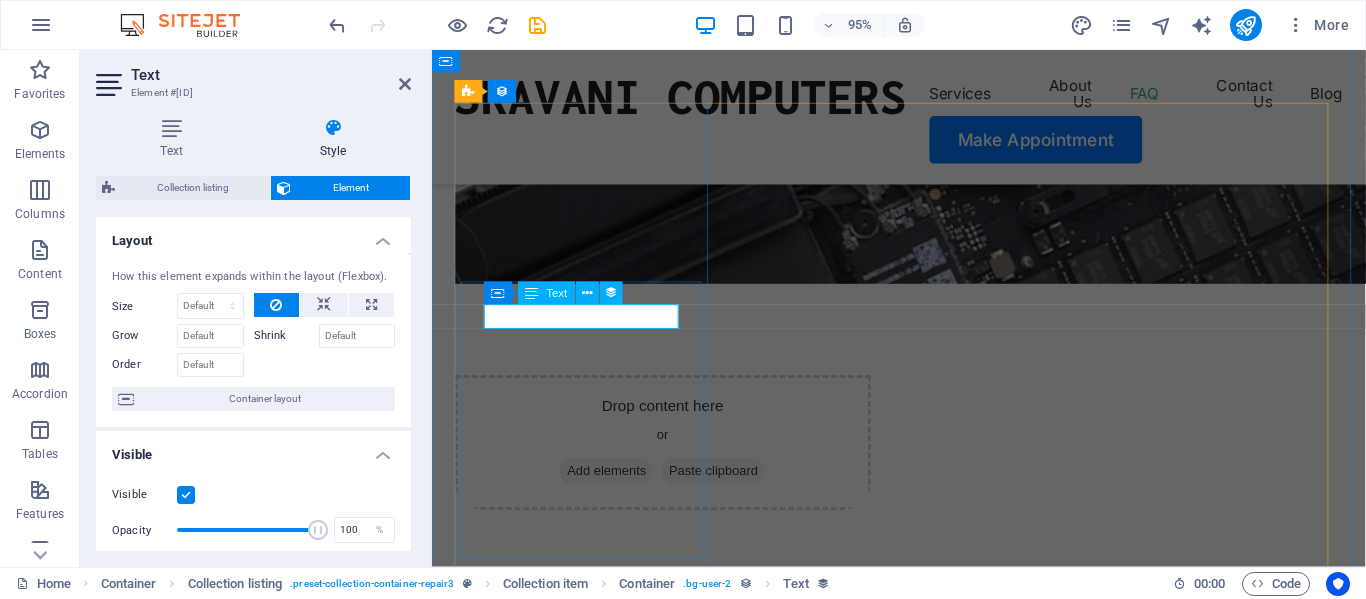 click on "October 20, 2024" at bounding box center [900, 5791] 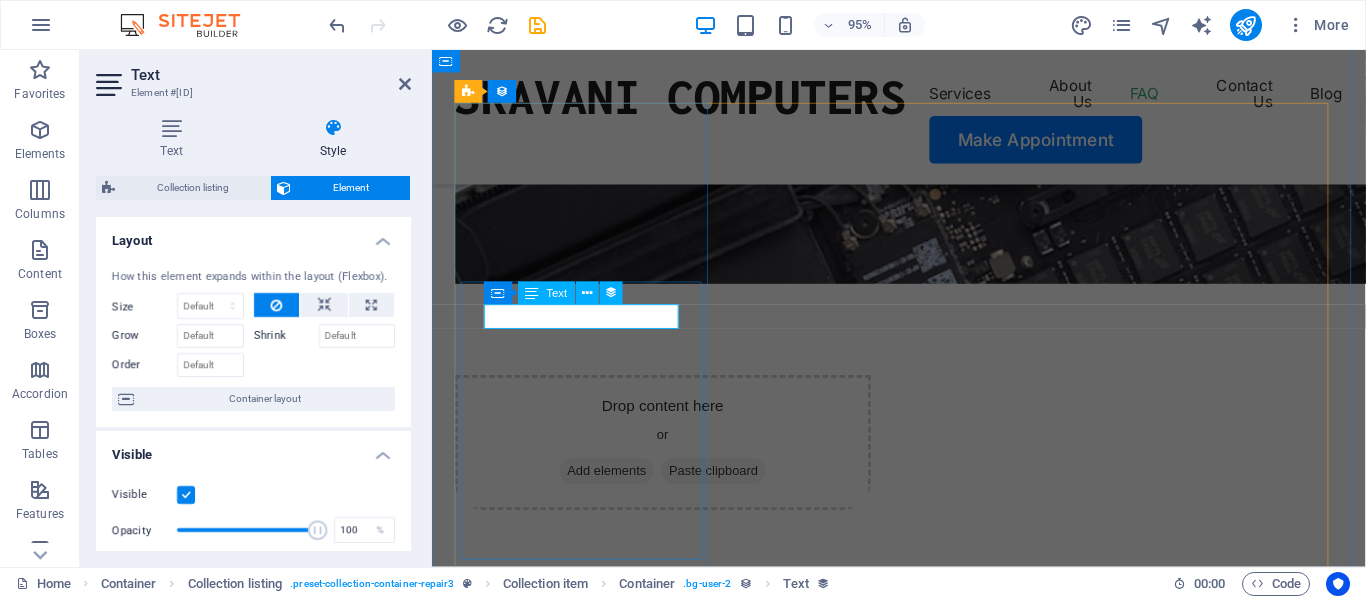 click on "October 20, 2024" at bounding box center [900, 5791] 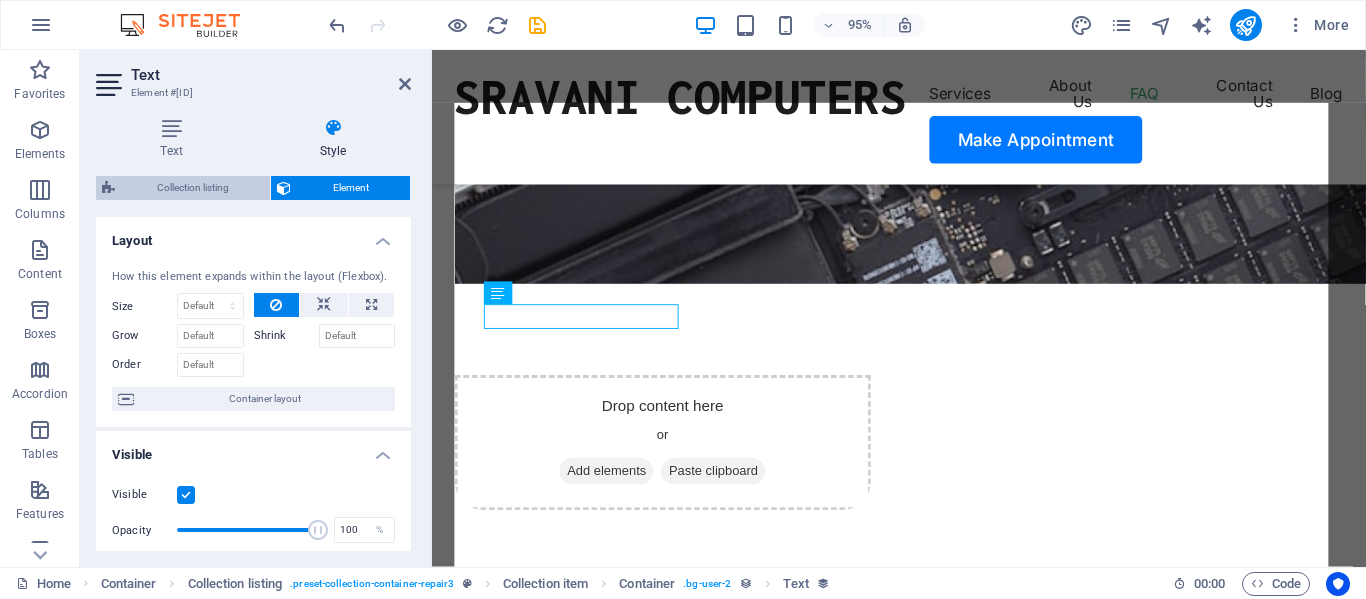 click on "Collection listing" at bounding box center [192, 188] 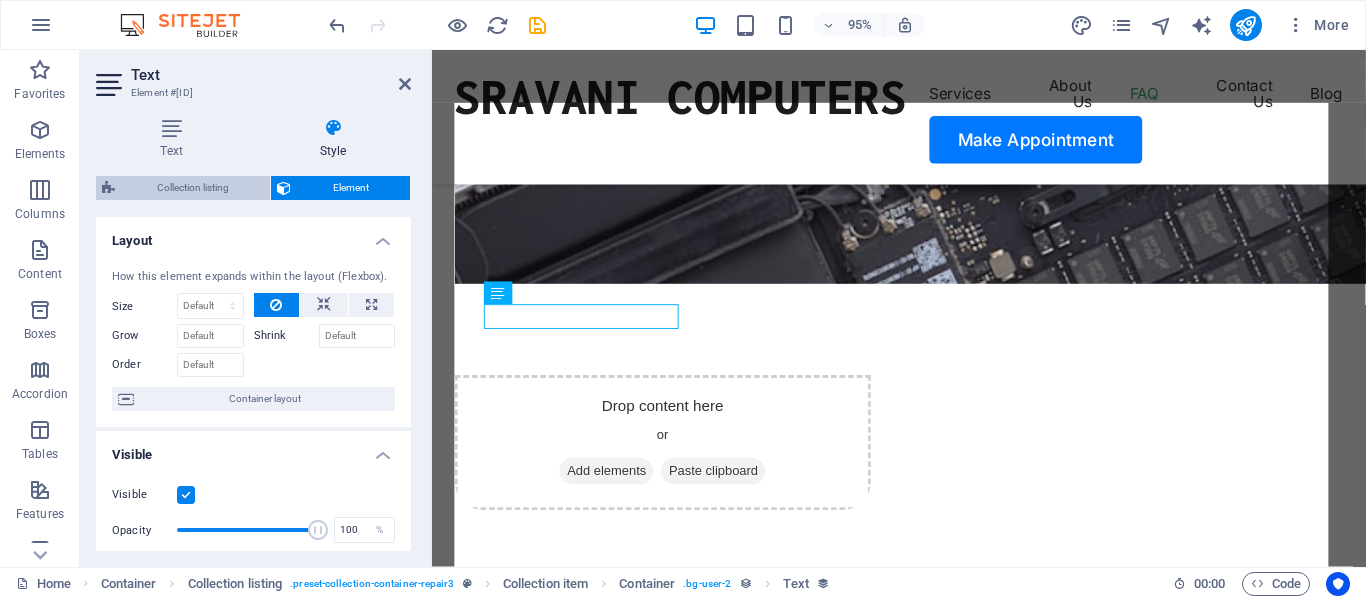 select on "rem" 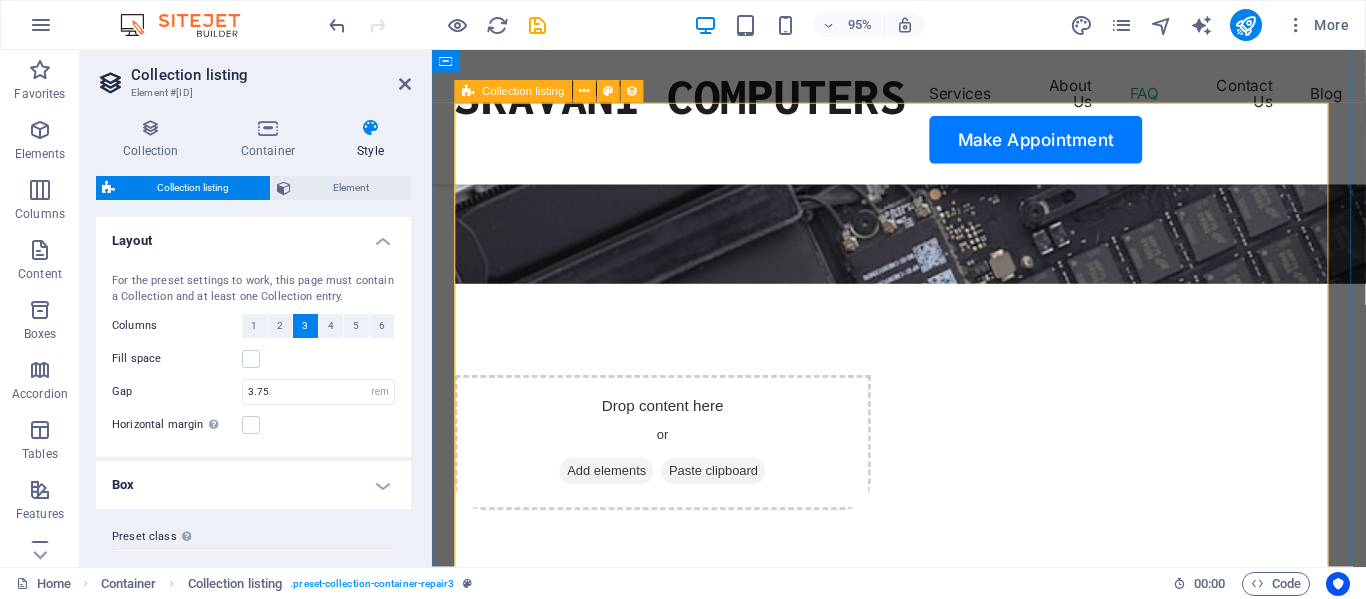 click on "October 20, 2024 Updating Your Device Firmware
Learn how to prevent frozen pipes during the cold winter months and avoid costly repairs with these helpful tips. Read More
October 20, 2024 How to Change Phone Broken Screen
Learn how to prevent frozen pipes during the cold winter months and avoid costly repairs with these helpful tips. Read More
October 20, 2024 Basic Phone Repair Principles
Learn how to prevent frozen pipes during the cold winter months and avoid costly repairs with these helpful tips. Read More
Vorherige Nächste" at bounding box center (923, 6332) 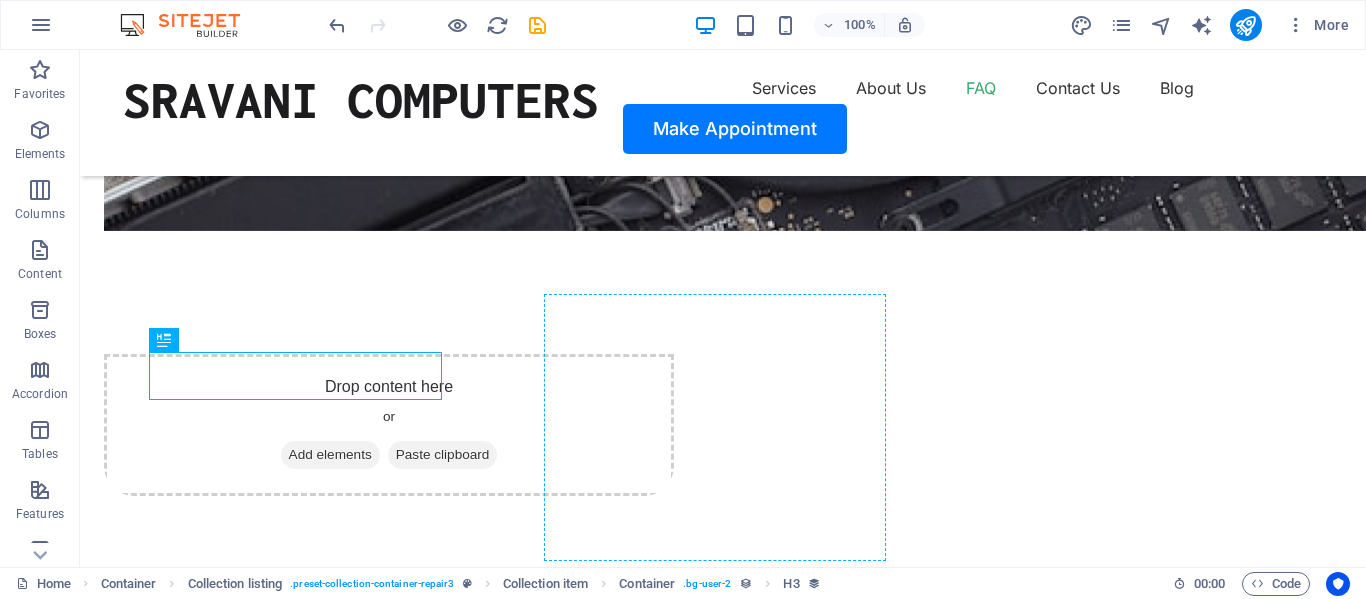 drag, startPoint x: 315, startPoint y: 385, endPoint x: 589, endPoint y: 362, distance: 274.96362 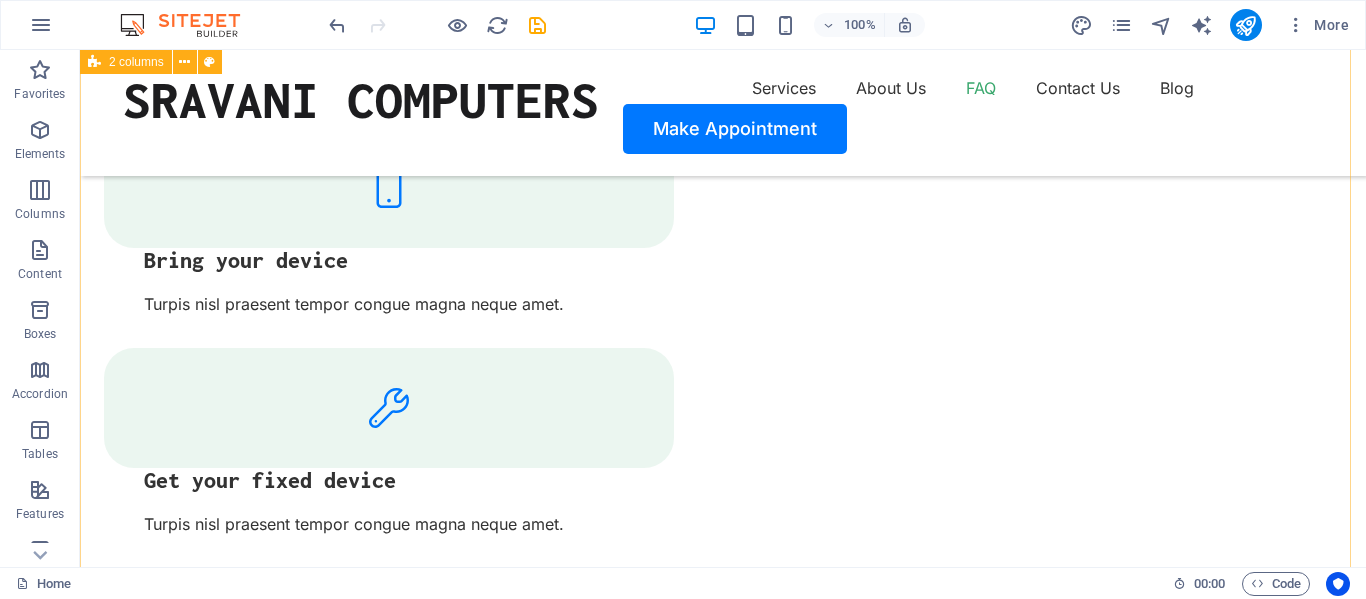 scroll, scrollTop: 3915, scrollLeft: 0, axis: vertical 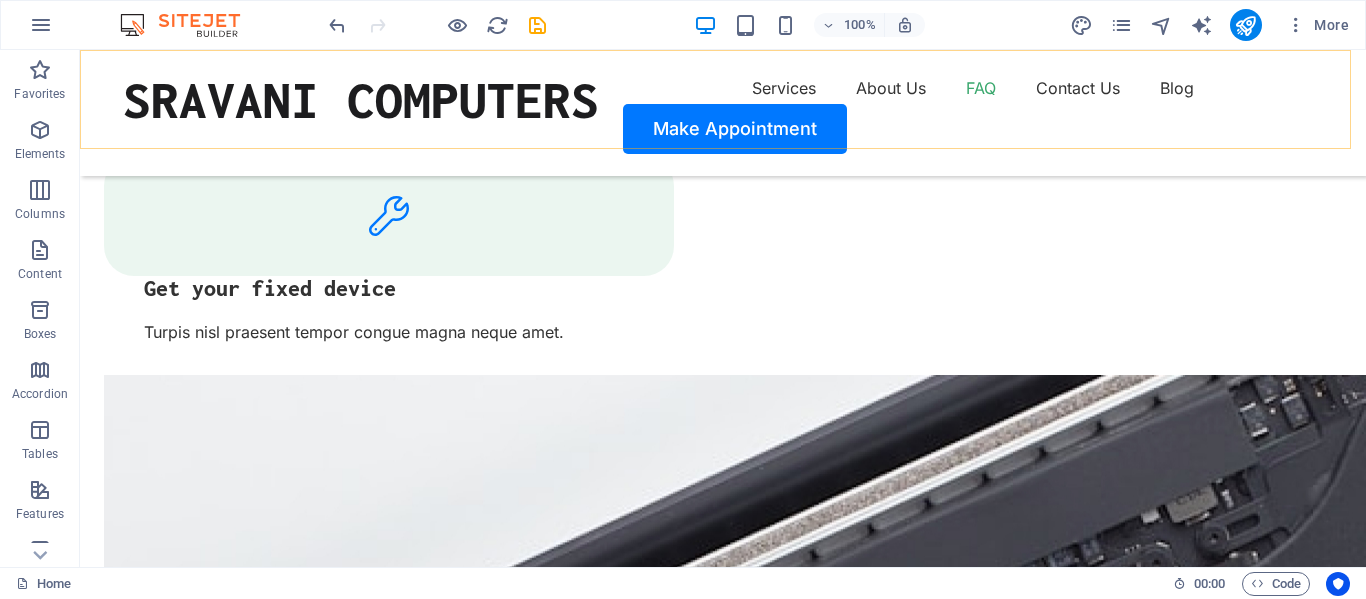 click on "Sravani Computers Services About Us FAQ Contact Us Blog Make Appointment" at bounding box center [723, 113] 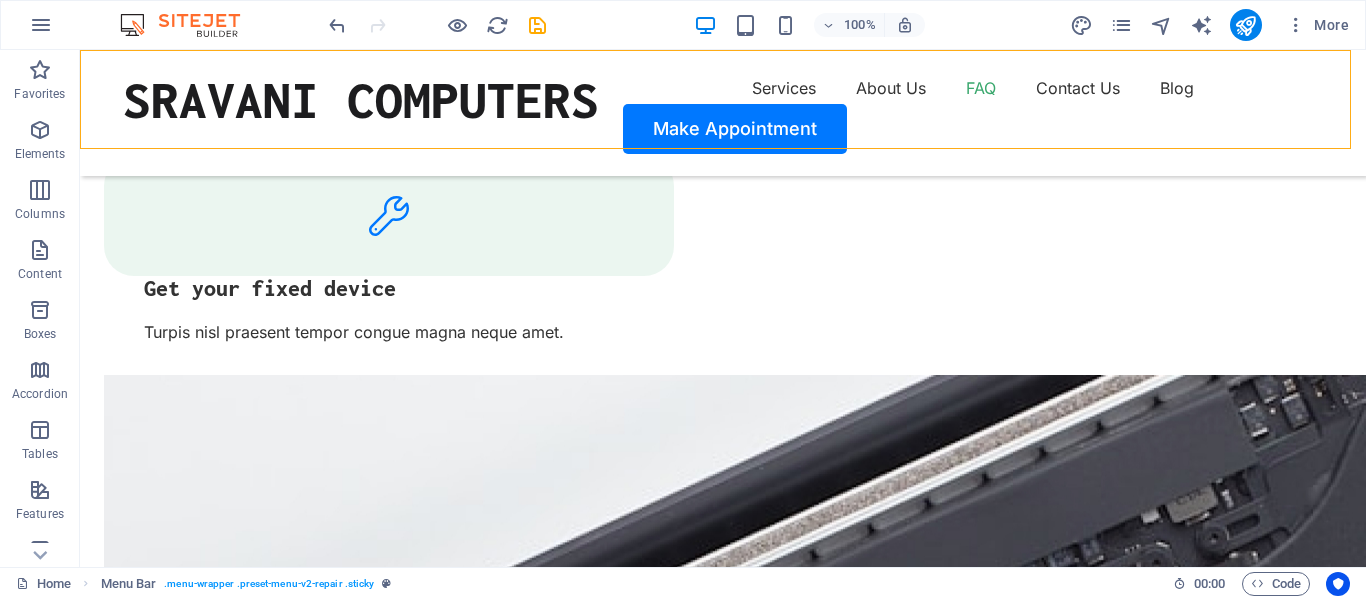 click on "Sravani Computers Services About Us FAQ Contact Us Blog Make Appointment" at bounding box center [723, 113] 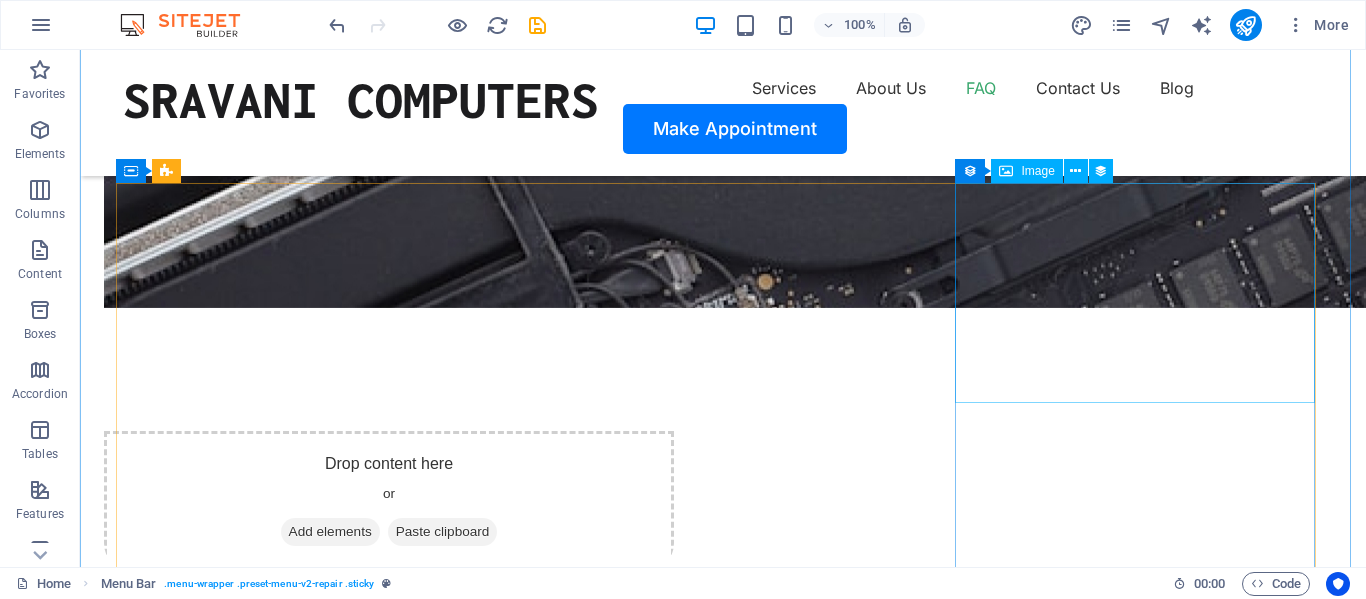 scroll, scrollTop: 4515, scrollLeft: 0, axis: vertical 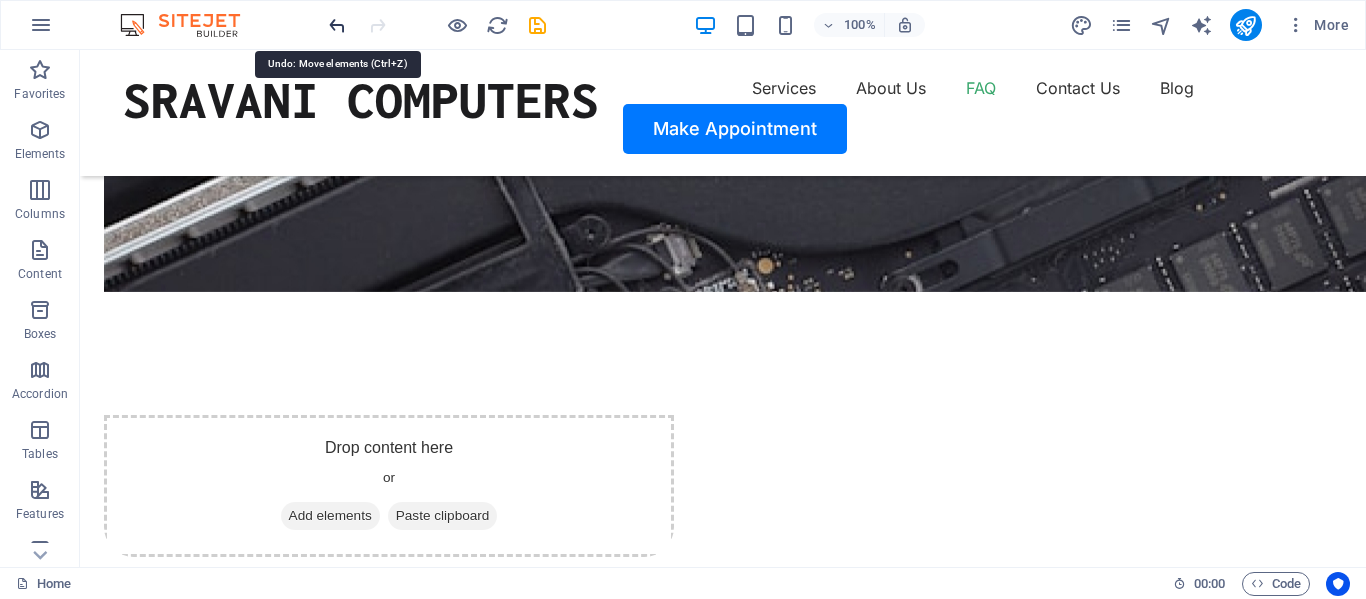 click at bounding box center (337, 25) 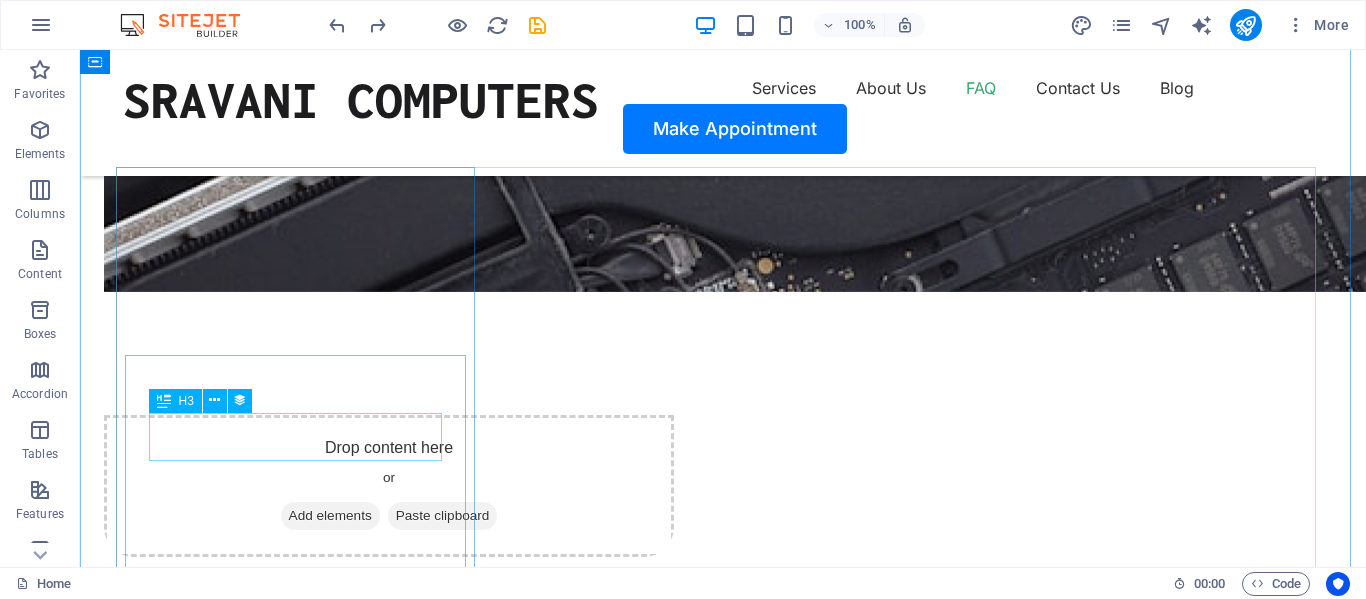 click on "Updating Your Device Firmware" at bounding box center (693, 5576) 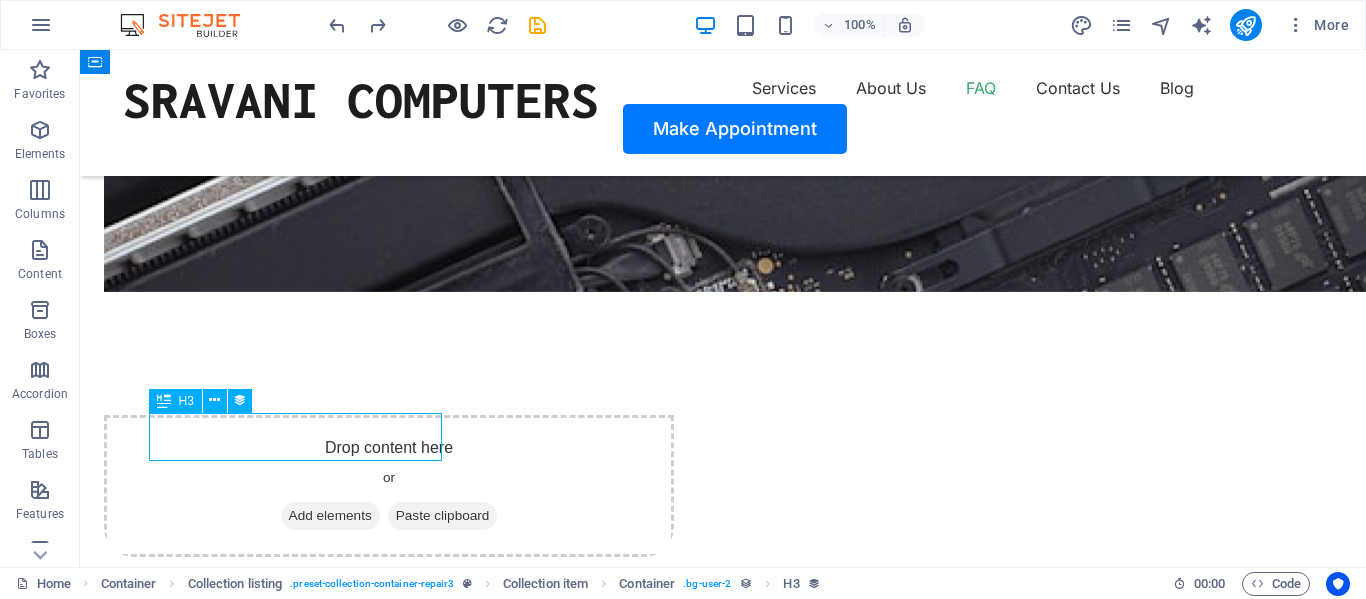 click on "Updating Your Device Firmware" at bounding box center (693, 5576) 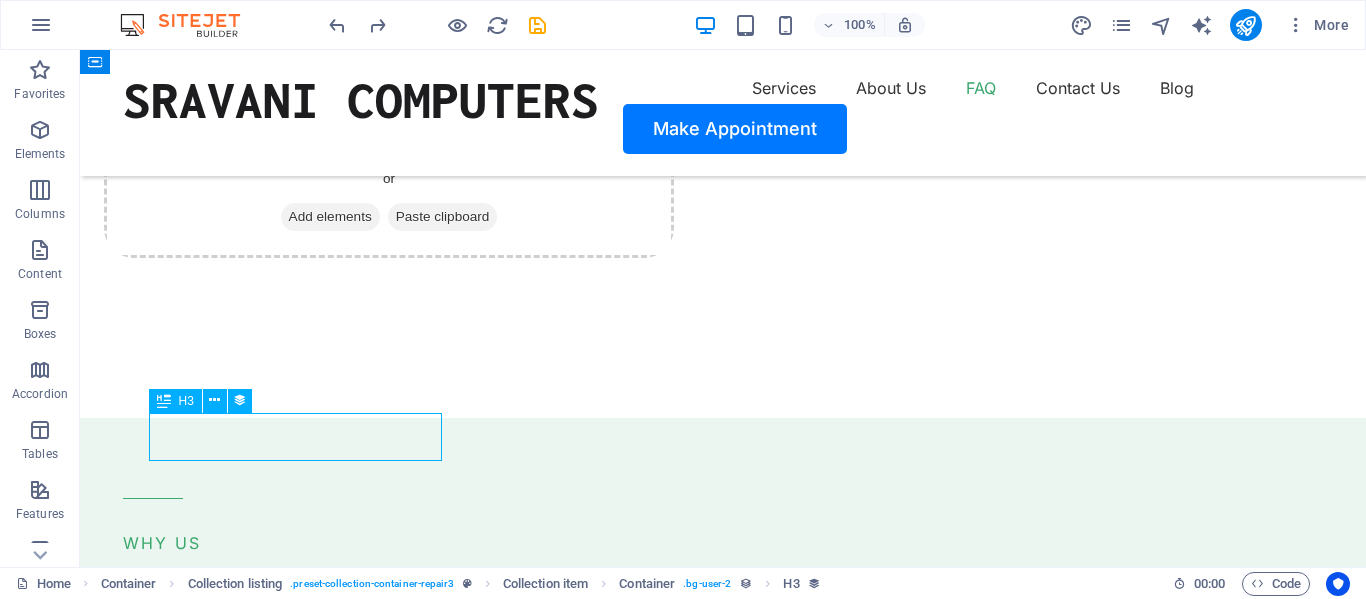 select on "name" 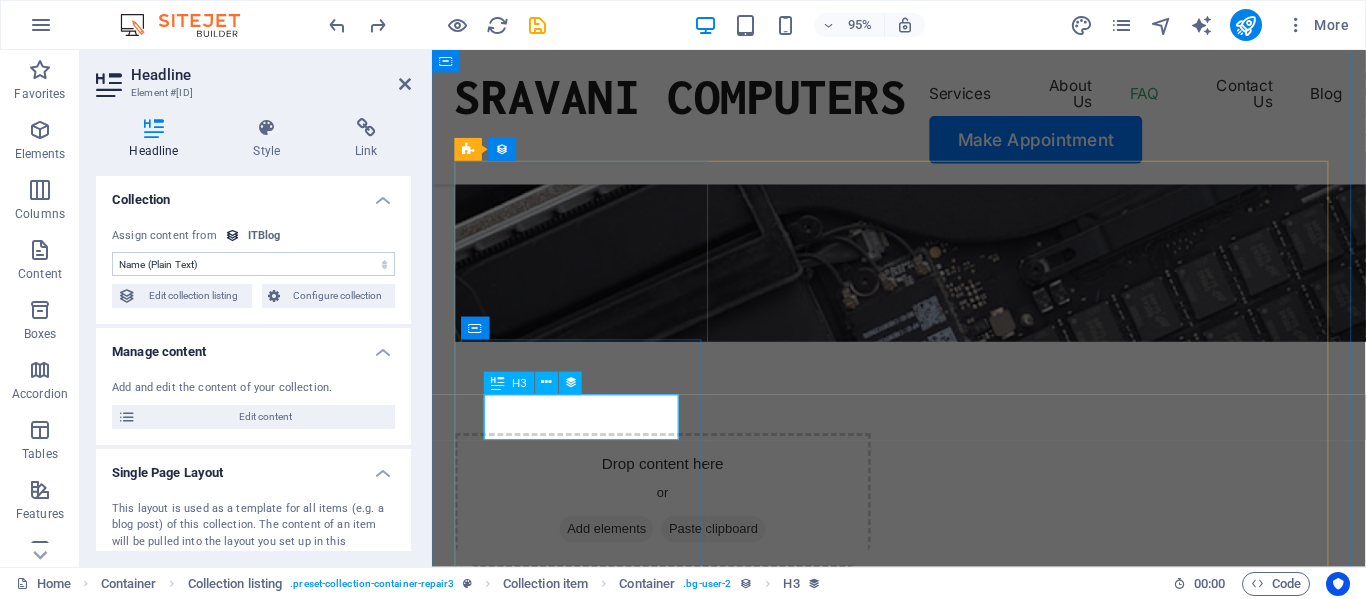click on "Updating Your Device Firmware" at bounding box center [900, 5885] 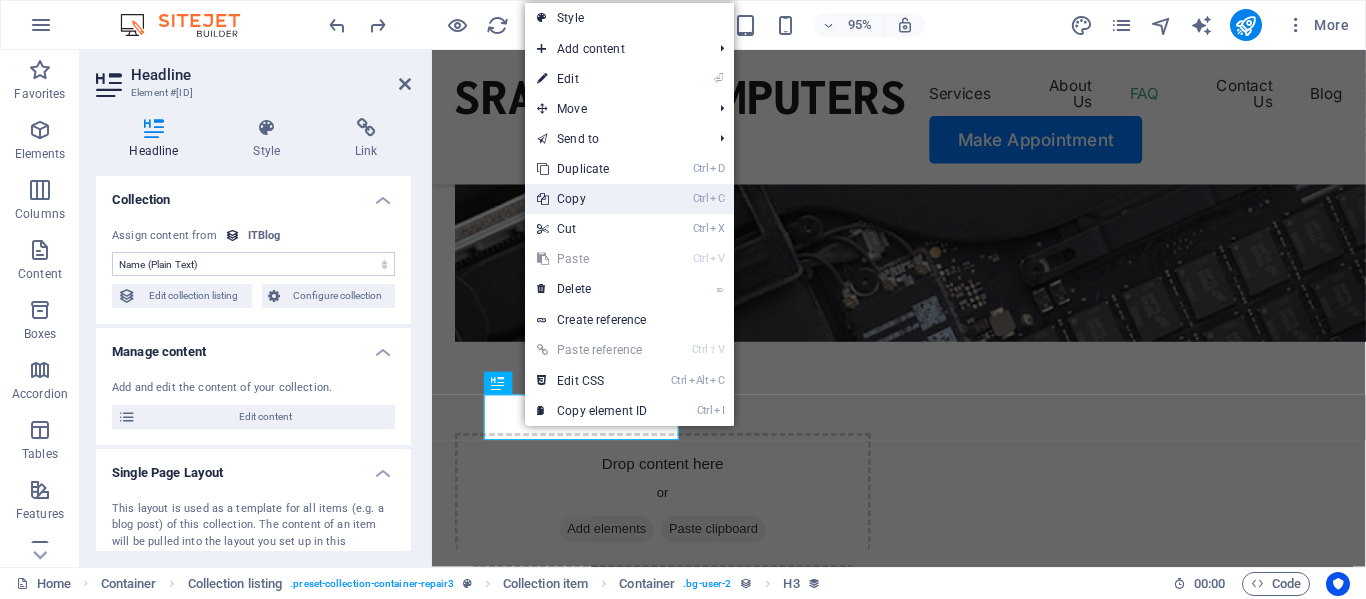 click on "Ctrl C  Copy" at bounding box center (592, 199) 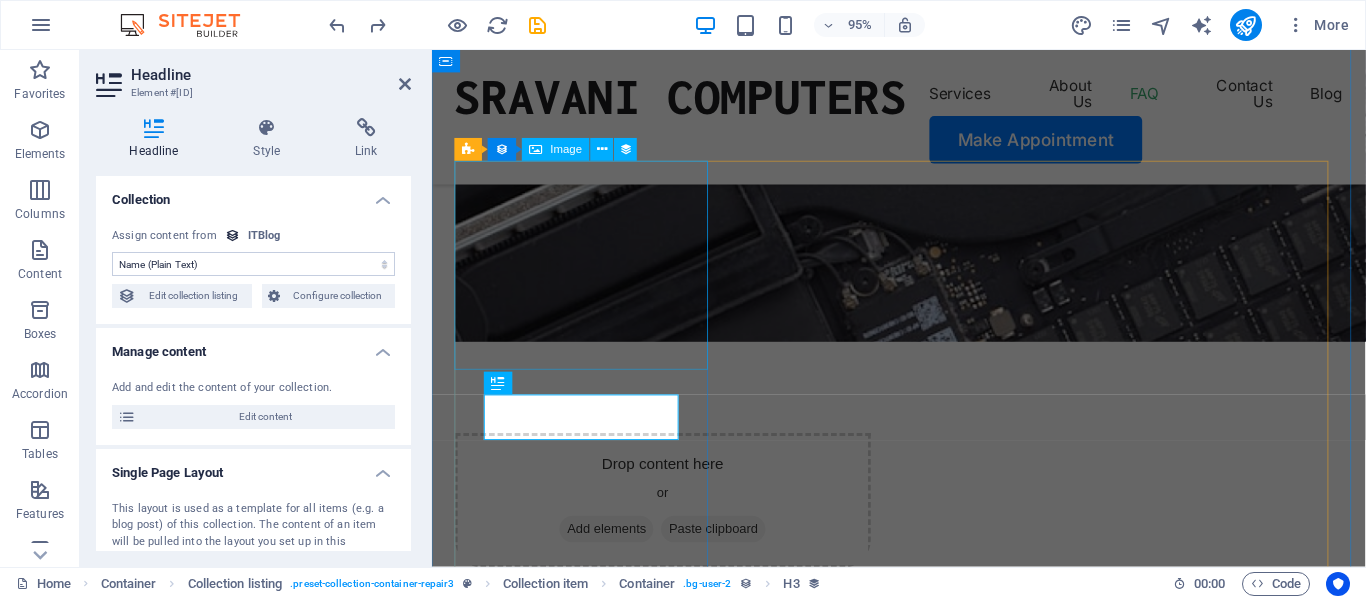 click at bounding box center [923, 5737] 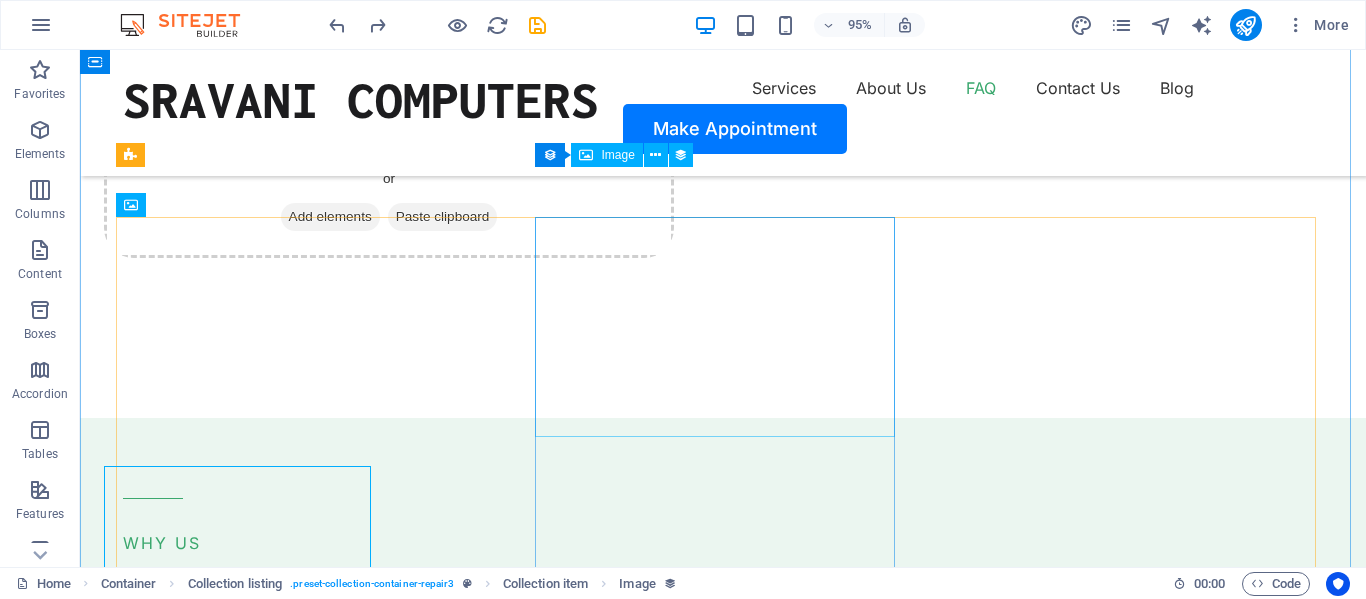 scroll, scrollTop: 4515, scrollLeft: 0, axis: vertical 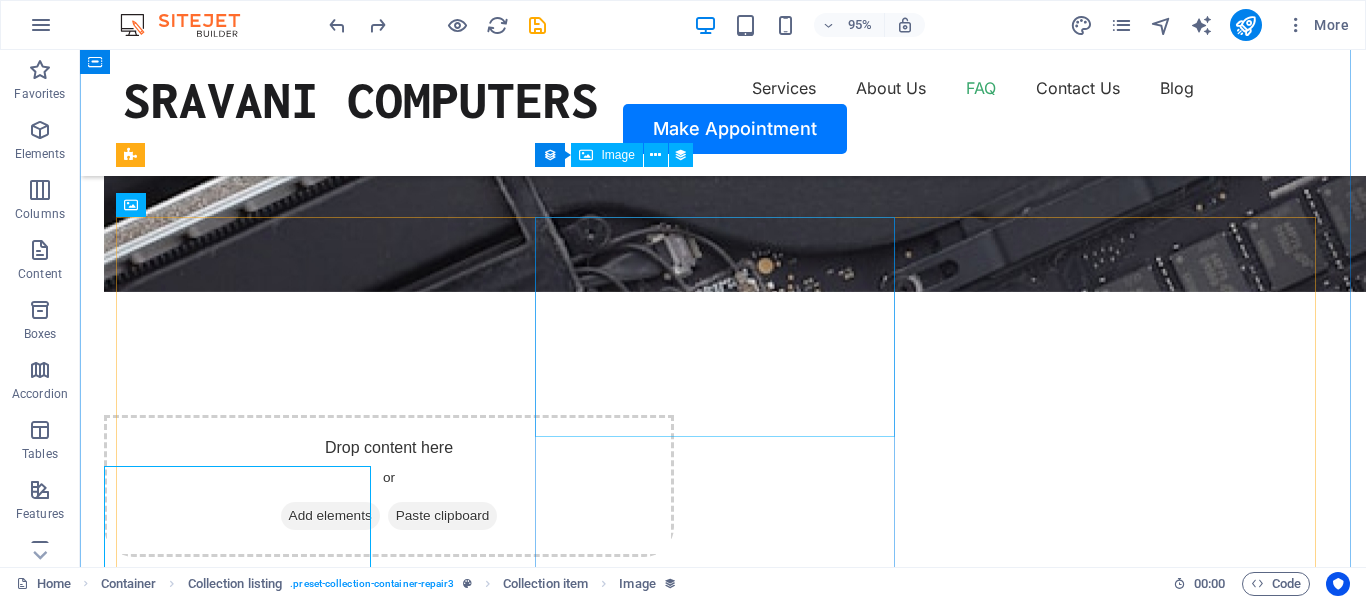 click at bounding box center (723, 5906) 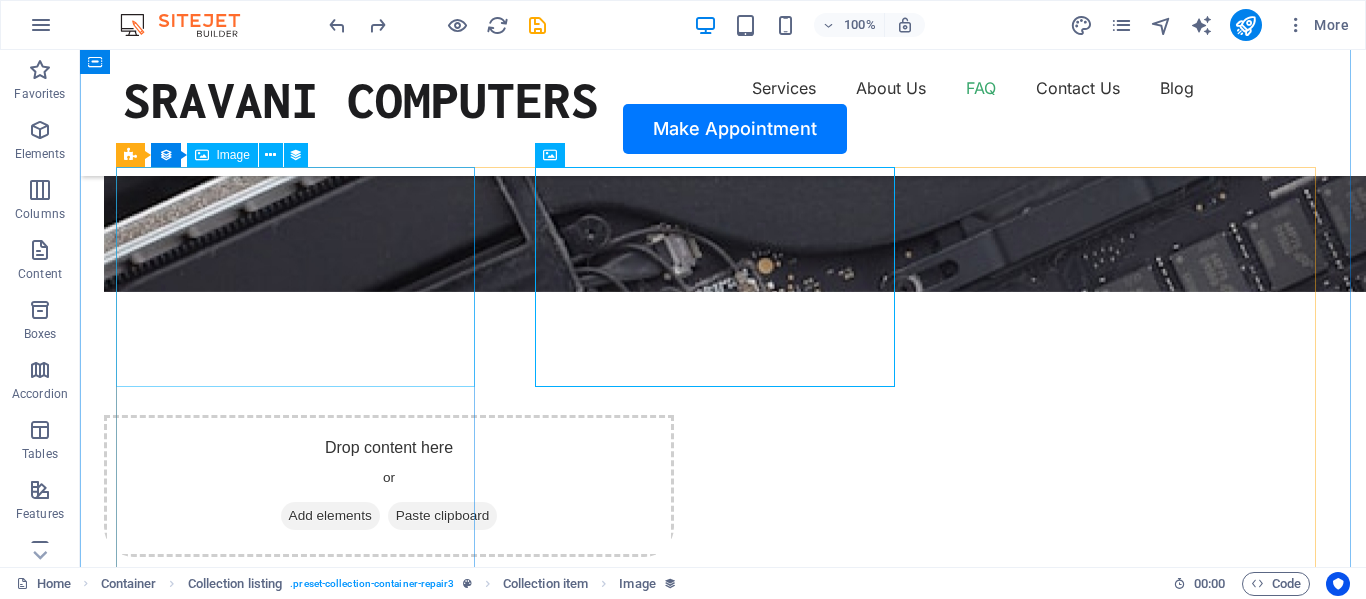 click at bounding box center (723, 5428) 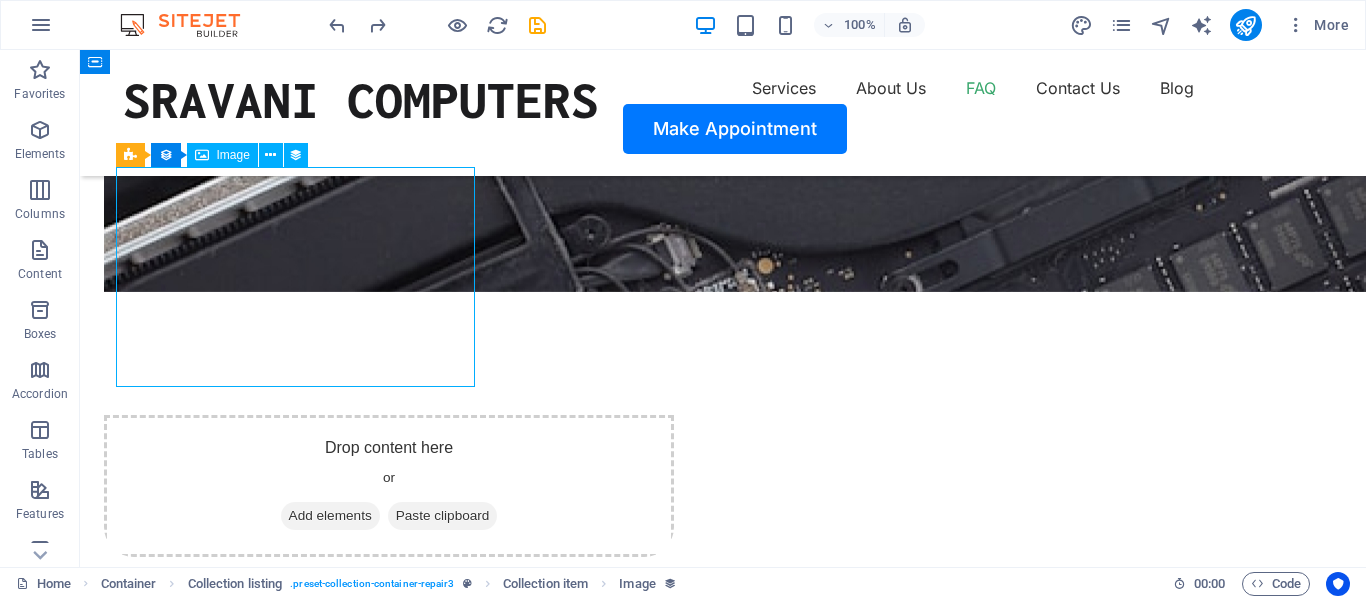 click at bounding box center [723, 5428] 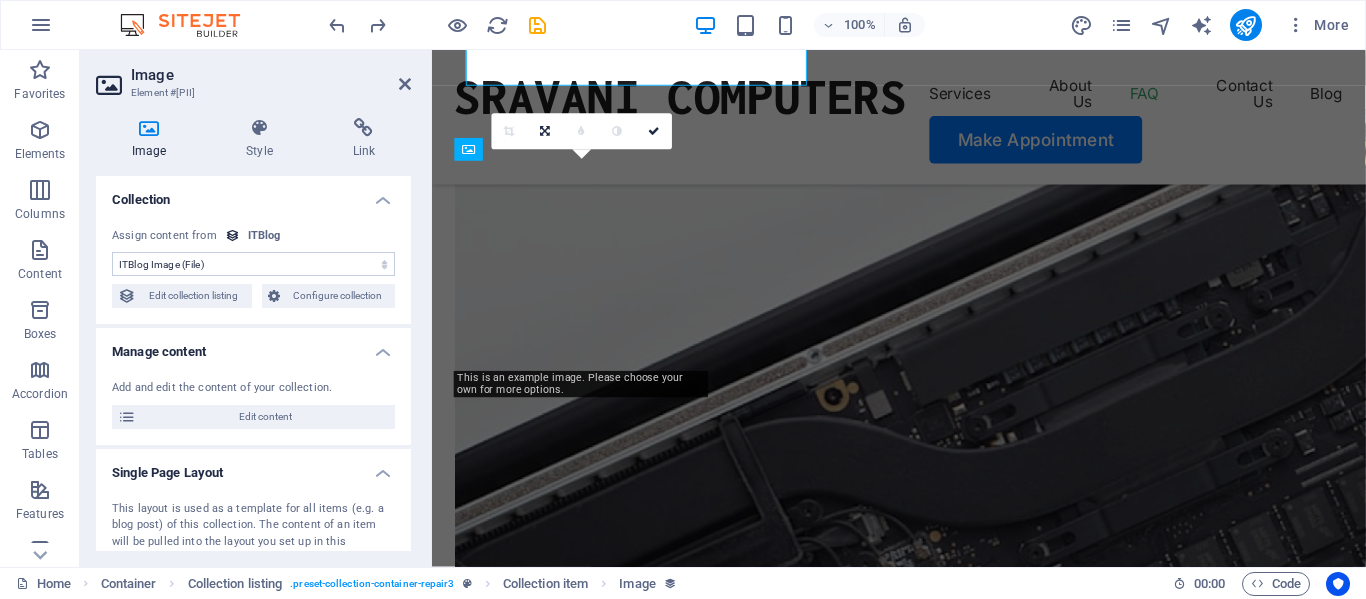 scroll, scrollTop: 4814, scrollLeft: 0, axis: vertical 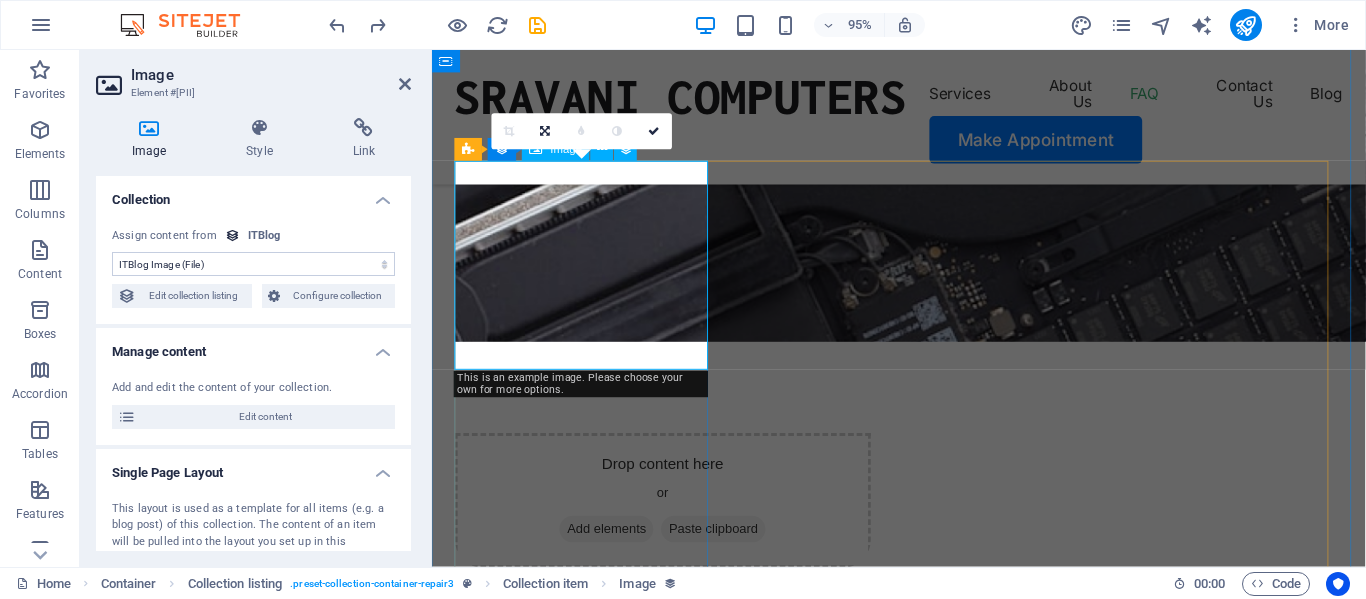 click at bounding box center [923, 5737] 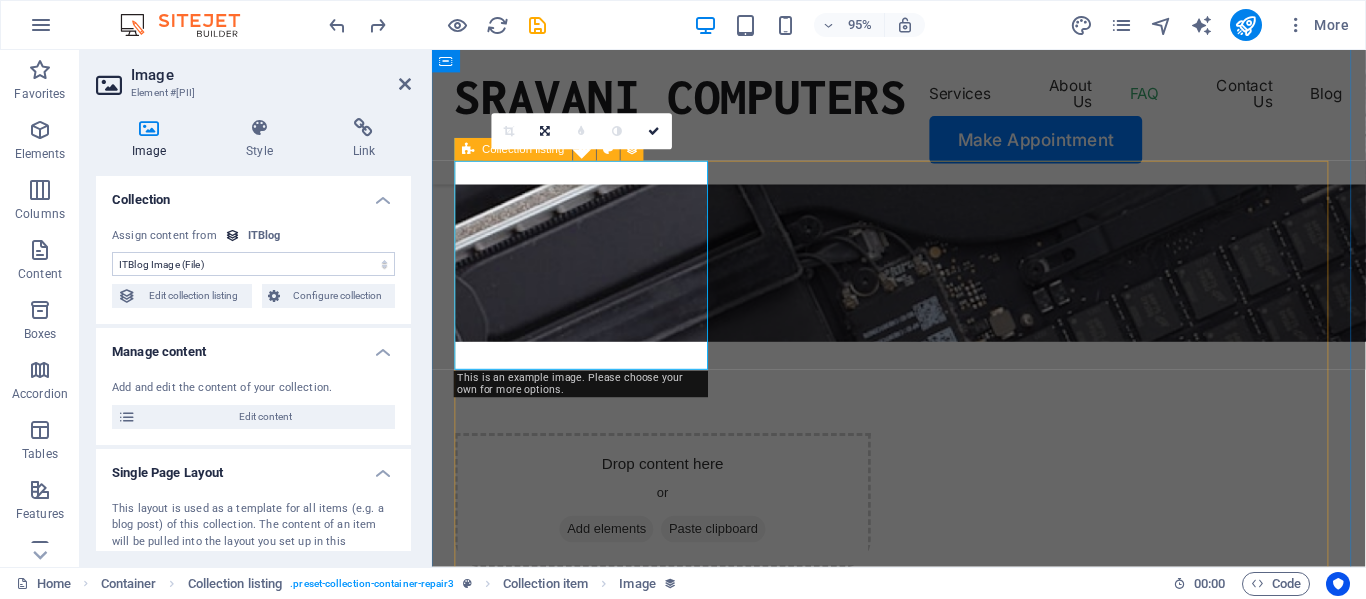 click at bounding box center [468, 150] 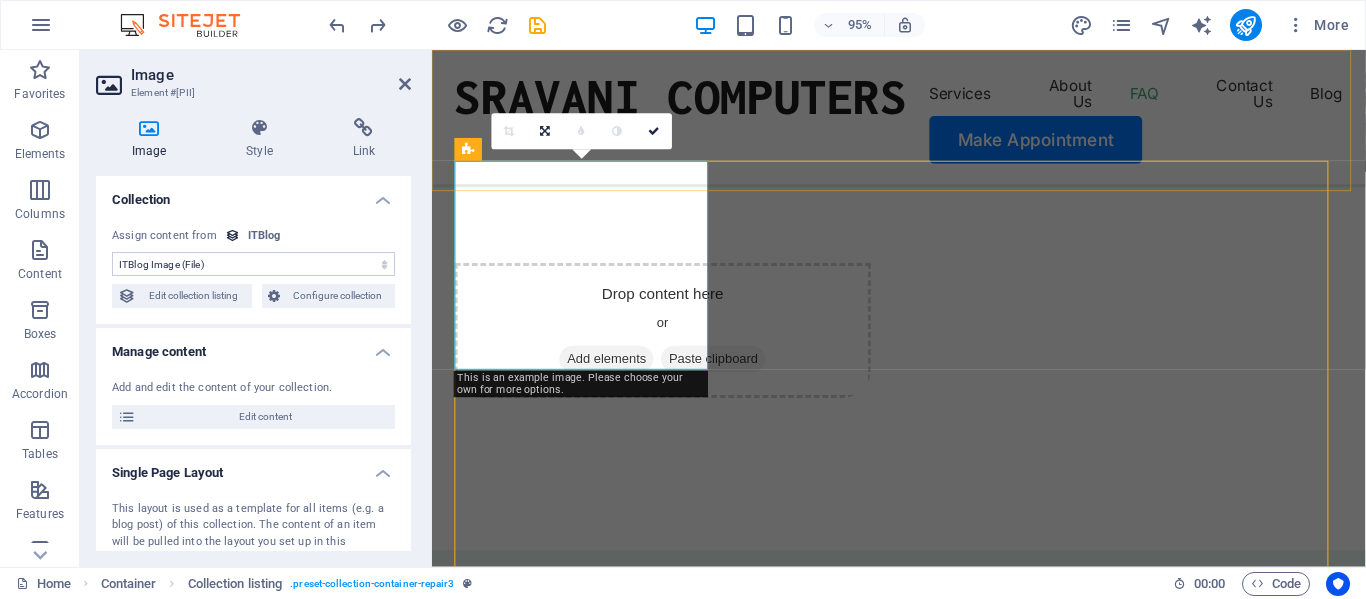 scroll, scrollTop: 4515, scrollLeft: 0, axis: vertical 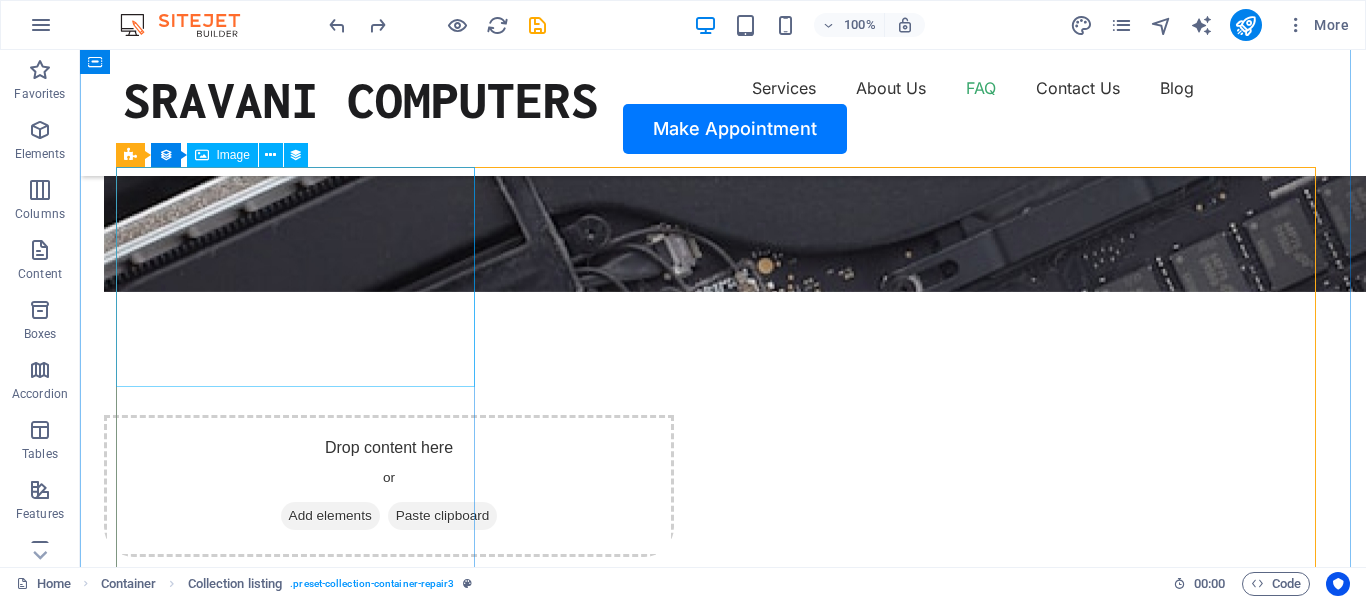 click at bounding box center (723, 5428) 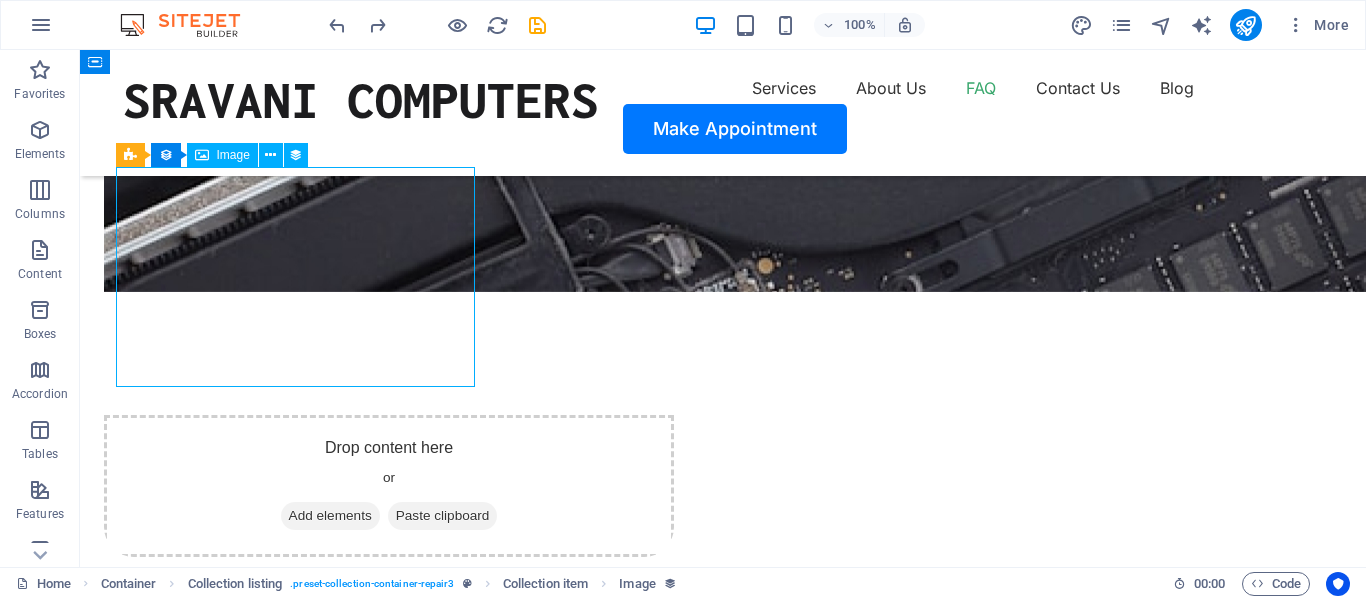 click at bounding box center (723, 5428) 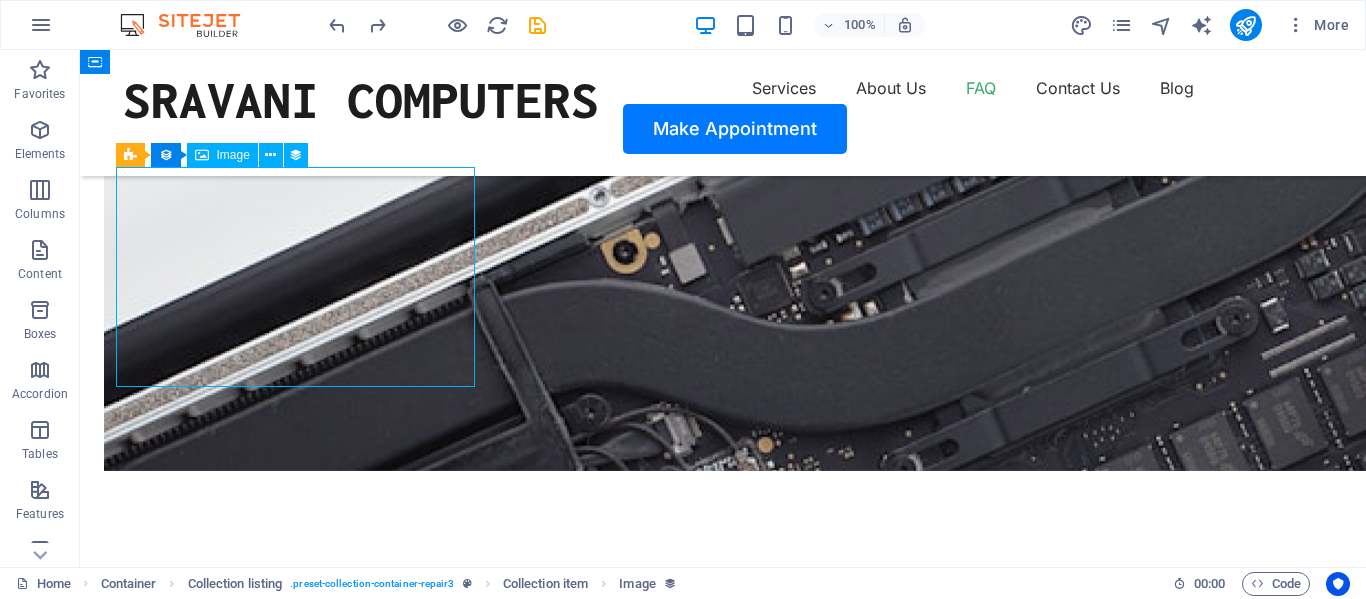 scroll, scrollTop: 4814, scrollLeft: 0, axis: vertical 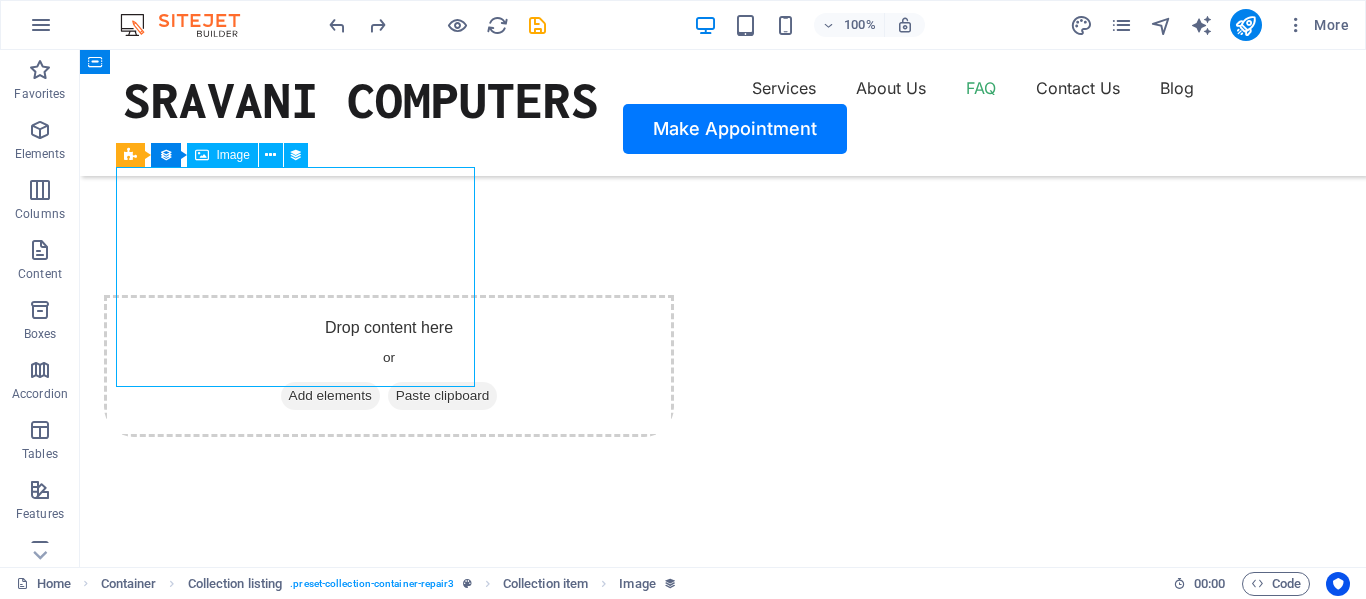 select on "itblog-image" 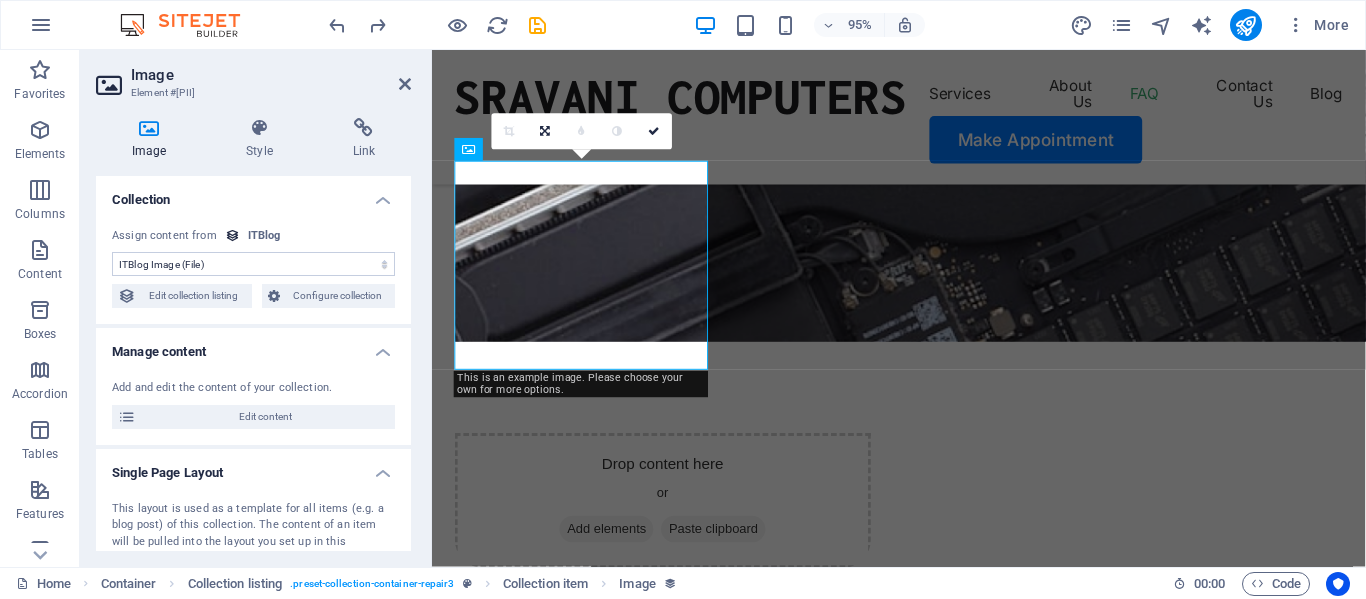 click on "Image" at bounding box center [153, 139] 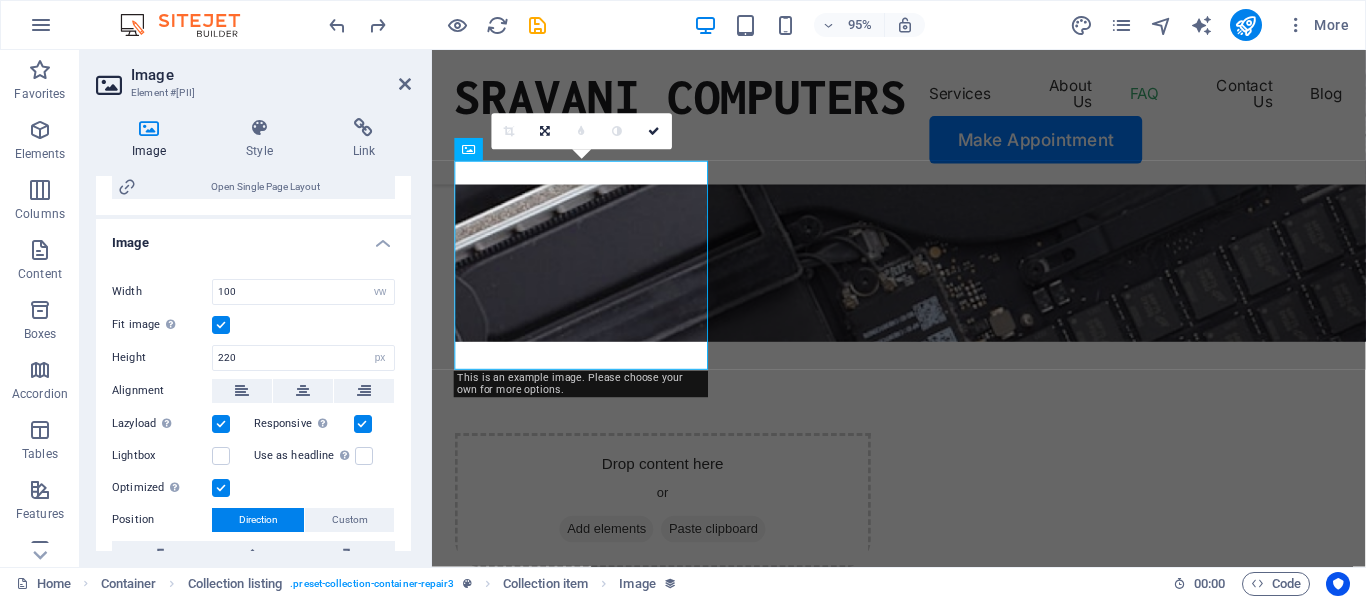 scroll, scrollTop: 691, scrollLeft: 0, axis: vertical 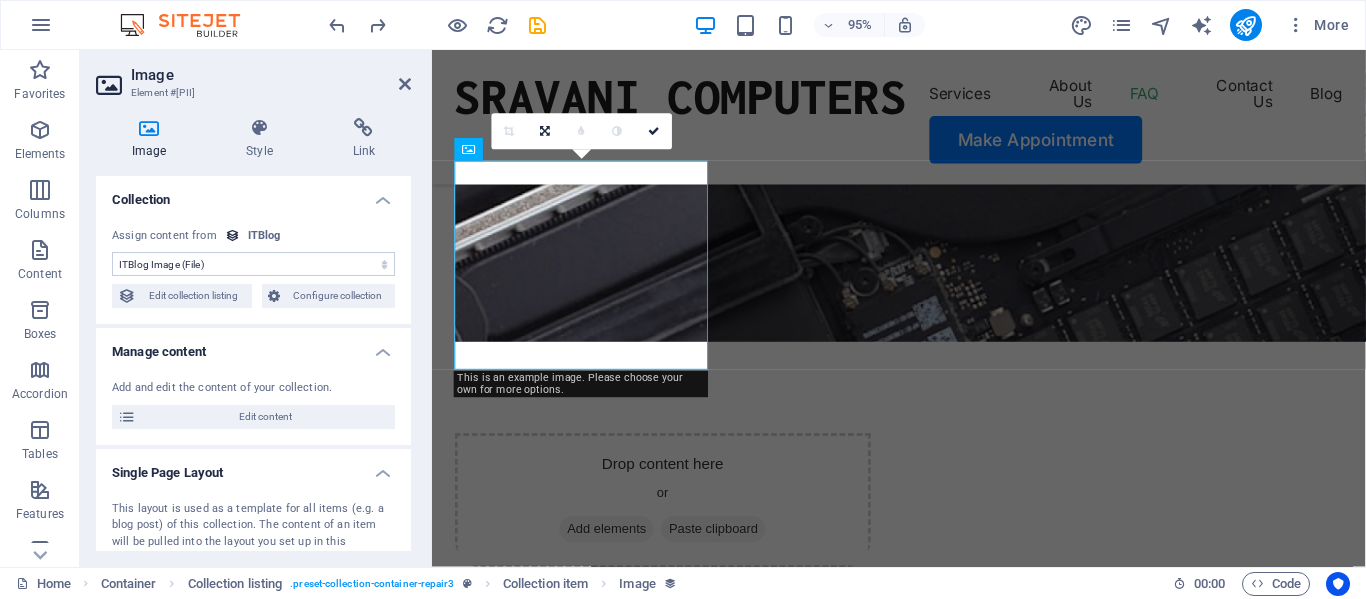 click on "No assignment, content remains static
Created at ([DATE])
Updated at ([DATE])
ITBlog Image (File)
ITBlog Date ([DATE])
Name (Plain Text)
Slug (Plain Text)
Short Description (Rich Text)
Long Intro (Rich Text)
ITBlog Author Avatar (File)
ITBlog Author Name (Plain Text)
ITBlog Content (CMS)
Featured Blog (Checkbox)
Related Tag (Choice)" at bounding box center (253, 264) 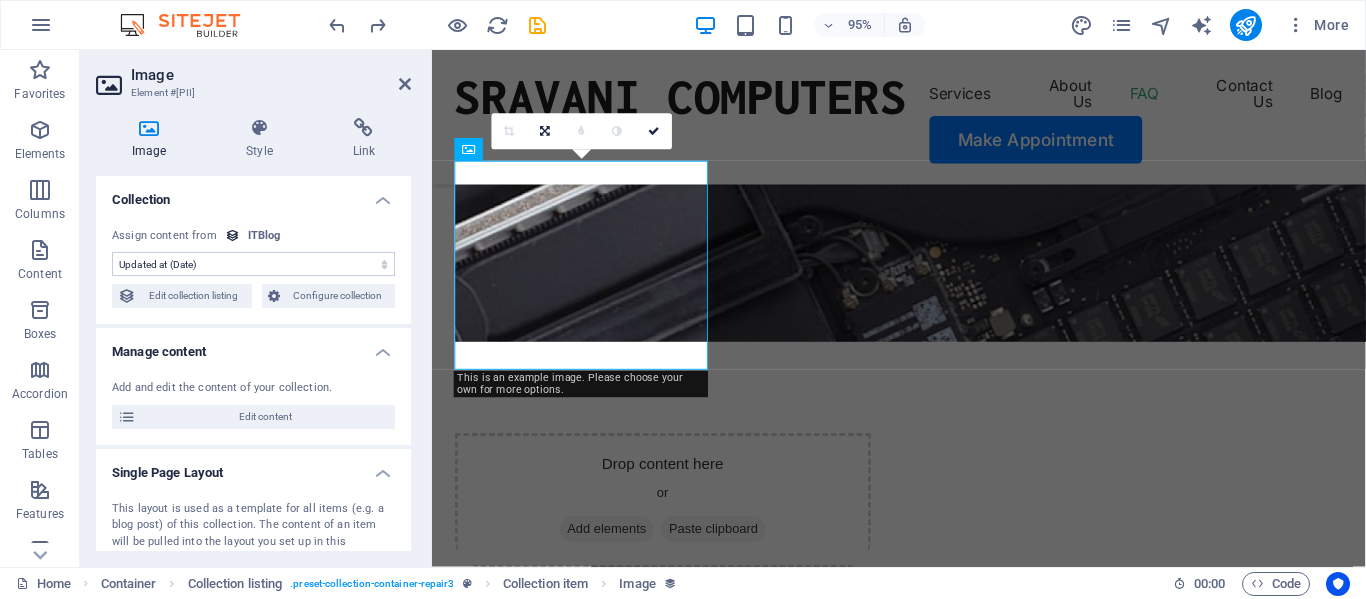 click on "No assignment, content remains static
Created at ([DATE])
Updated at ([DATE])
ITBlog Image (File)
ITBlog Date ([DATE])
Name (Plain Text)
Slug (Plain Text)
Short Description (Rich Text)
Long Intro (Rich Text)
ITBlog Author Avatar (File)
ITBlog Author Name (Plain Text)
ITBlog Content (CMS)
Featured Blog (Checkbox)
Related Tag (Choice)" at bounding box center (253, 264) 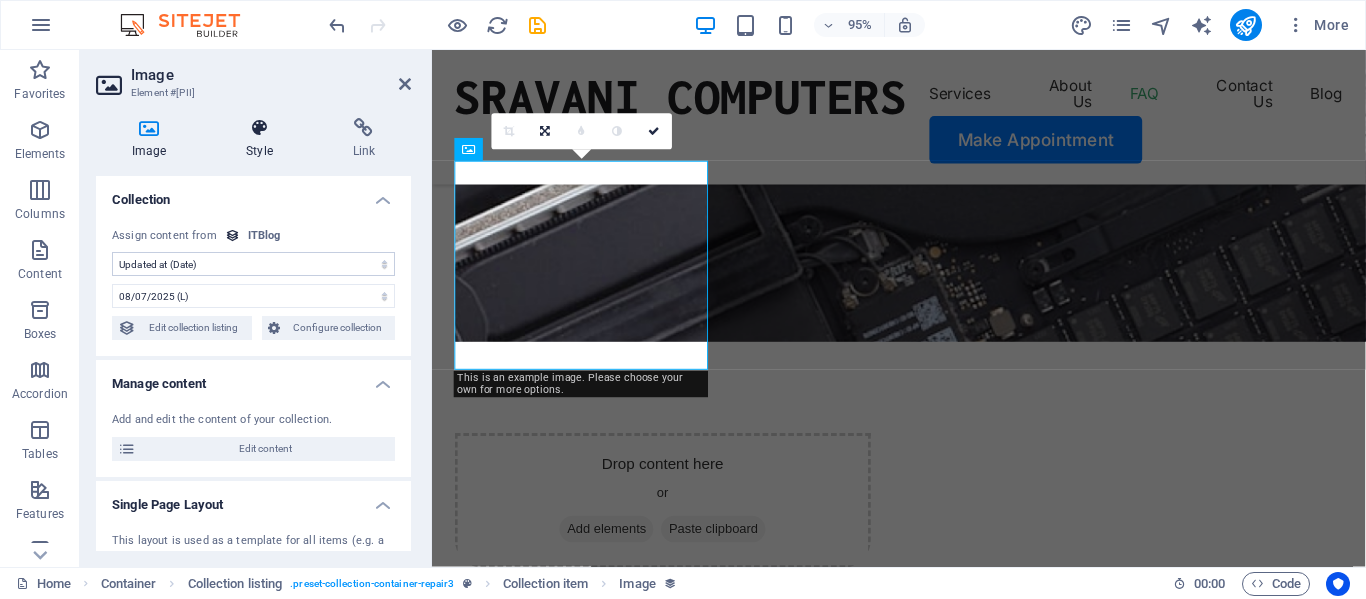 click at bounding box center (259, 128) 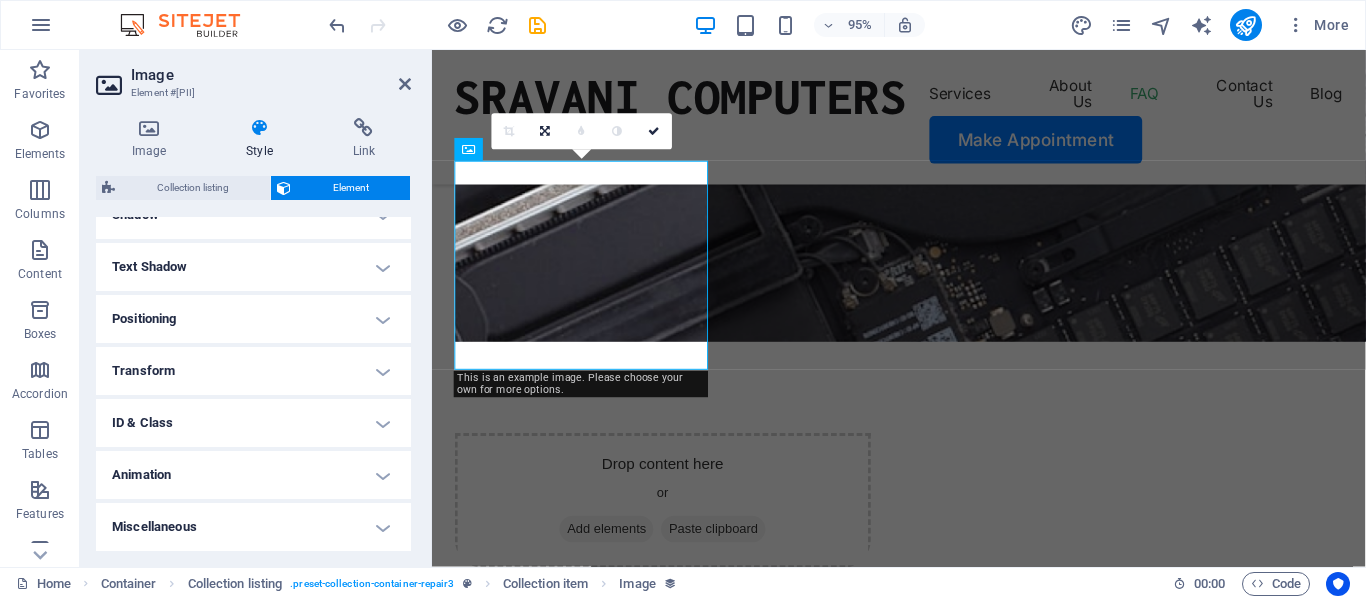 scroll, scrollTop: 0, scrollLeft: 0, axis: both 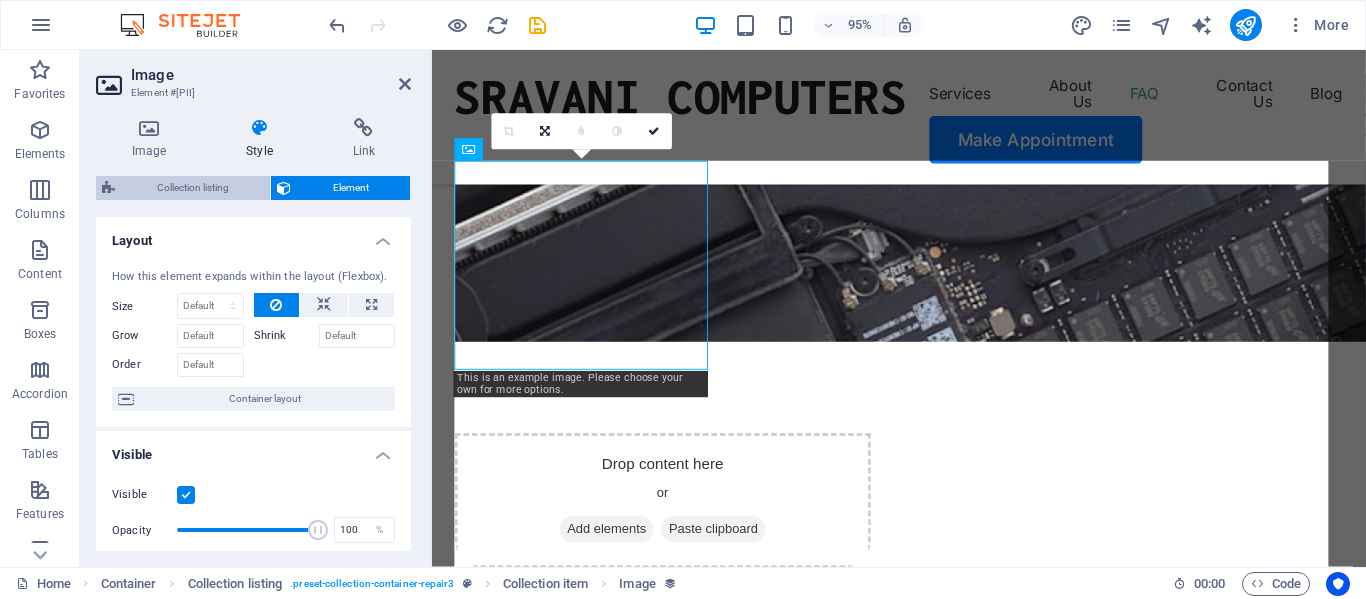 click on "Collection listing" at bounding box center (192, 188) 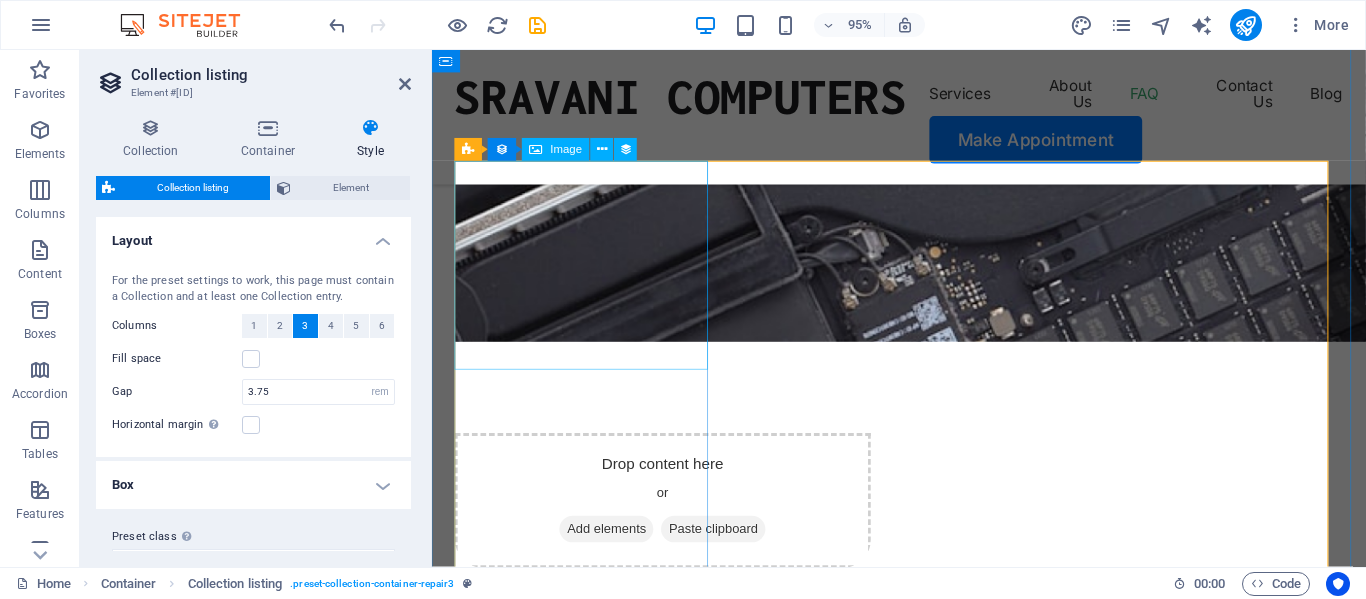 click on "08/02/2025" at bounding box center [923, 5737] 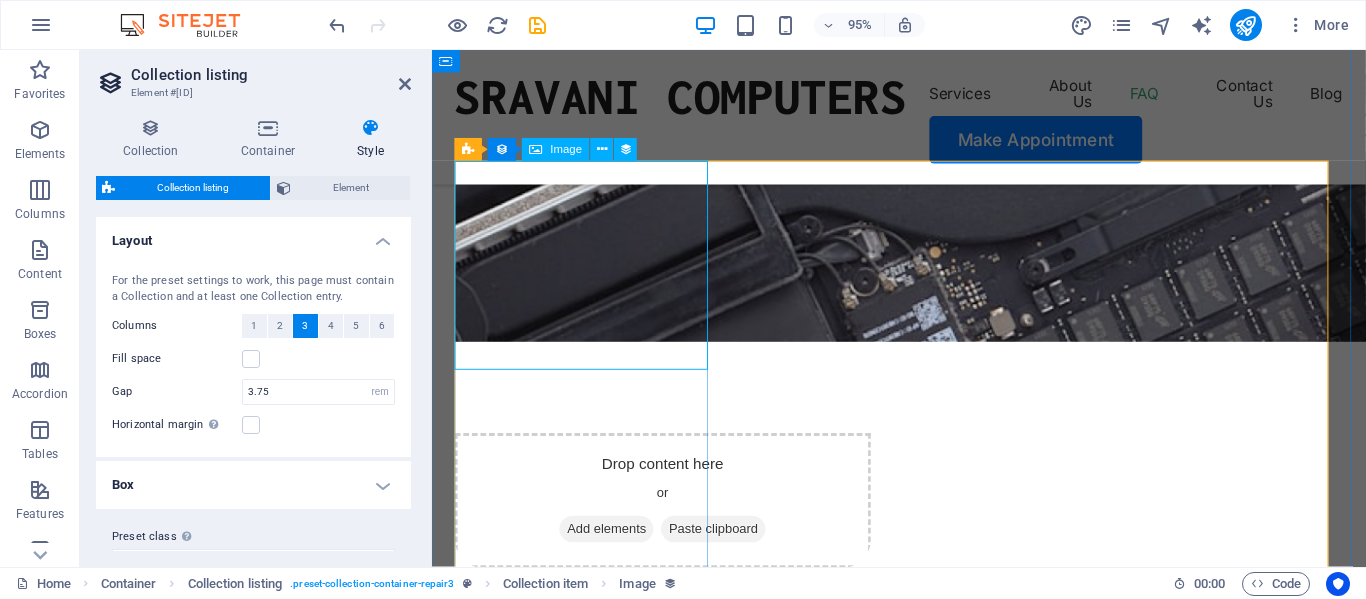 click on "08/02/2025" at bounding box center [923, 5737] 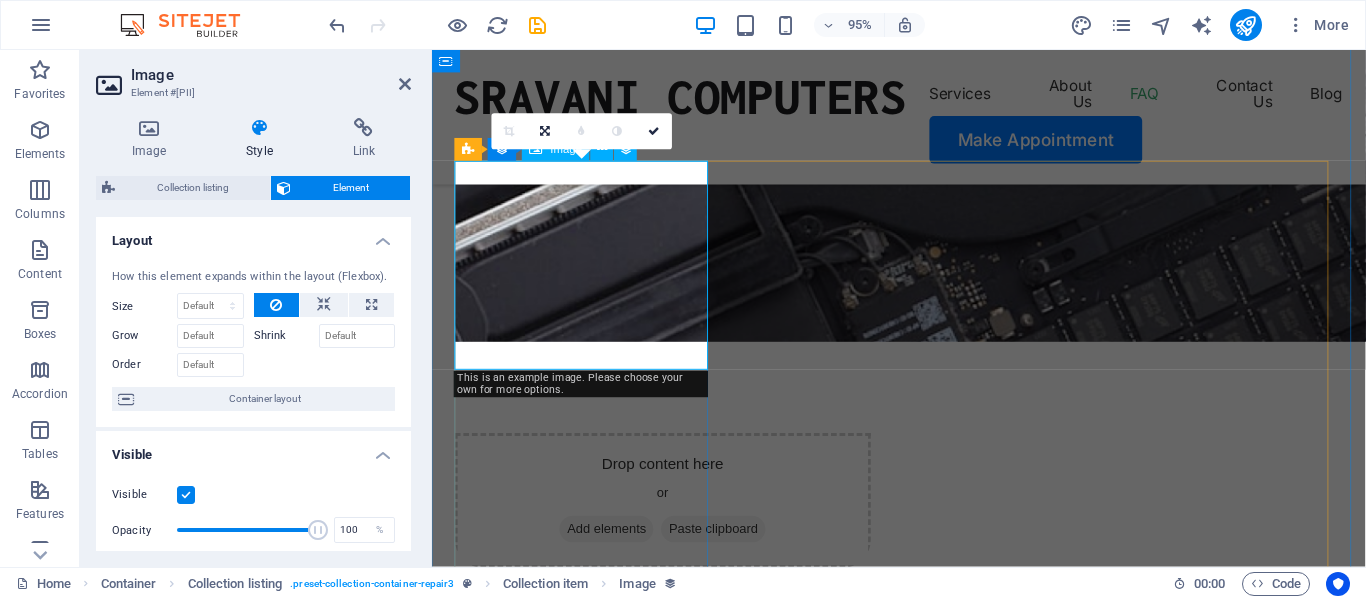 click on "08/02/2025" at bounding box center (923, 5737) 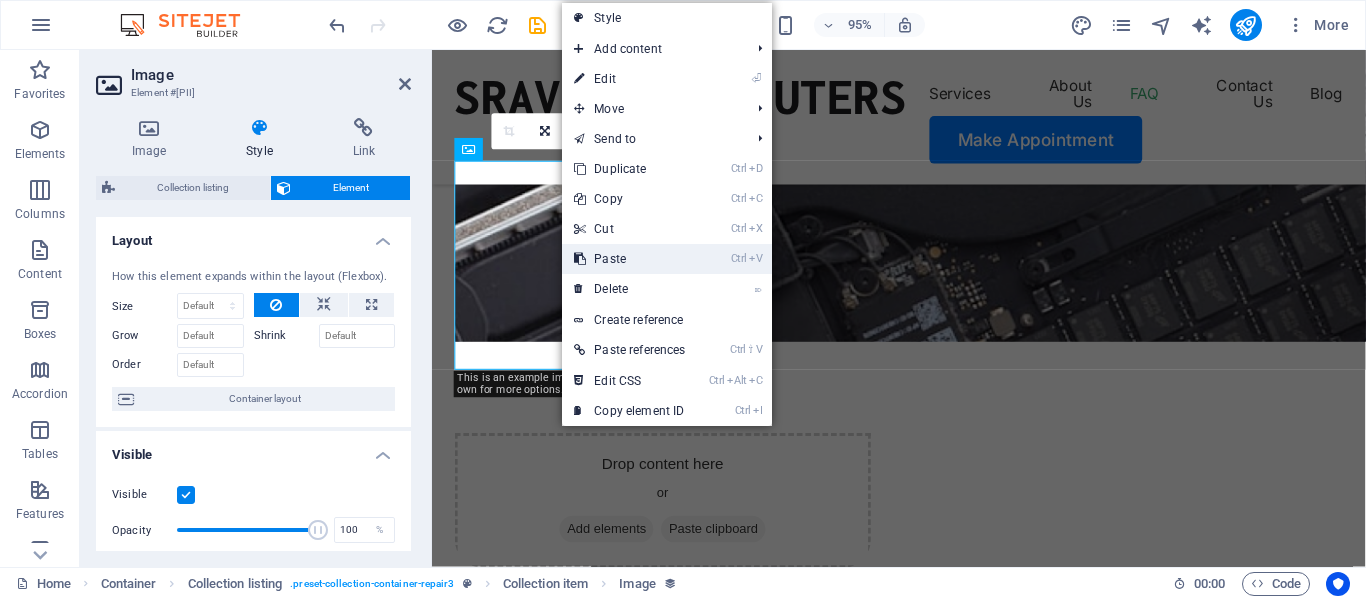 click on "Ctrl V  Paste" at bounding box center (629, 259) 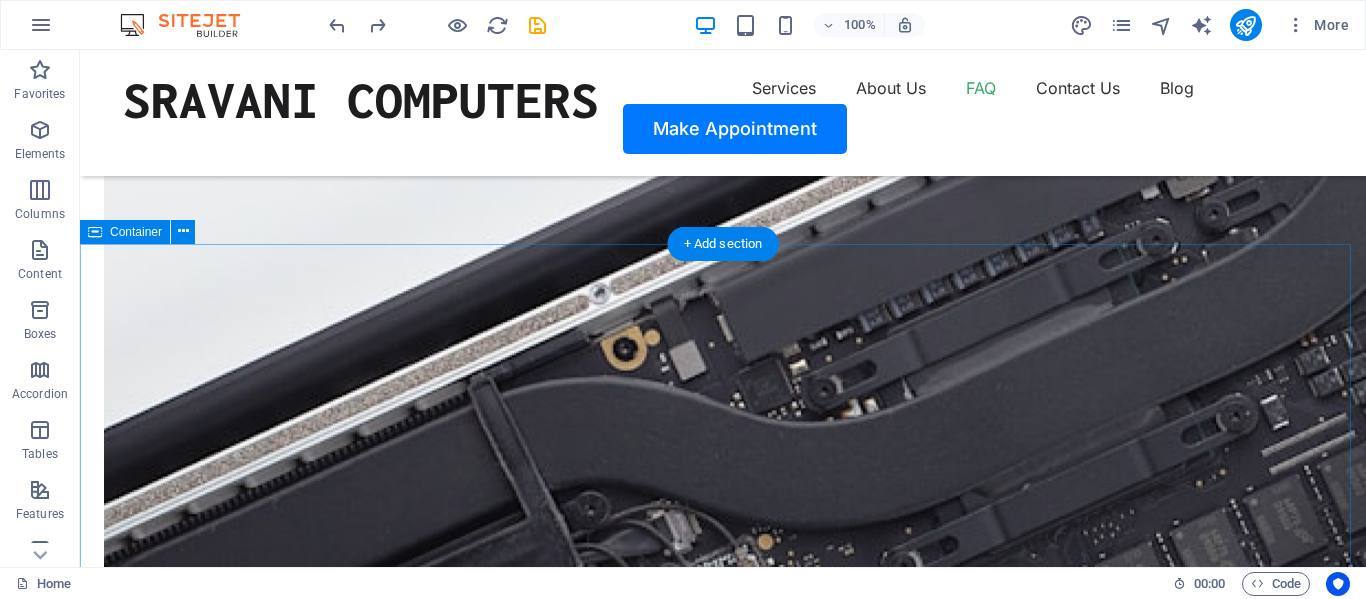 scroll, scrollTop: 4015, scrollLeft: 0, axis: vertical 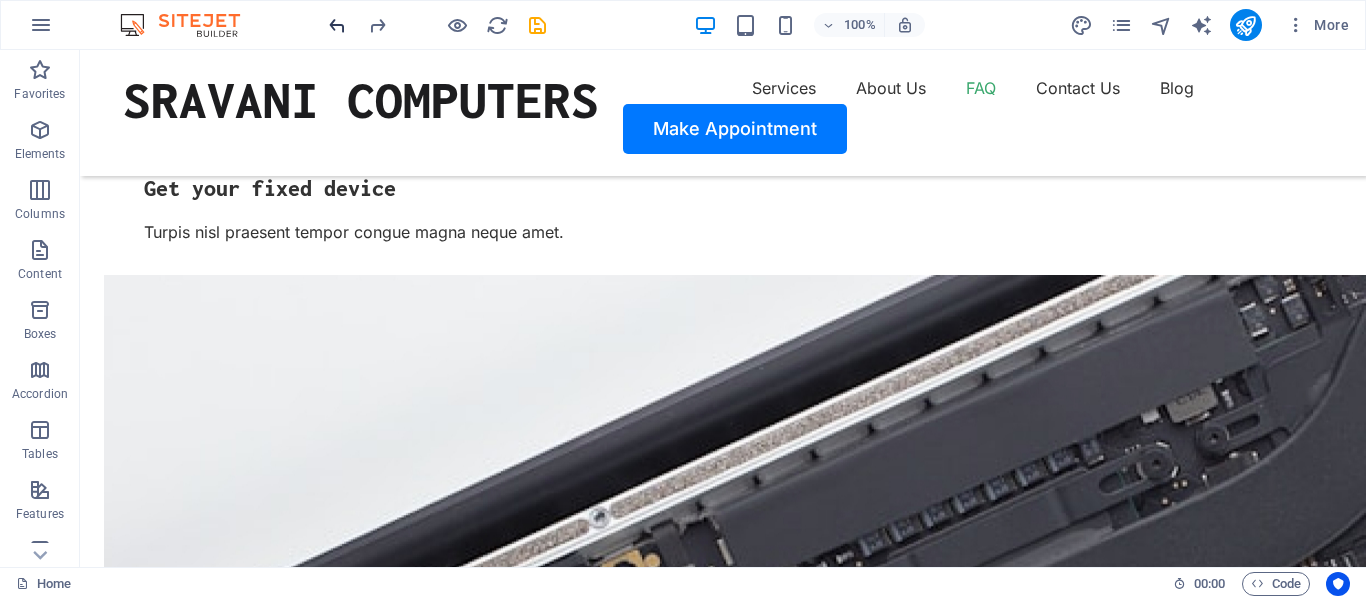 click at bounding box center (337, 25) 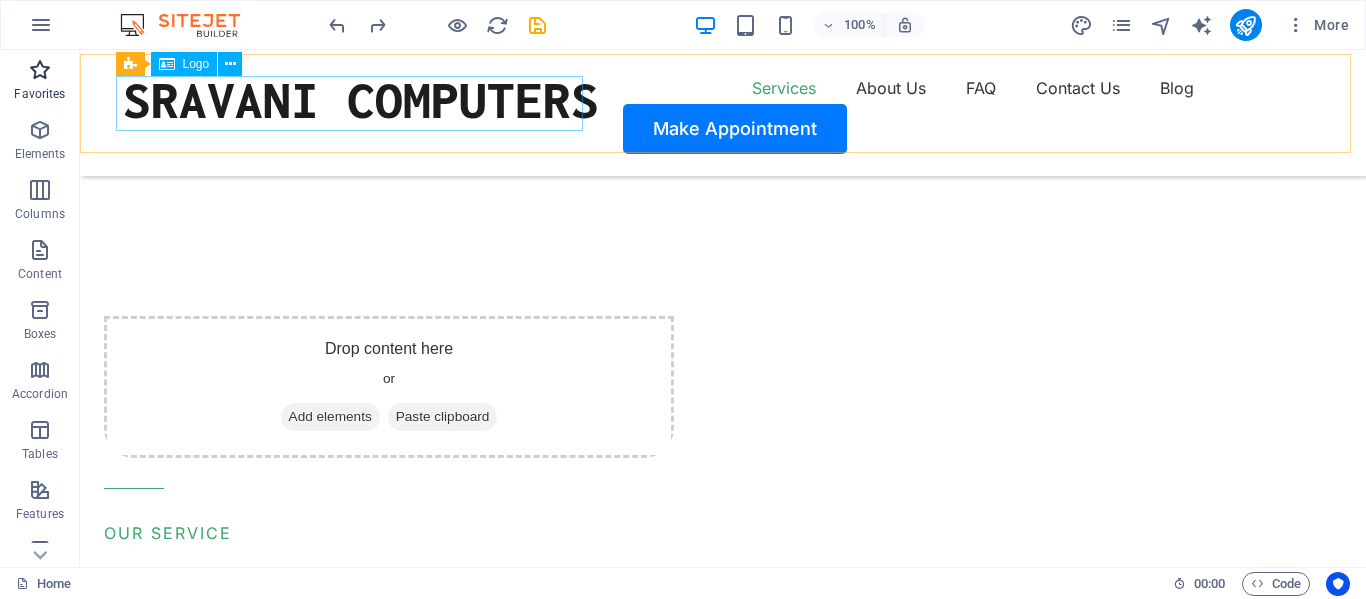 scroll, scrollTop: 1715, scrollLeft: 0, axis: vertical 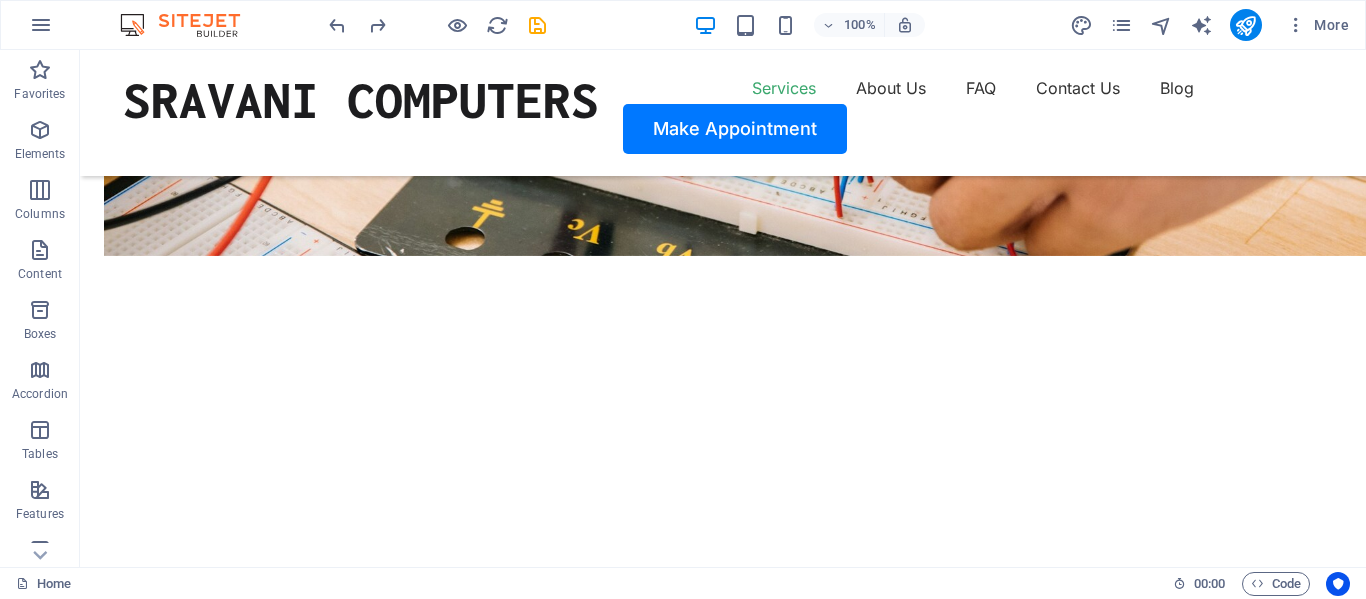 click on "100% More" at bounding box center [841, 25] 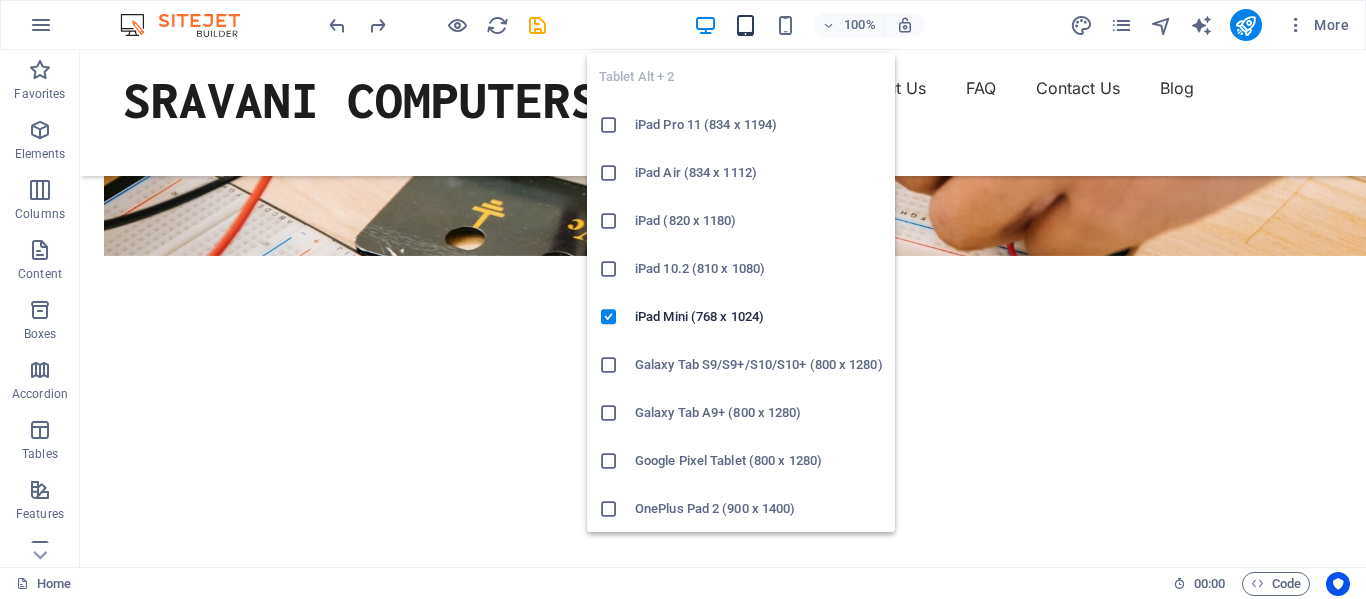 click at bounding box center (745, 25) 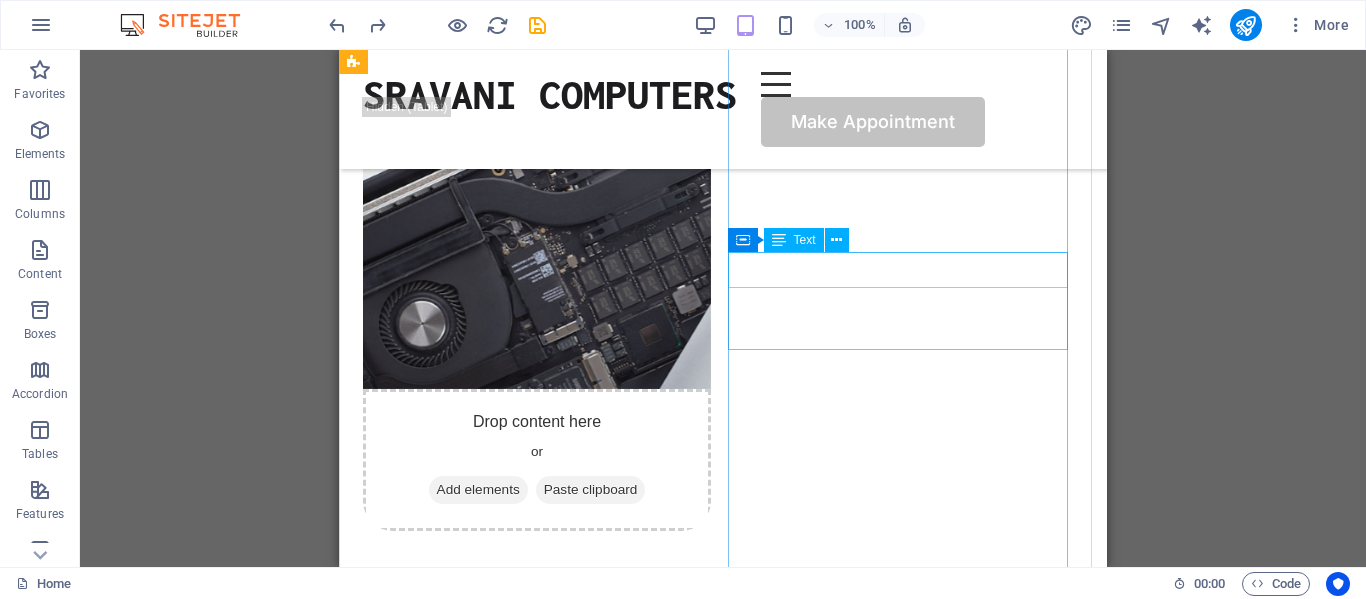 scroll, scrollTop: 3700, scrollLeft: 0, axis: vertical 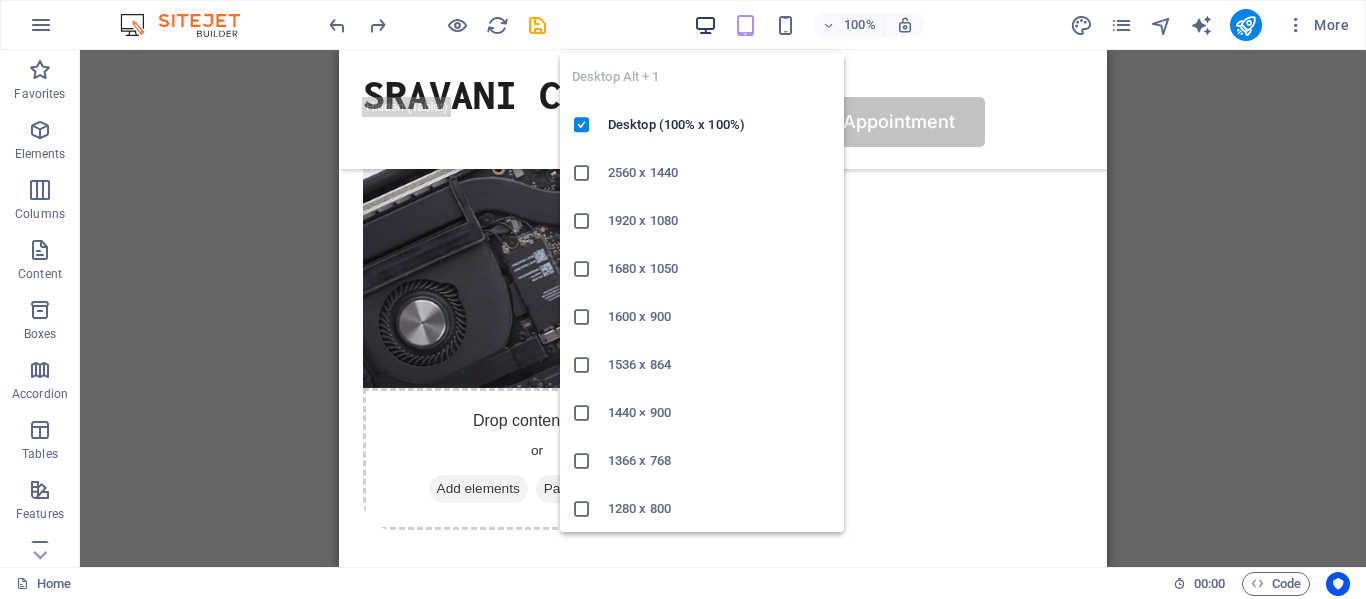 click at bounding box center [705, 25] 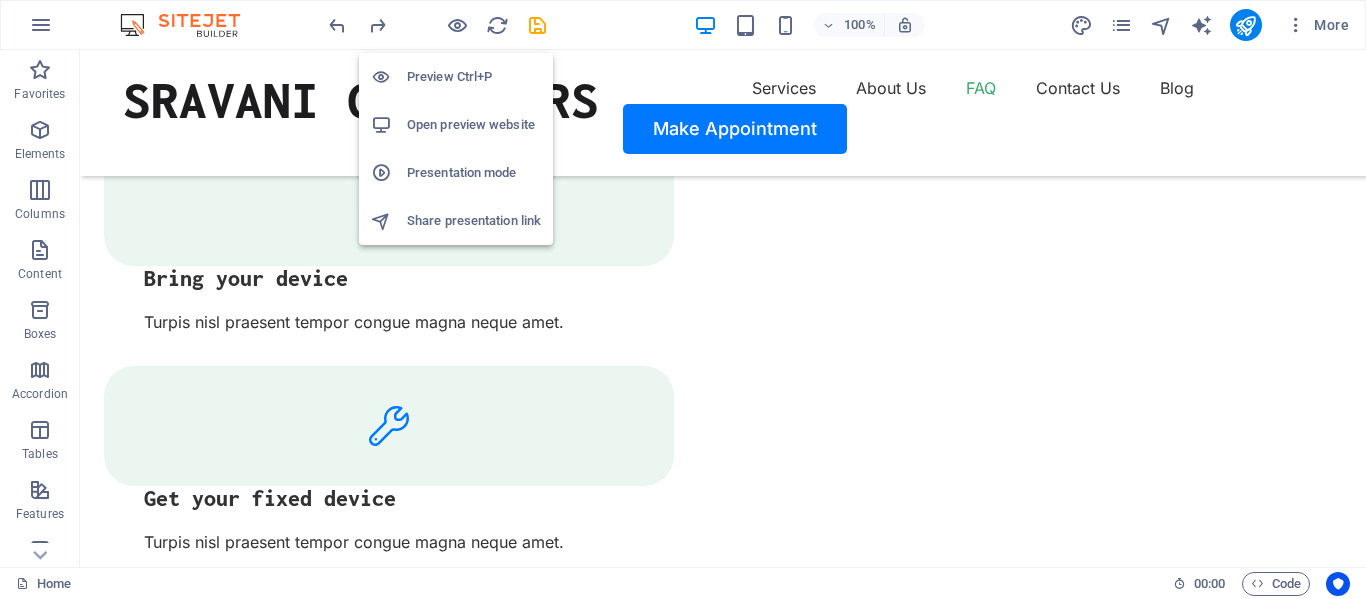 click on "Preview Ctrl+P" at bounding box center (474, 77) 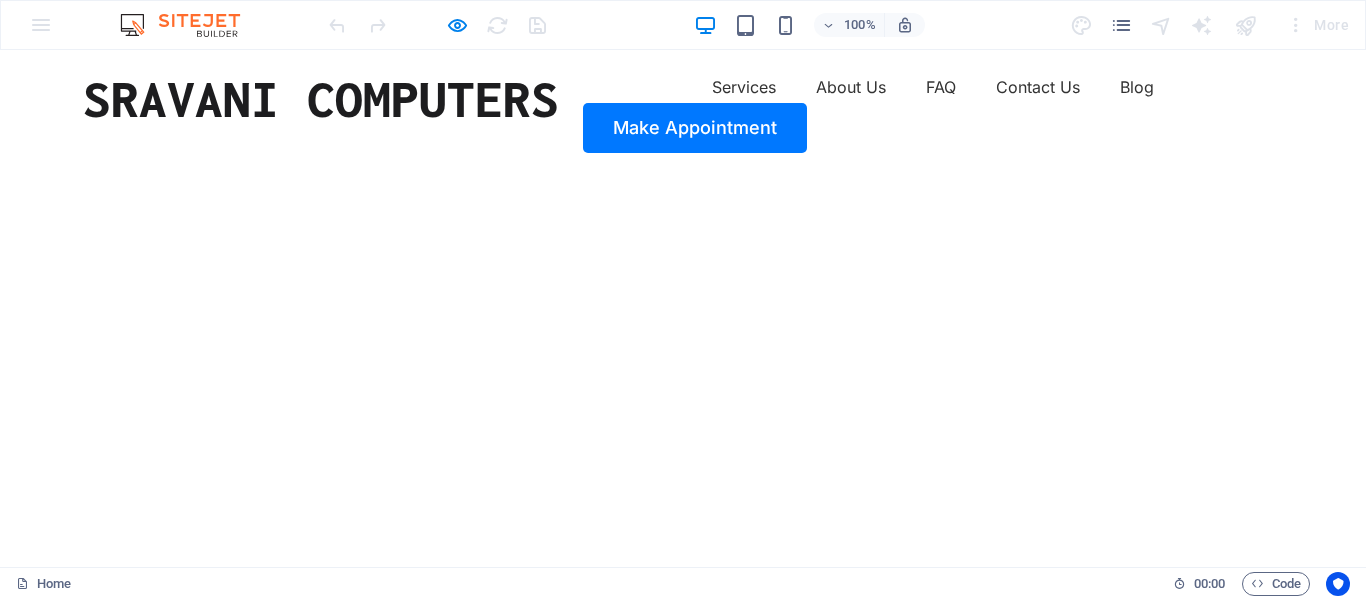scroll, scrollTop: 0, scrollLeft: 0, axis: both 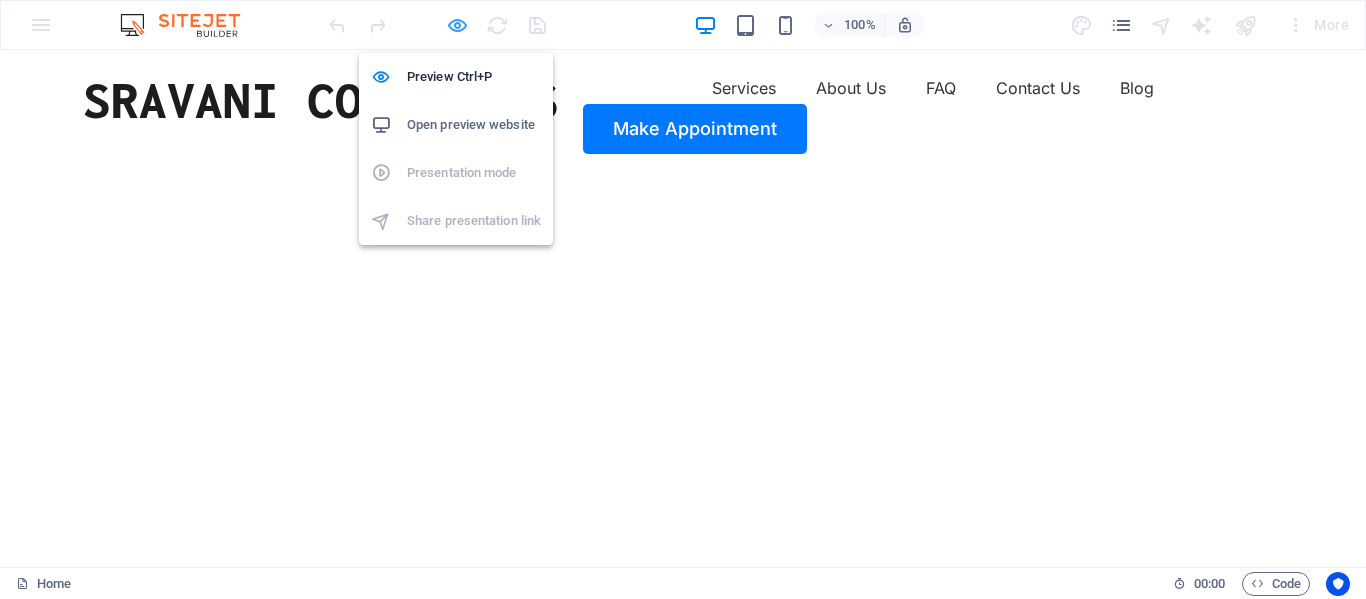 click at bounding box center [457, 25] 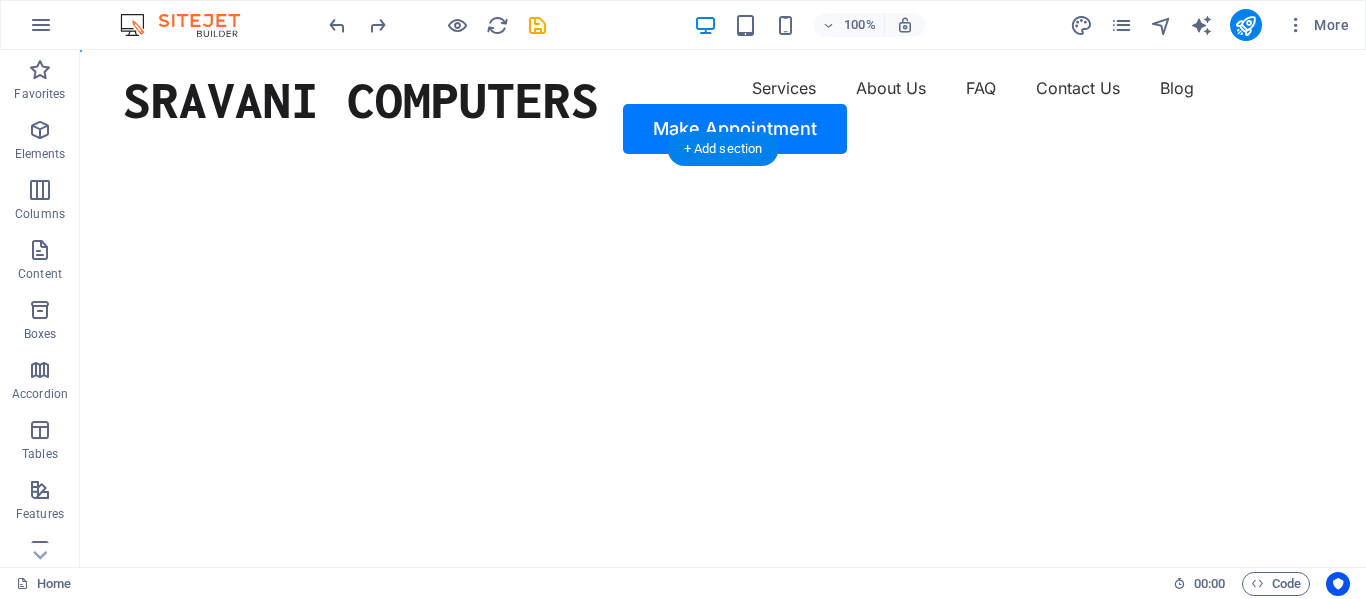 click at bounding box center [-556, 176] 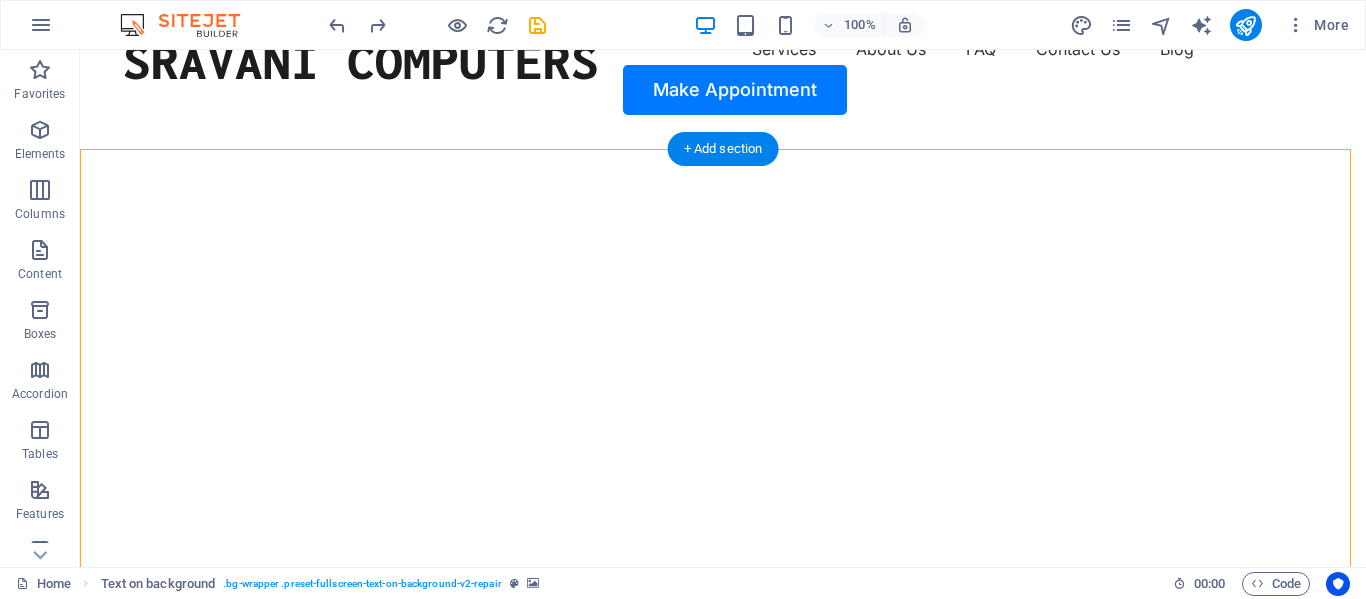 scroll, scrollTop: 100, scrollLeft: 0, axis: vertical 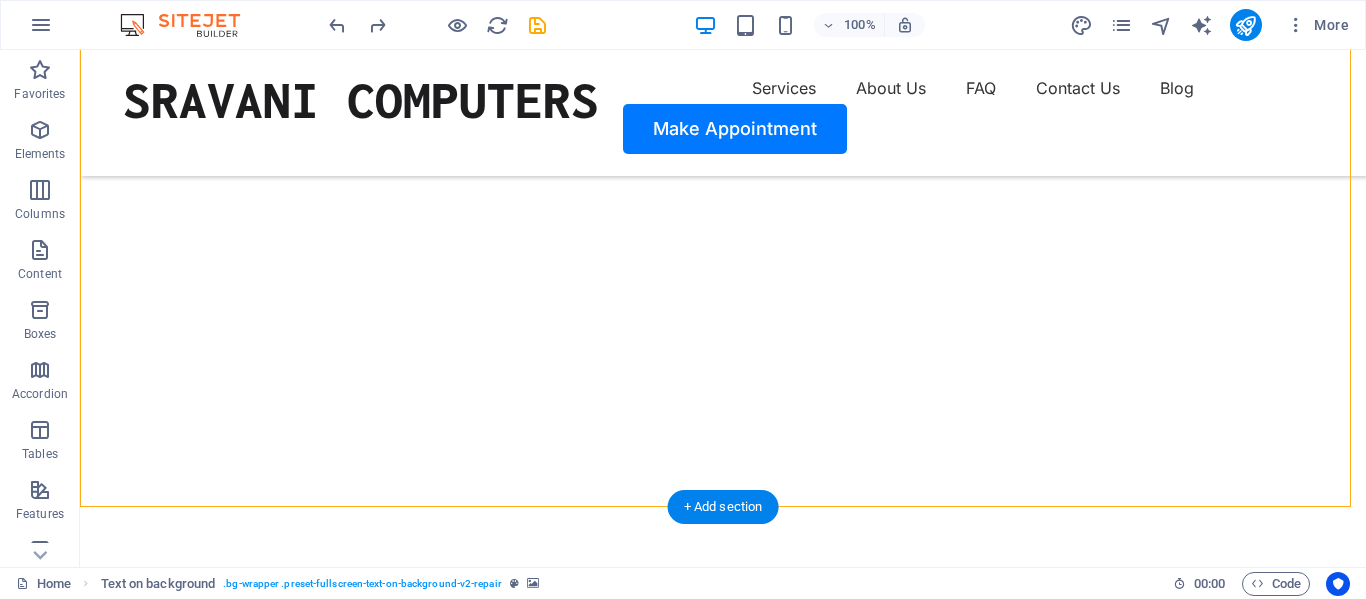 click at bounding box center (-556, 49) 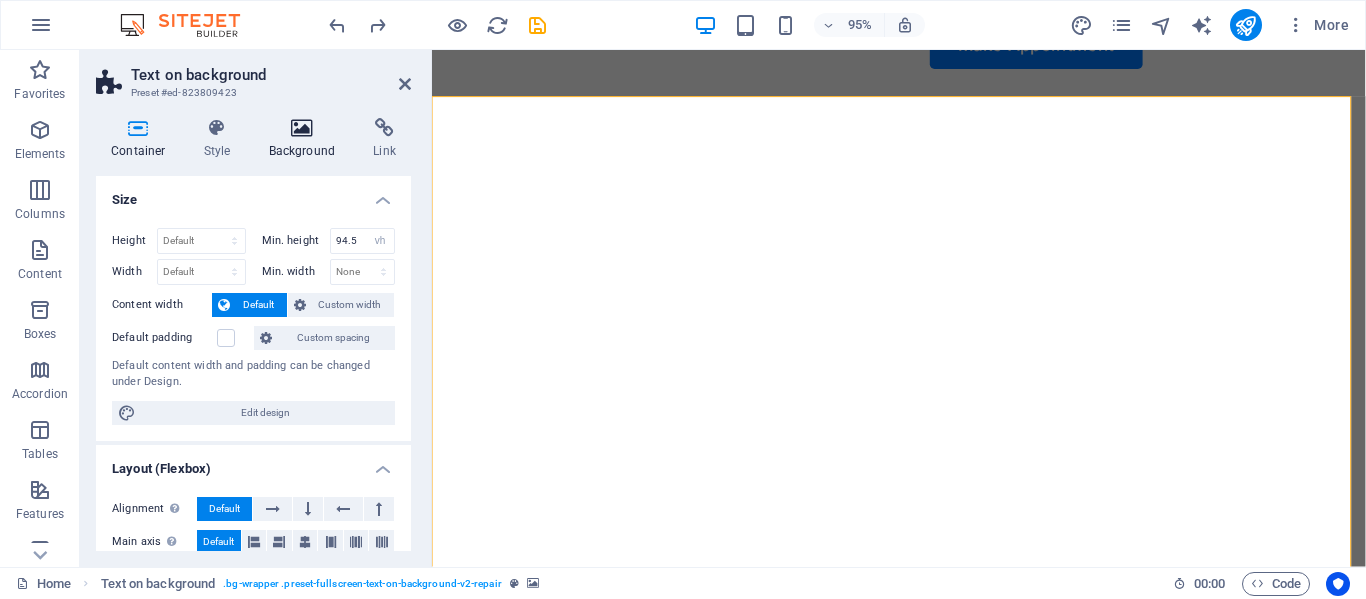 click at bounding box center [302, 128] 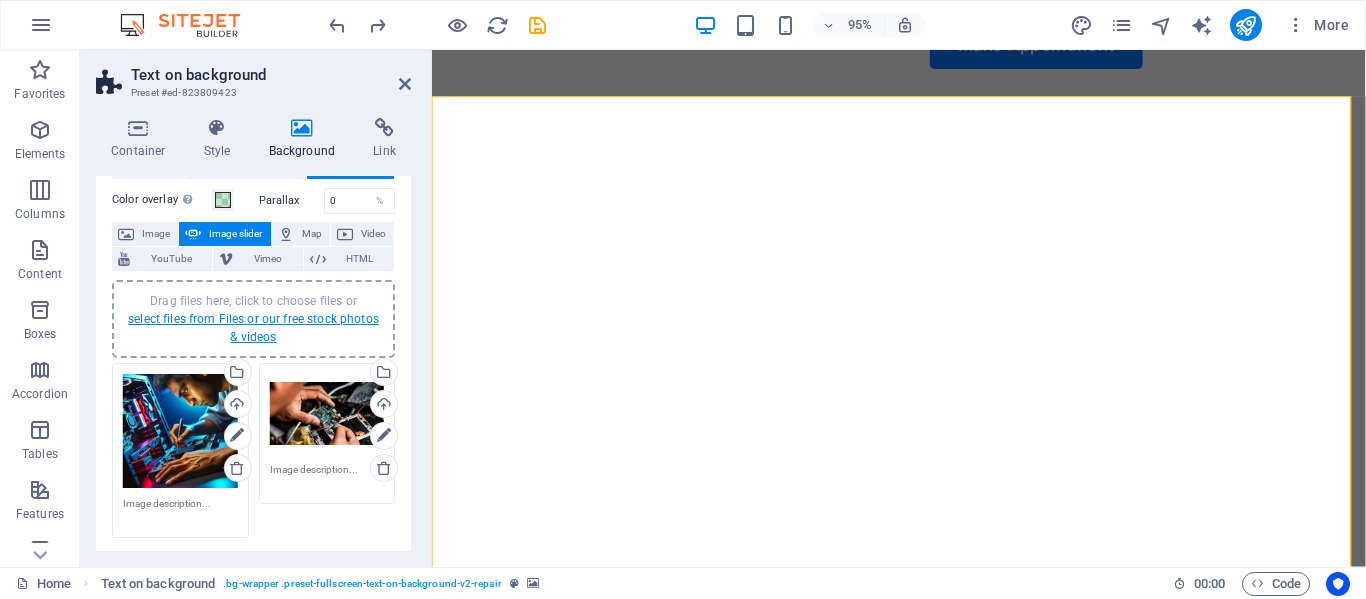 scroll, scrollTop: 100, scrollLeft: 0, axis: vertical 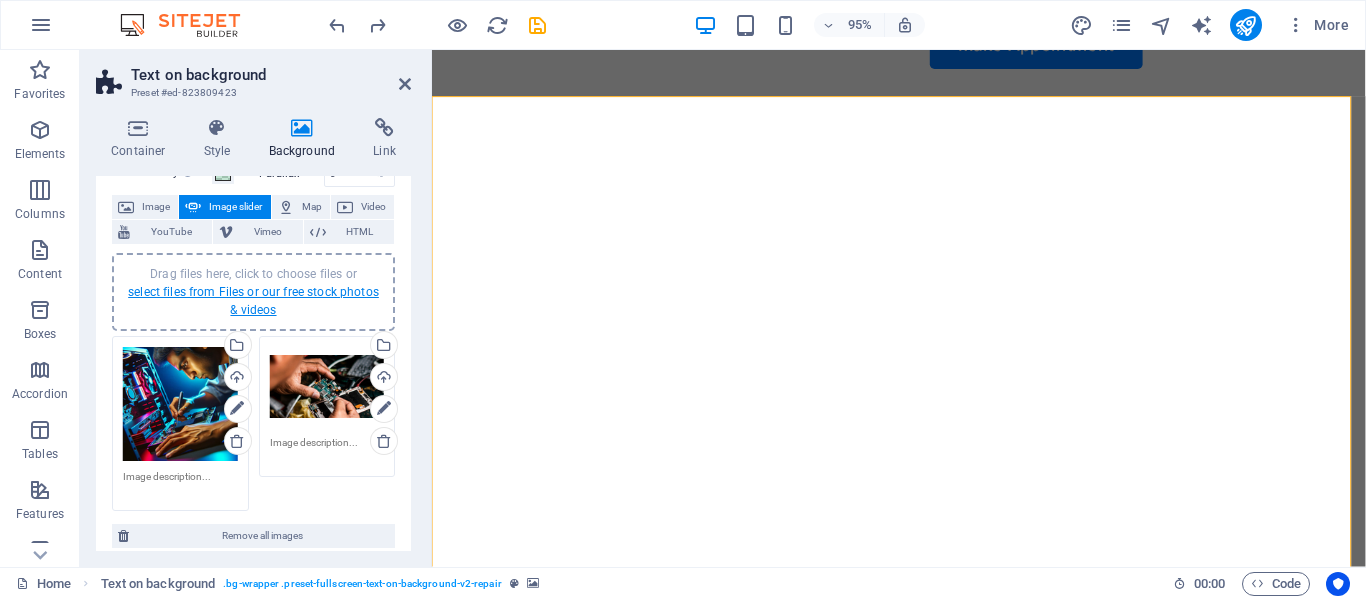 click on "select files from Files or our free stock photos & videos" at bounding box center (253, 301) 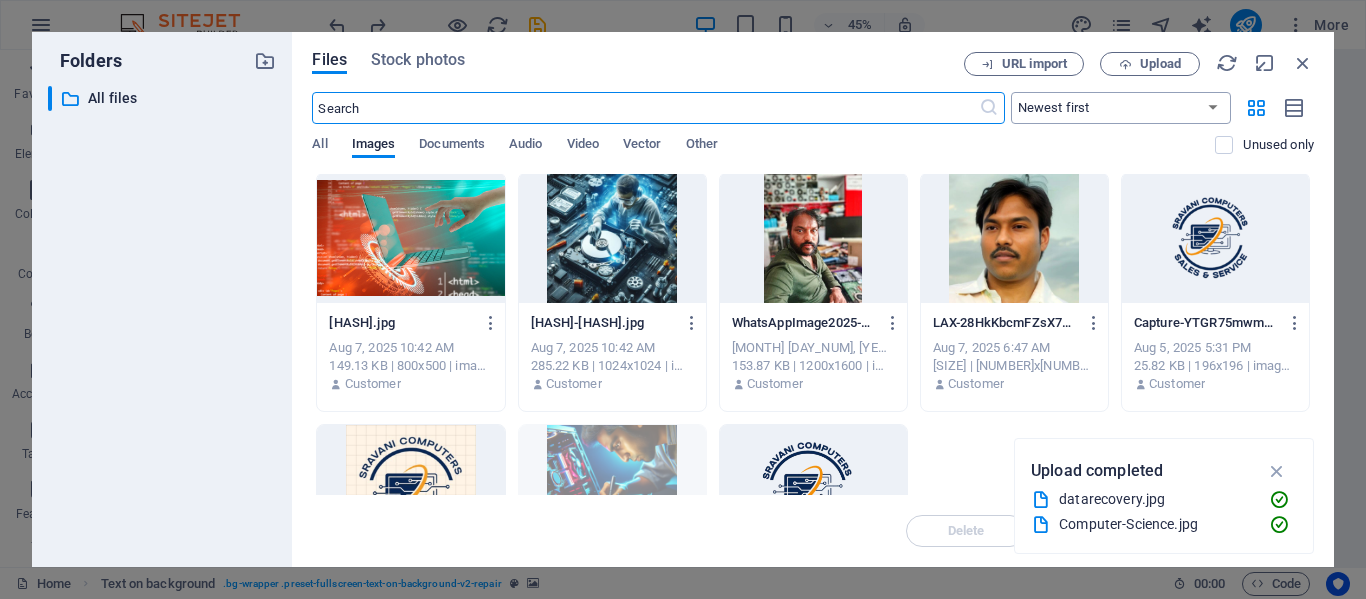scroll, scrollTop: 0, scrollLeft: 0, axis: both 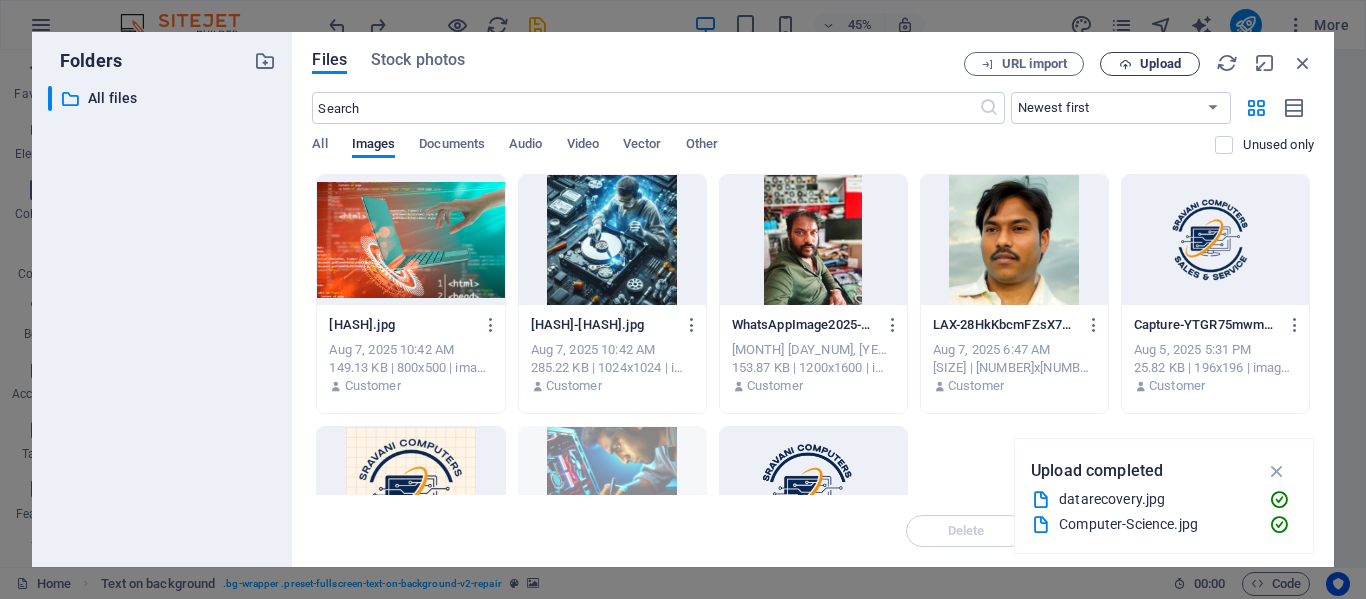 click on "Upload" at bounding box center [1150, 64] 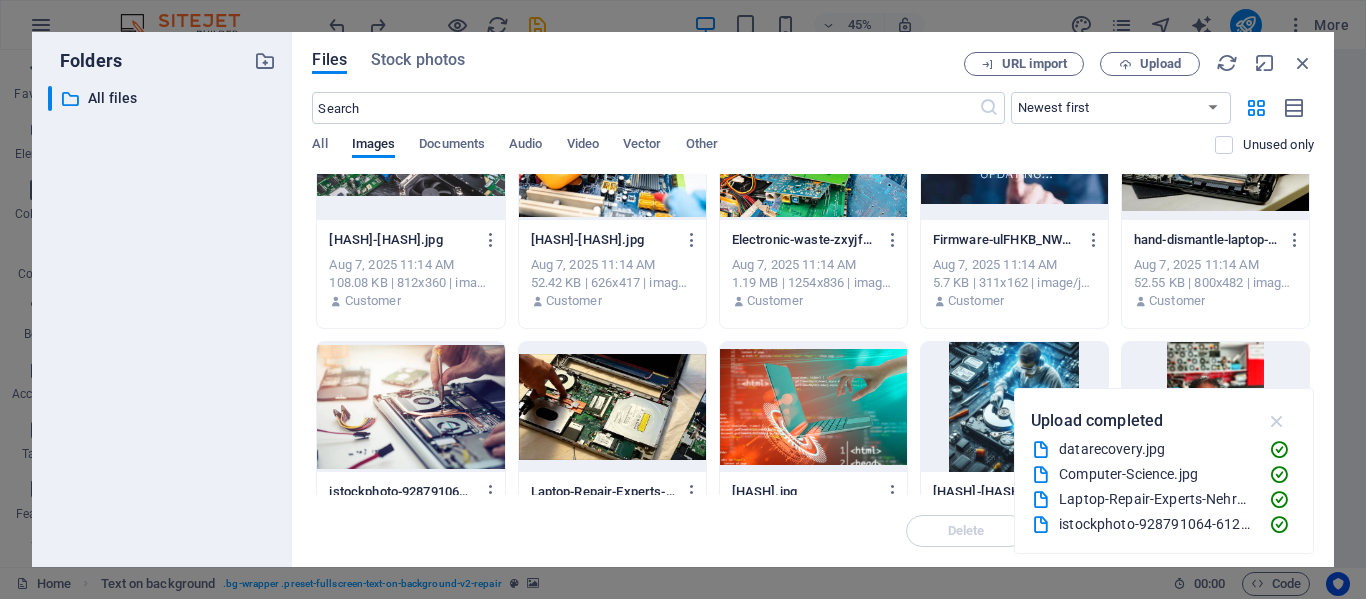 scroll, scrollTop: 200, scrollLeft: 0, axis: vertical 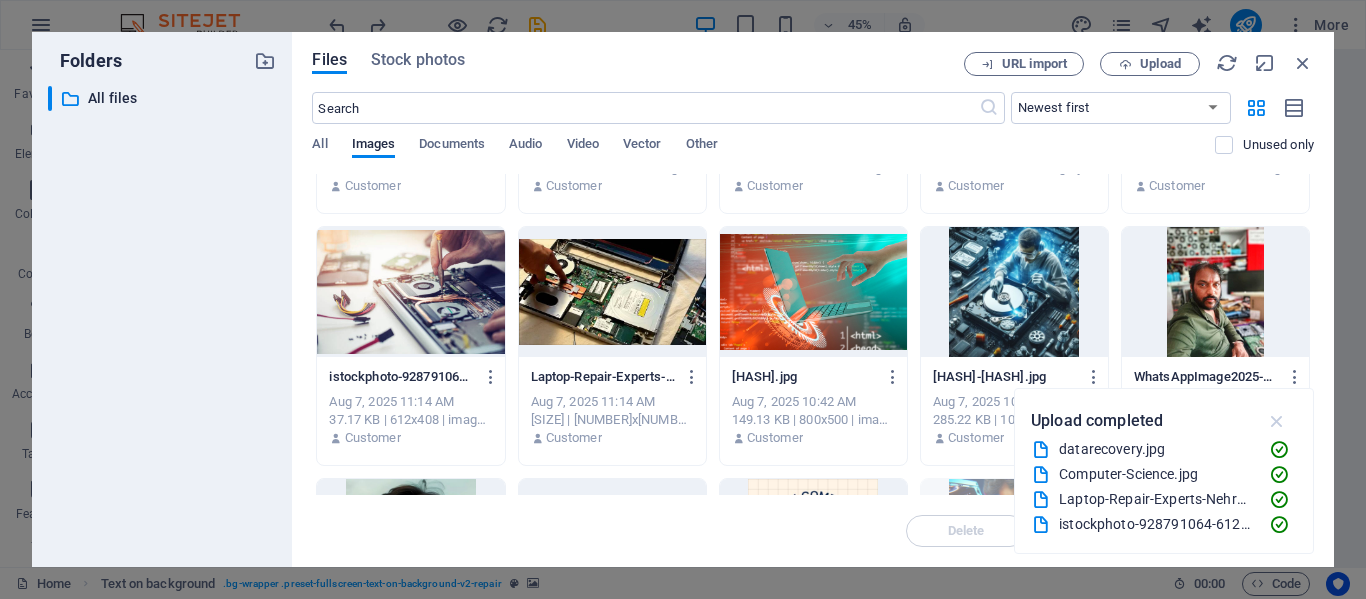 click at bounding box center (1277, 421) 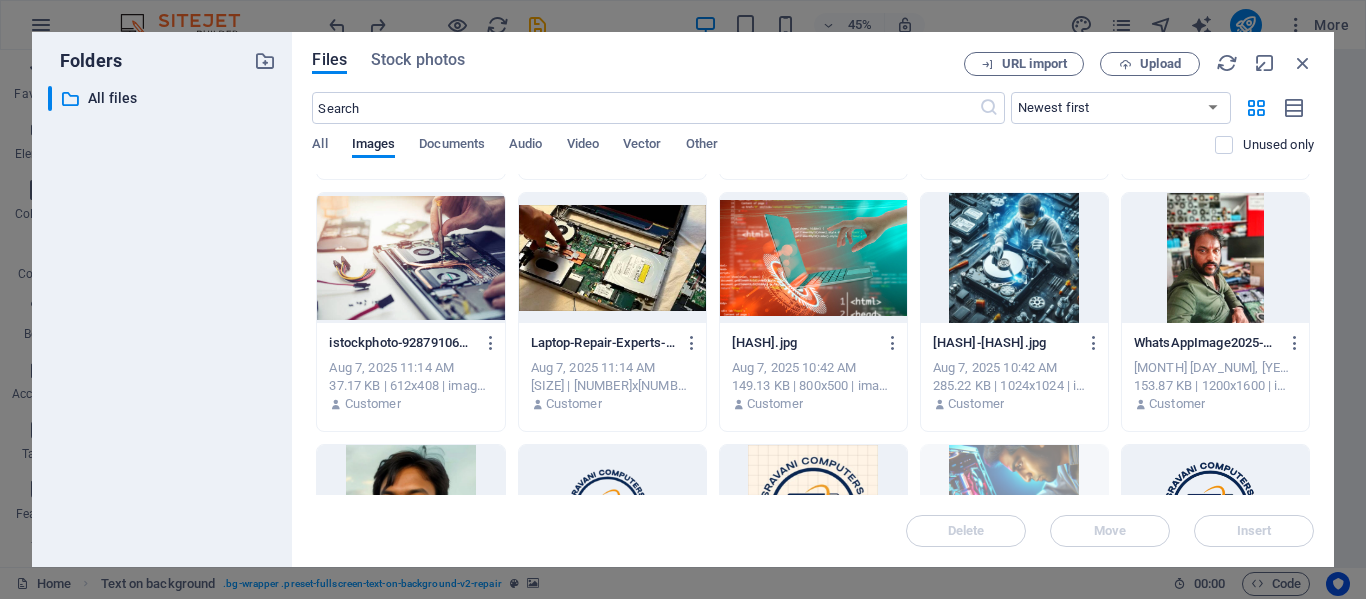 scroll, scrollTop: 200, scrollLeft: 0, axis: vertical 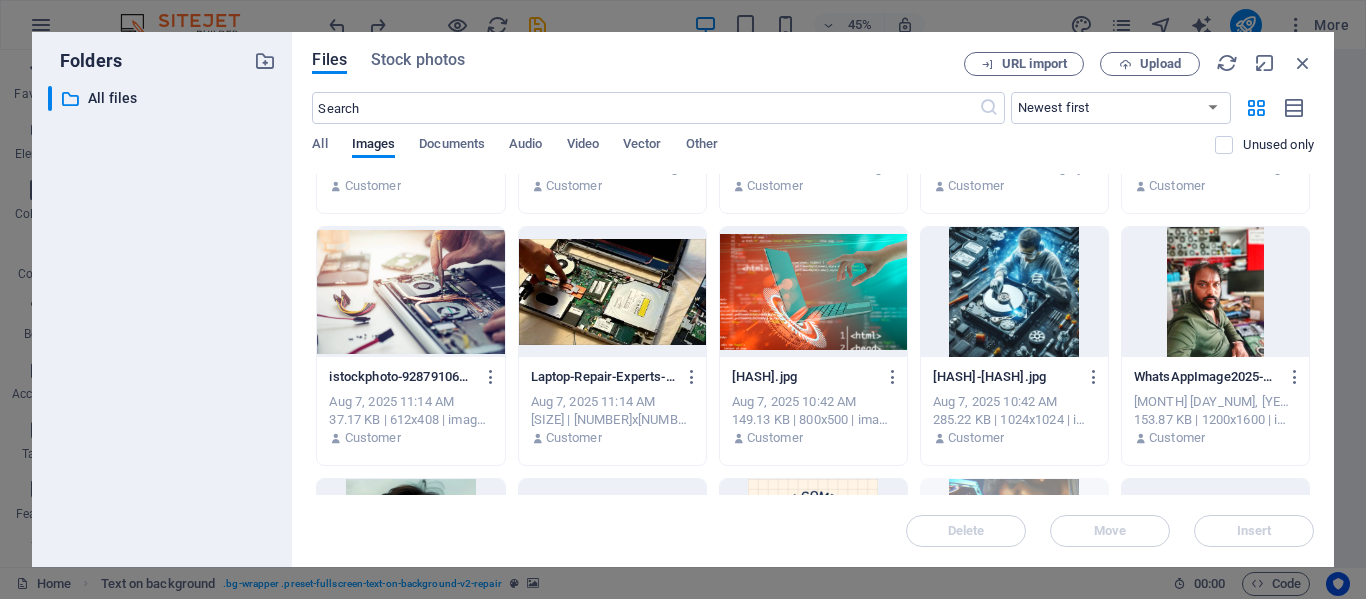 click at bounding box center (410, 292) 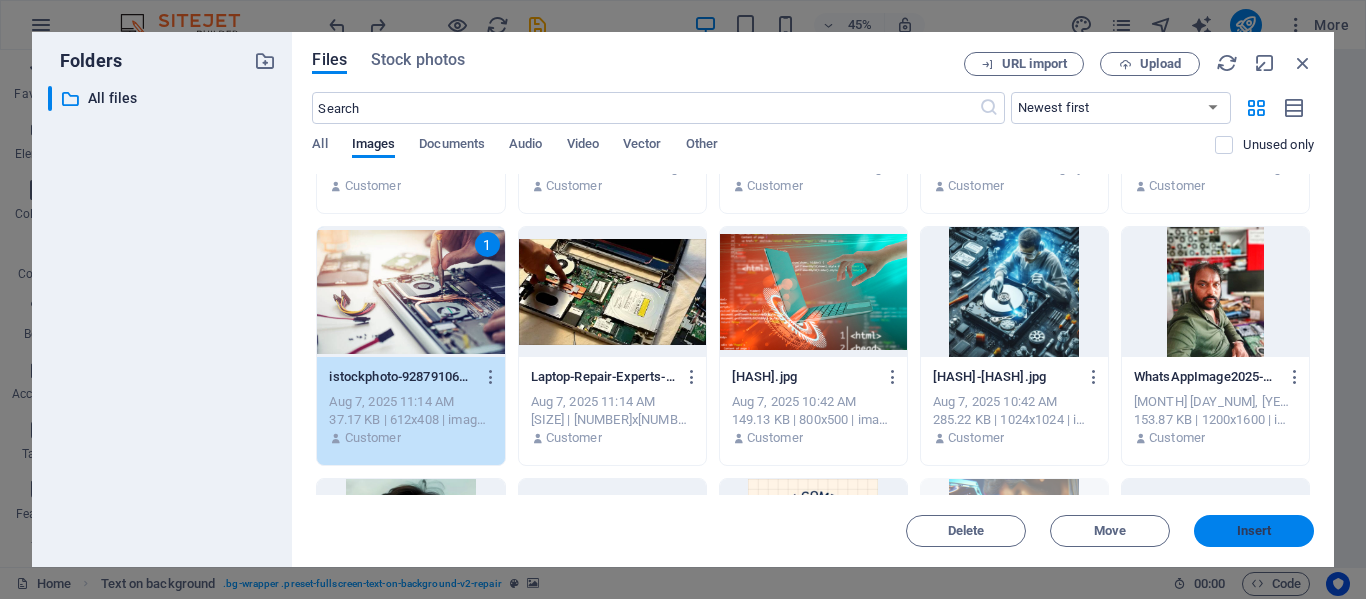 click on "Insert" at bounding box center (1254, 531) 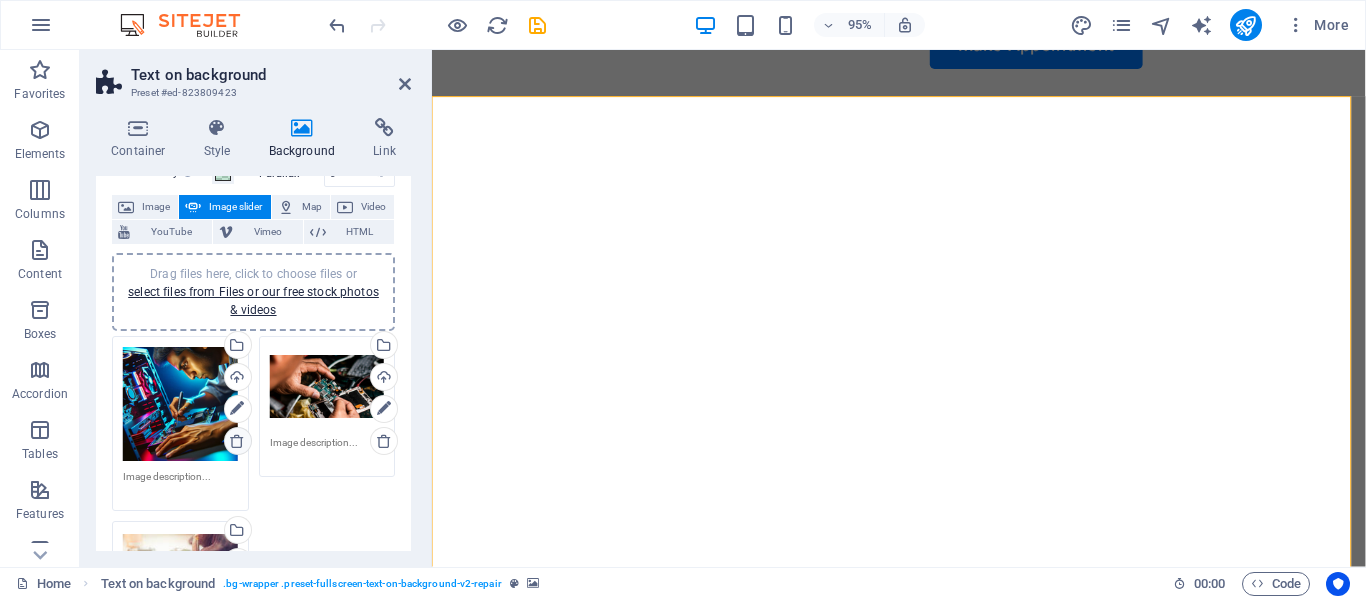 click at bounding box center (237, 441) 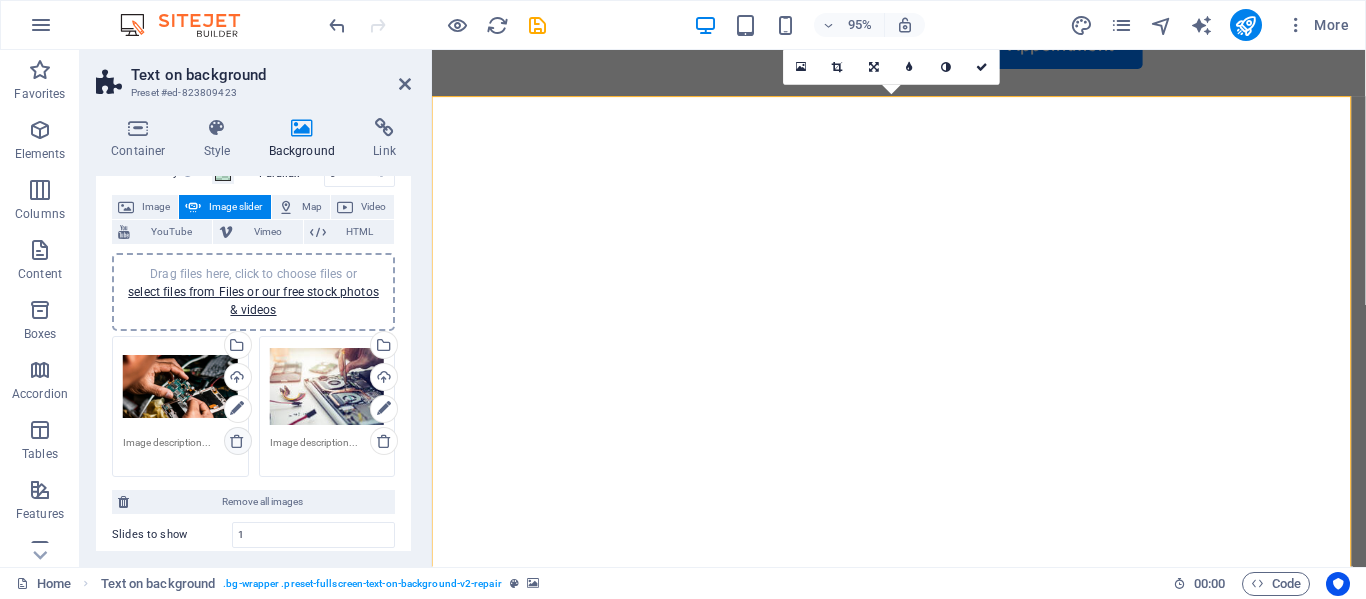 click at bounding box center (237, 441) 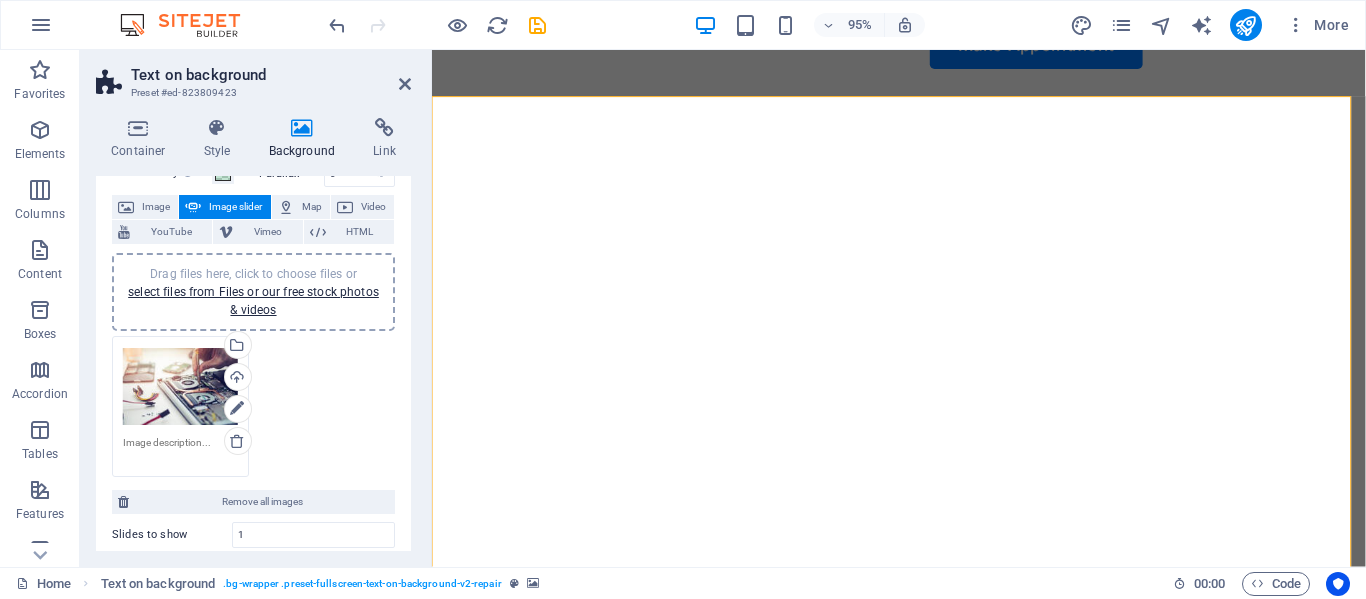 click on "Drag files here, click to choose files or select files from Files or our free stock photos & videos" at bounding box center [180, 387] 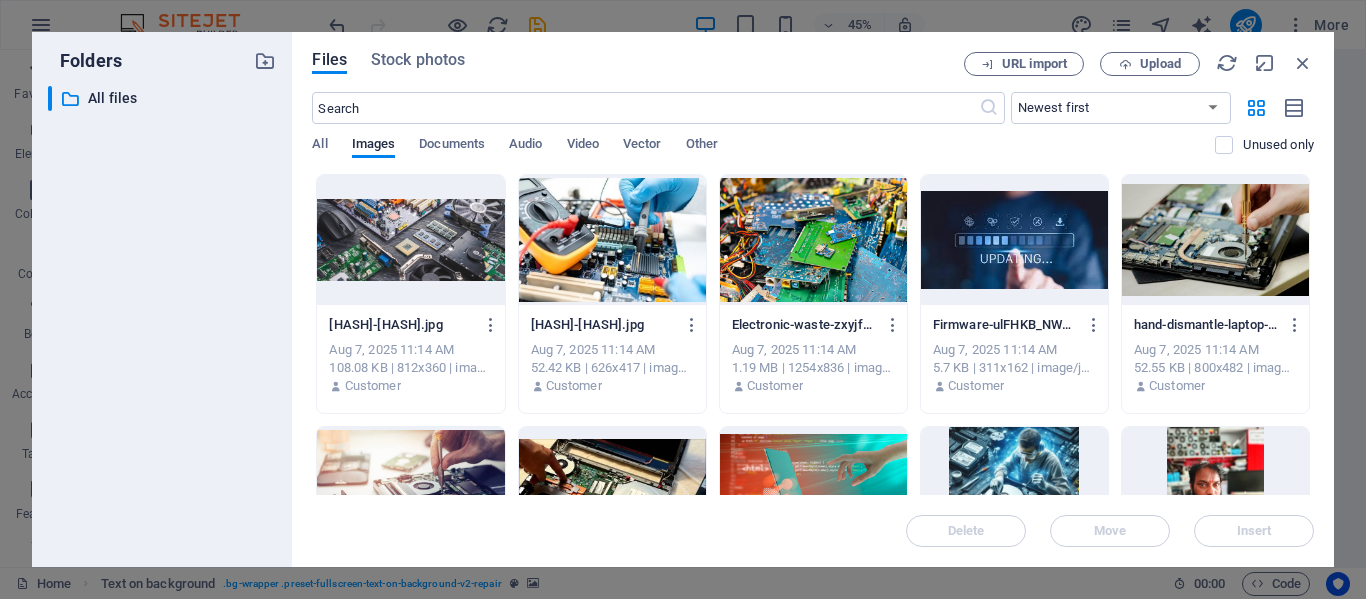 click at bounding box center [410, 492] 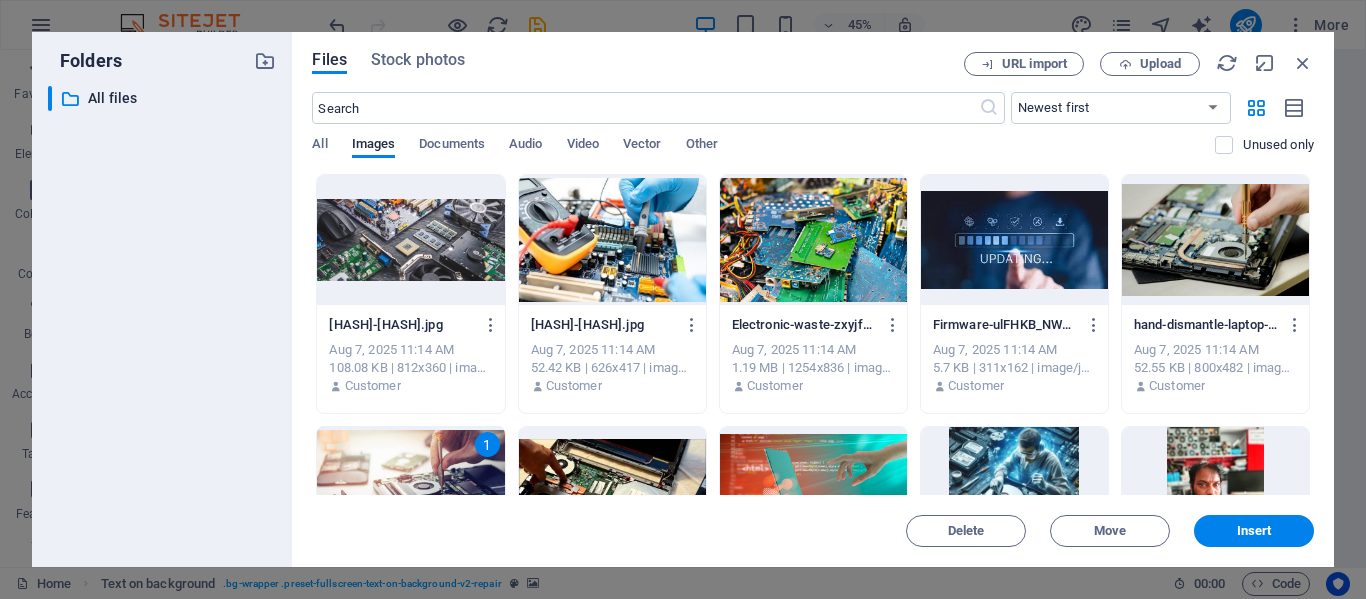 click on "1" at bounding box center [410, 492] 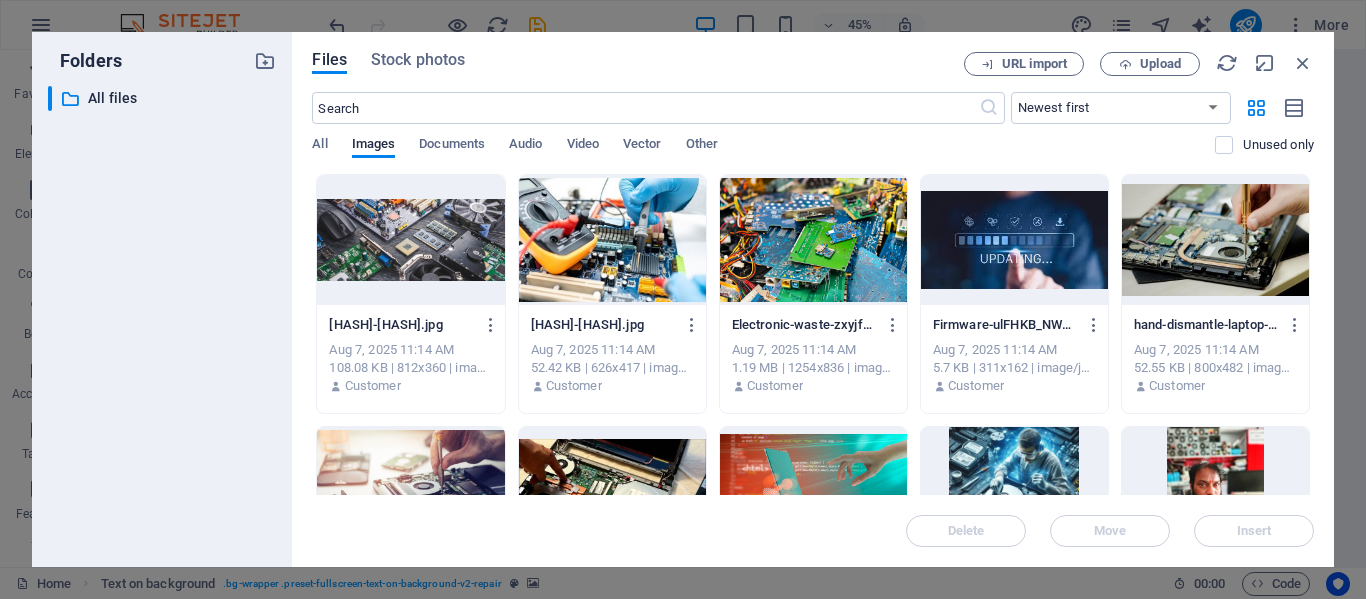 click at bounding box center [410, 492] 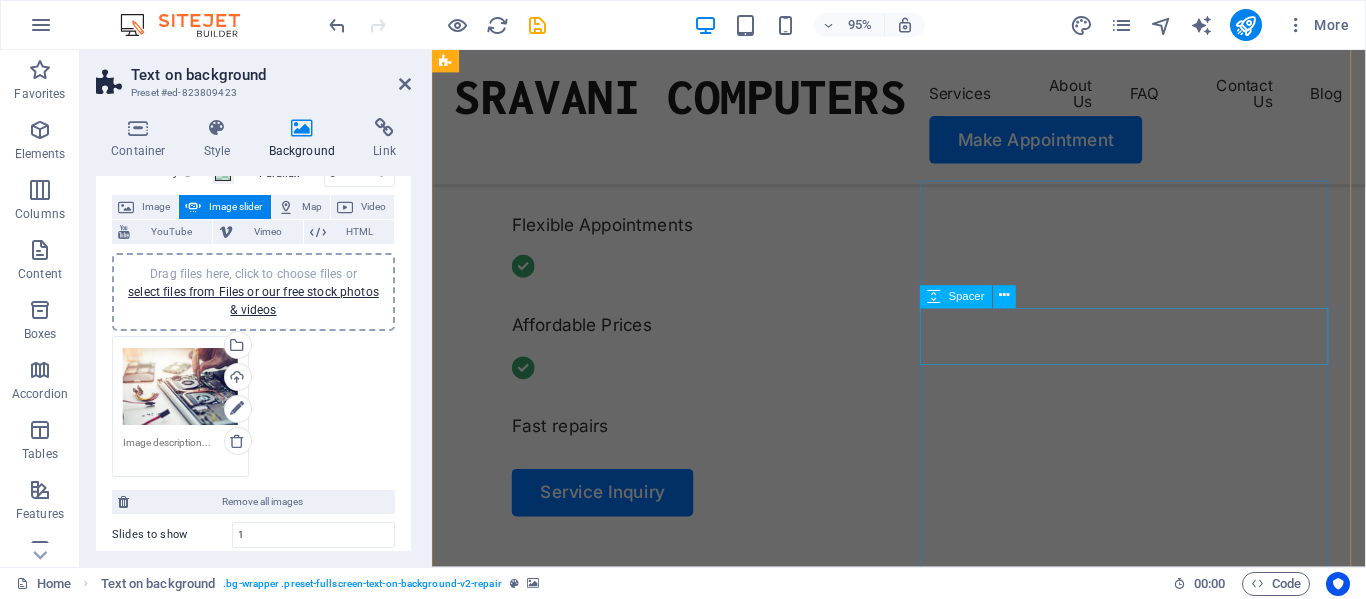 scroll, scrollTop: 0, scrollLeft: 0, axis: both 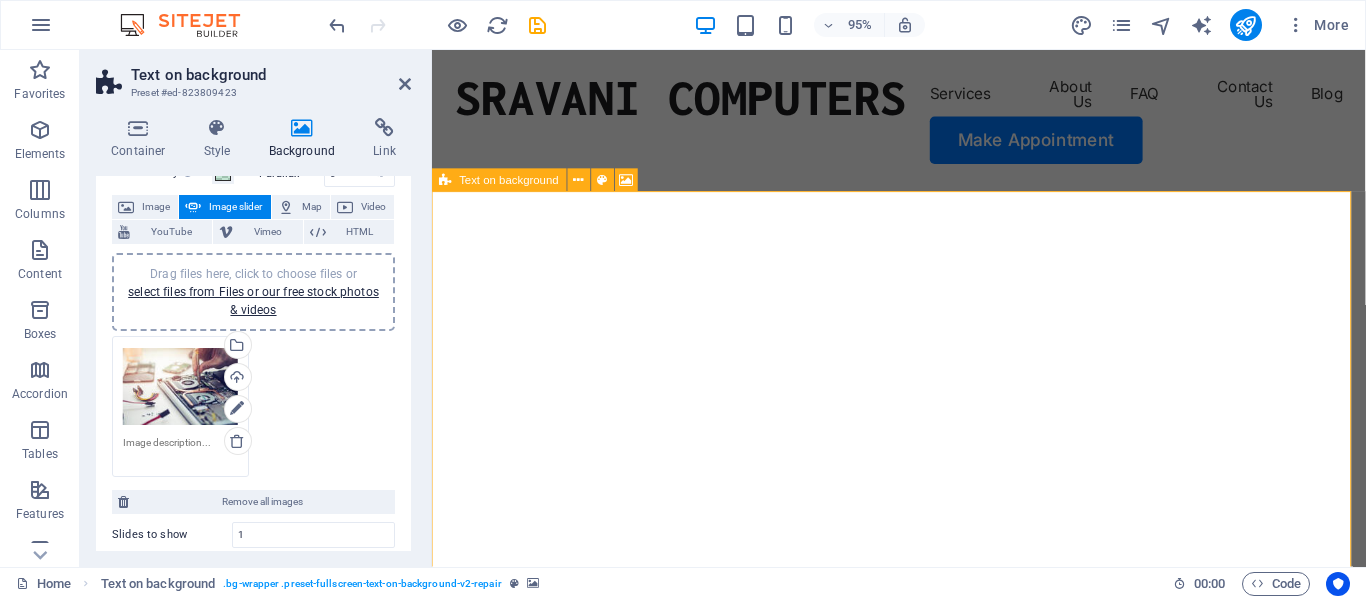 click at bounding box center [916, 192] 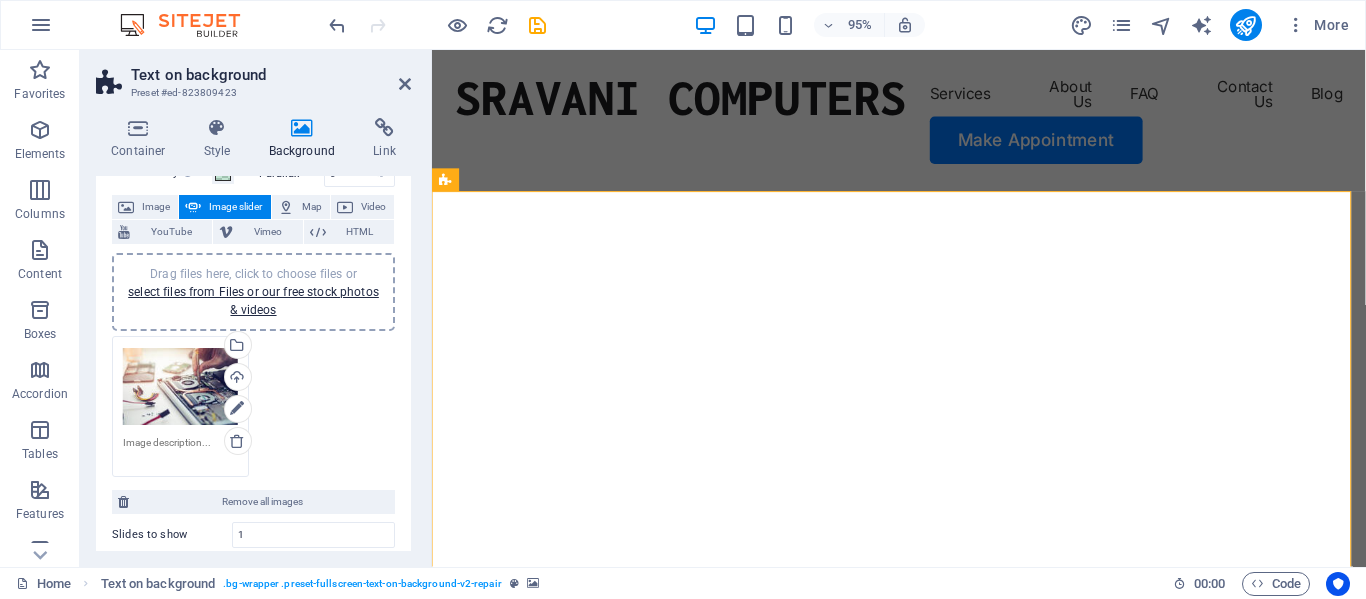 click on "Drag files here, click to choose files or select files from Files or our free stock photos & videos" at bounding box center (180, 387) 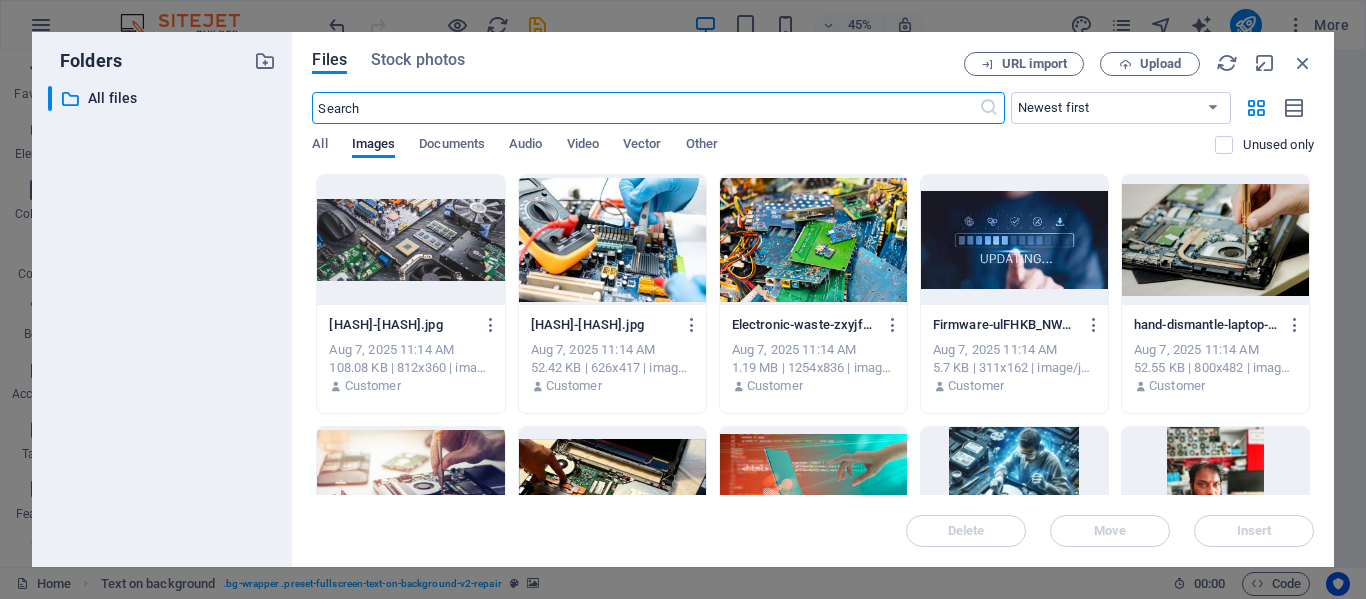 click at bounding box center (410, 240) 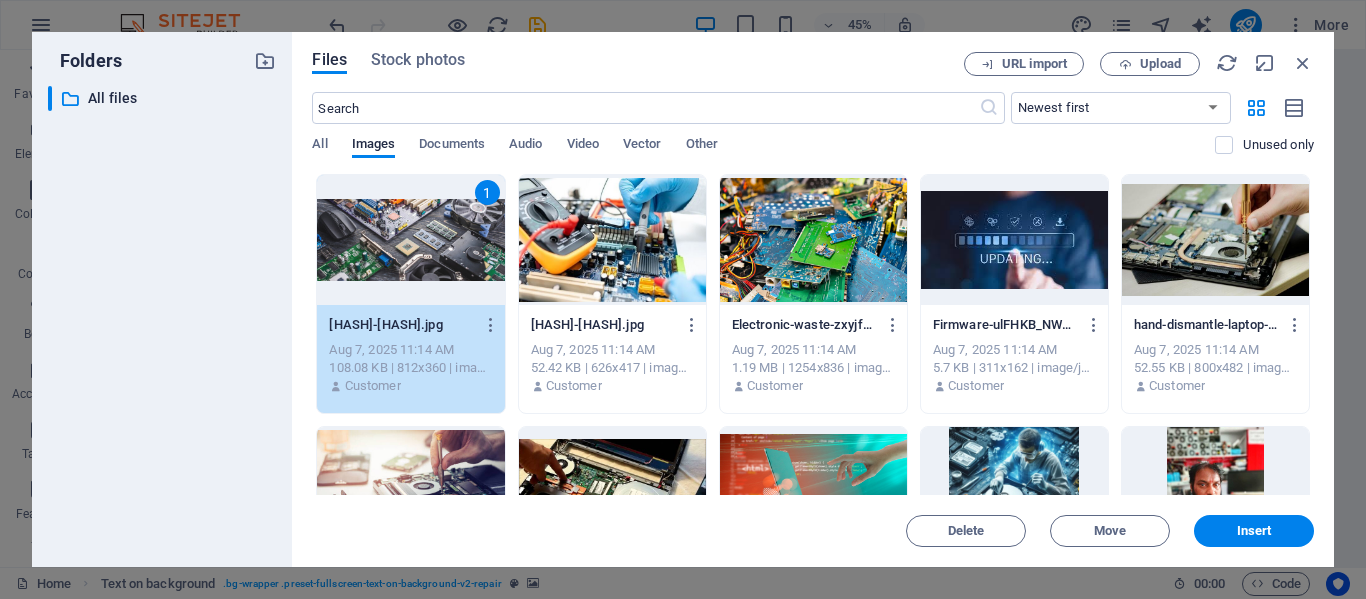 click on "1" at bounding box center [410, 240] 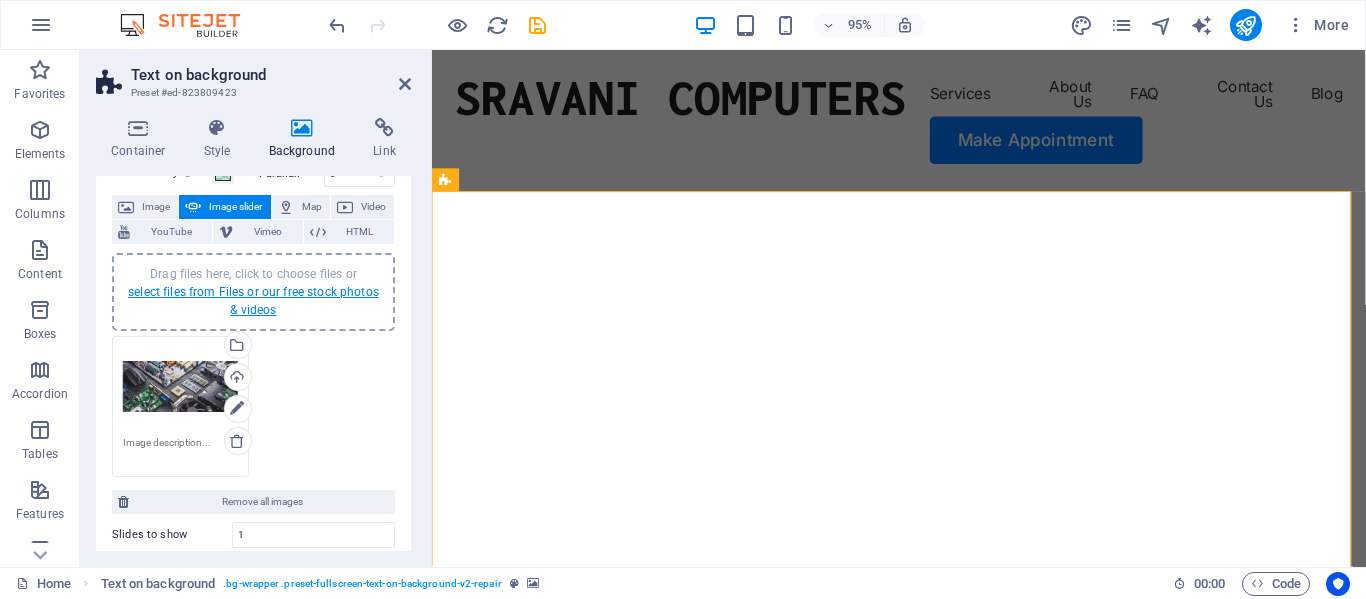 click on "select files from Files or our free stock photos & videos" at bounding box center (253, 301) 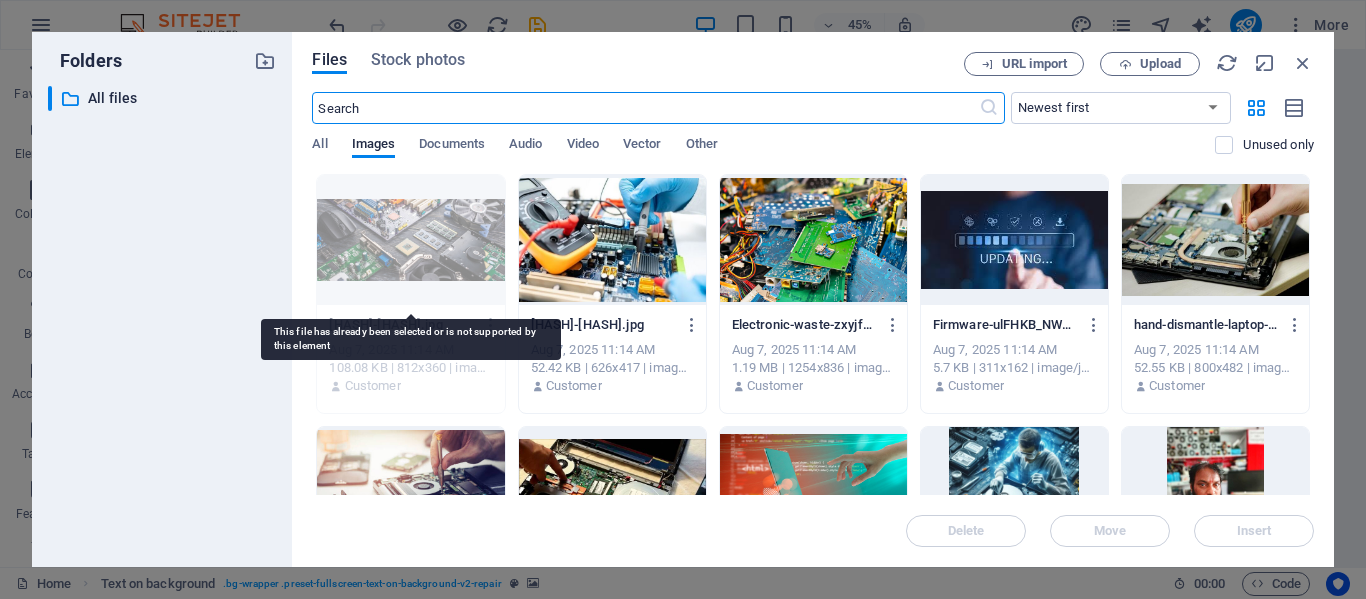 click at bounding box center (410, 240) 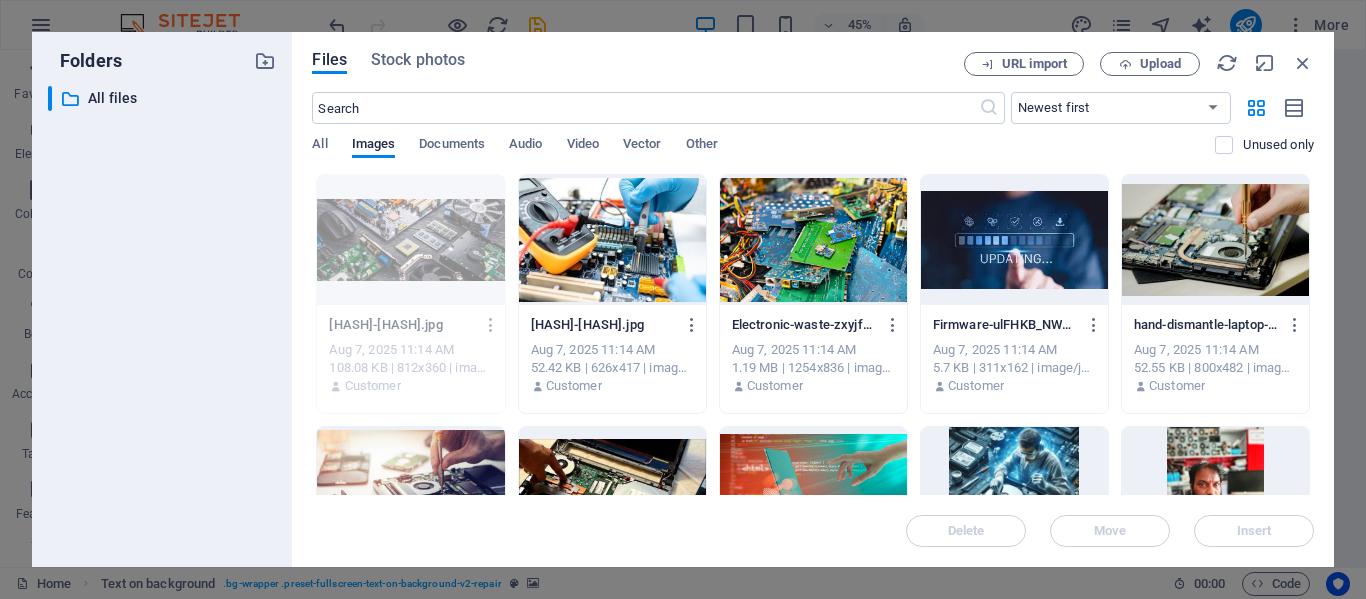 click at bounding box center (813, 240) 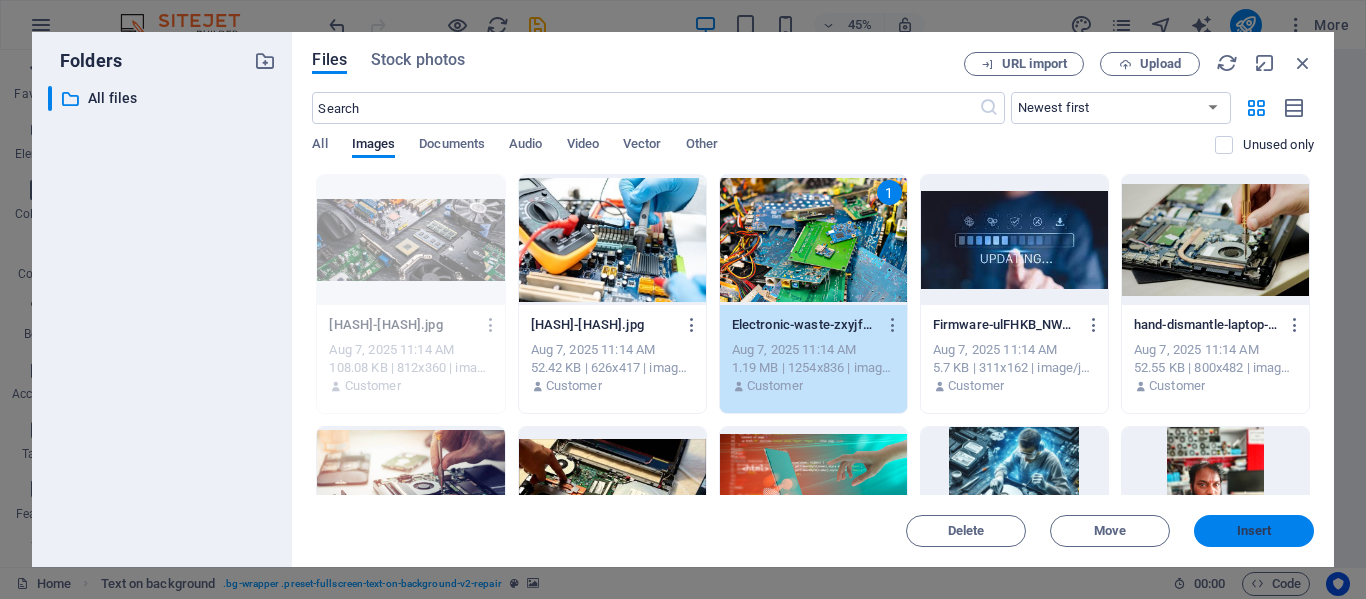 click on "Insert" at bounding box center (1254, 531) 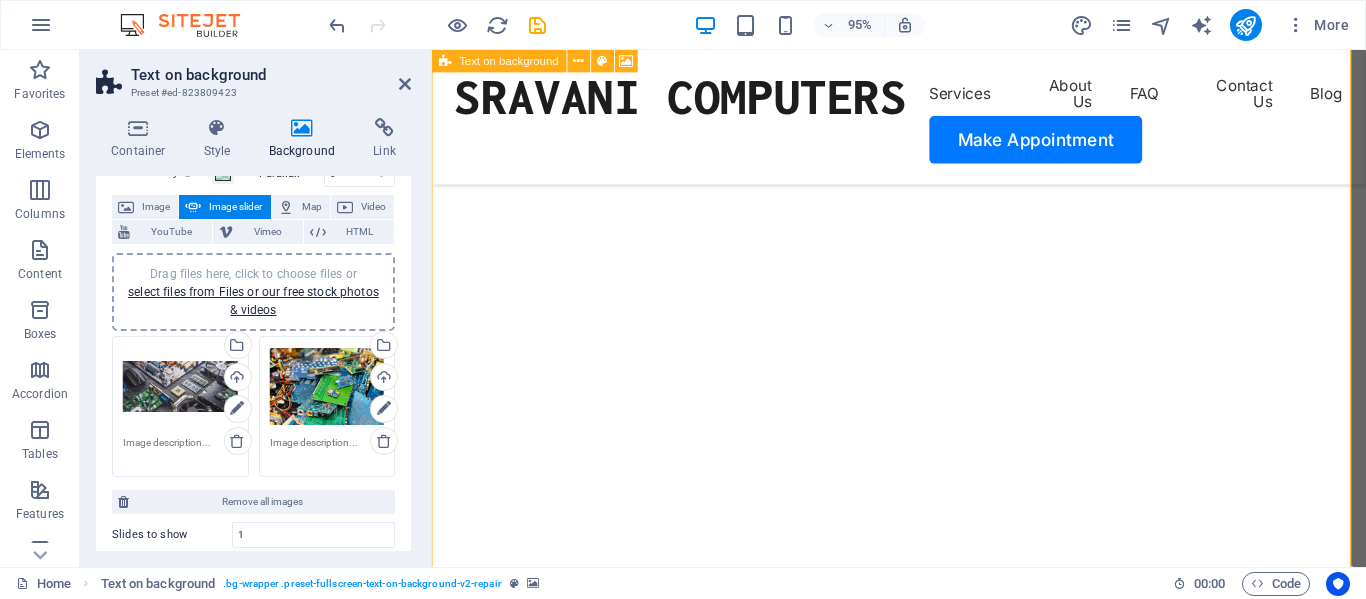 scroll, scrollTop: 0, scrollLeft: 0, axis: both 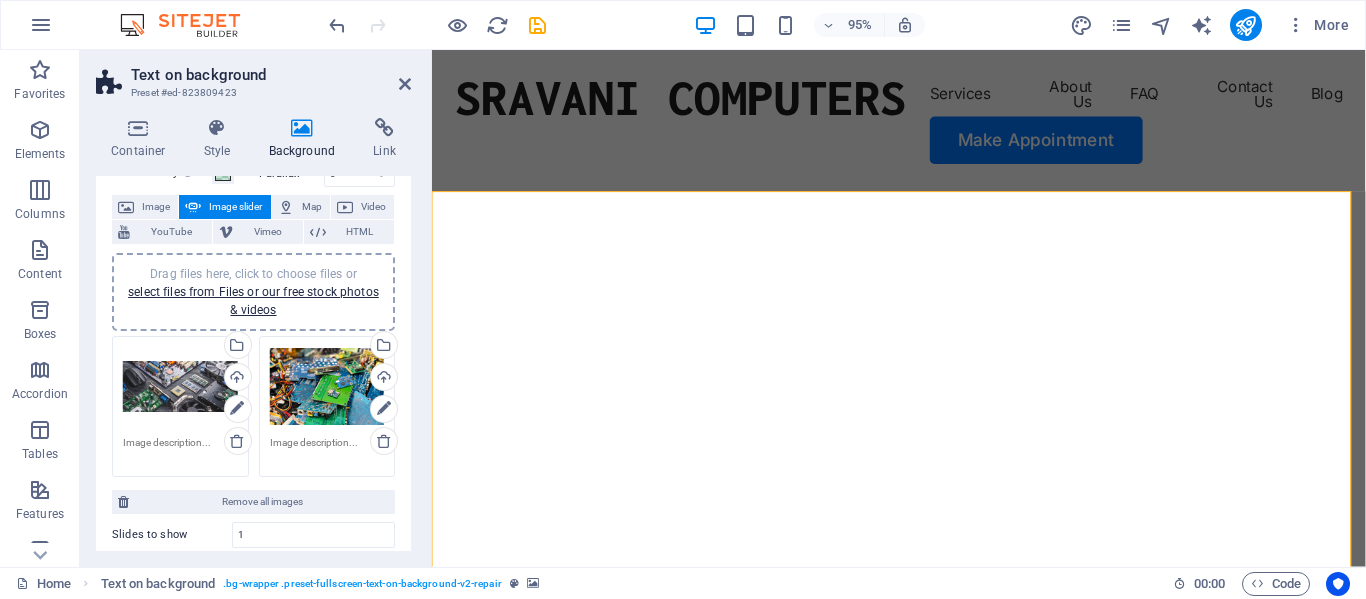 click on "Drag files here, click to choose files or select files from Files or our free stock photos & videos" at bounding box center [180, 387] 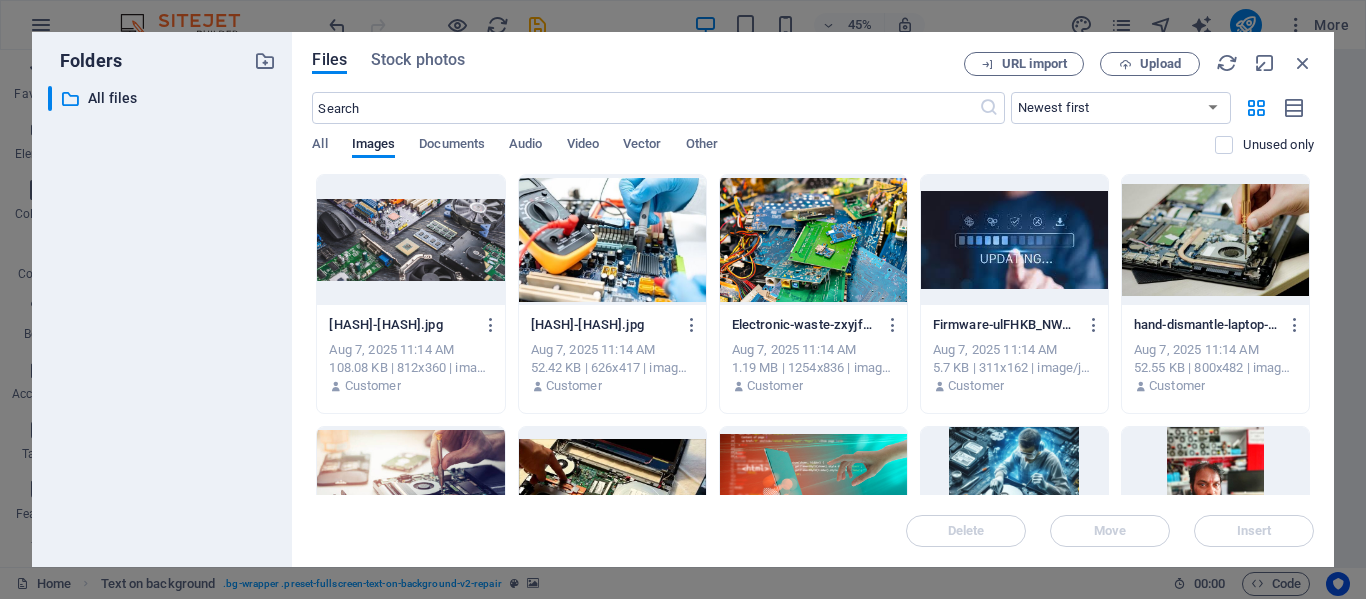 click at bounding box center [410, 240] 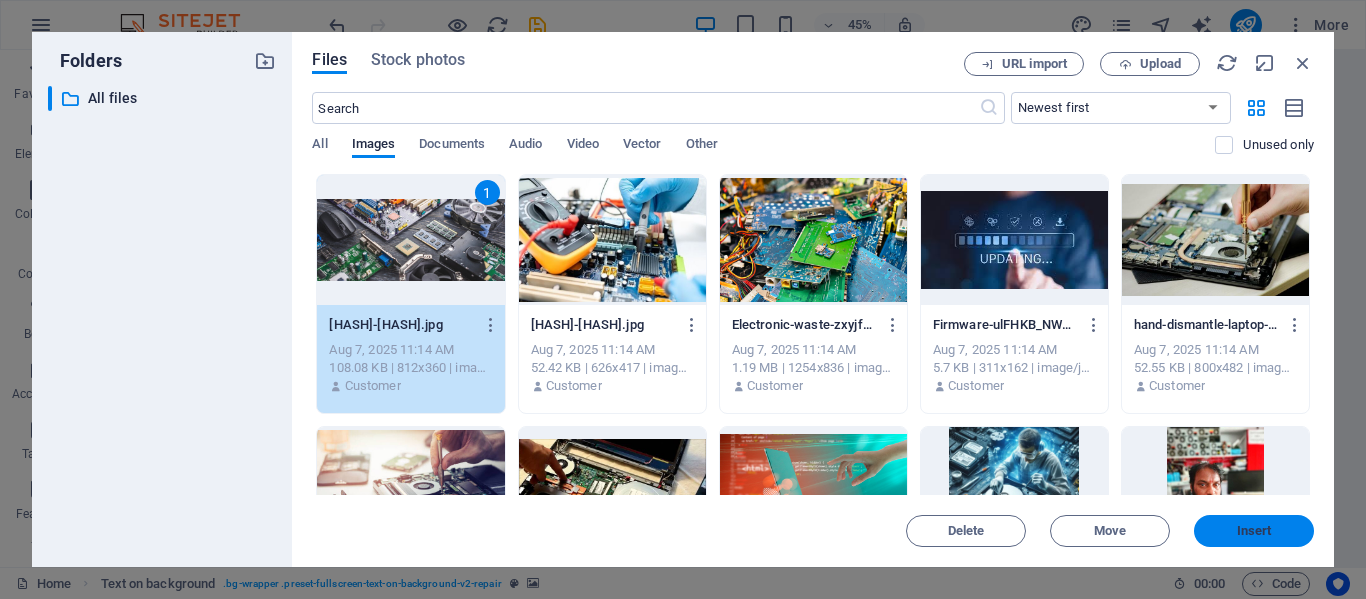 click on "Insert" at bounding box center (1254, 531) 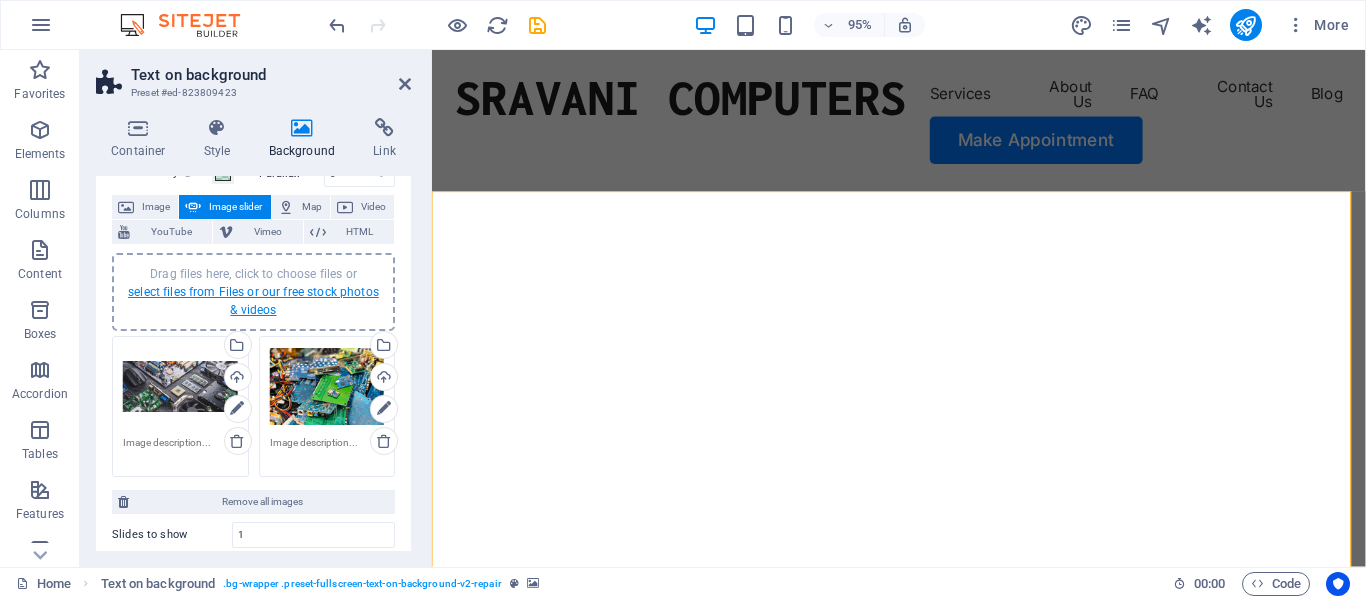 click on "select files from Files or our free stock photos & videos" at bounding box center (253, 301) 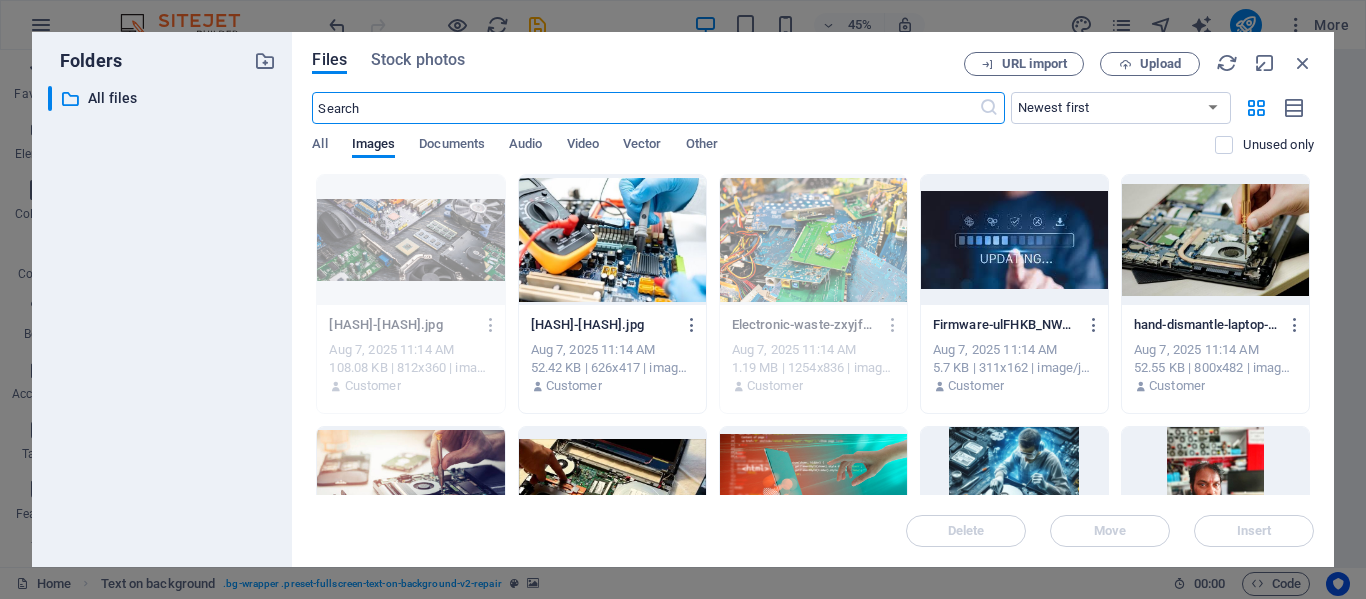 scroll, scrollTop: 100, scrollLeft: 0, axis: vertical 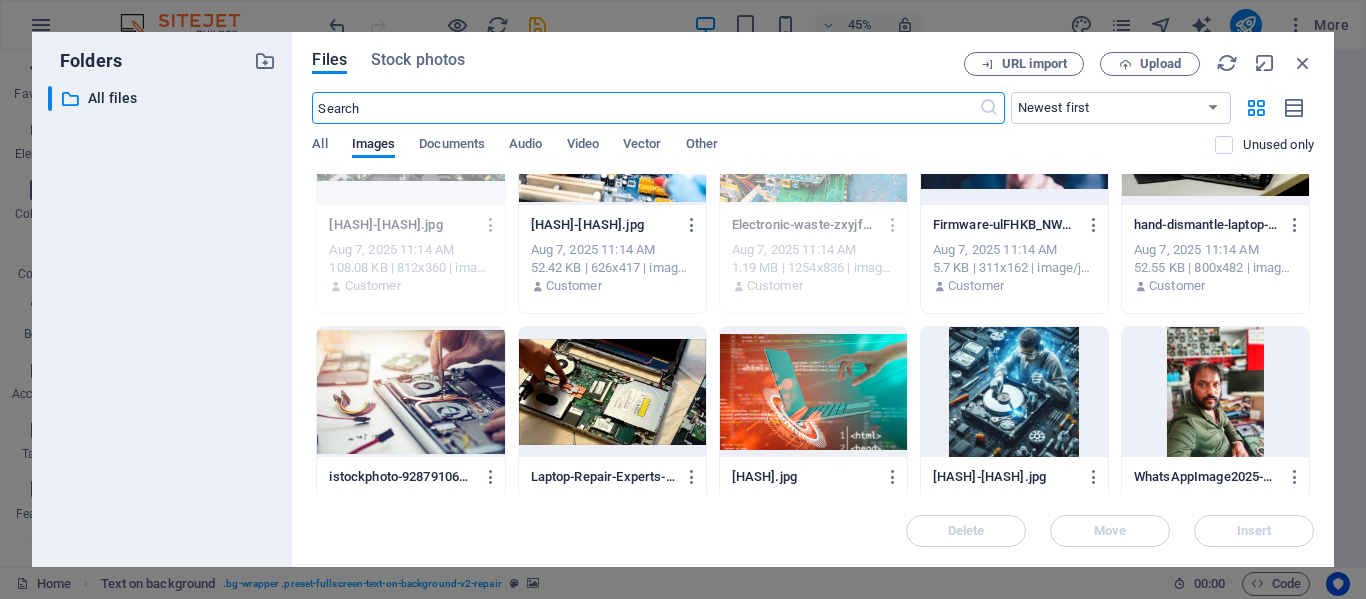 click at bounding box center [612, 392] 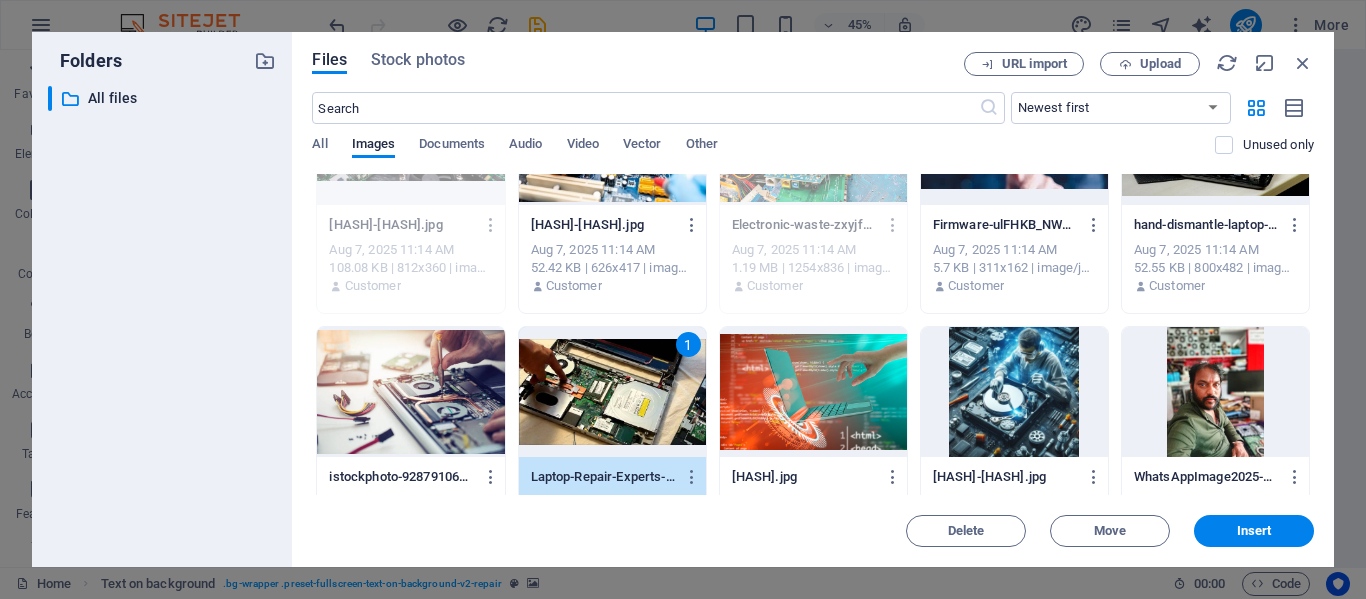 click on "1" at bounding box center [612, 392] 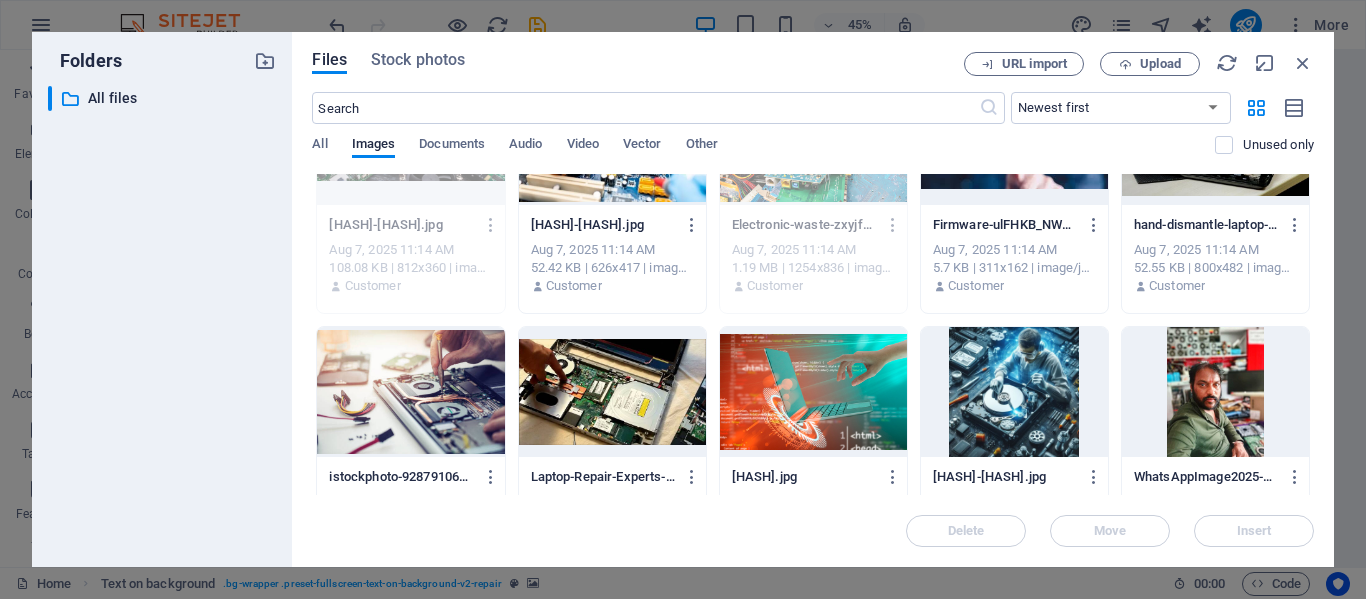 click at bounding box center (612, 392) 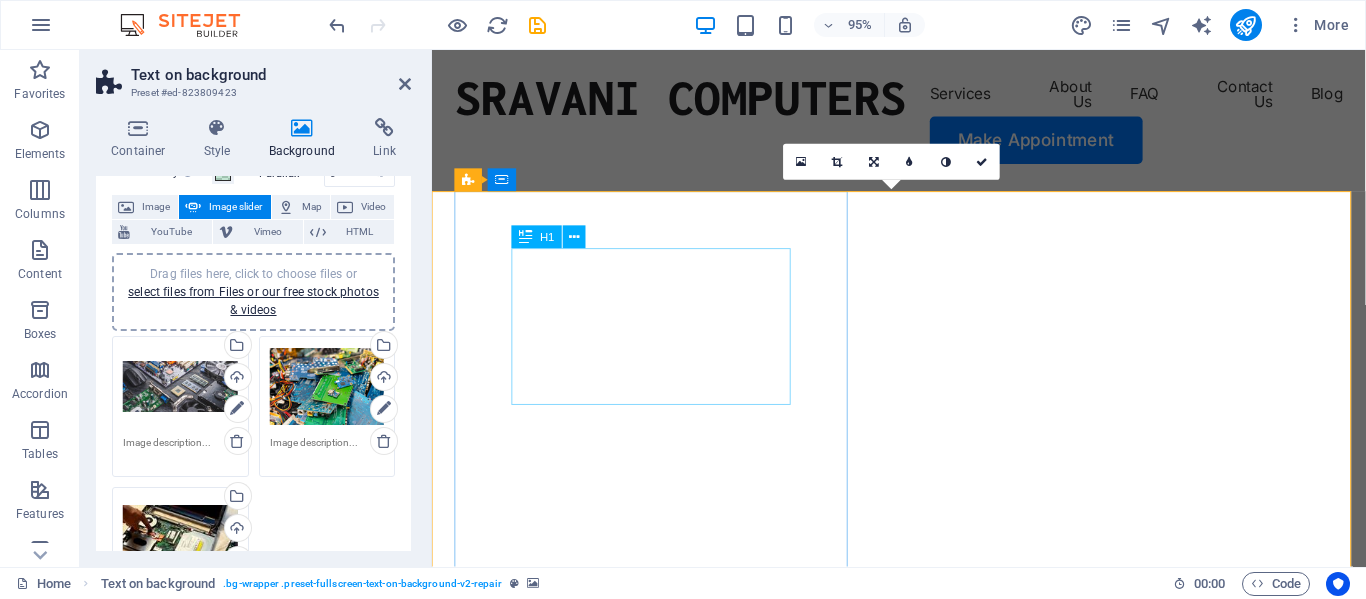 scroll, scrollTop: 100, scrollLeft: 0, axis: vertical 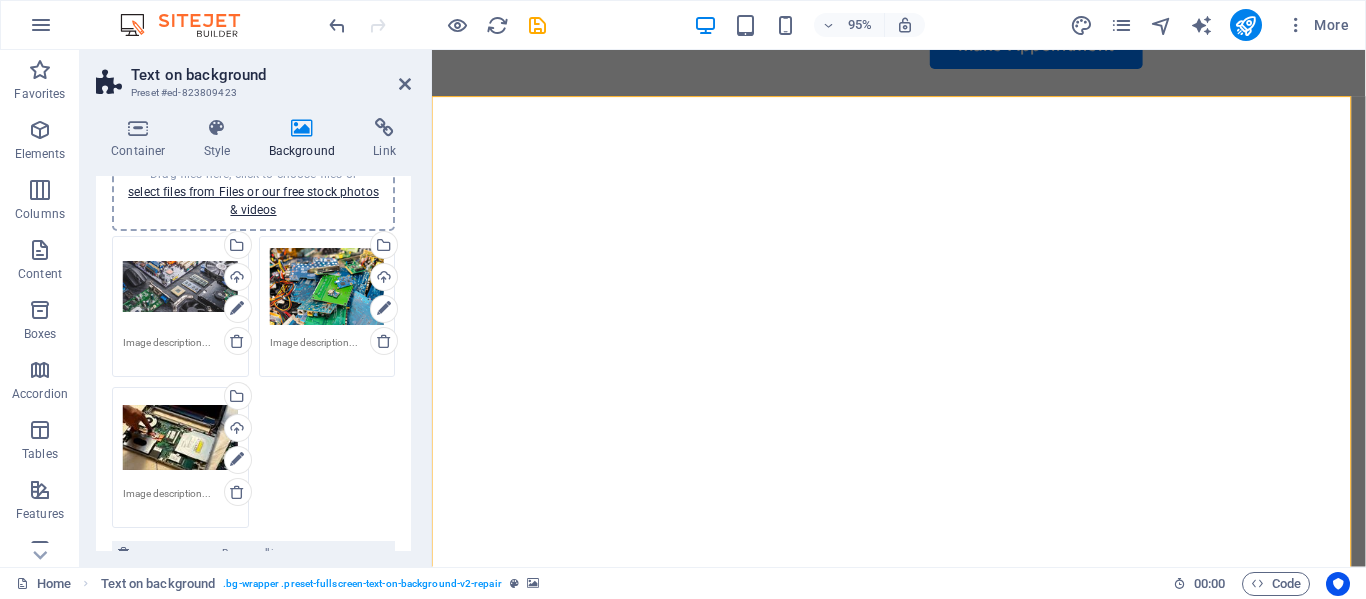 click on "Drag files here, click to choose files or select files from Files or our free stock photos & videos" at bounding box center (180, 438) 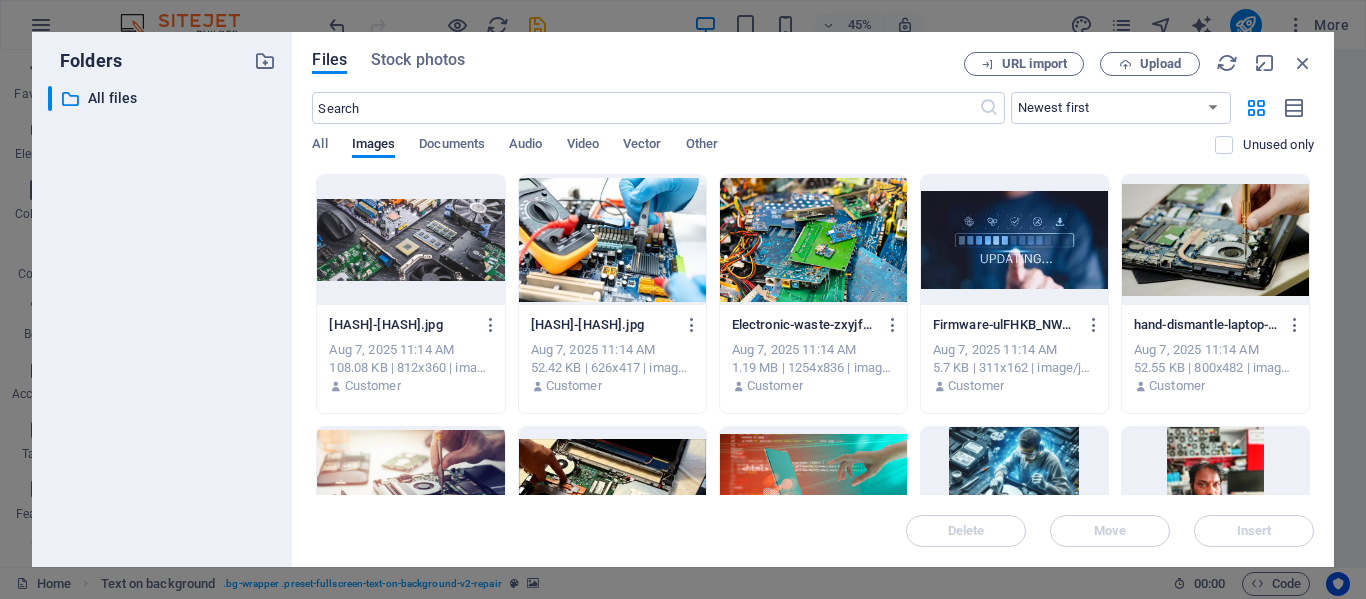 click at bounding box center (612, 492) 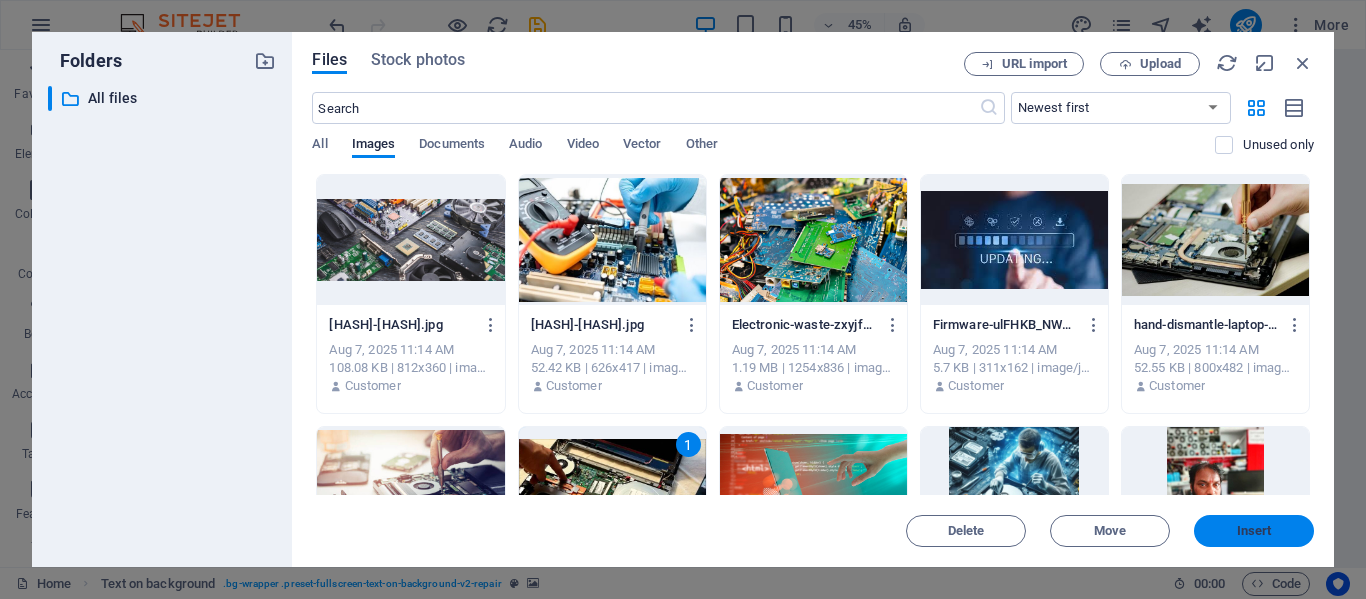 click on "Insert" at bounding box center [1254, 531] 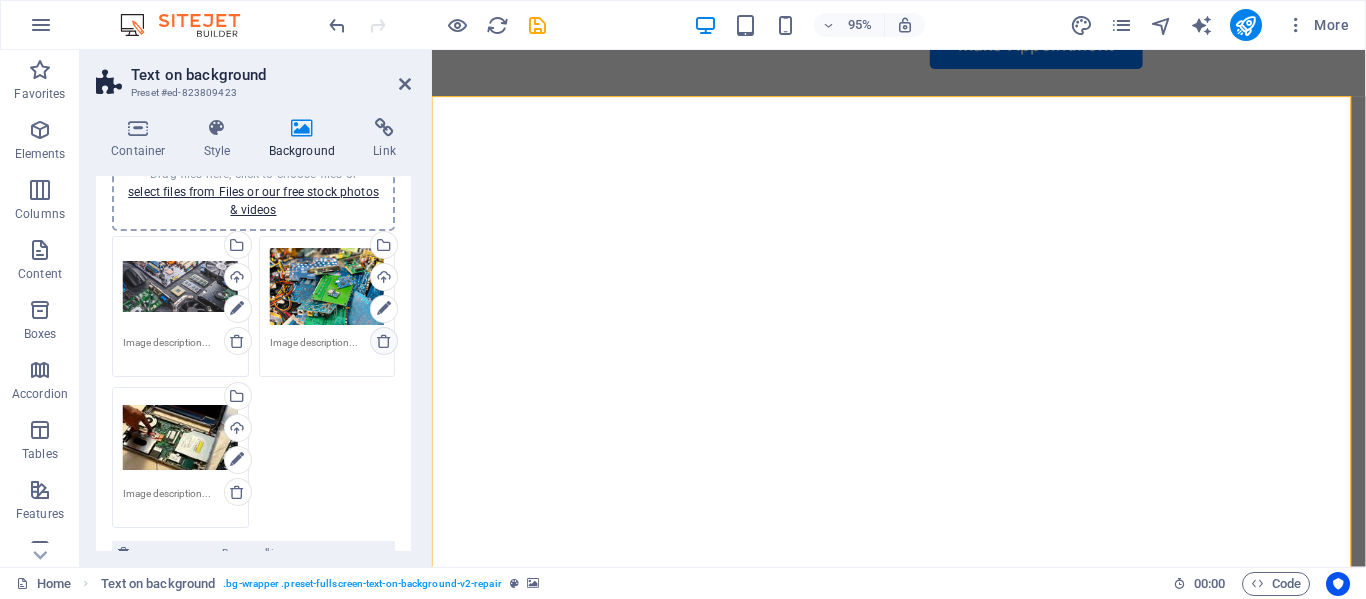 click at bounding box center (384, 341) 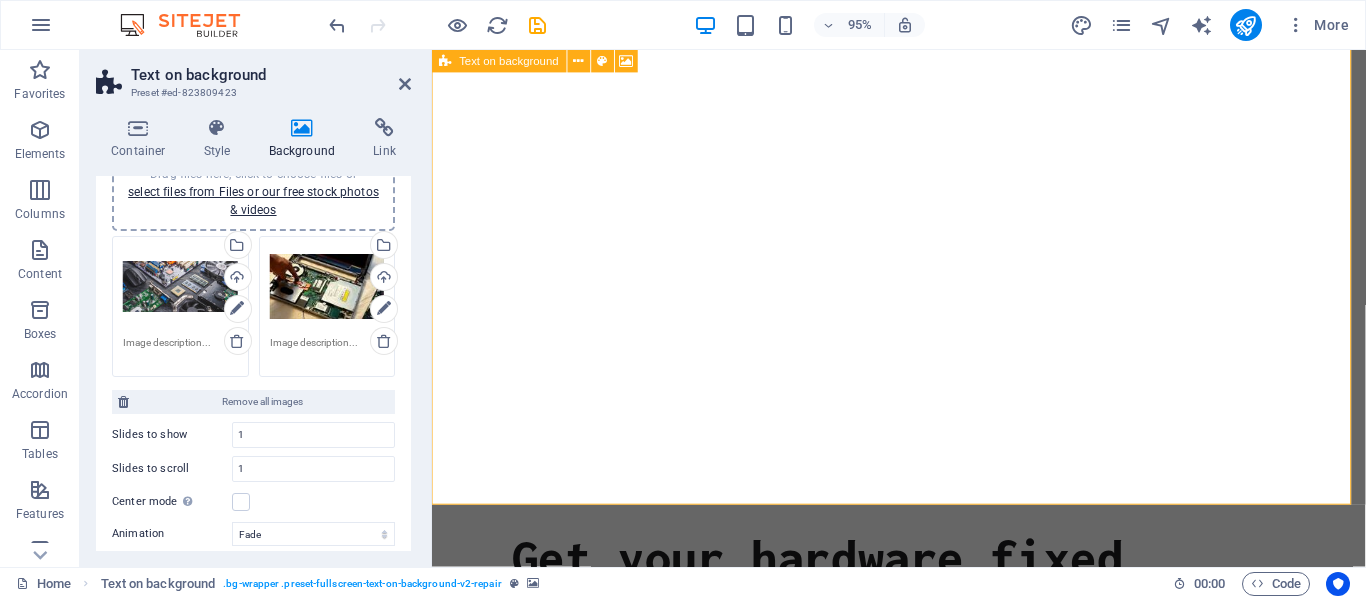 scroll, scrollTop: 100, scrollLeft: 0, axis: vertical 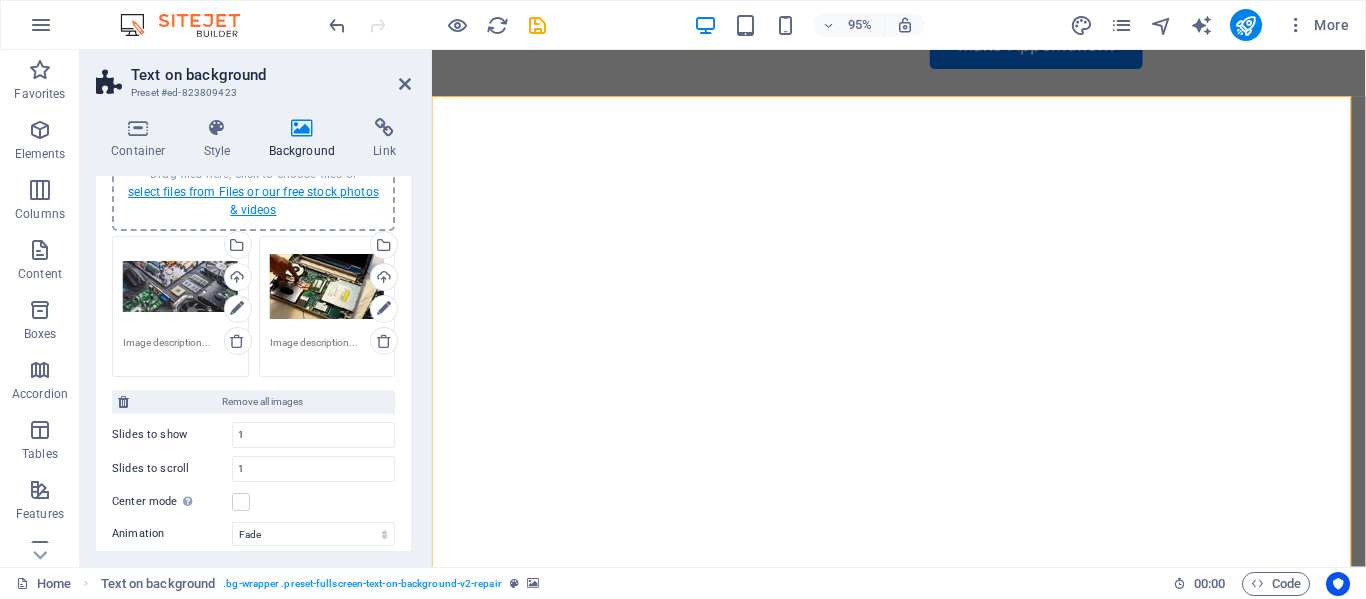 click on "select files from Files or our free stock photos & videos" at bounding box center (253, 201) 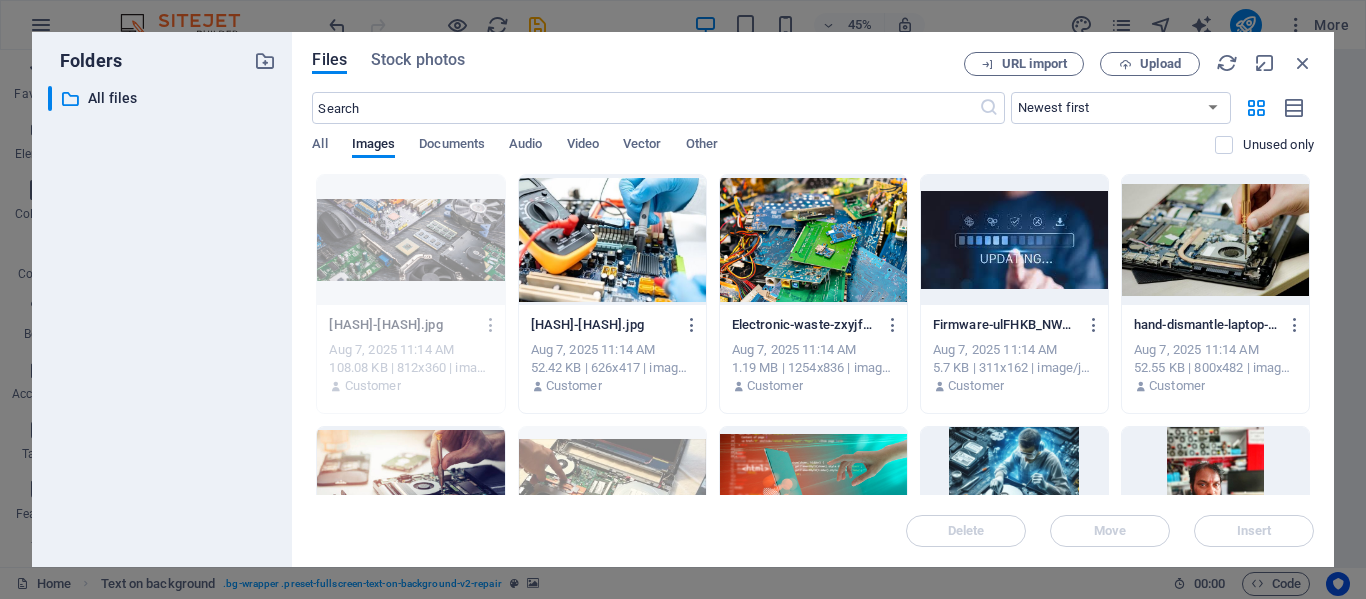 click at bounding box center [612, 240] 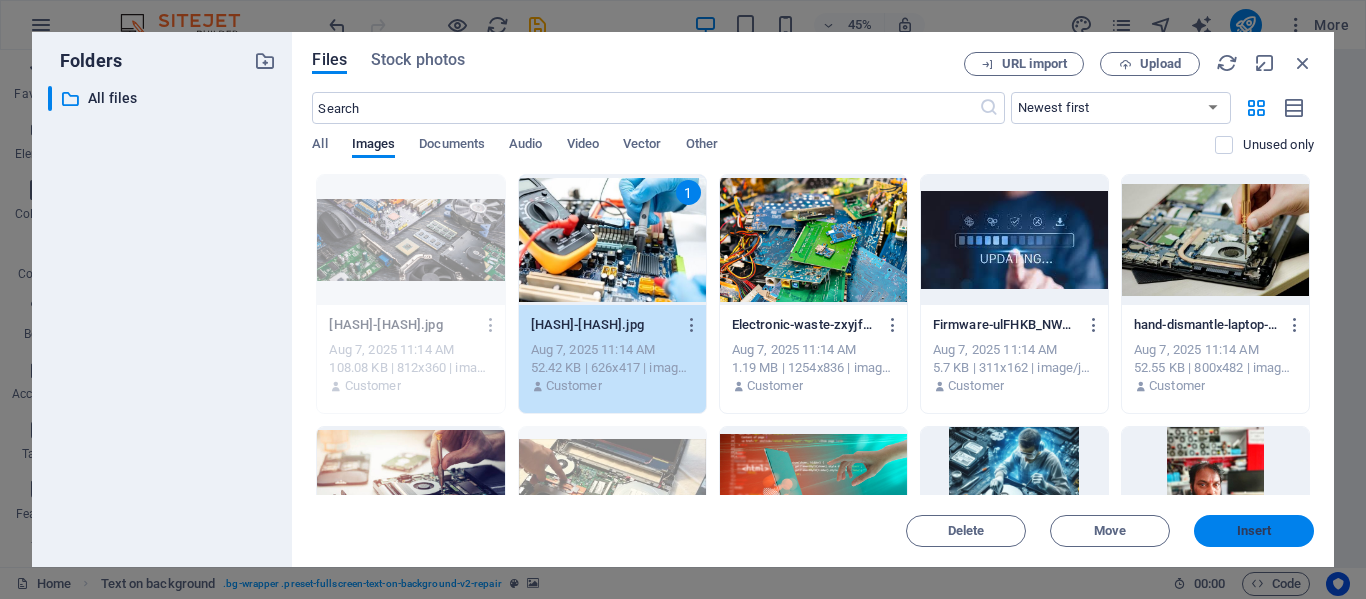 click on "Insert" at bounding box center (1254, 531) 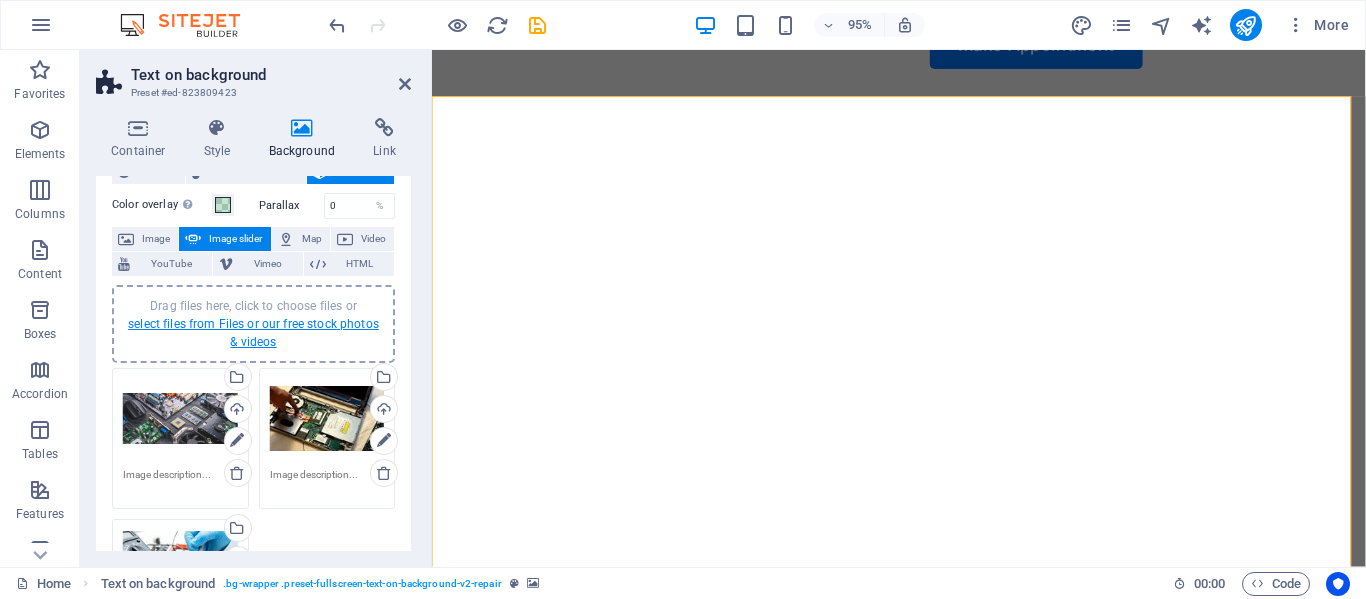 scroll, scrollTop: 100, scrollLeft: 0, axis: vertical 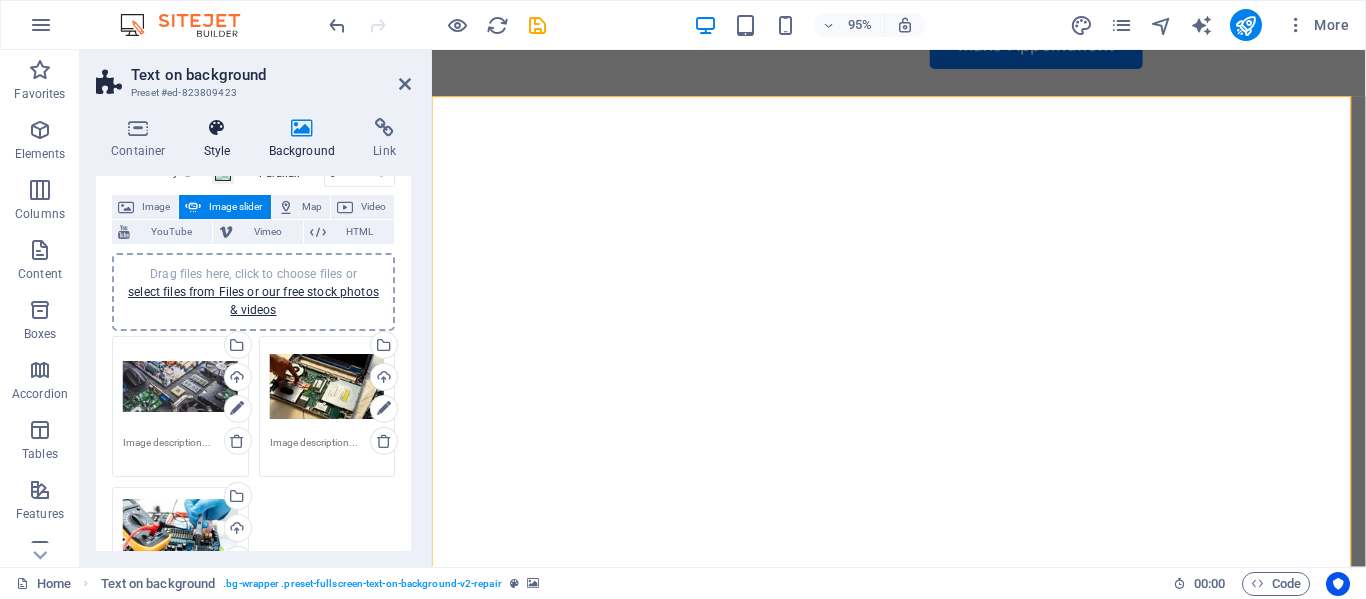 click on "Style" at bounding box center (221, 139) 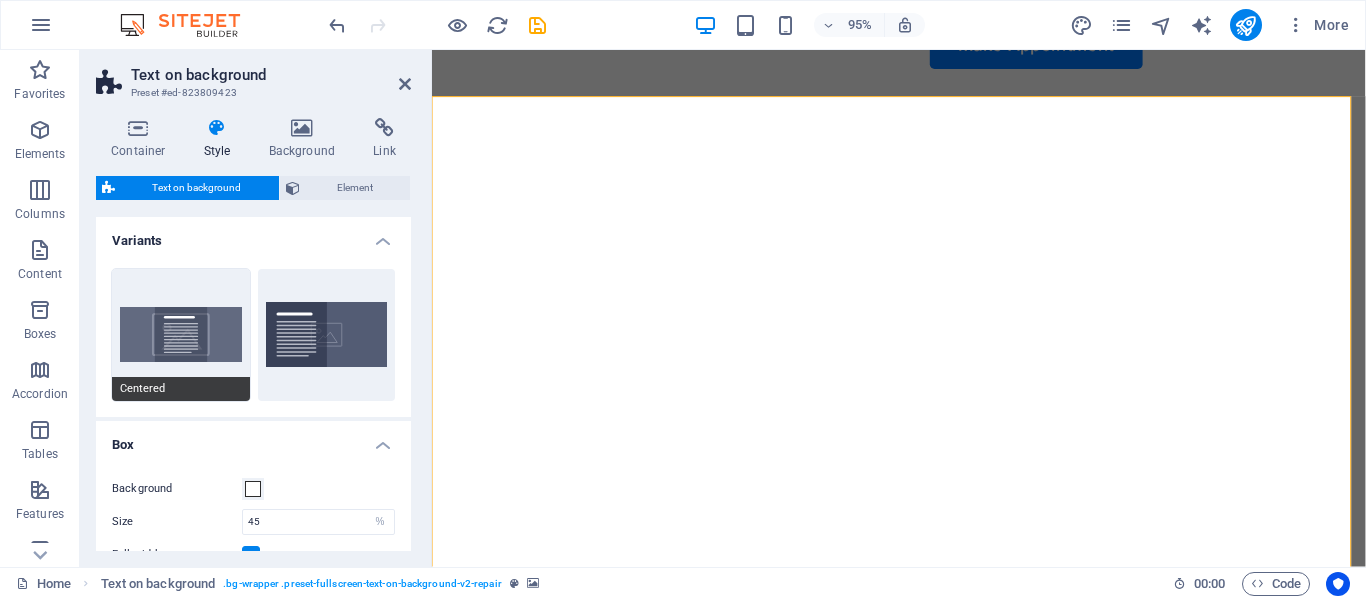 click on "Centered" at bounding box center (181, 335) 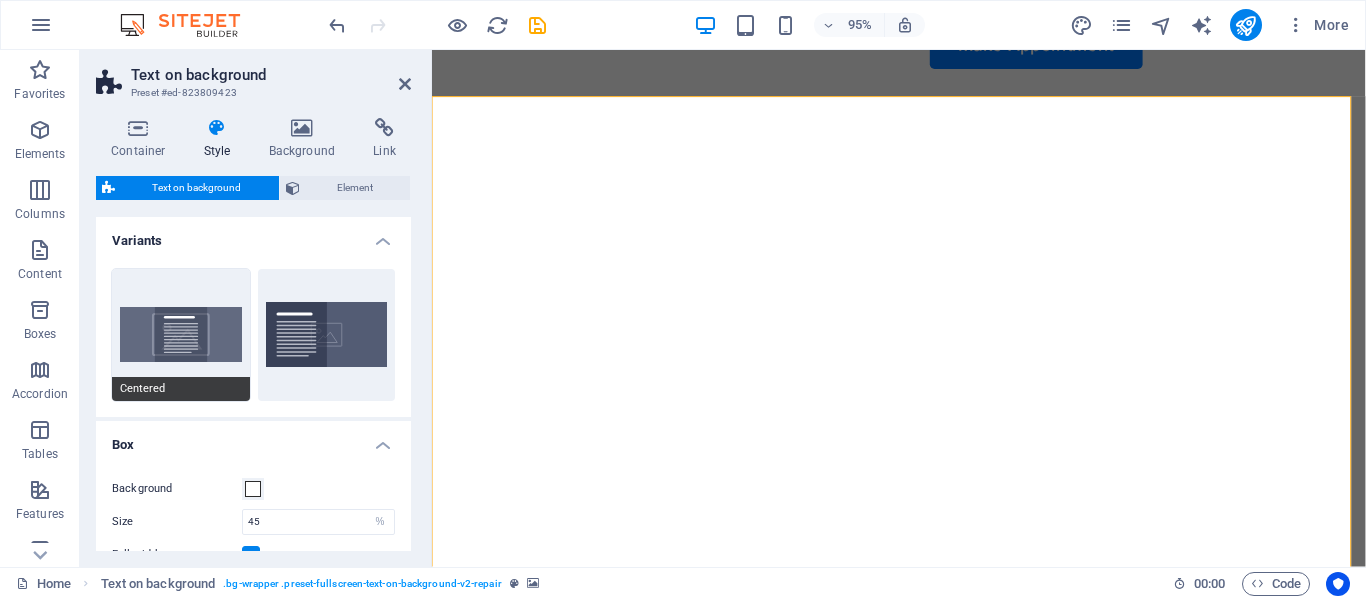 type on "4" 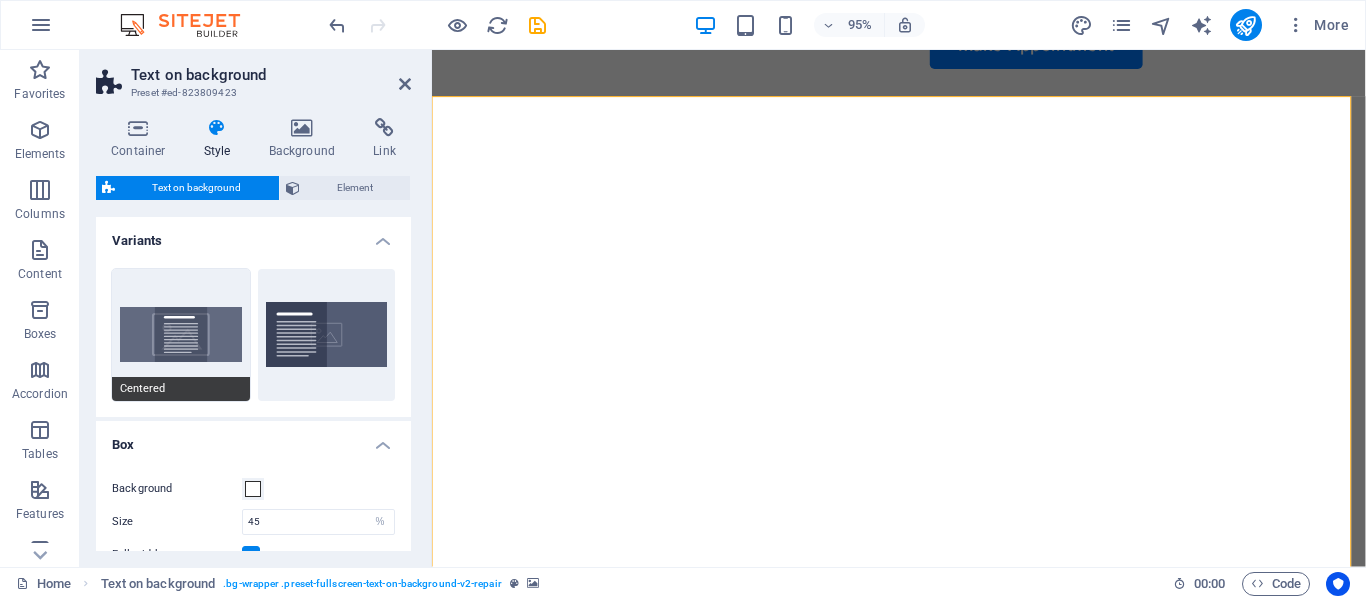 type on "0" 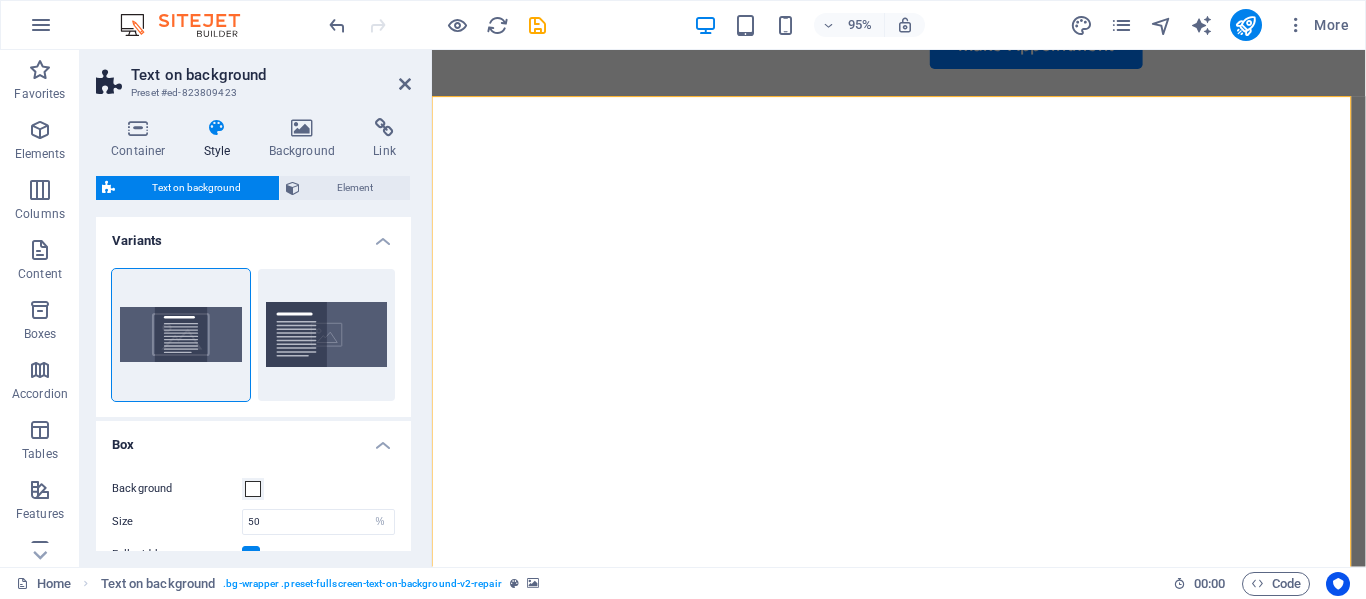 click on "Variants" at bounding box center [253, 235] 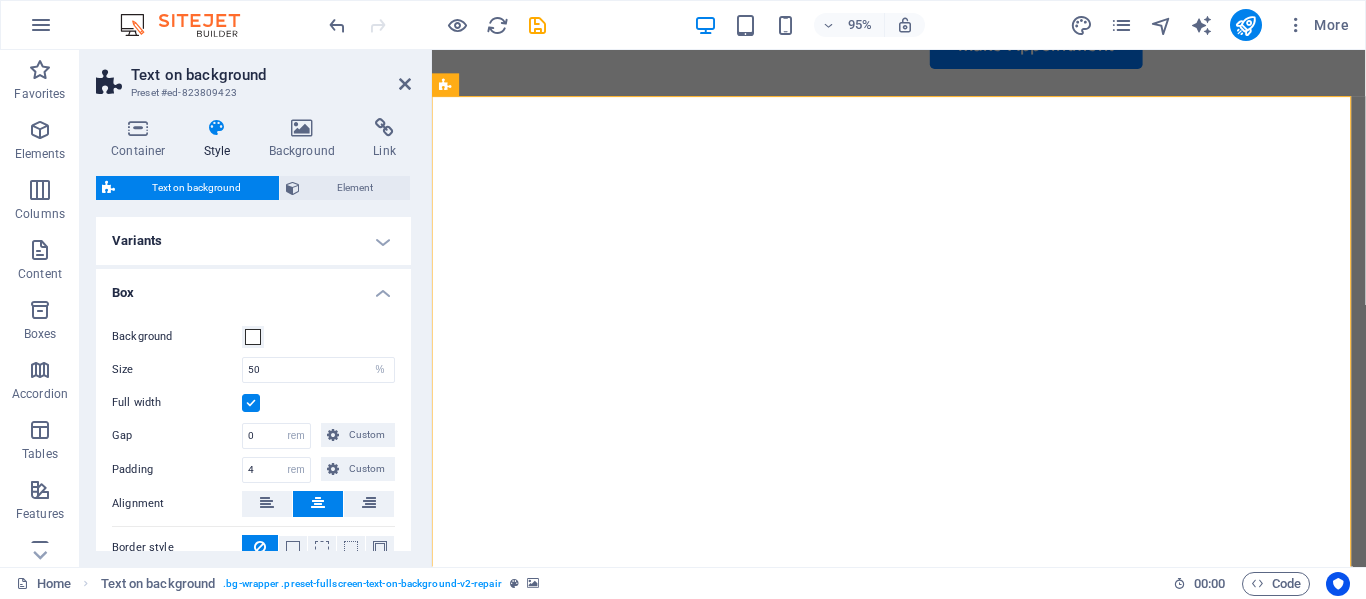 click on "Variants" at bounding box center (253, 241) 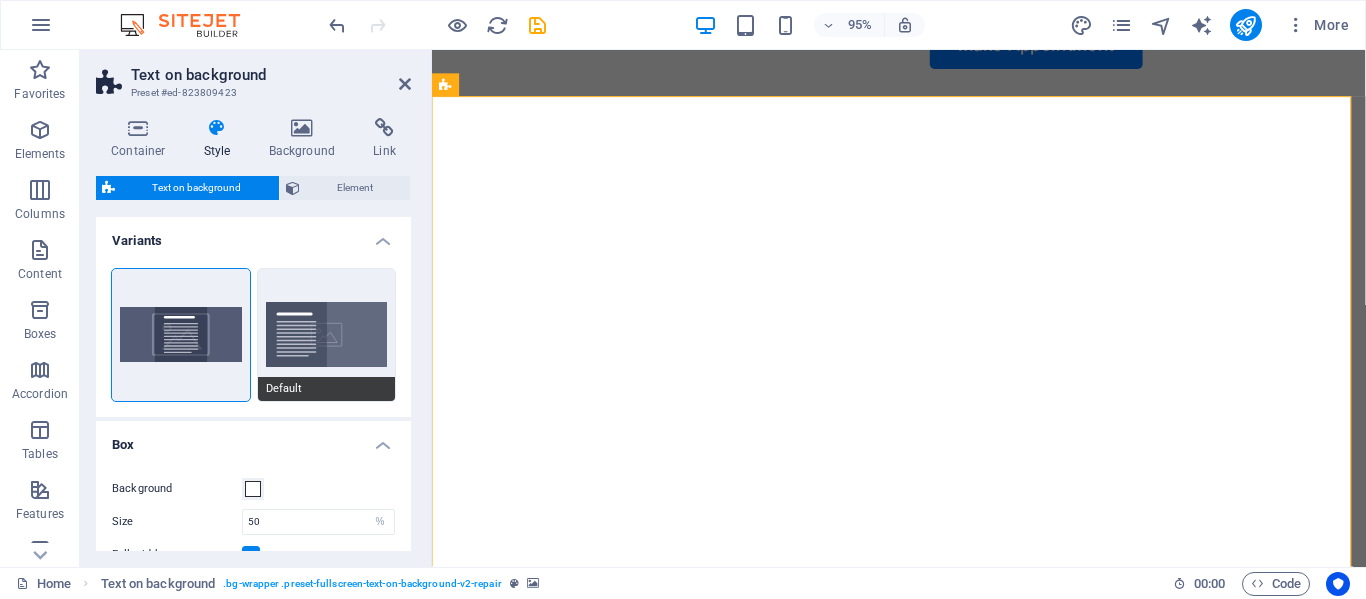 click on "Default" at bounding box center (327, 335) 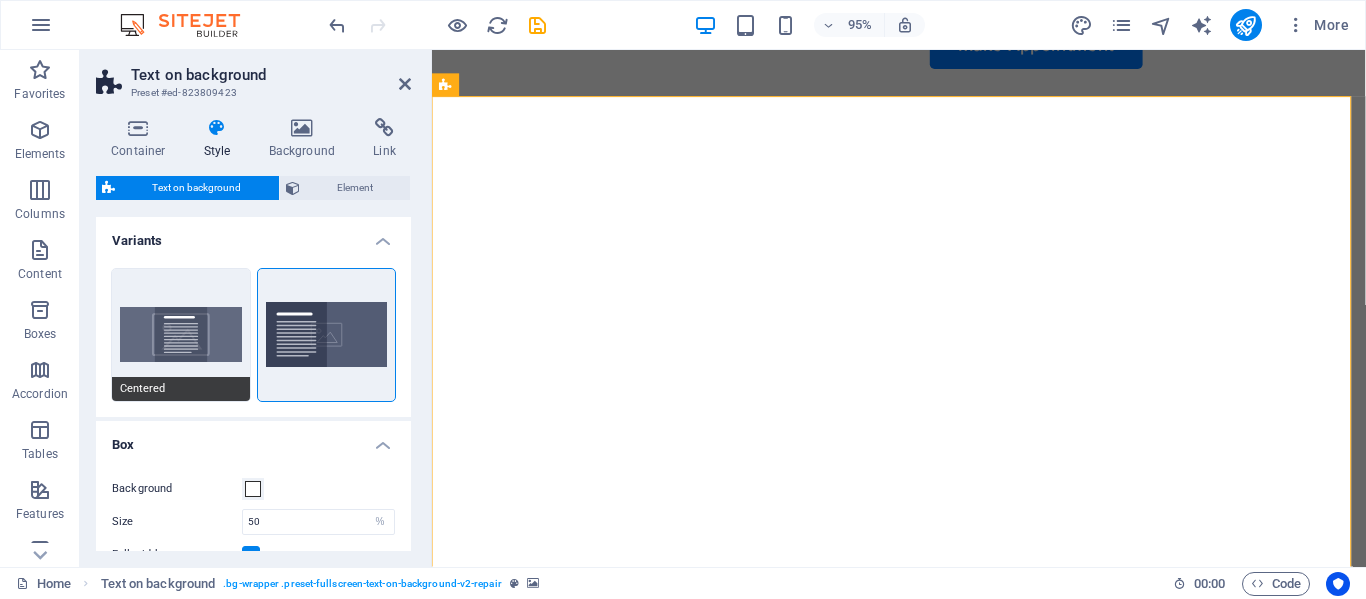 click on "Centered" at bounding box center (181, 335) 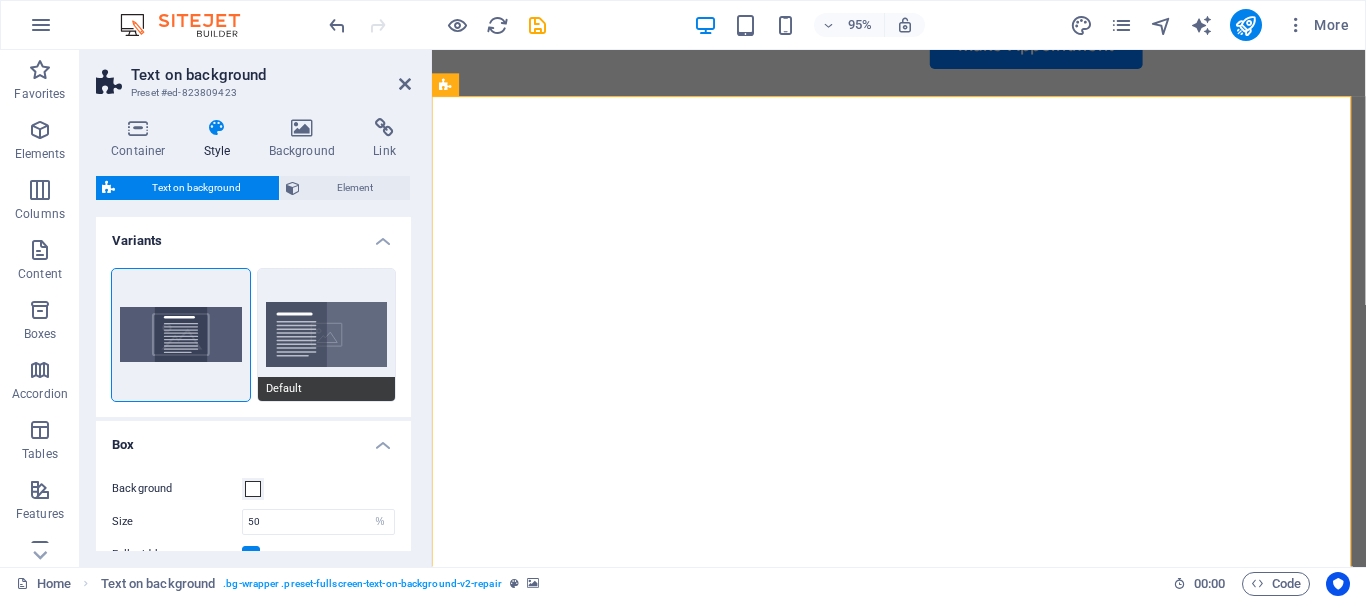 click on "Default" at bounding box center [327, 335] 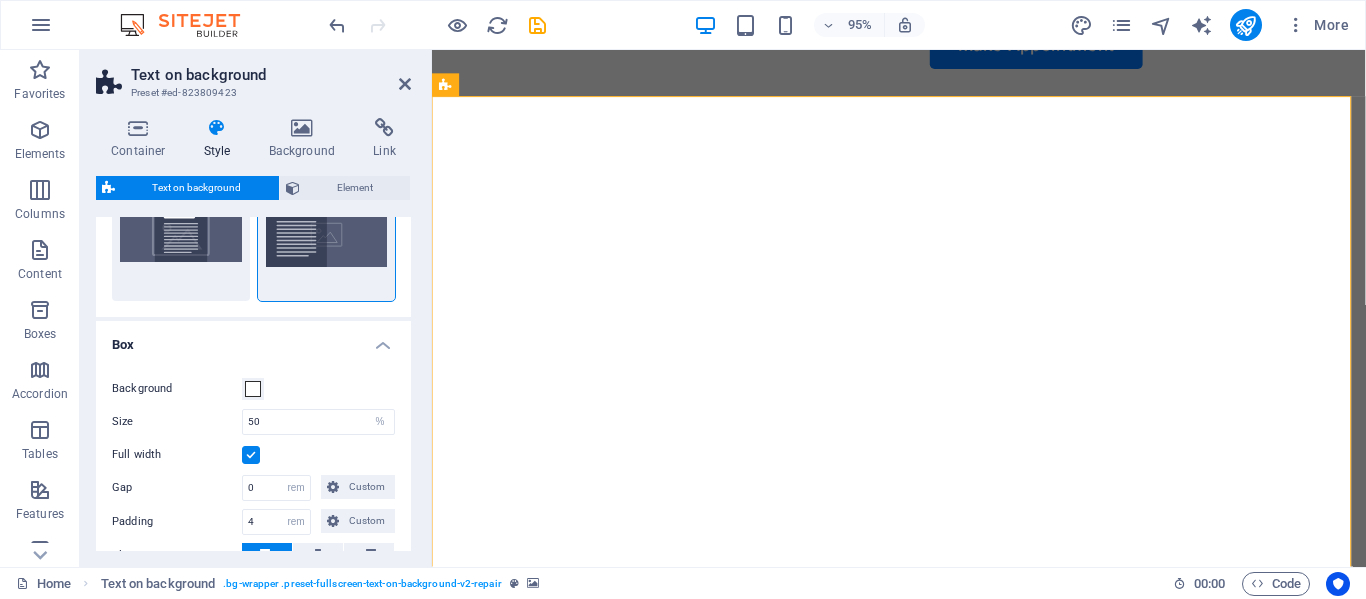 scroll, scrollTop: 200, scrollLeft: 0, axis: vertical 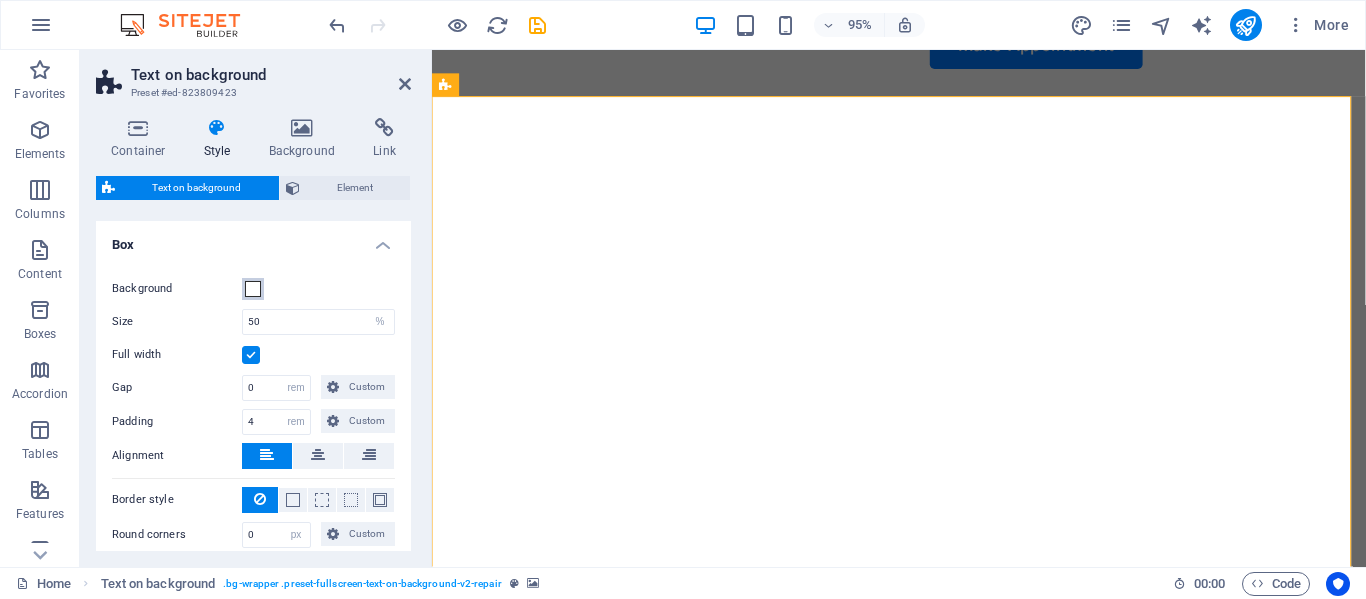 click at bounding box center (253, 289) 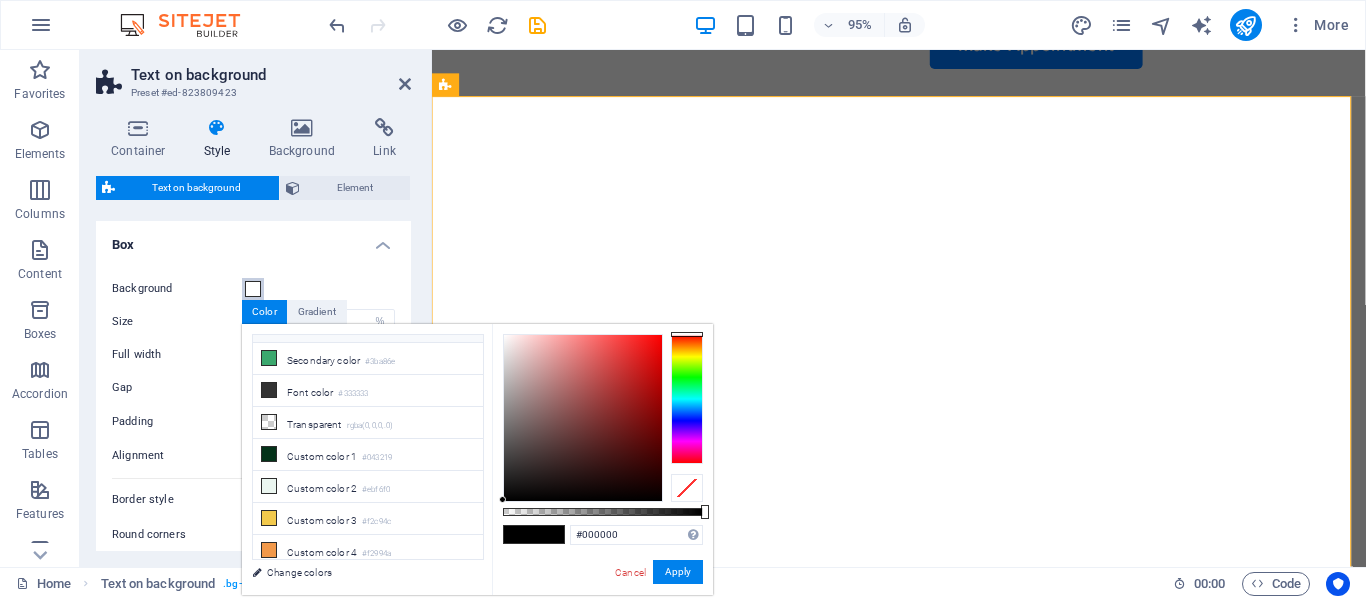 scroll, scrollTop: 0, scrollLeft: 0, axis: both 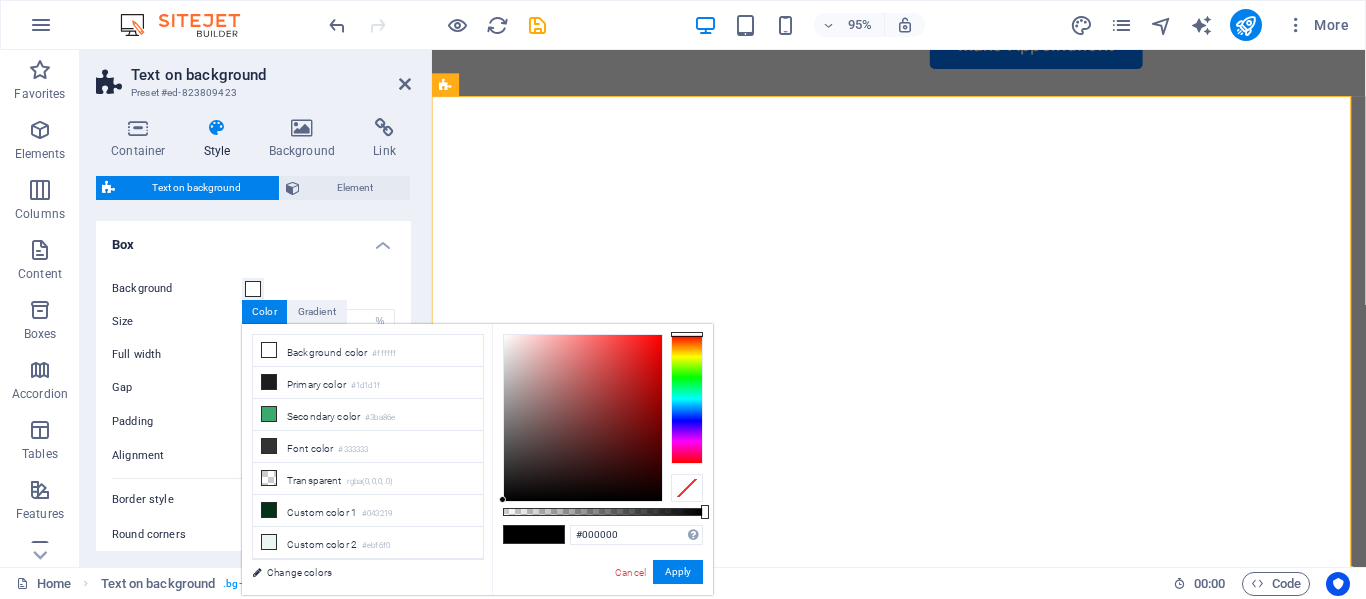 click on "Background Size
50
px
rem
%
vh
vw
Full width
Gap
0
px
rem
%
vh
vw
Custom
Custom
0
px
rem
%
vh
vw
0
px
rem
%
vh
vw
0
px
rem
%
vh
vw
0
px
rem
%
vh
vw
Padding
4
px
rem
%
vh
vw
Custom
Custom
4
px
rem
%
vh
vw
4
px
rem
%
vh
vw
4
px
rem
%
vh
vw
4
px
rem
%
vh
vw
Alignment
Border style
- Width
1
px
rem
vh
vw
Custom
Custom
1
px
rem
vh
vw
1
px
rem
vh
vw
1
px
rem
vh
vw
1
px
rem
vh
vw
Border color
Round corners
0
px
rem
%
vh
vw
Custom
Custom
0
px
rem
%
vh
vw
0
px
rem
%
vh
vw
0
px
rem
%
vh
vw
0
px
rem
%
vh
vw
Shadows
None
Outside
Inside
Color
X offset
0
px
rem
vh
vw
Y offset
0
px
rem
vh
vw
Blur
0
px
rem
%
vh
vw
Spread
0
px
rem
vh
vw" at bounding box center [253, 429] 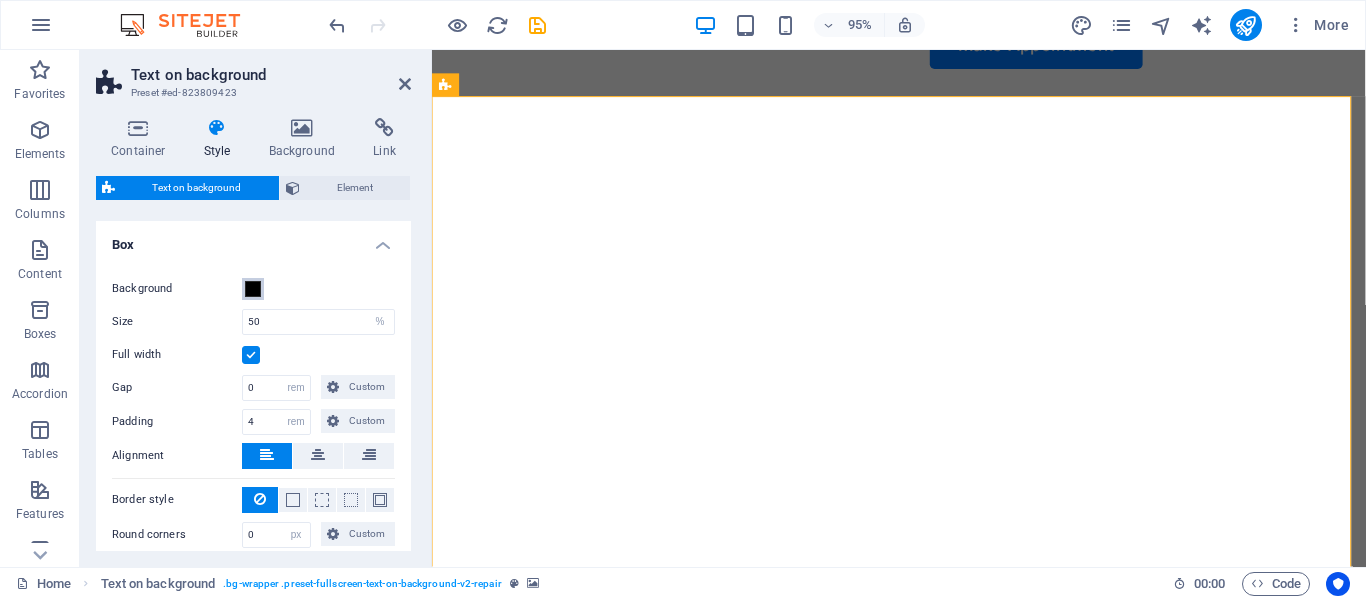 click at bounding box center [253, 289] 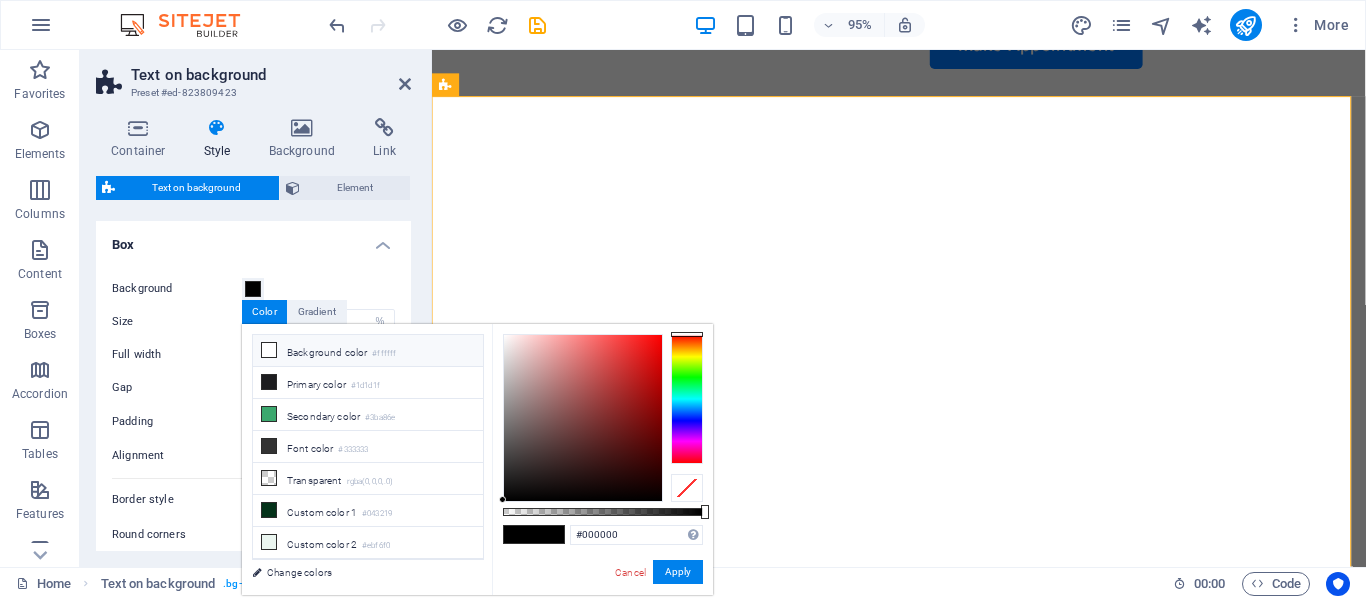 click at bounding box center [269, 350] 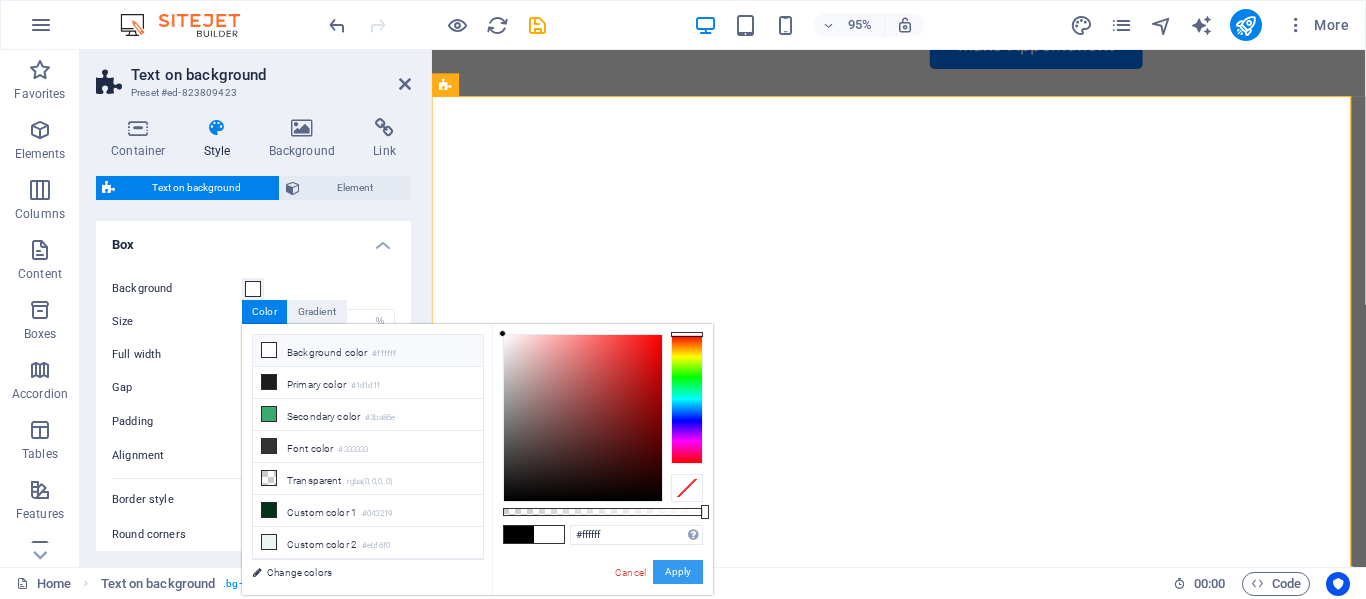 click on "Apply" at bounding box center (678, 572) 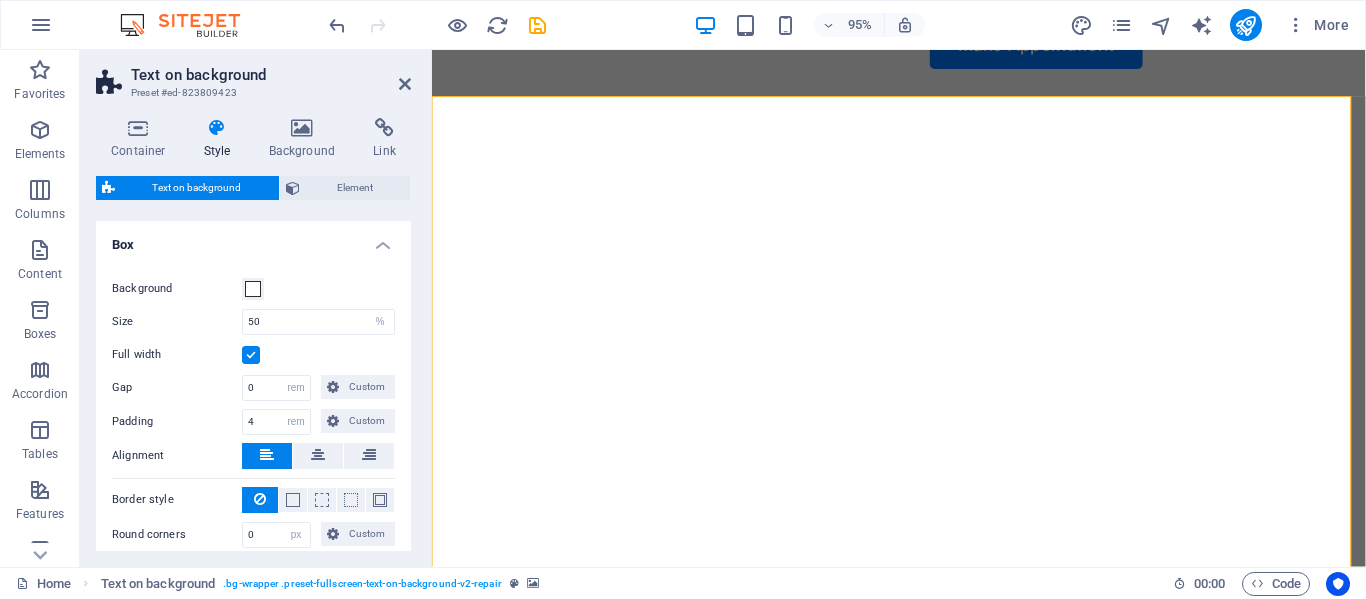 click on "Background Size
50
px
rem
%
vh
vw
Full width
Gap
0
px
rem
%
vh
vw
Custom
Custom
0
px
rem
%
vh
vw
0
px
rem
%
vh
vw
0
px
rem
%
vh
vw
0
px
rem
%
vh
vw
Padding
4
px
rem
%
vh
vw
Custom
Custom
4
px
rem
%
vh
vw
4
px
rem
%
vh
vw
4
px
rem
%
vh
vw
4
px
rem
%
vh
vw
Alignment
Border style
- Width
1
px
rem
vh
vw
Custom
Custom
1
px
rem
vh
vw
1
px
rem
vh
vw
1
px
rem
vh
vw
1
px
rem
vh
vw
Border color
Round corners
0
px
rem
%
vh
vw
Custom
Custom
0
px
rem
%
vh
vw
0
px
rem
%
vh
vw
0
px
rem
%
vh
vw
0
px
rem
%
vh
vw
Shadows
None
Outside
Inside
Color
X offset
0
px
rem
vh
vw
Y offset
0
px
rem
vh
vw
Blur
0
px
rem
%
vh
vw
Spread
0
px
rem
vh
vw" at bounding box center (253, 429) 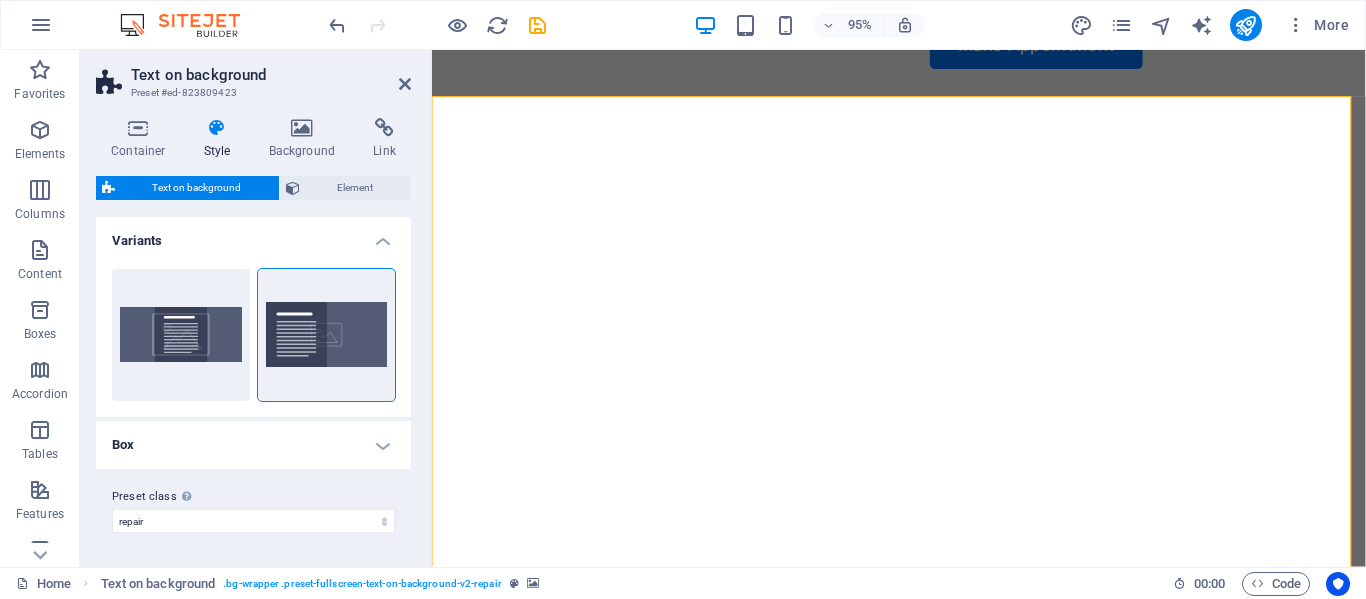 scroll, scrollTop: 0, scrollLeft: 0, axis: both 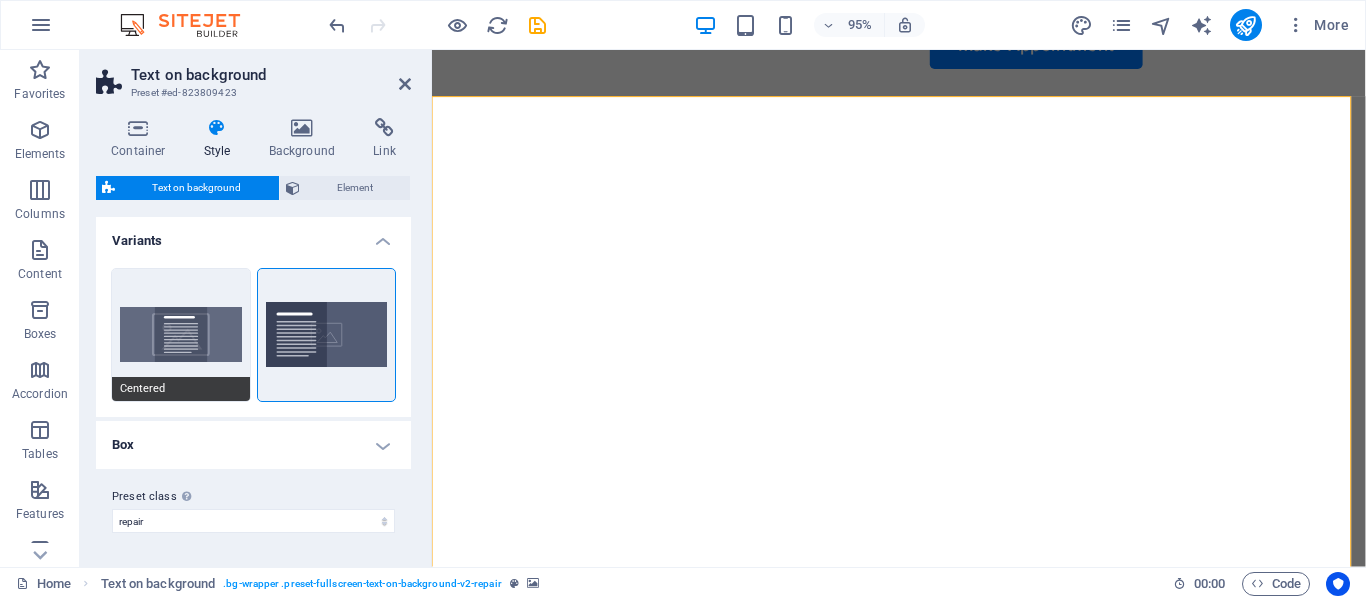 click on "Centered" at bounding box center [181, 335] 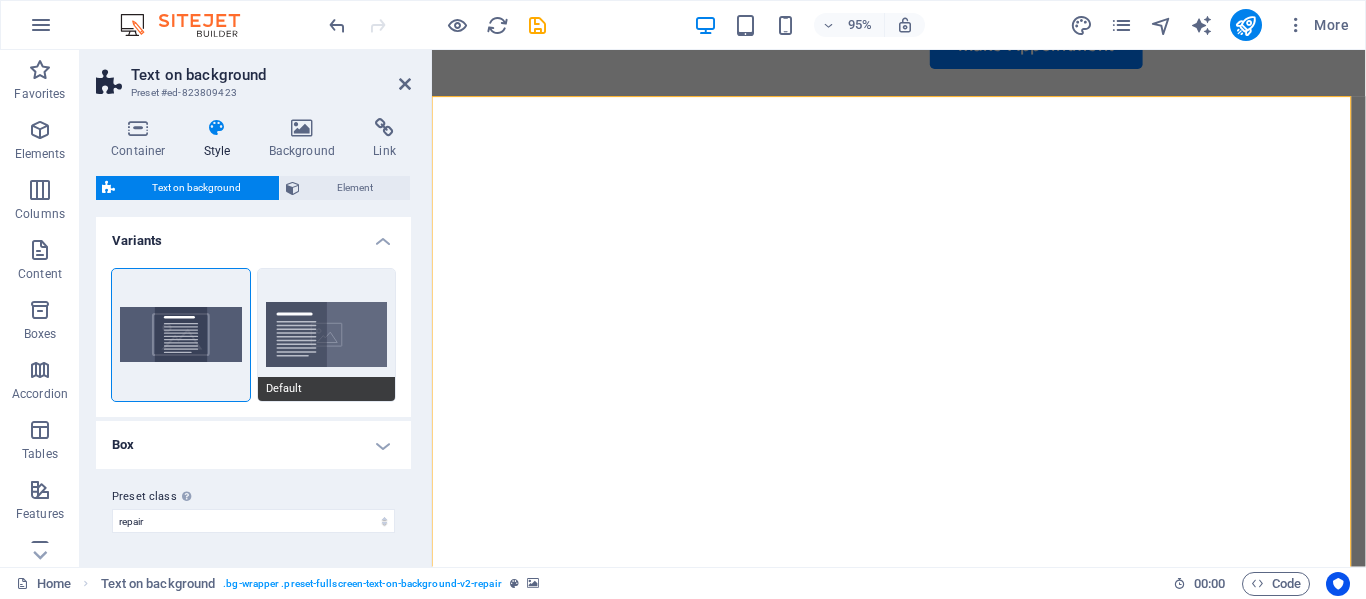 click on "Default" at bounding box center [327, 335] 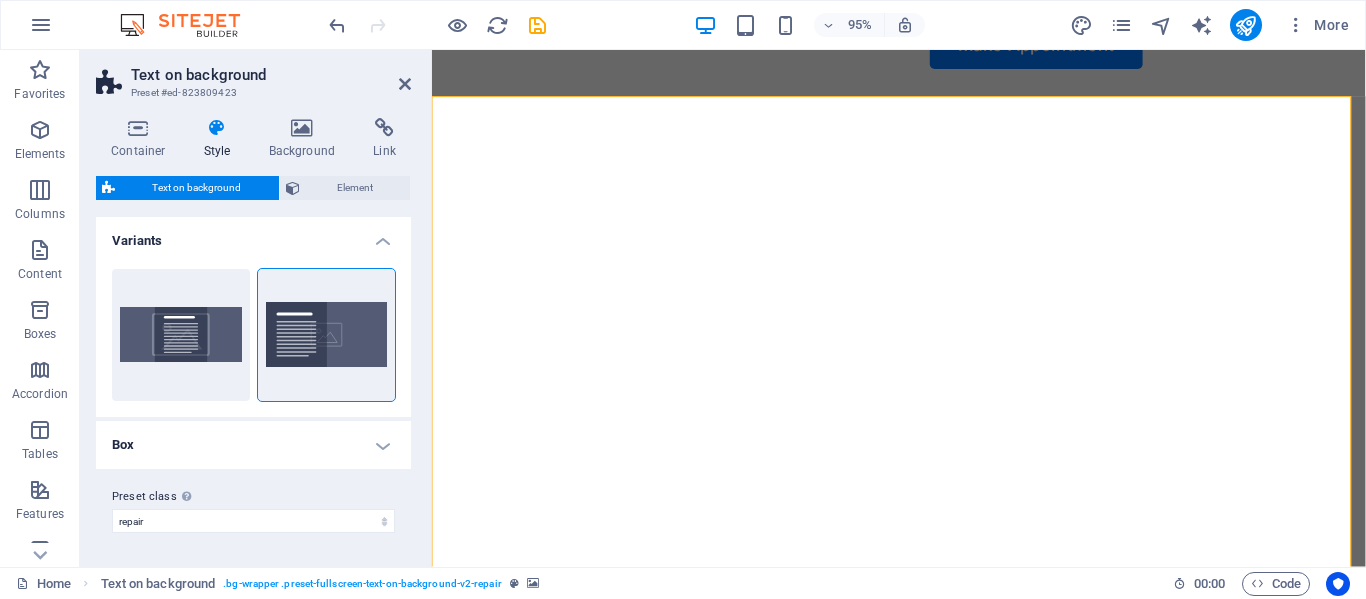 click on "Variants" at bounding box center [253, 235] 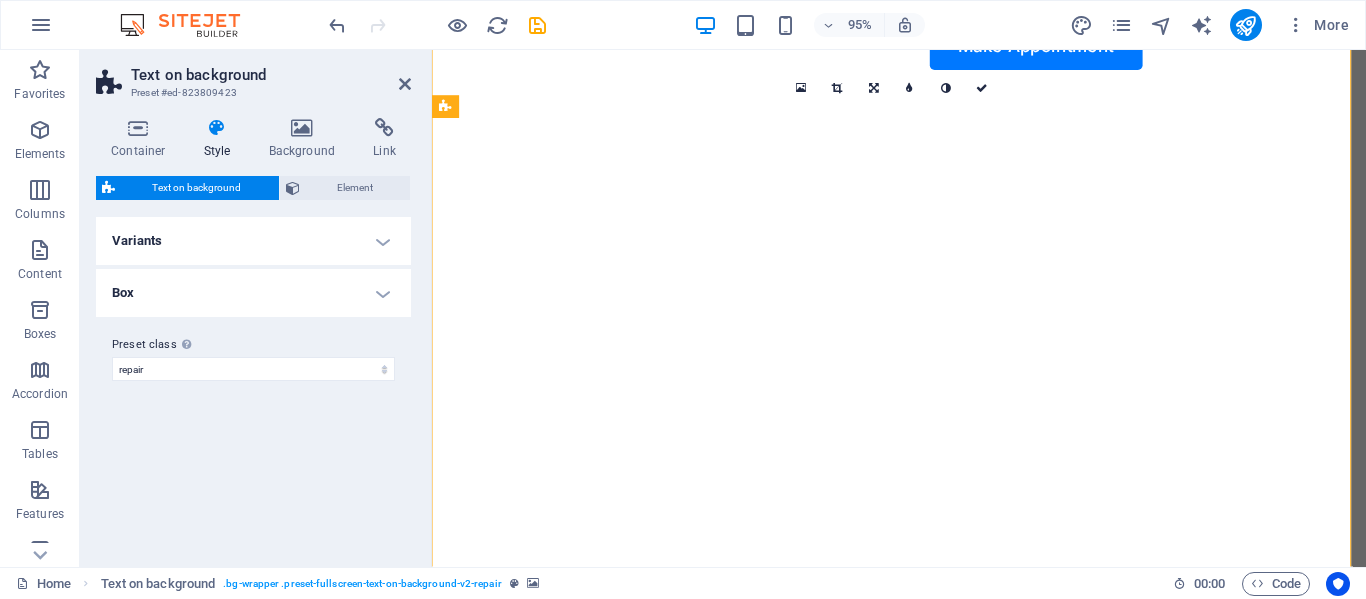 scroll, scrollTop: 0, scrollLeft: 0, axis: both 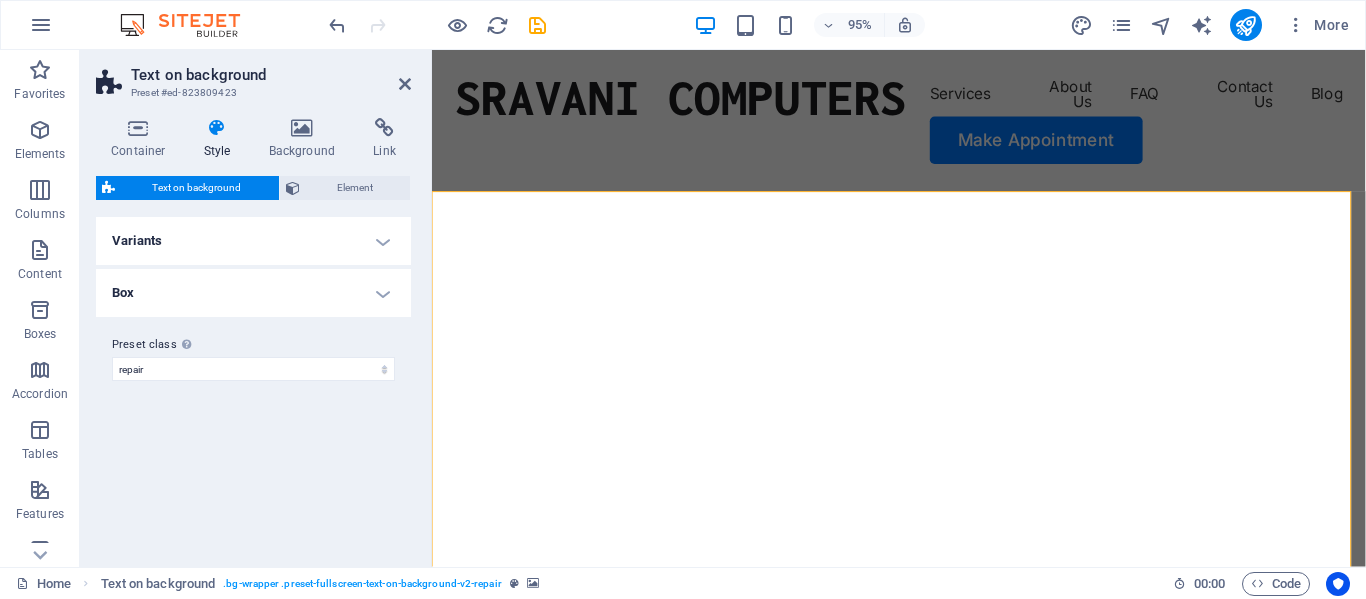 click on "Variants" at bounding box center [253, 241] 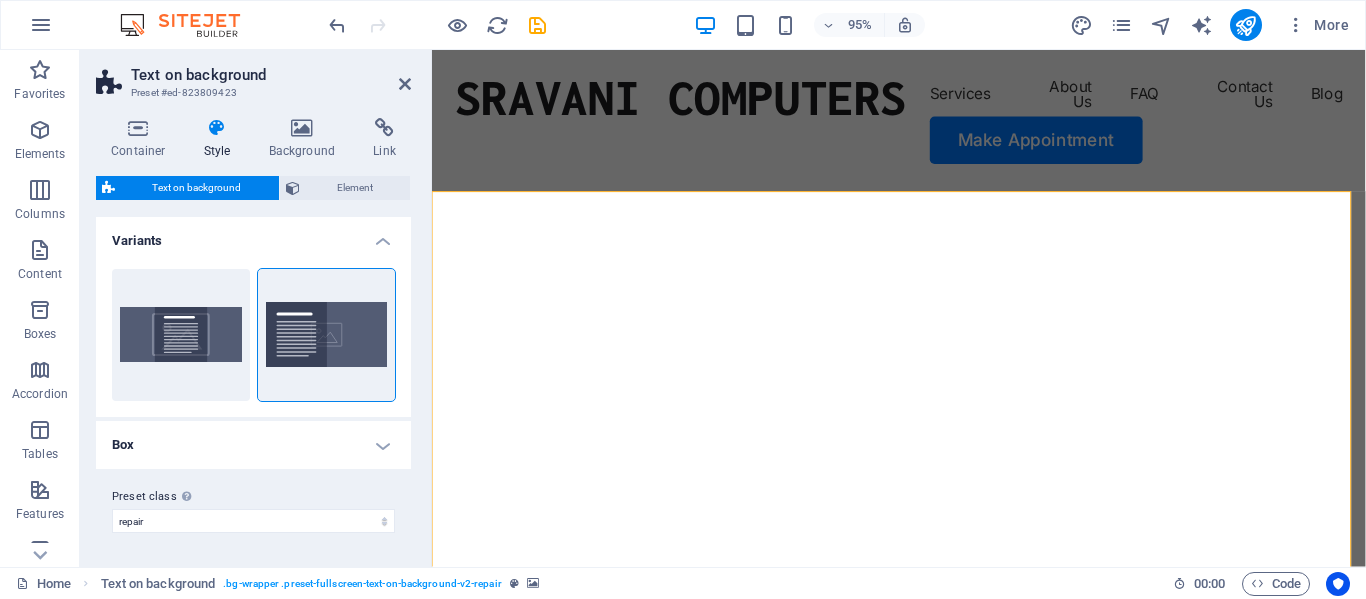 click on "Variants" at bounding box center [253, 235] 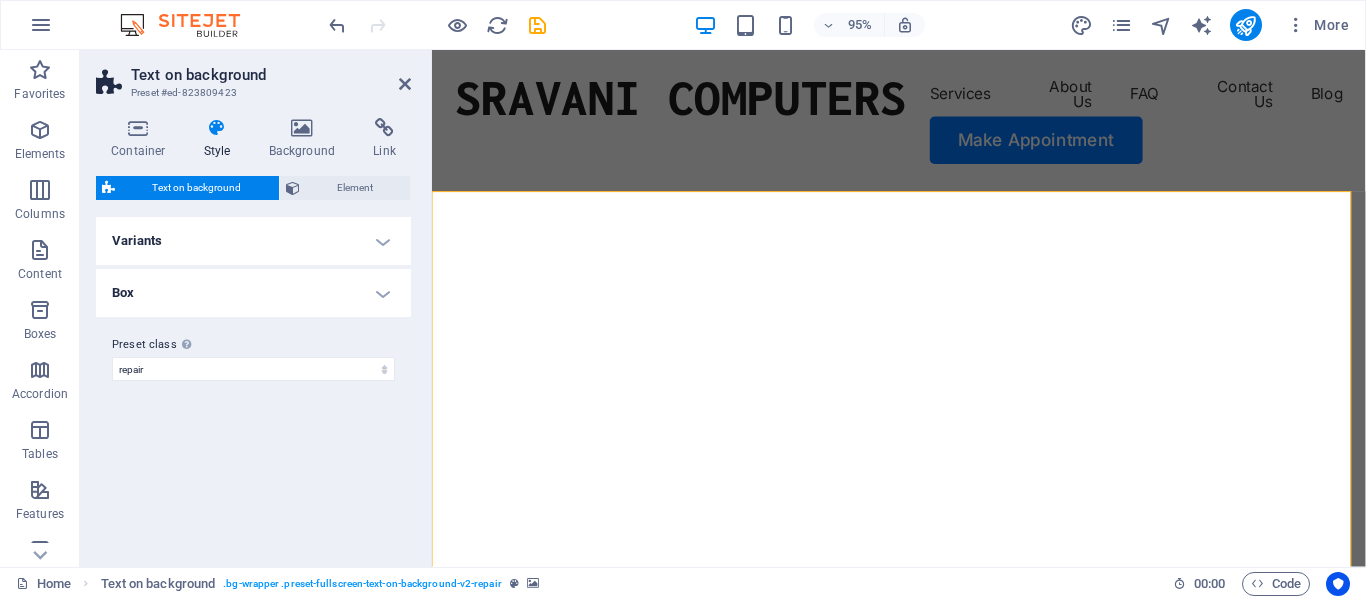 click on "Box" at bounding box center [253, 293] 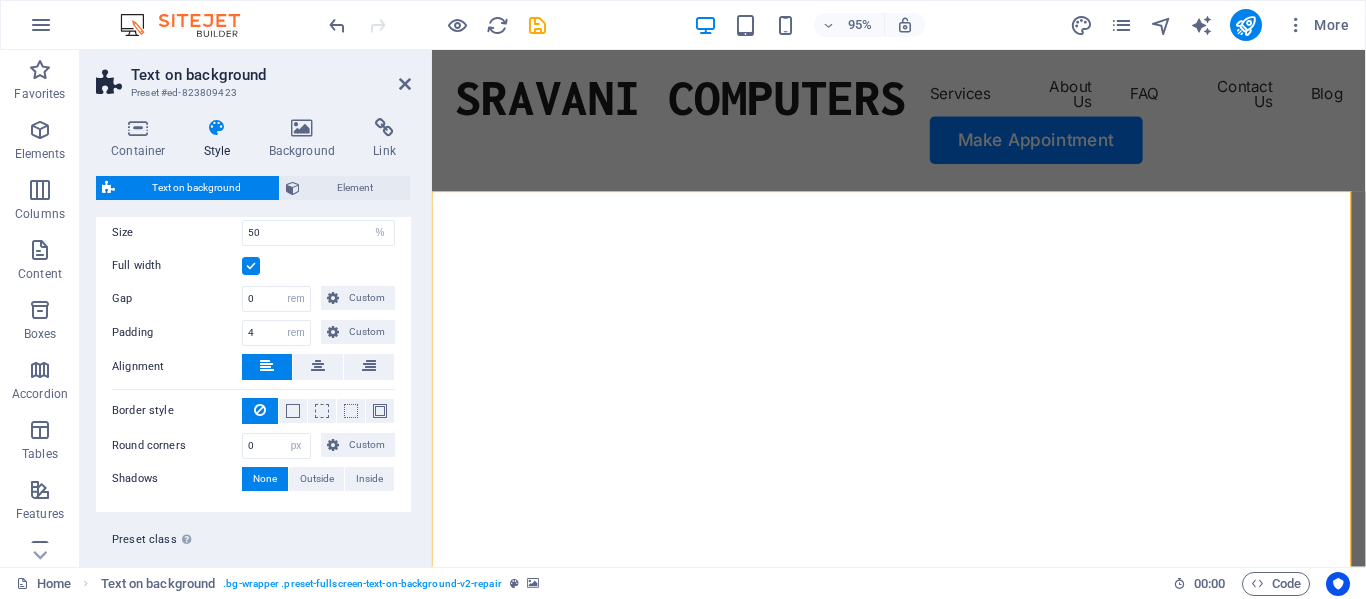 scroll, scrollTop: 140, scrollLeft: 0, axis: vertical 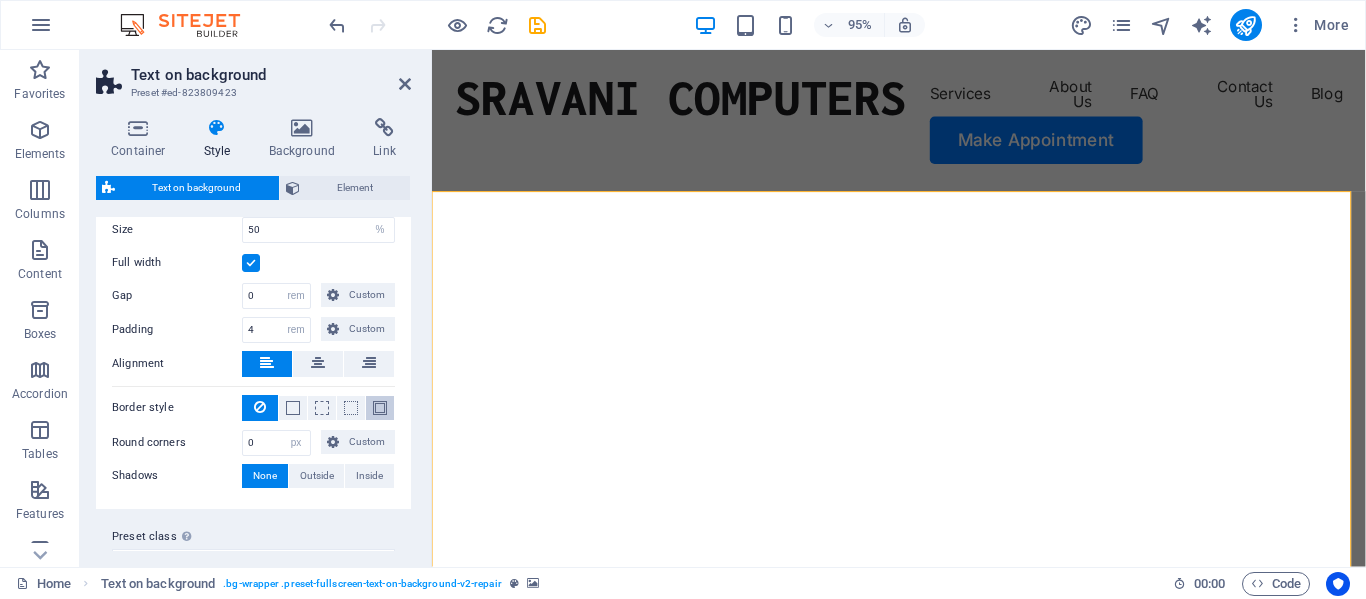 click at bounding box center (380, 408) 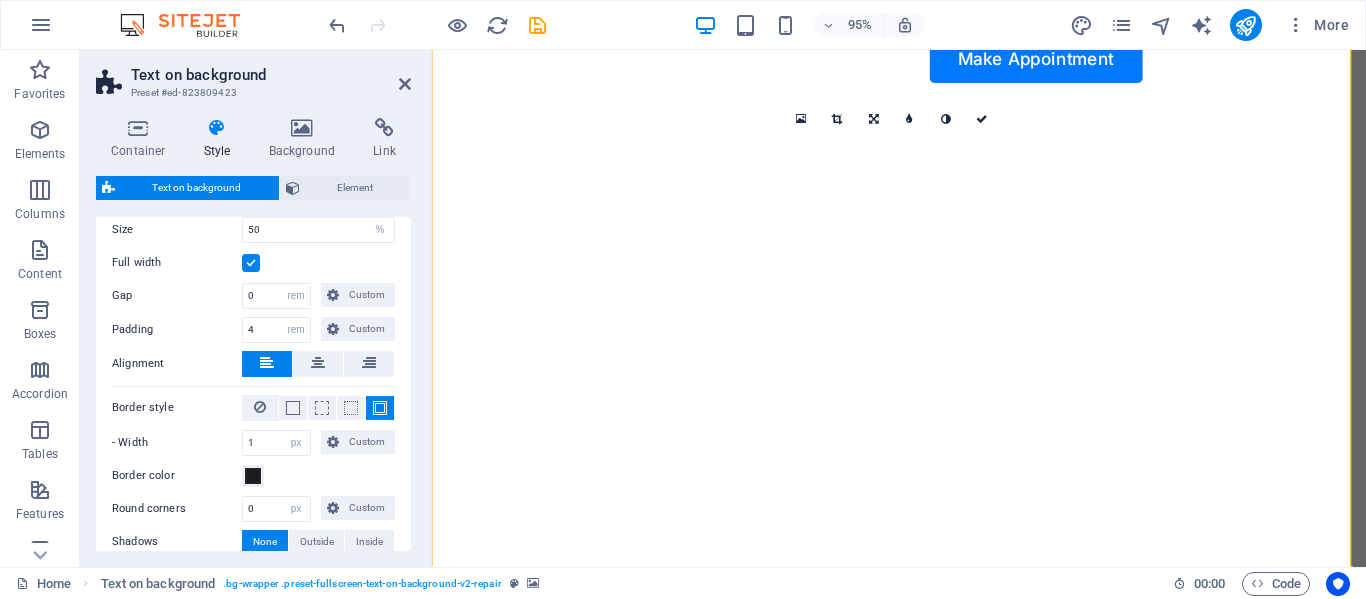 scroll, scrollTop: 0, scrollLeft: 0, axis: both 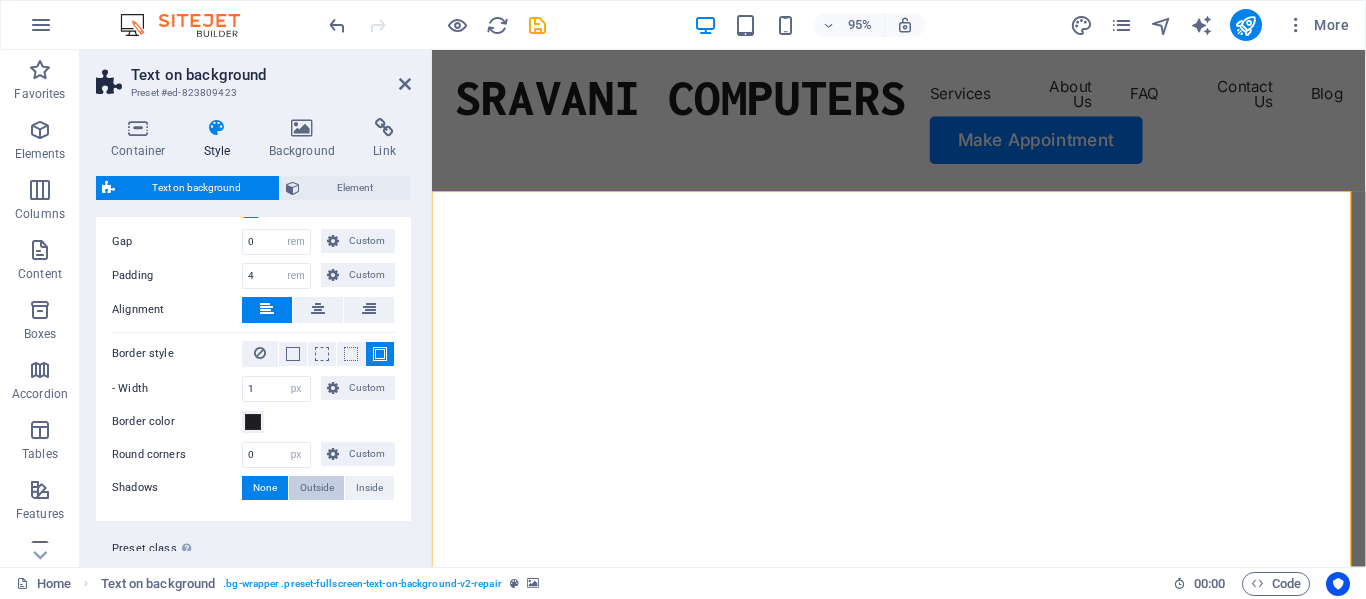 click on "Outside" at bounding box center (317, 488) 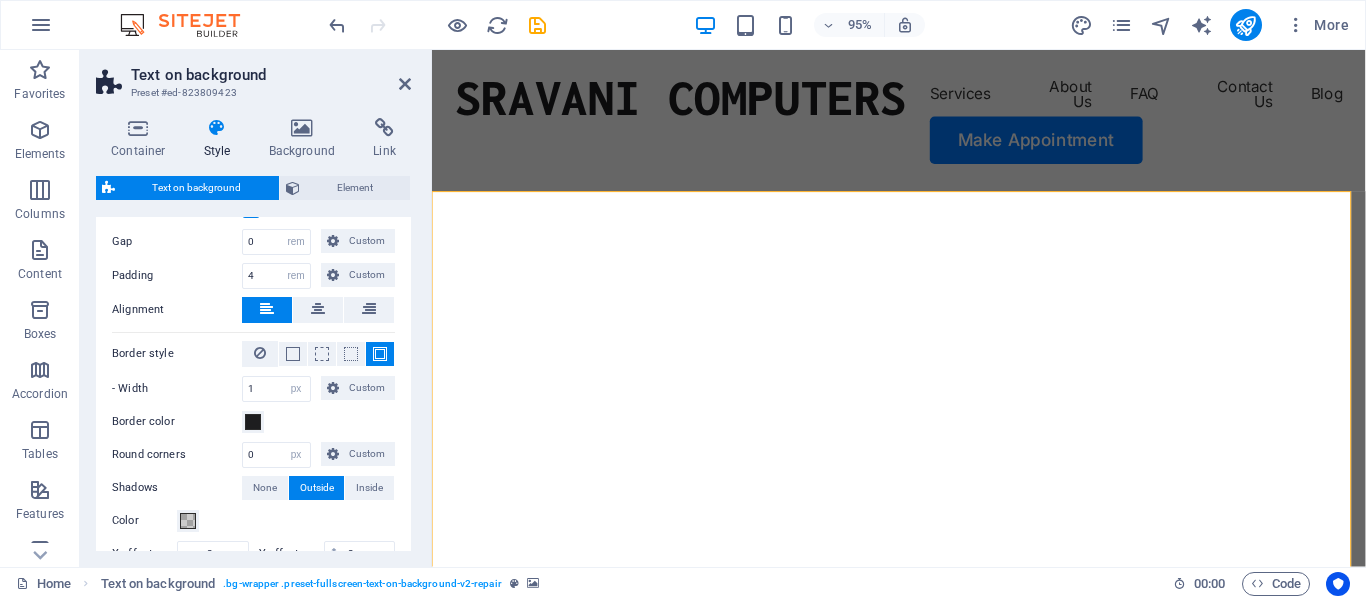 drag, startPoint x: 411, startPoint y: 439, endPoint x: 413, endPoint y: 458, distance: 19.104973 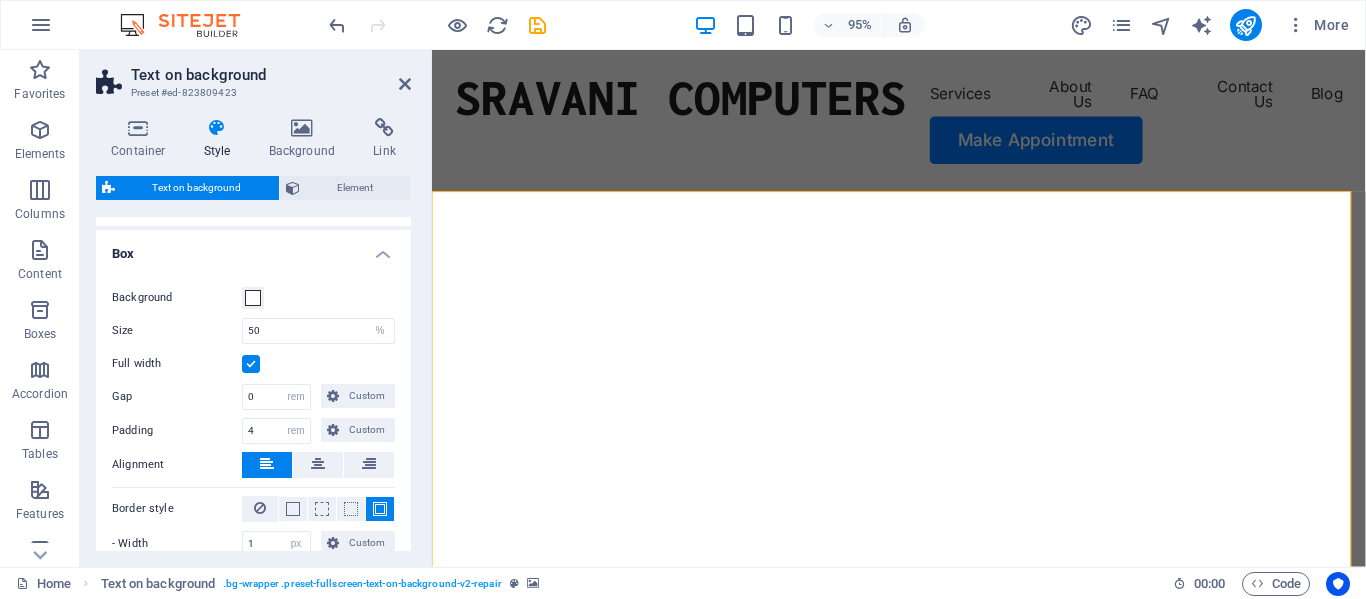 scroll, scrollTop: 0, scrollLeft: 0, axis: both 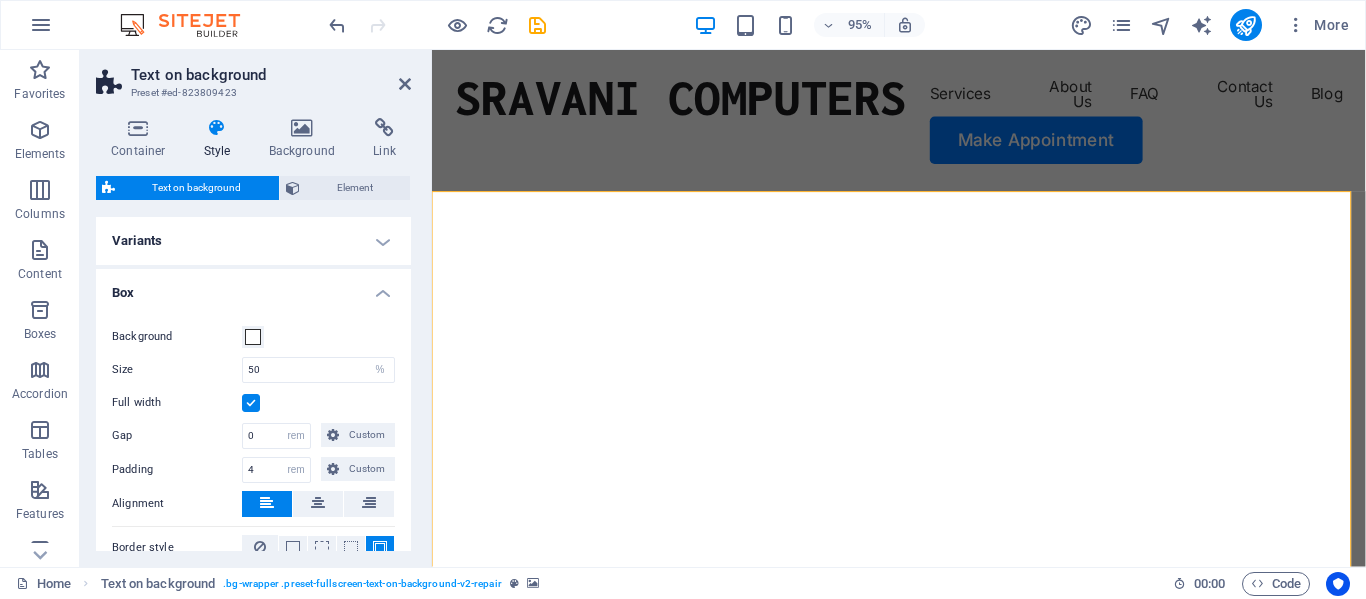click on "Box" at bounding box center [253, 287] 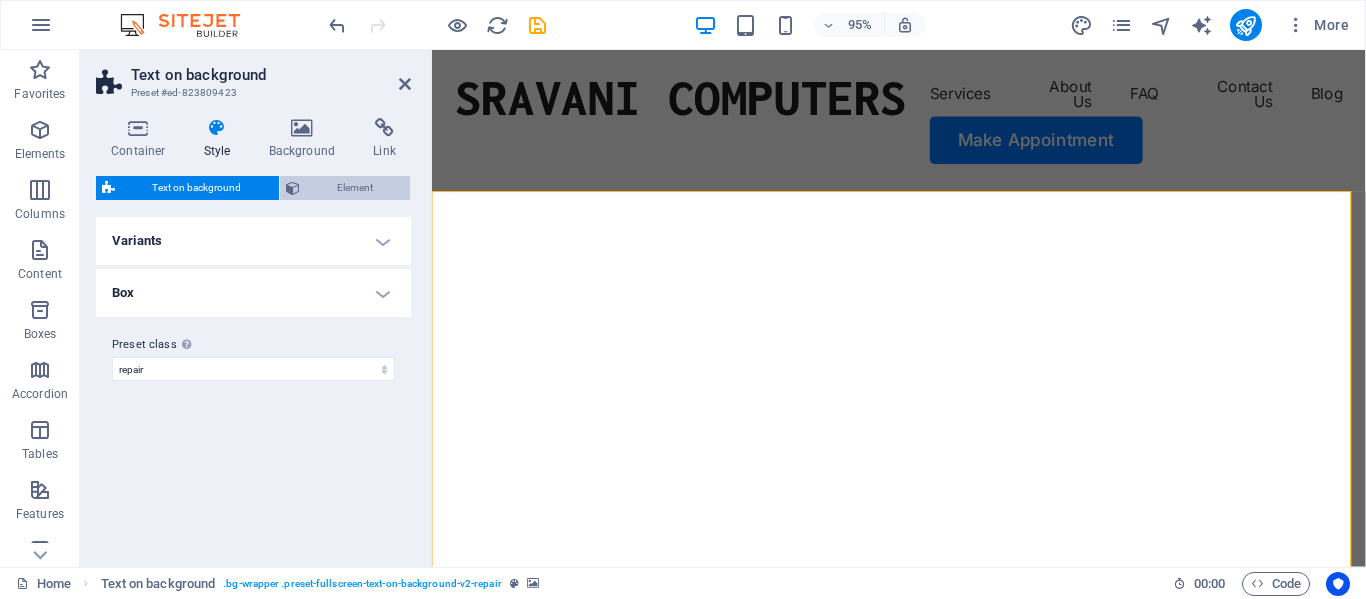 click on "Element" at bounding box center (355, 188) 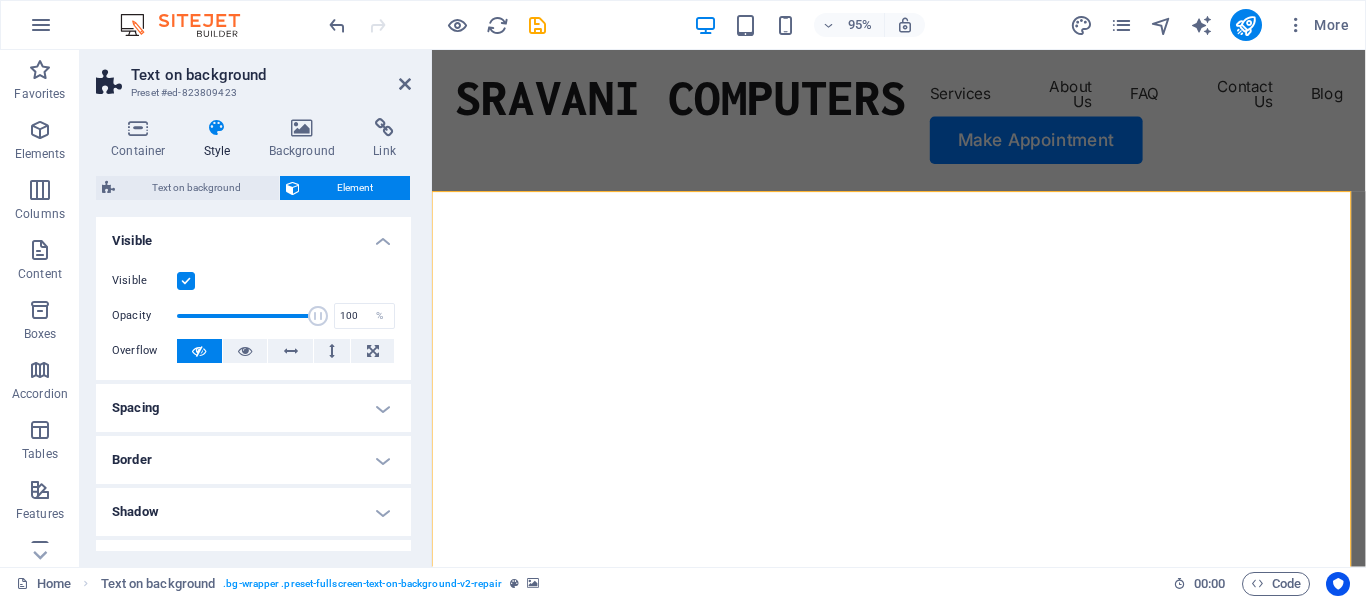 click on "Border" at bounding box center [253, 460] 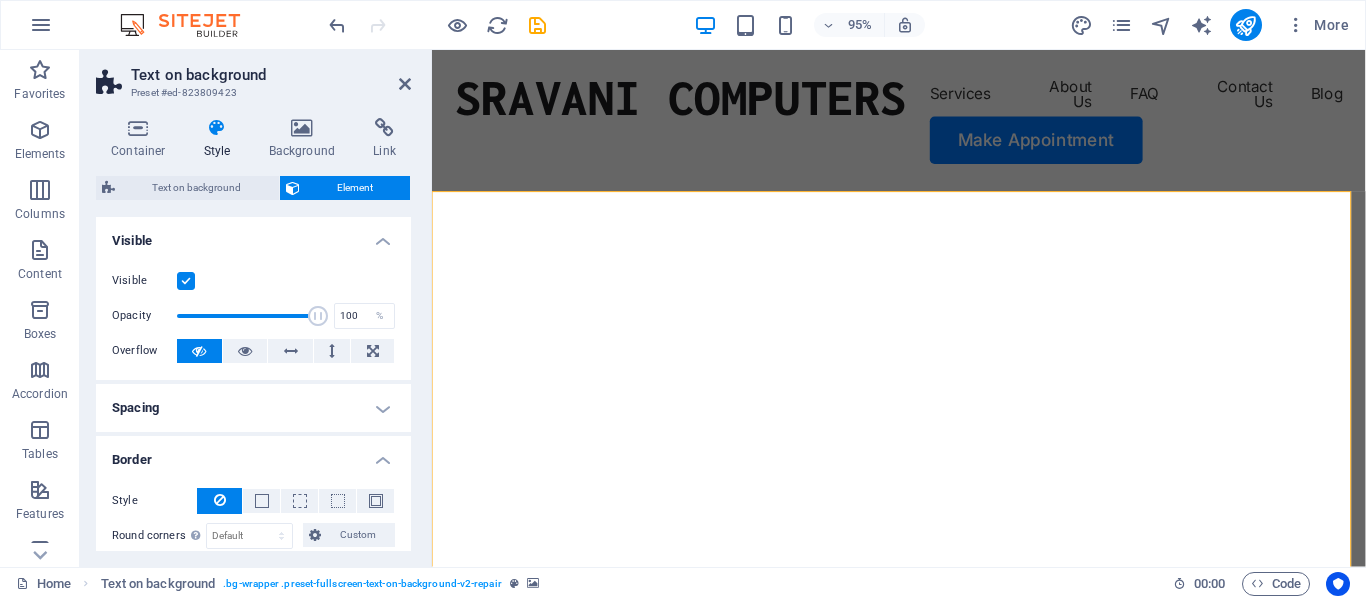 click on "Border" at bounding box center [253, 454] 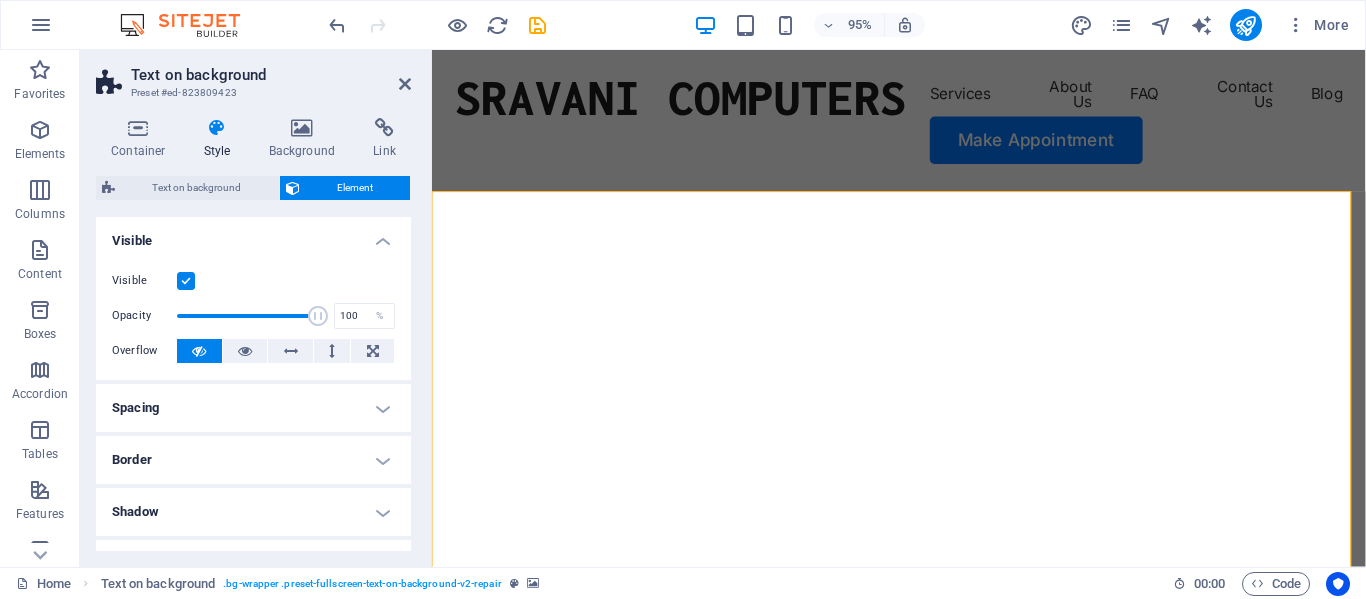 click at bounding box center [217, 128] 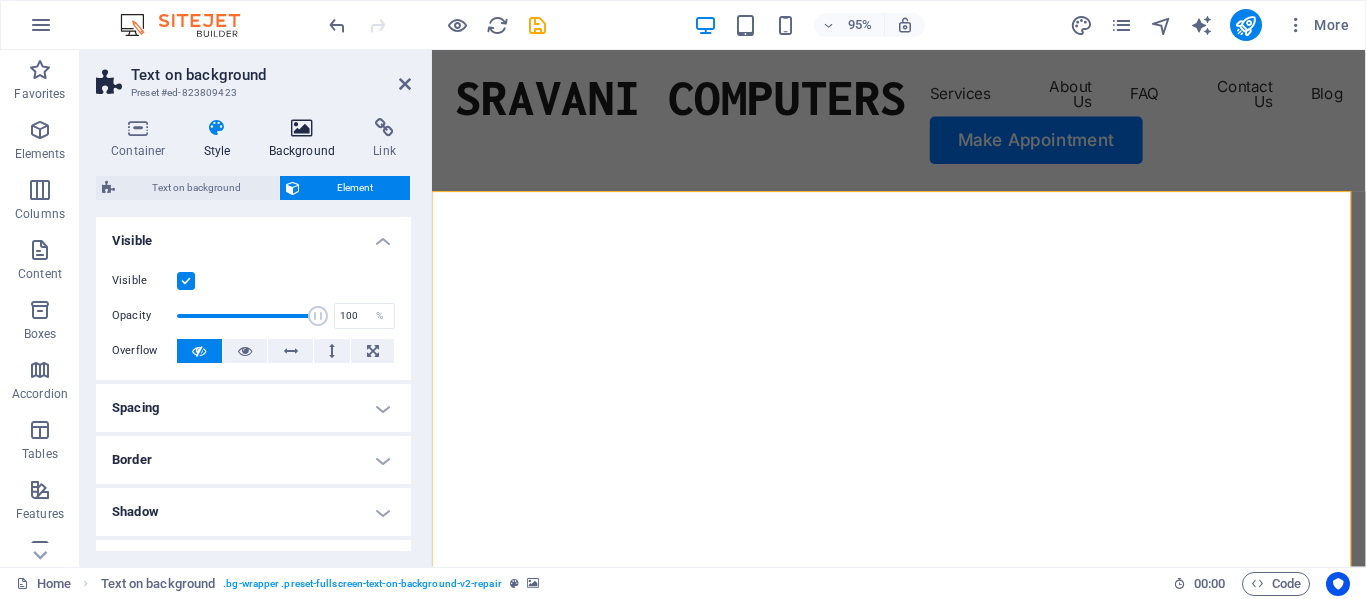click at bounding box center (302, 128) 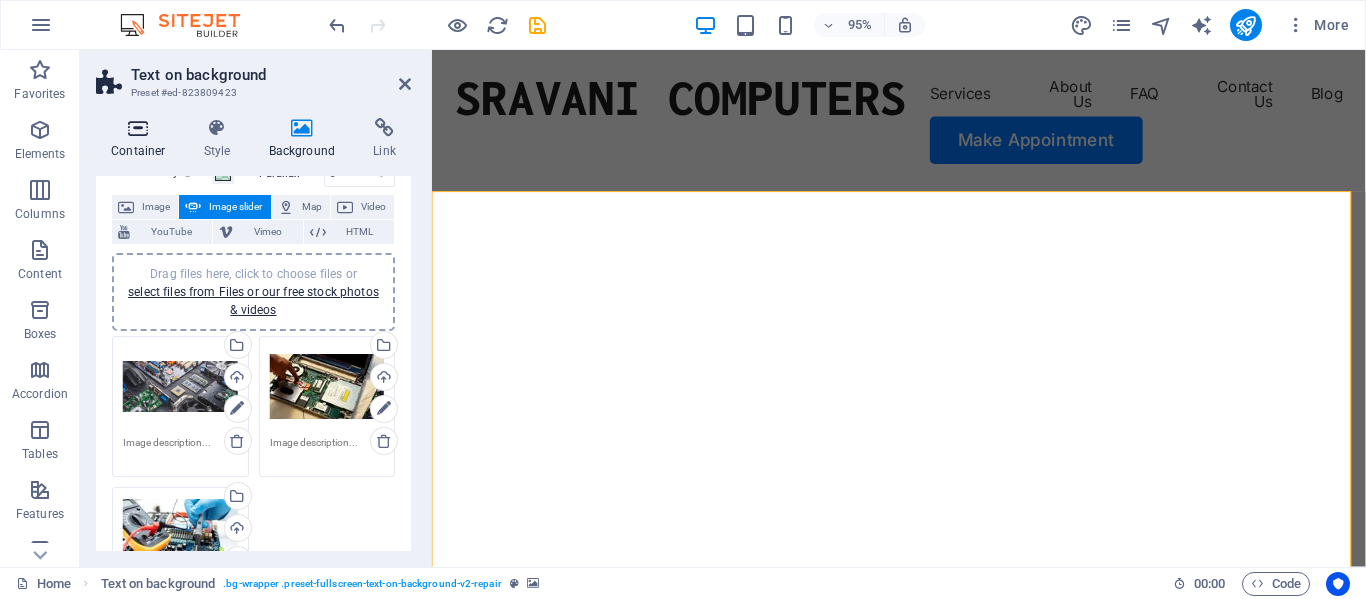 click on "Container" at bounding box center [142, 139] 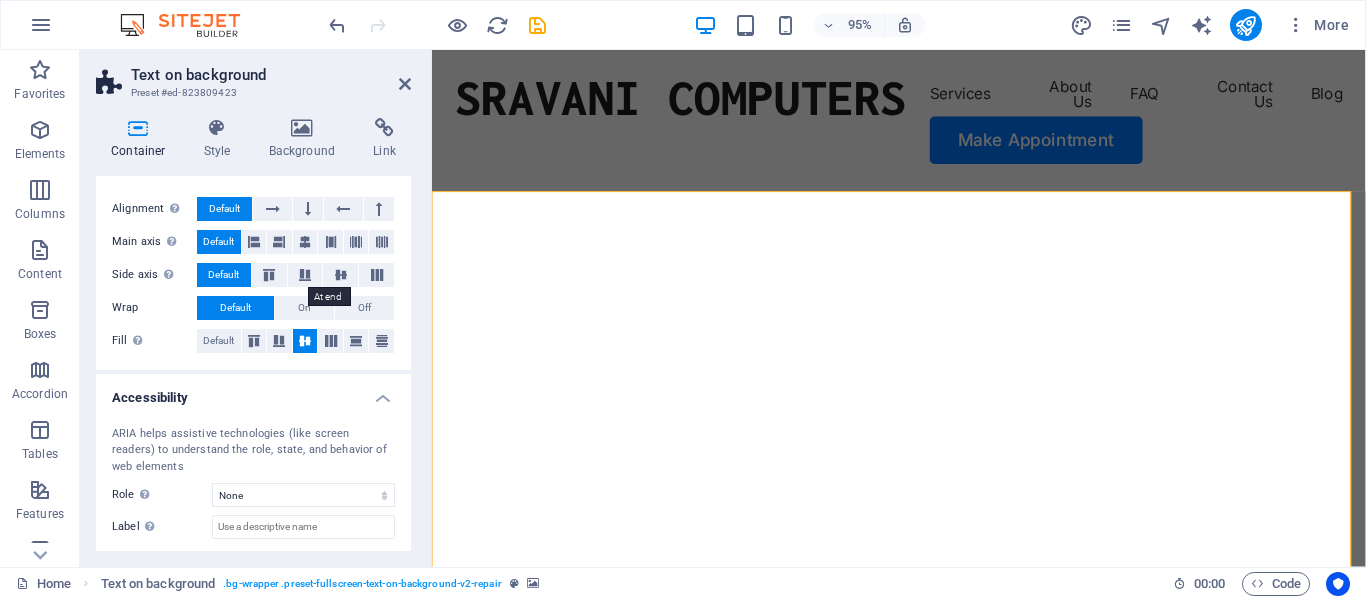 scroll, scrollTop: 400, scrollLeft: 0, axis: vertical 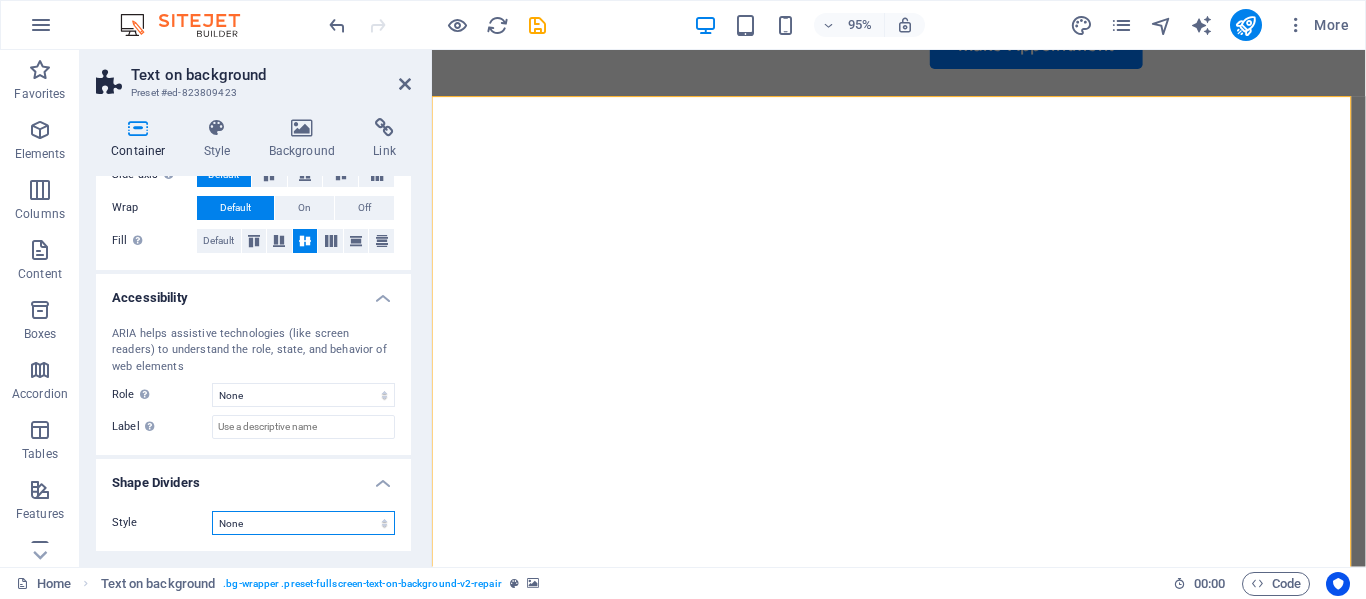 click on "None Triangle Square Diagonal Polygon 1 Polygon 2 Zigzag Multiple Zigzags Waves Multiple Waves Half Circle Circle Circle Shadow Blocks Hexagons Clouds Multiple Clouds Fan Pyramids Book Paint Drip Fire Shredded Paper Arrow" at bounding box center [303, 523] 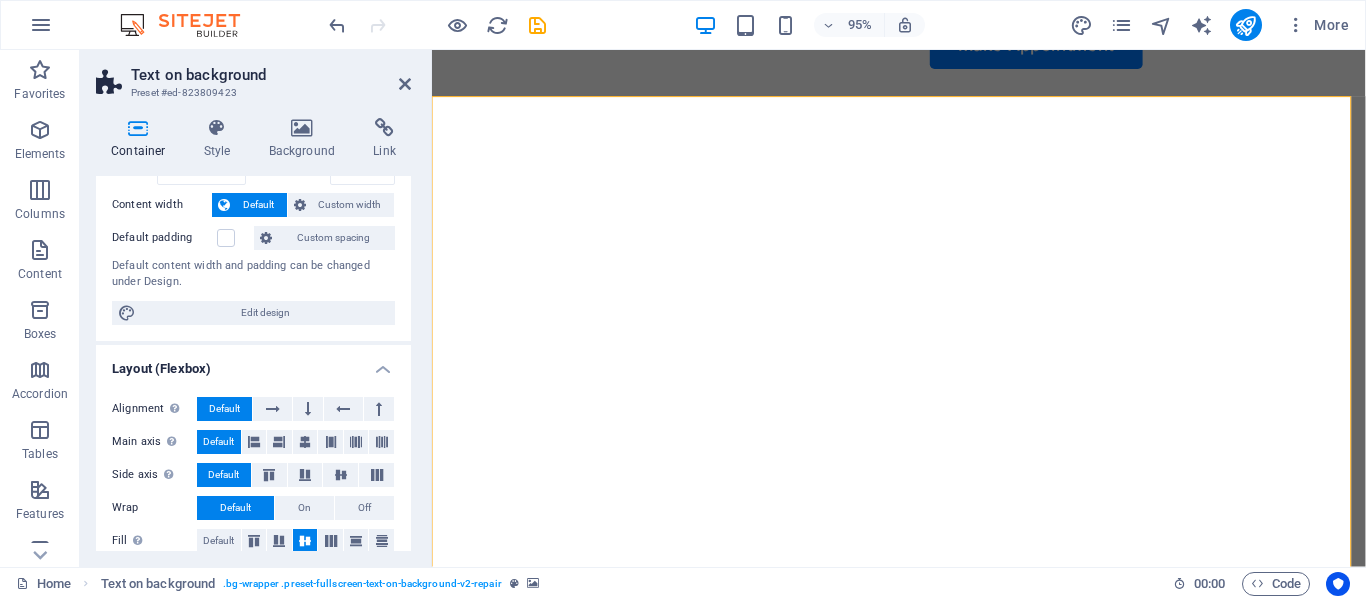 scroll, scrollTop: 0, scrollLeft: 0, axis: both 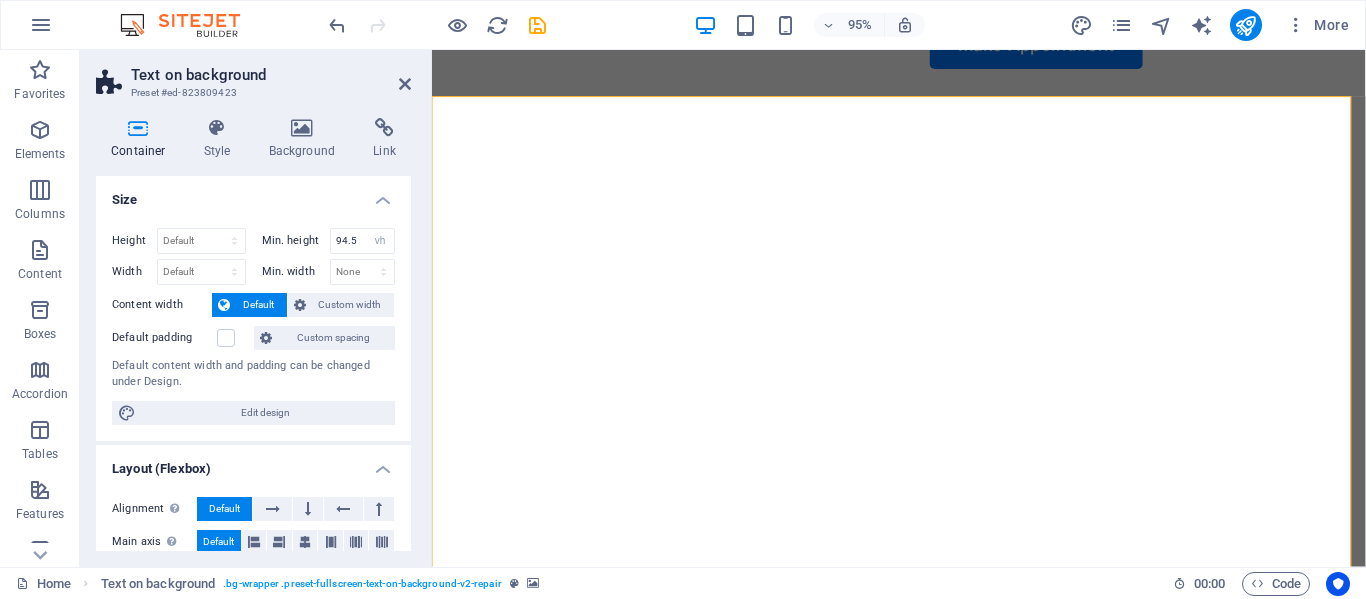 click on "Text on background" at bounding box center [271, 75] 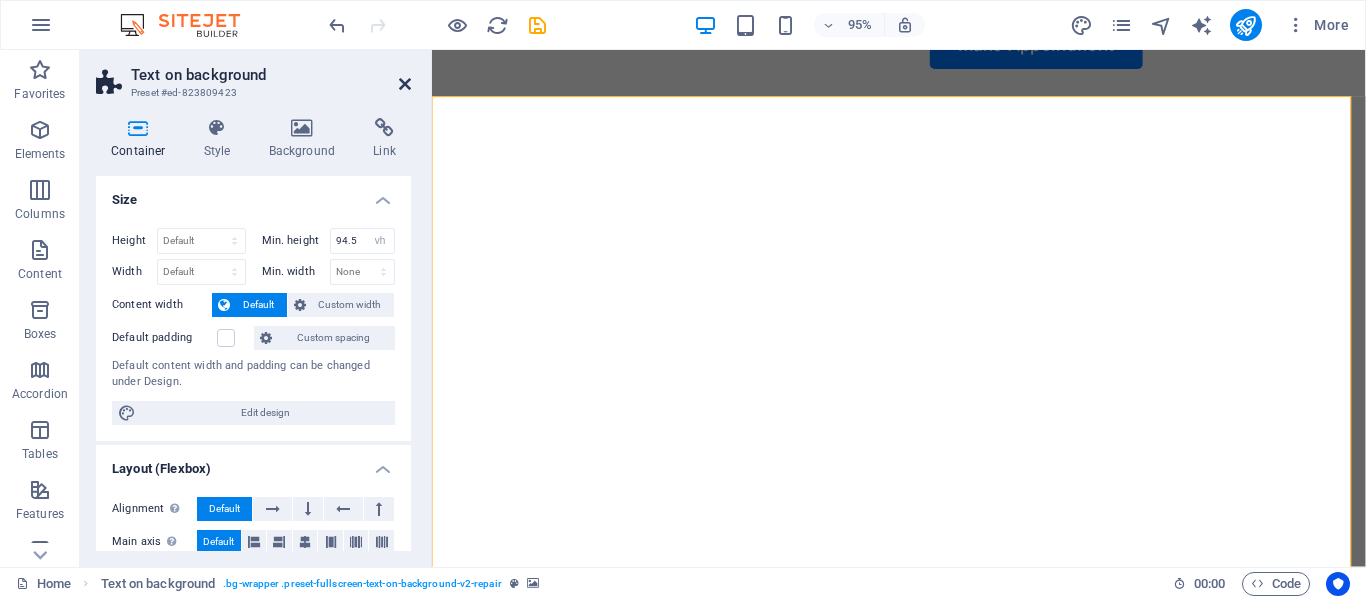 click at bounding box center [405, 84] 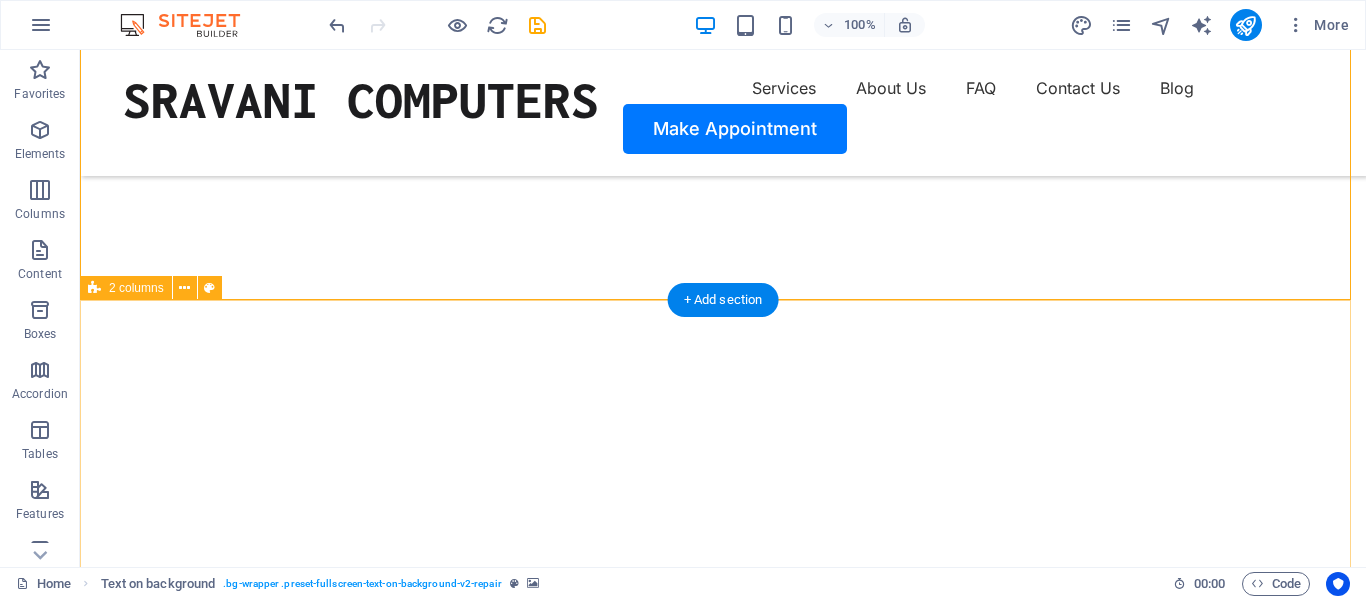 scroll, scrollTop: 0, scrollLeft: 0, axis: both 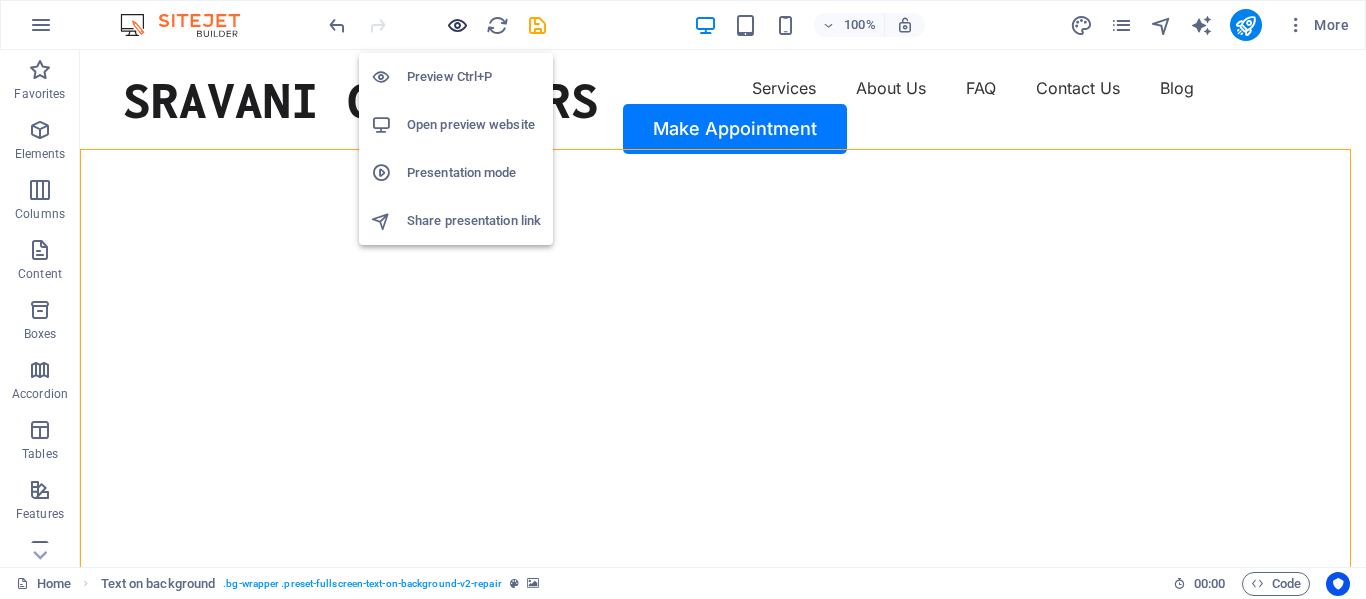 click at bounding box center [457, 25] 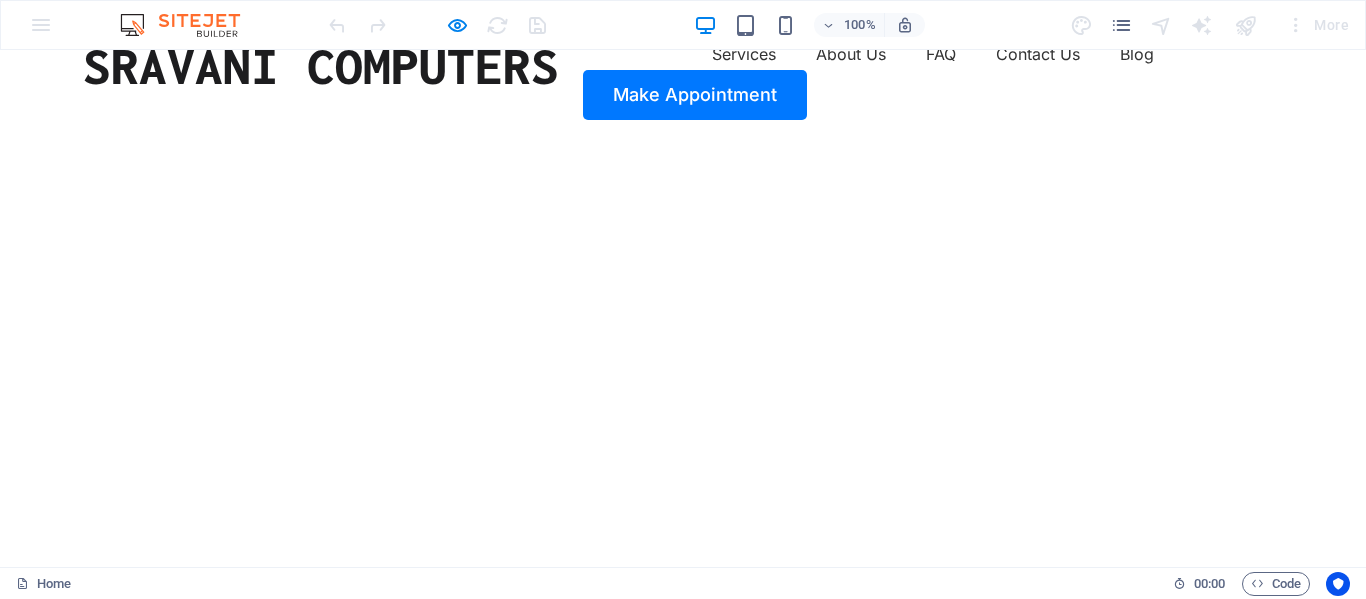 scroll, scrollTop: 0, scrollLeft: 0, axis: both 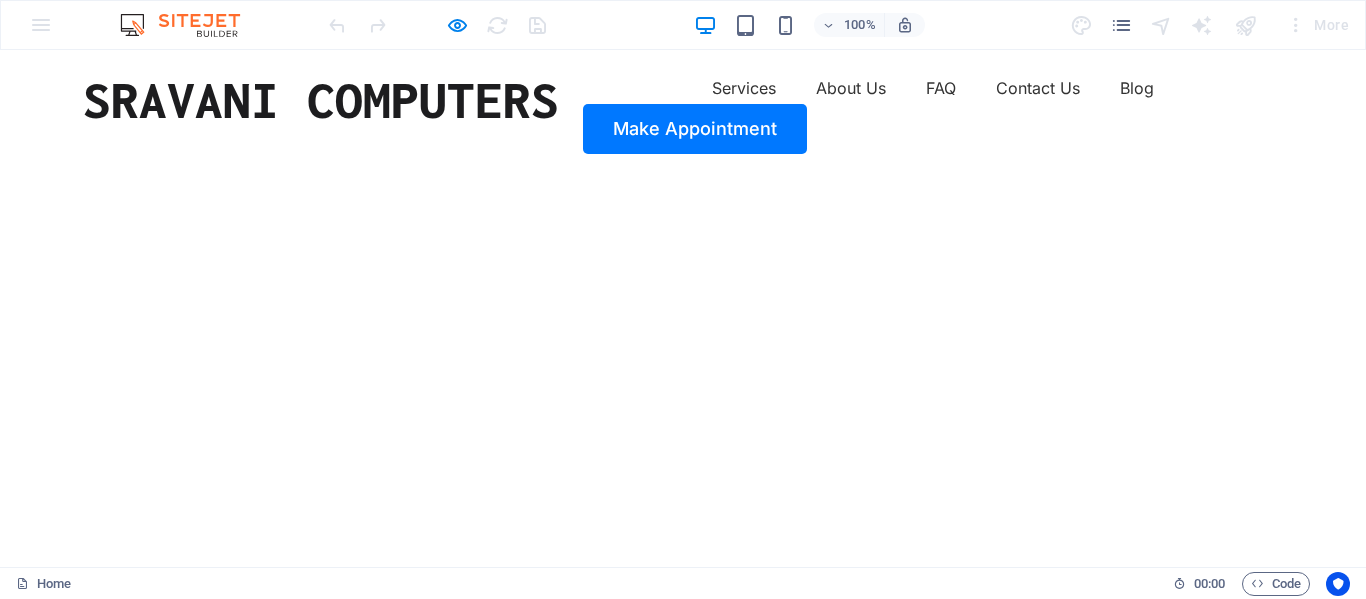 drag, startPoint x: 1333, startPoint y: 323, endPoint x: 1019, endPoint y: 340, distance: 314.45987 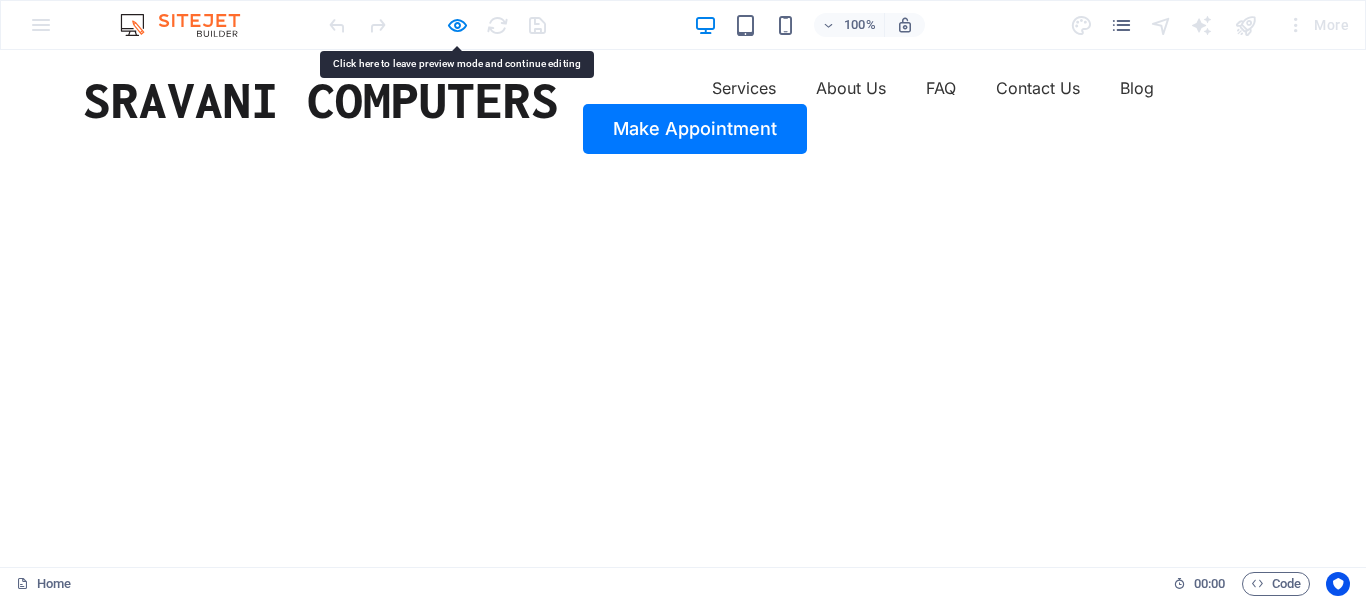 click at bounding box center (-676, 176) 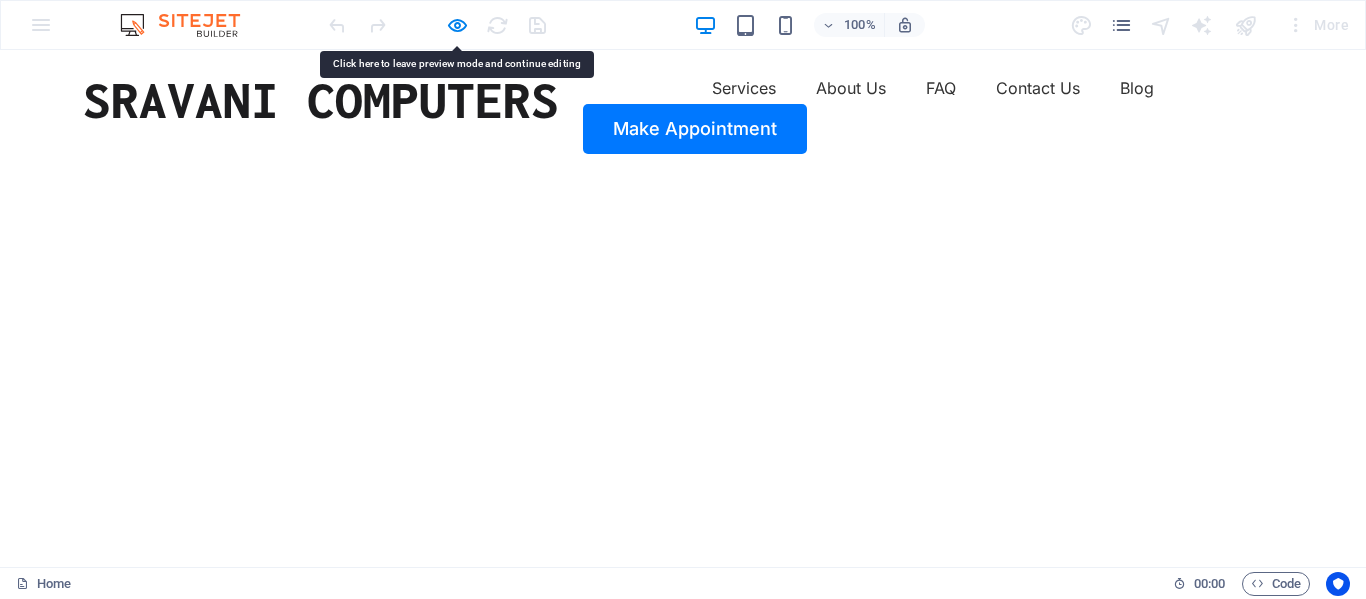 click at bounding box center [-676, 176] 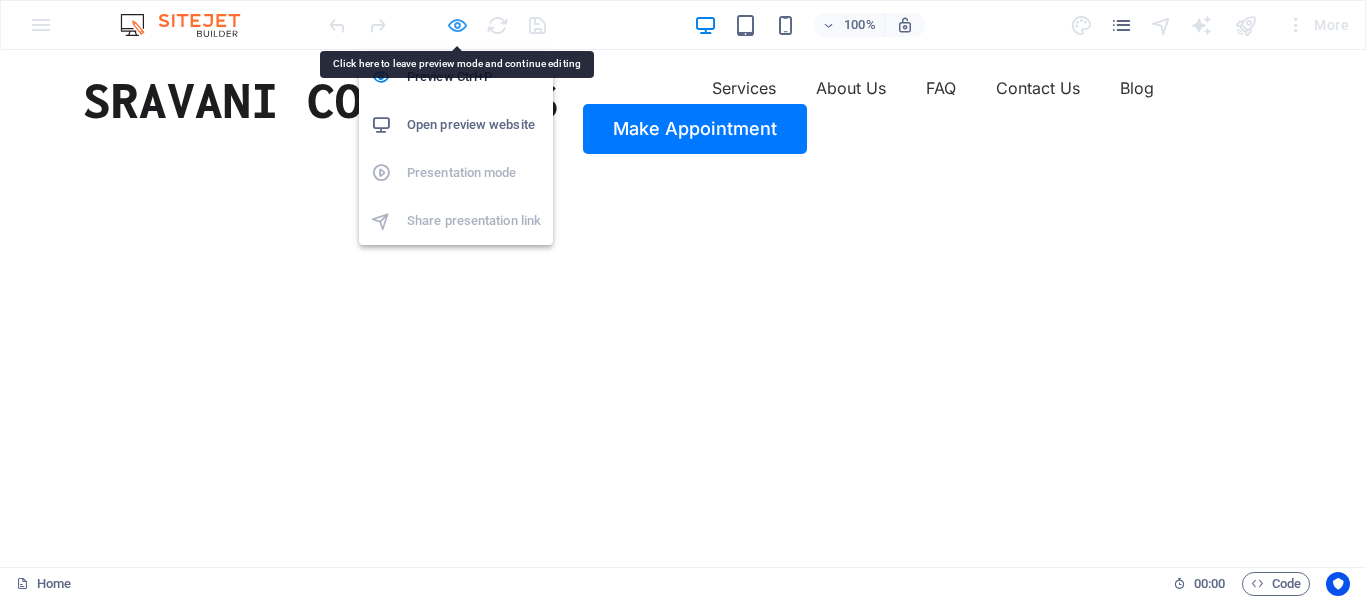 click at bounding box center [457, 25] 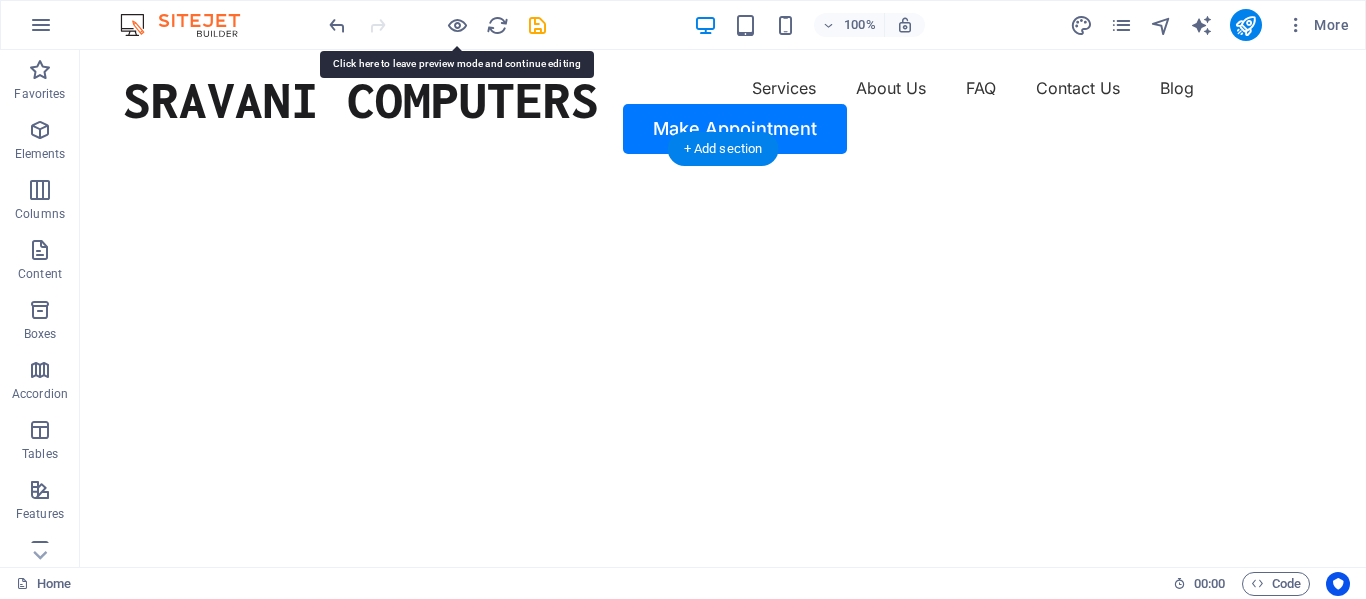 click at bounding box center [-556, 176] 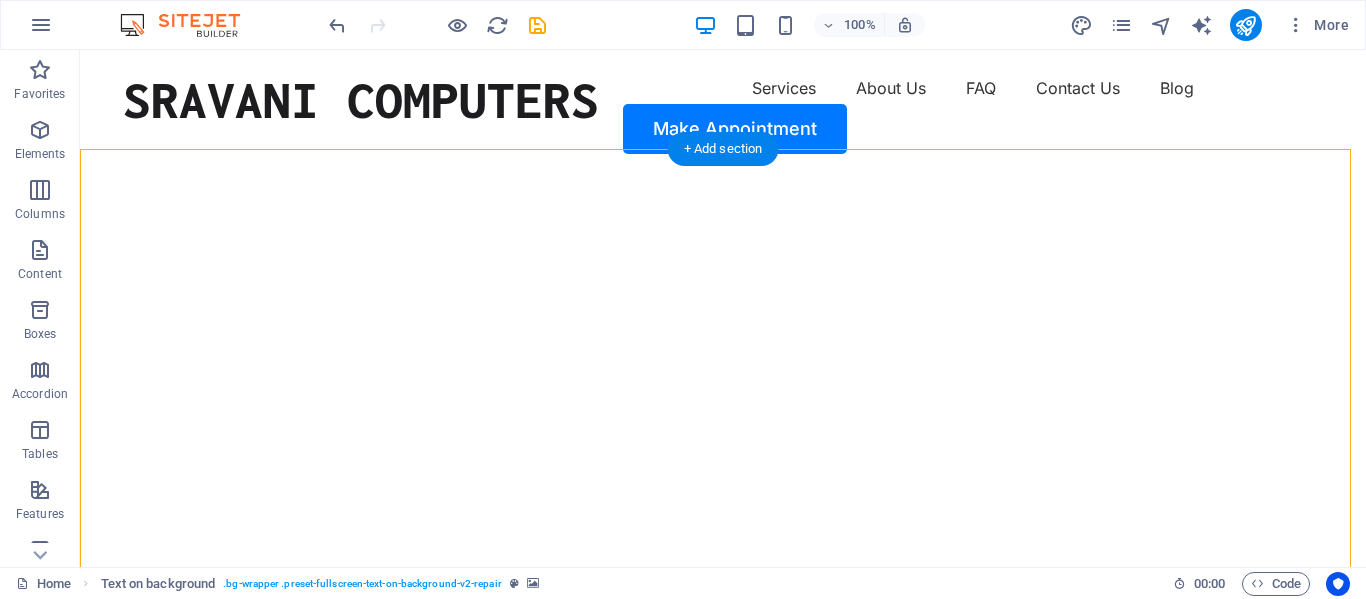 click at bounding box center (-556, 176) 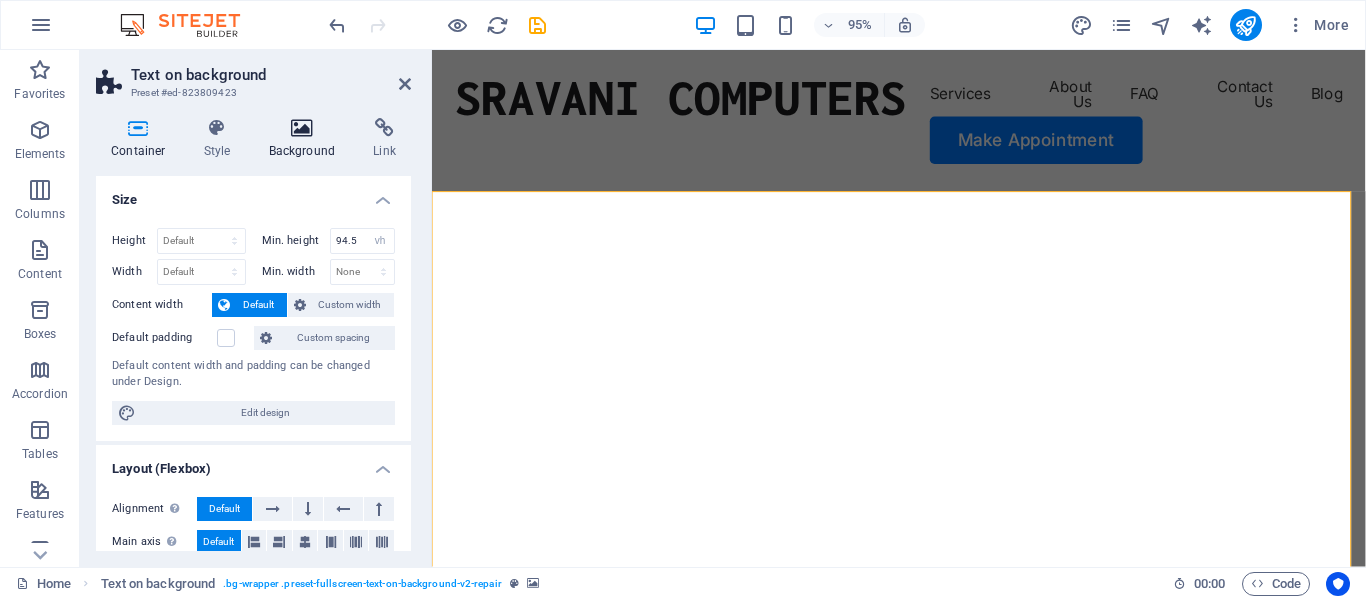 click at bounding box center (302, 128) 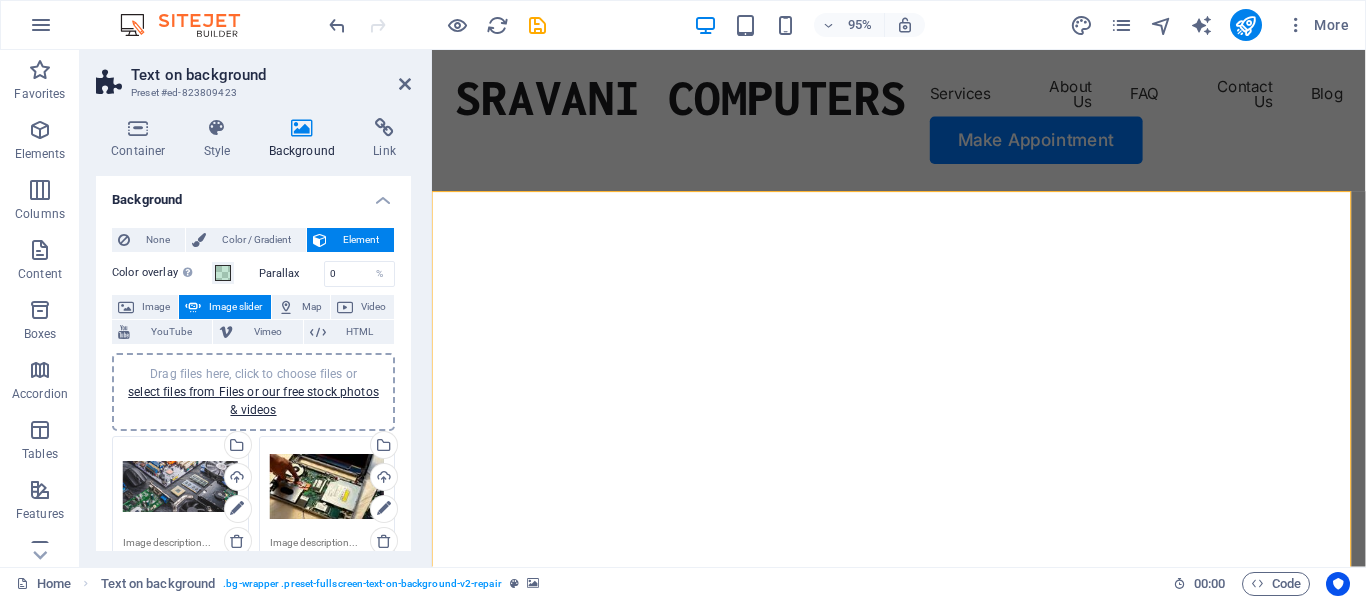 click on "Drag files here, click to choose files or select files from Files or our free stock photos & videos" at bounding box center [180, 487] 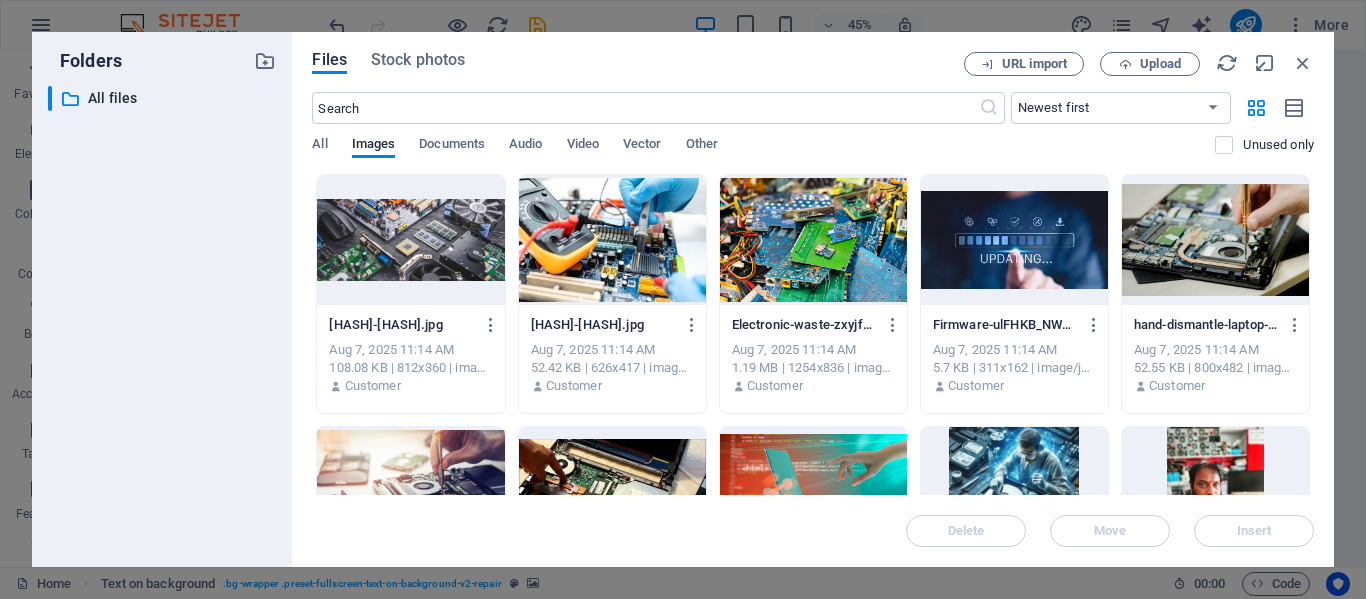 click at bounding box center [410, 240] 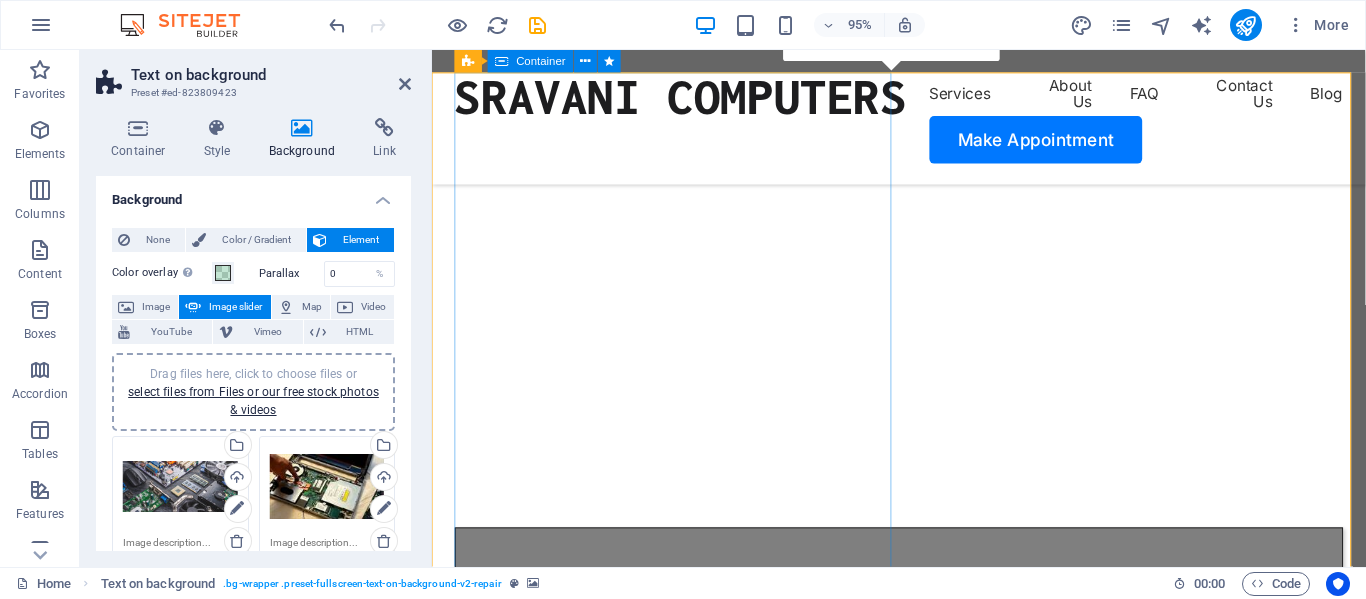 scroll, scrollTop: 200, scrollLeft: 0, axis: vertical 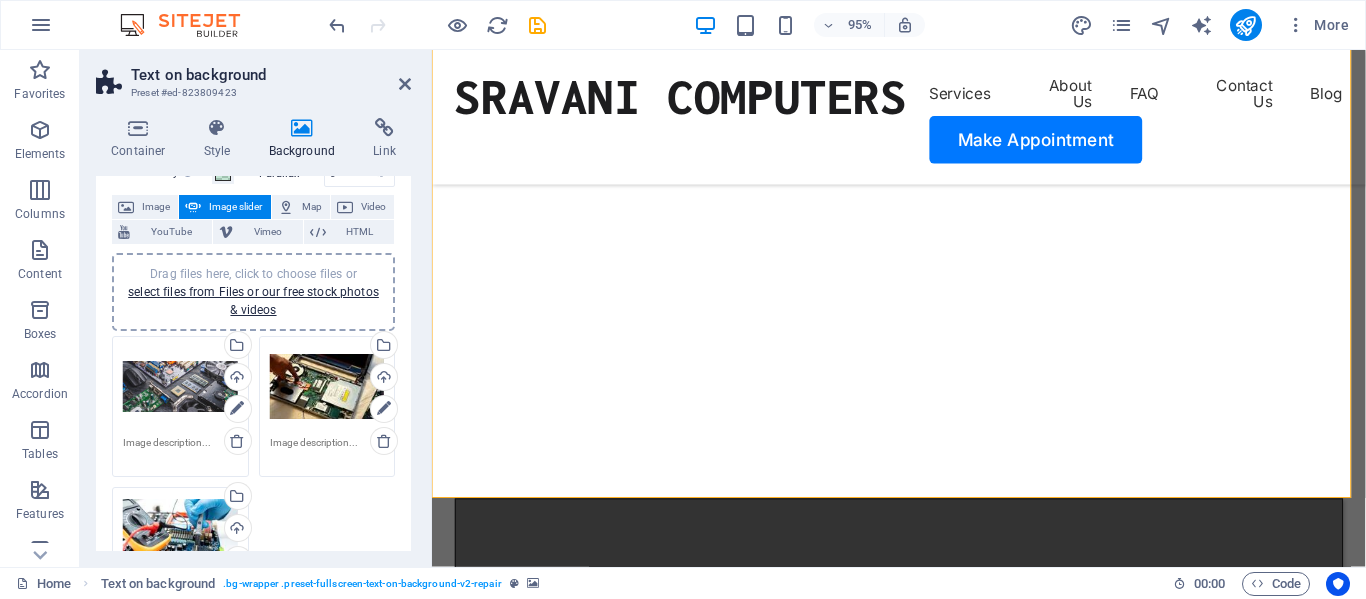 click on "Drag files here, click to choose files or select files from Files or our free stock photos & videos" at bounding box center (180, 538) 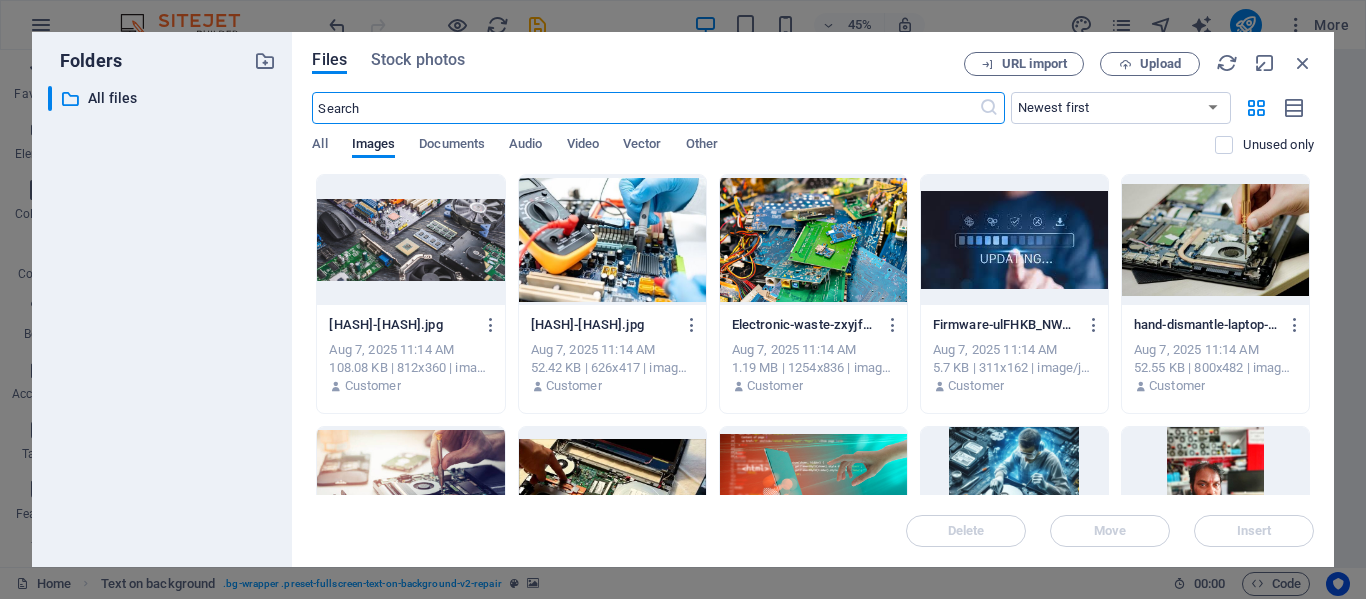 click at bounding box center [612, 240] 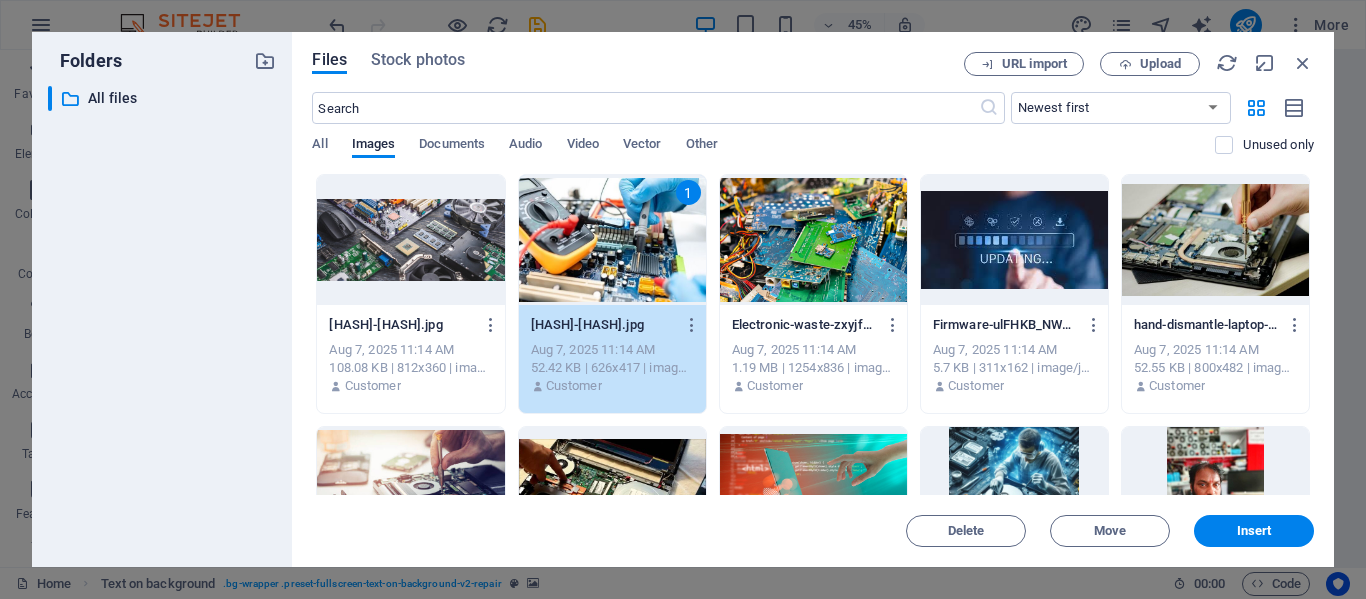 click on "1" at bounding box center [612, 240] 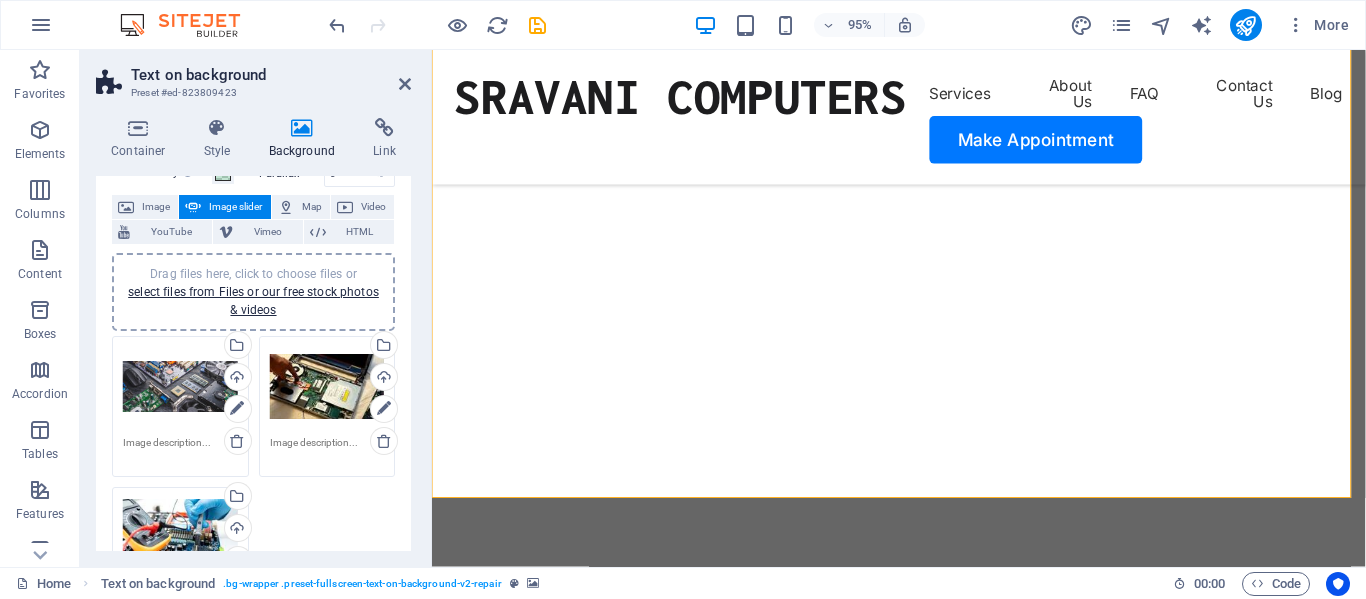 click on "Image slider" at bounding box center [235, 207] 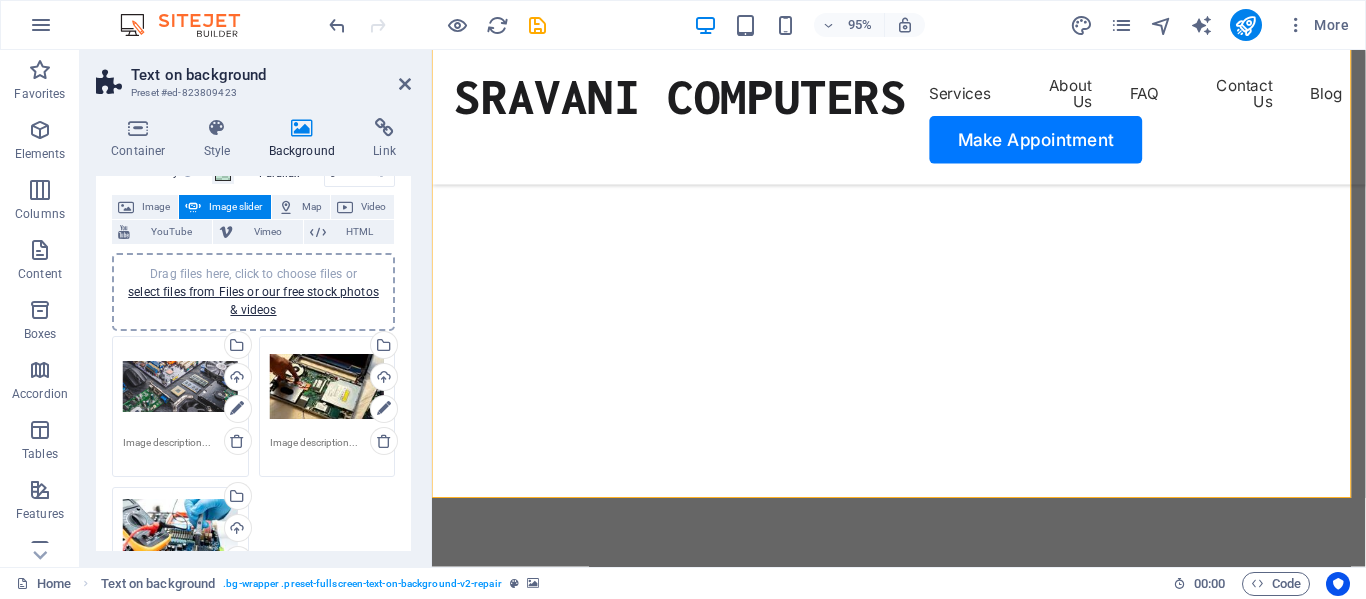 click on "Image slider" at bounding box center (235, 207) 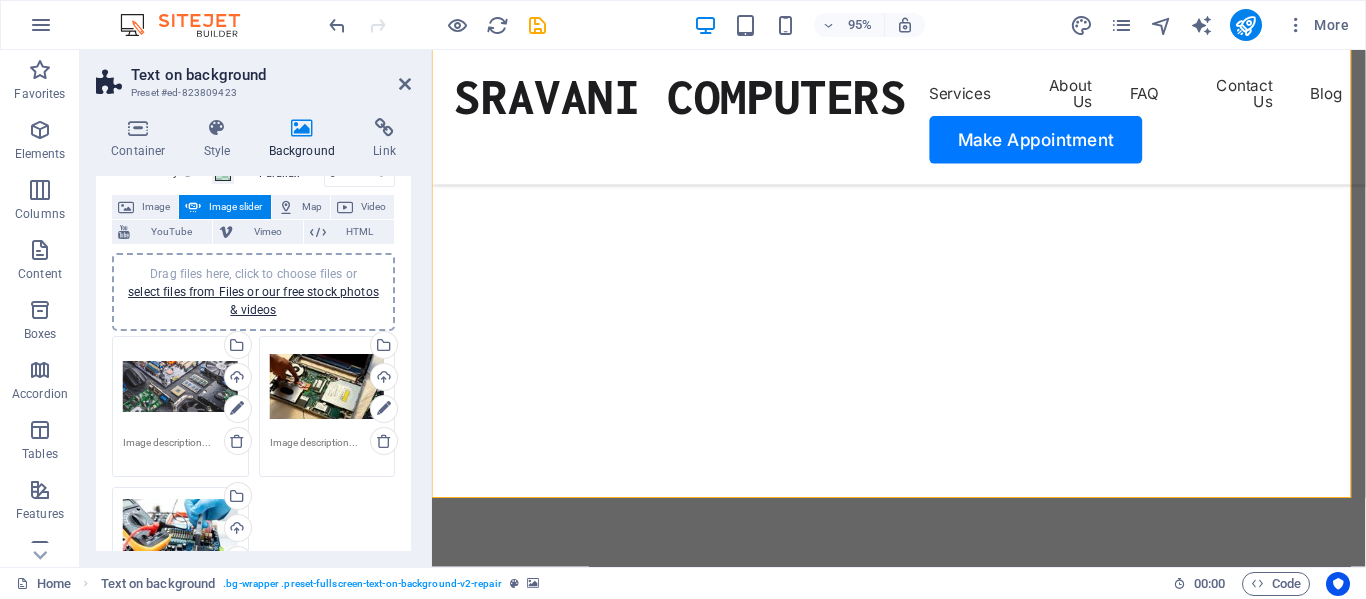 click on "Image slider" at bounding box center [235, 207] 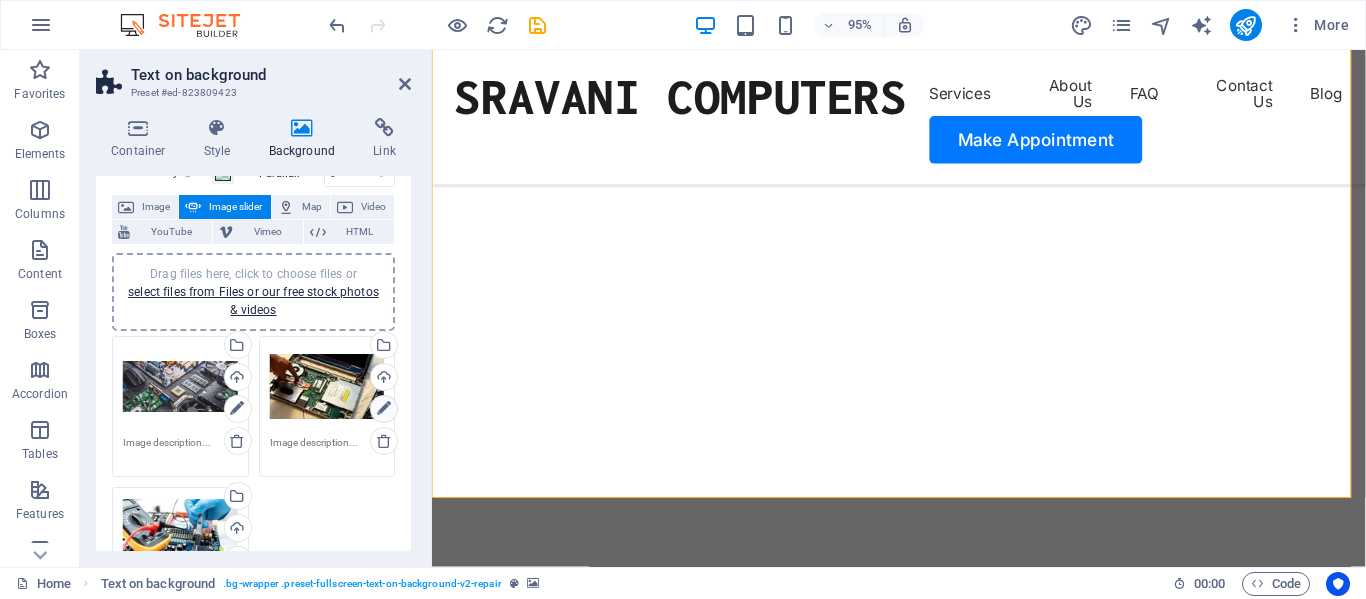 click at bounding box center (384, 409) 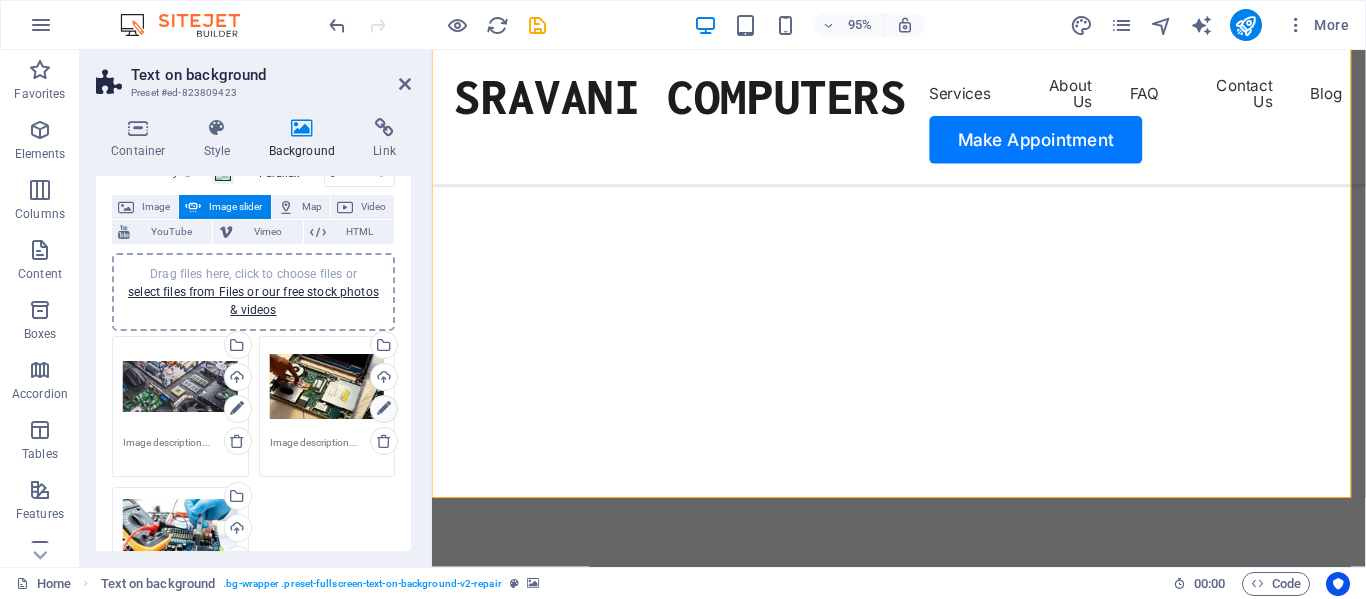 click at bounding box center (384, 409) 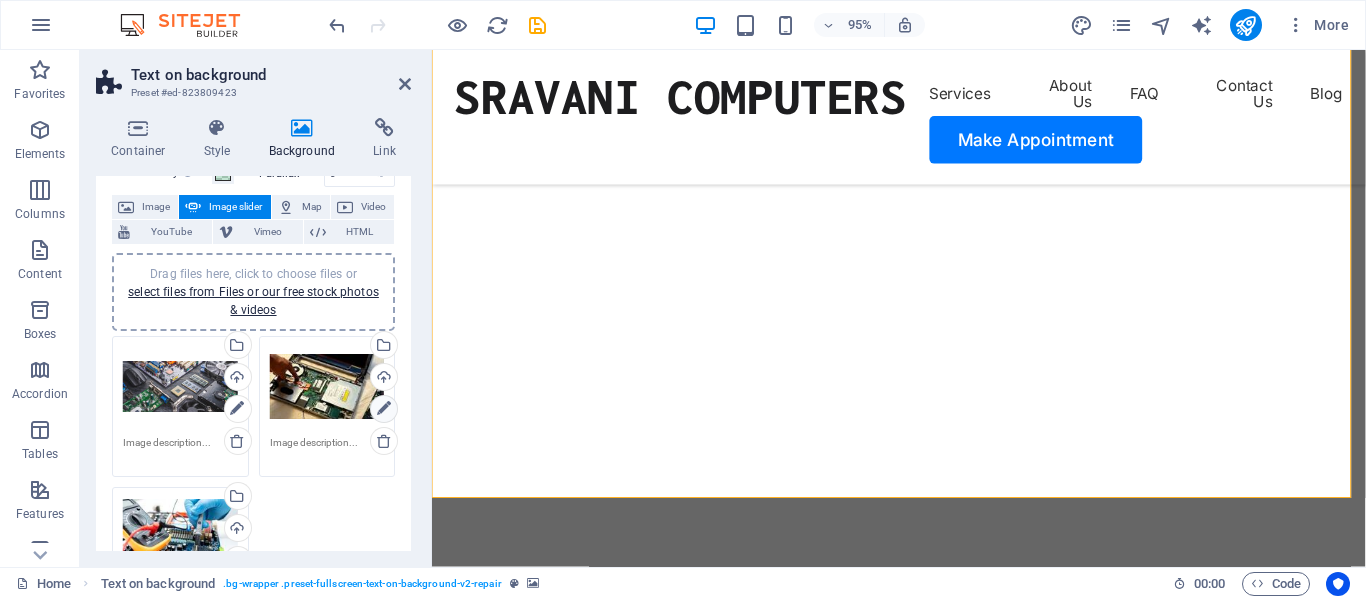 click at bounding box center [384, 409] 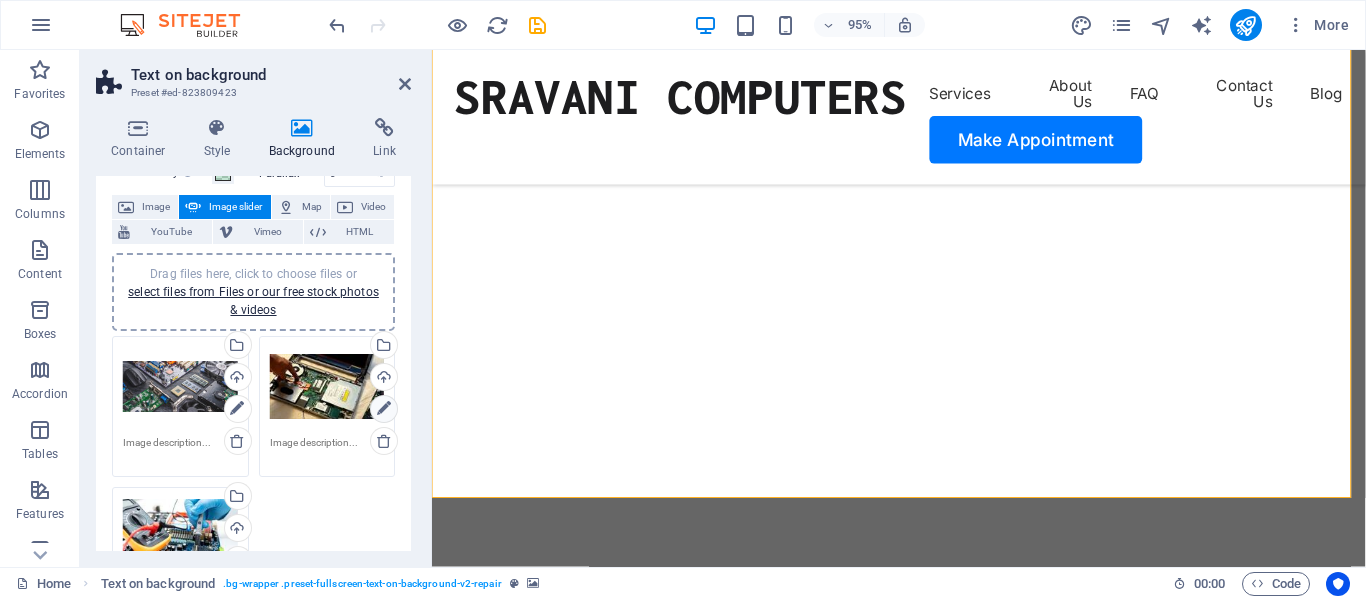 click at bounding box center [384, 409] 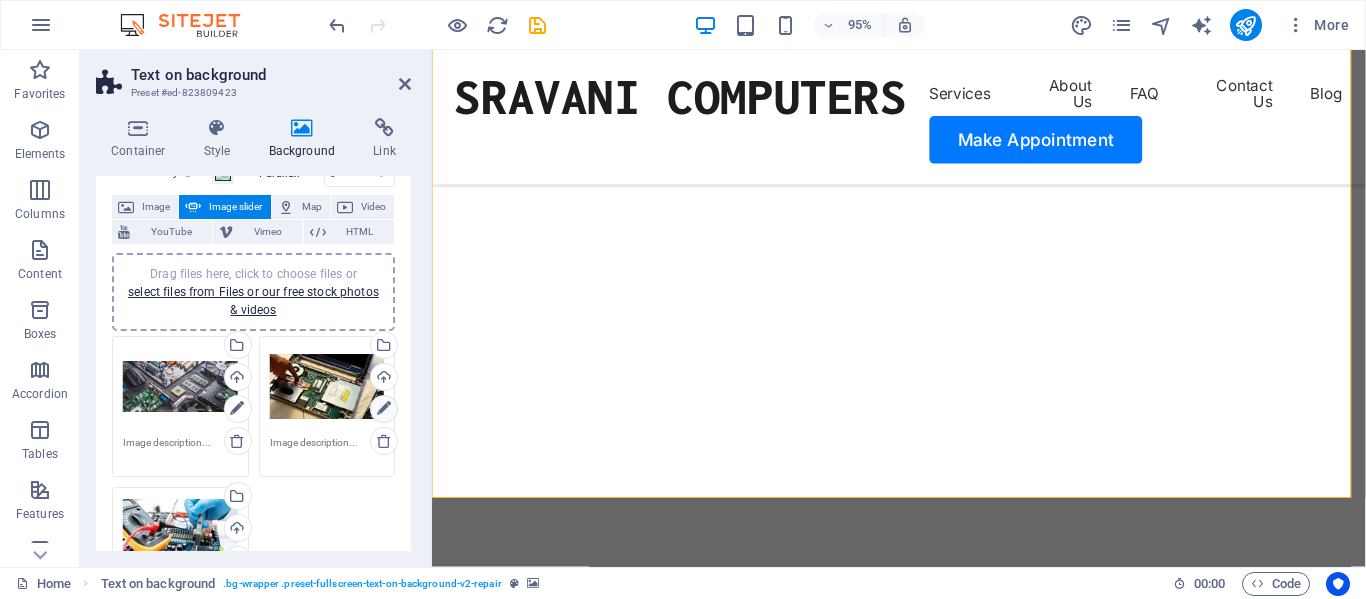 click at bounding box center [384, 409] 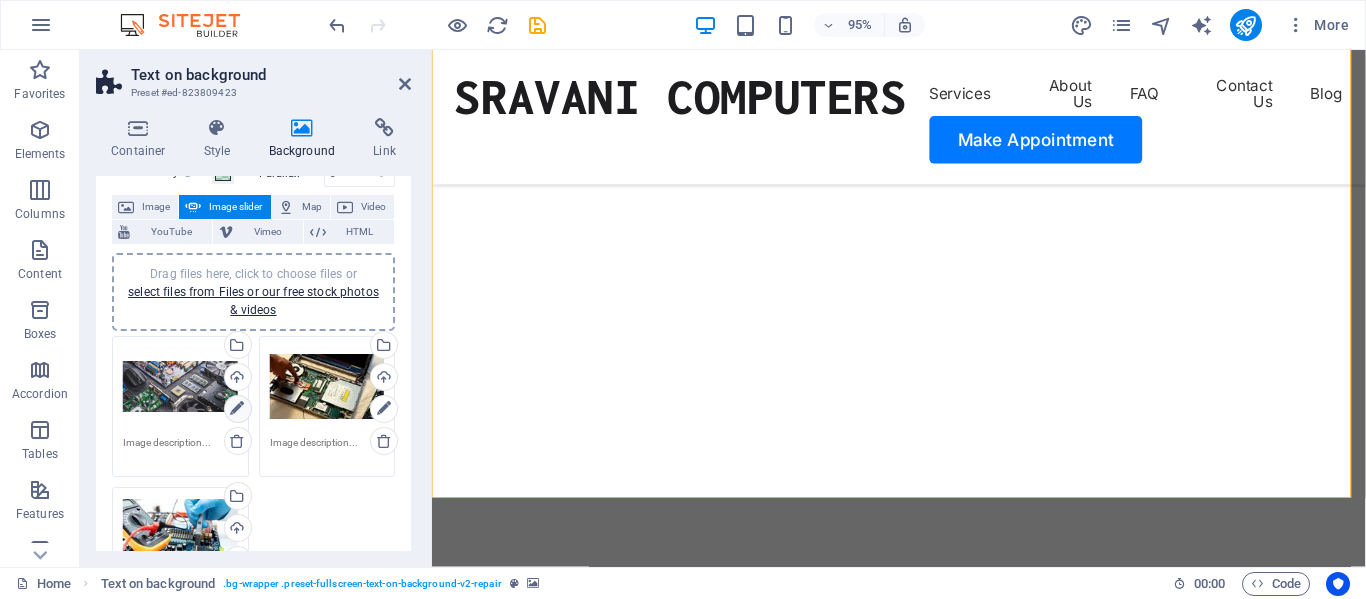 click at bounding box center [237, 409] 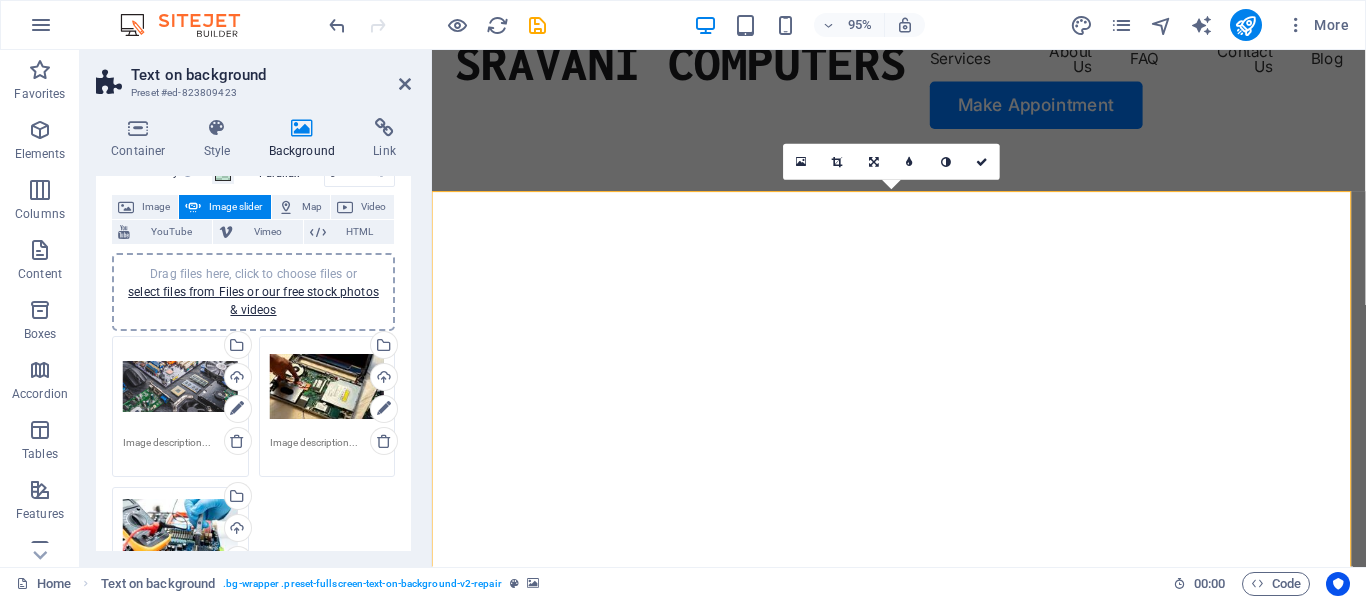 scroll, scrollTop: 0, scrollLeft: 0, axis: both 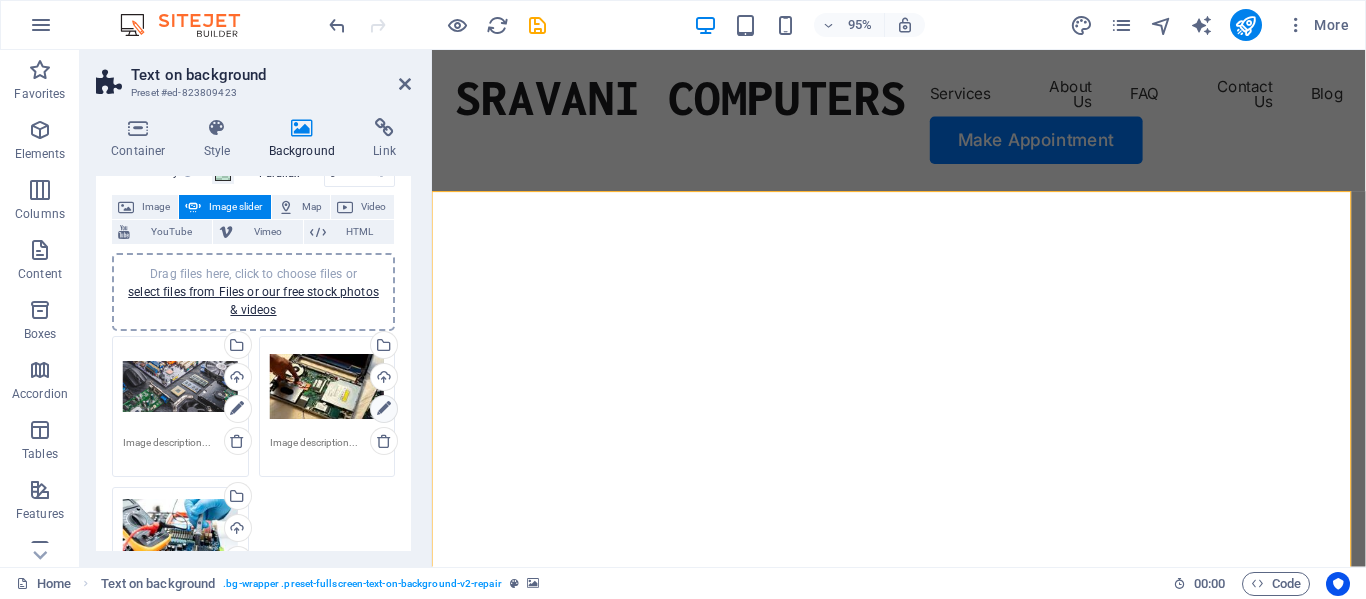 click at bounding box center [384, 409] 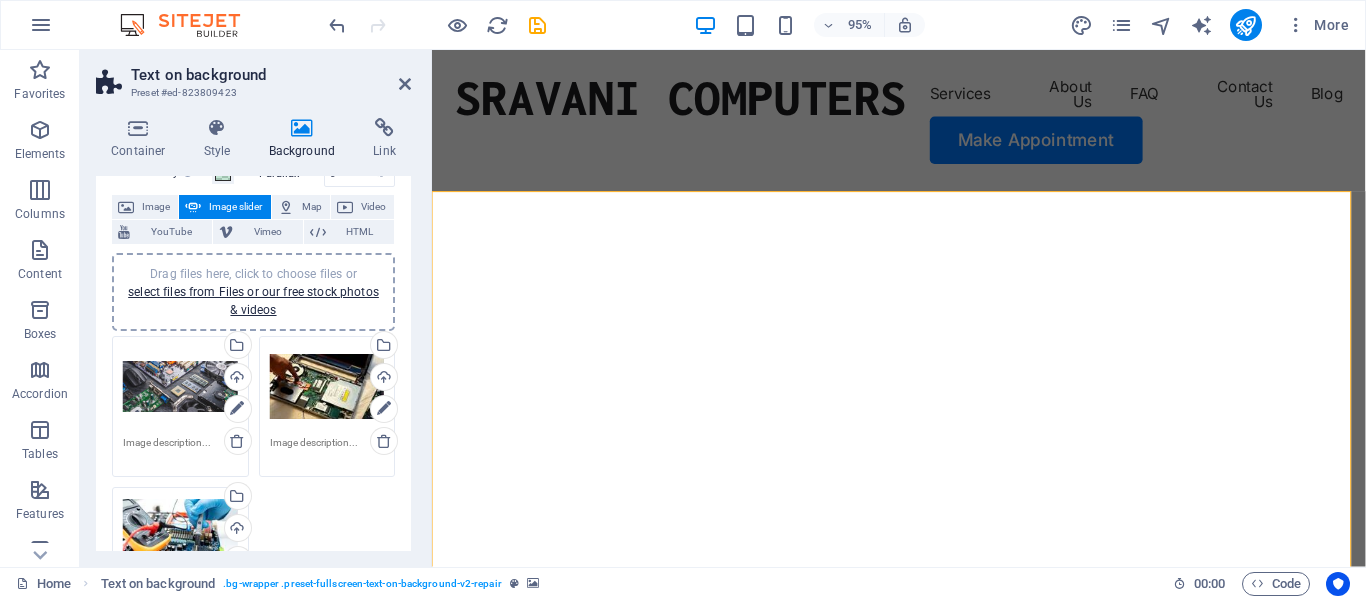 scroll, scrollTop: 300, scrollLeft: 0, axis: vertical 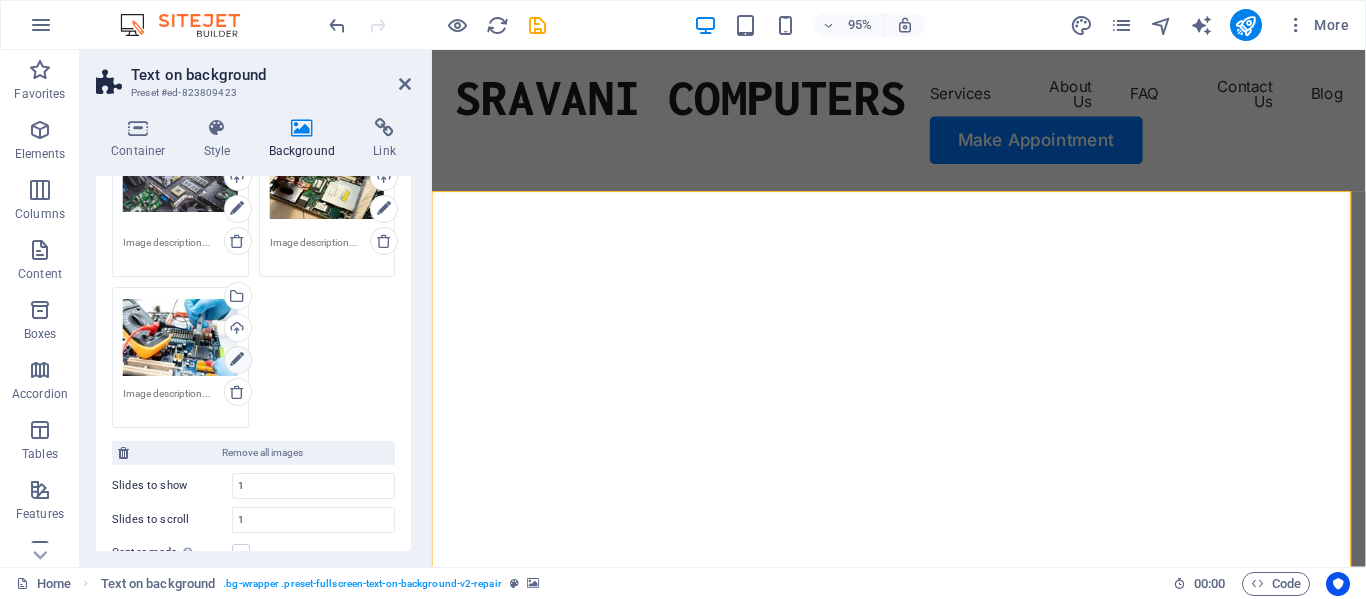 click at bounding box center [237, 360] 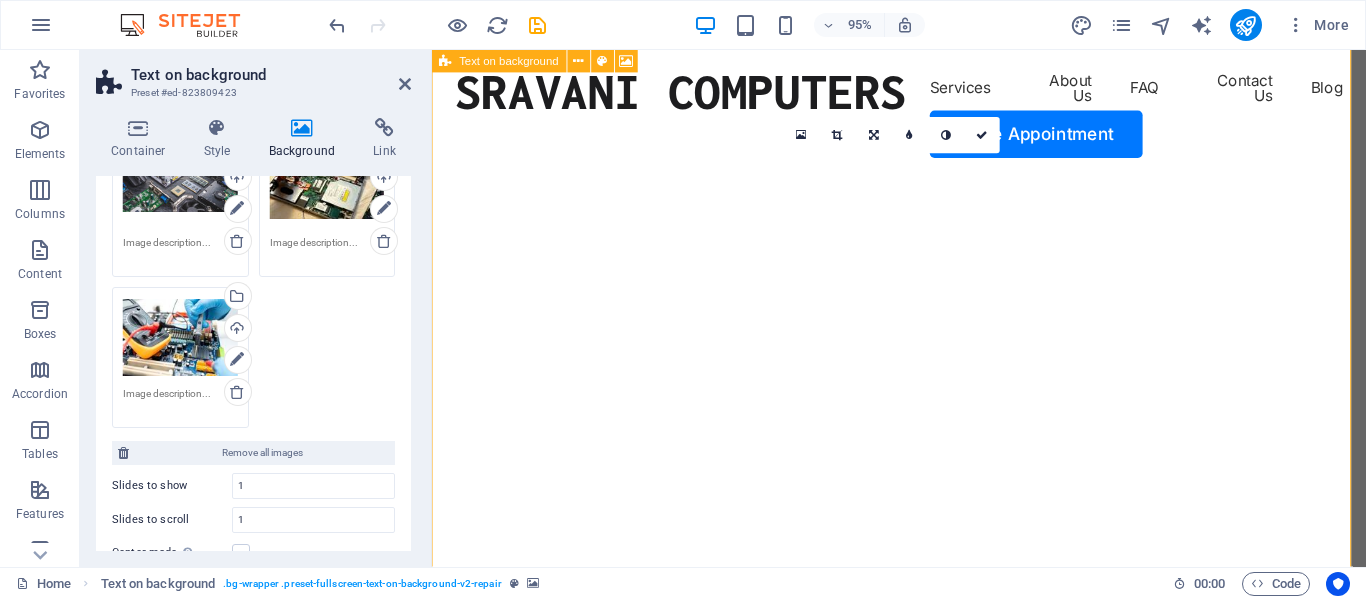 scroll, scrollTop: 0, scrollLeft: 0, axis: both 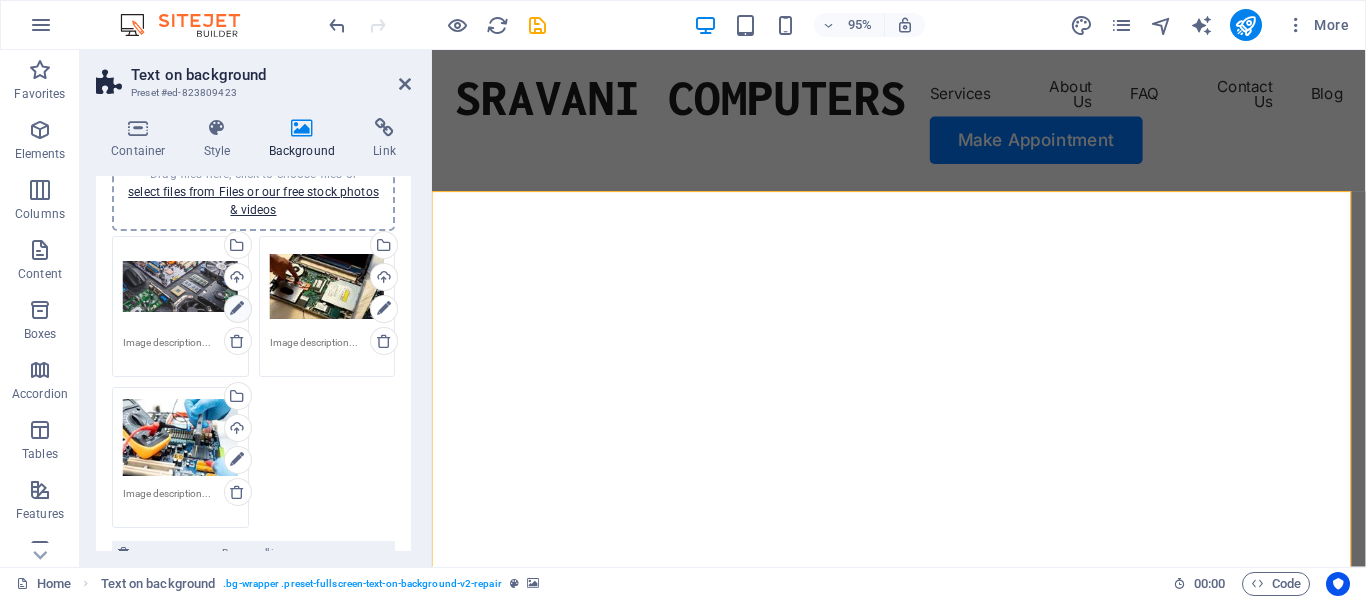 click at bounding box center [237, 309] 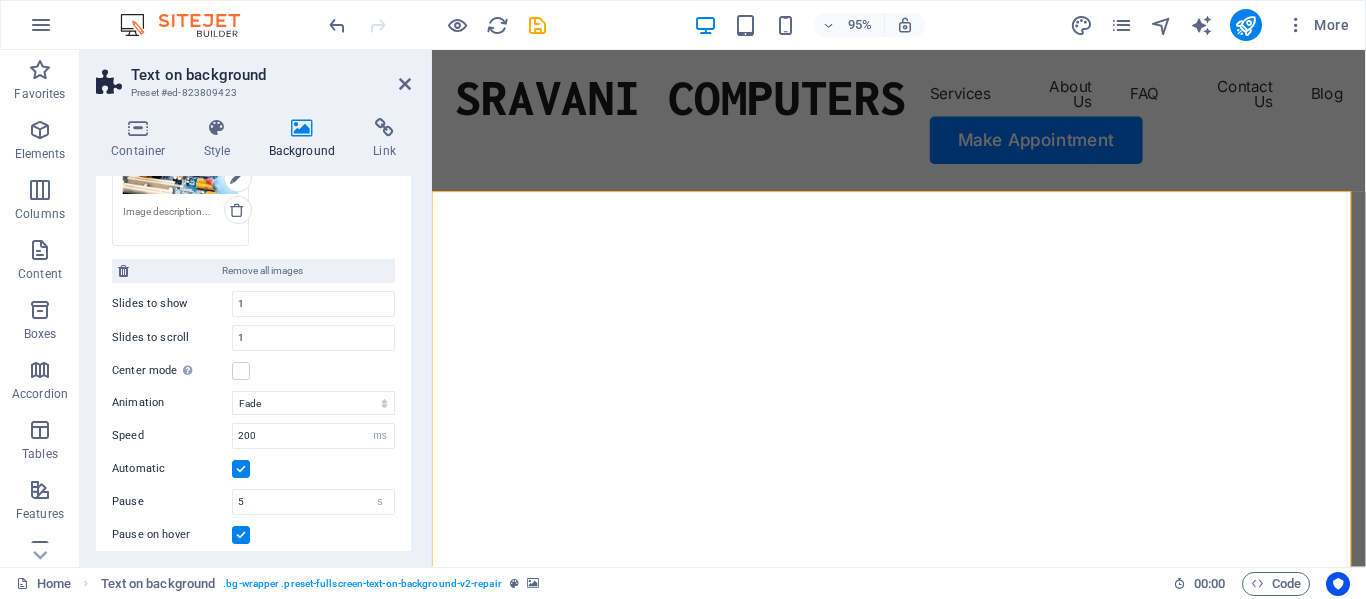 scroll, scrollTop: 500, scrollLeft: 0, axis: vertical 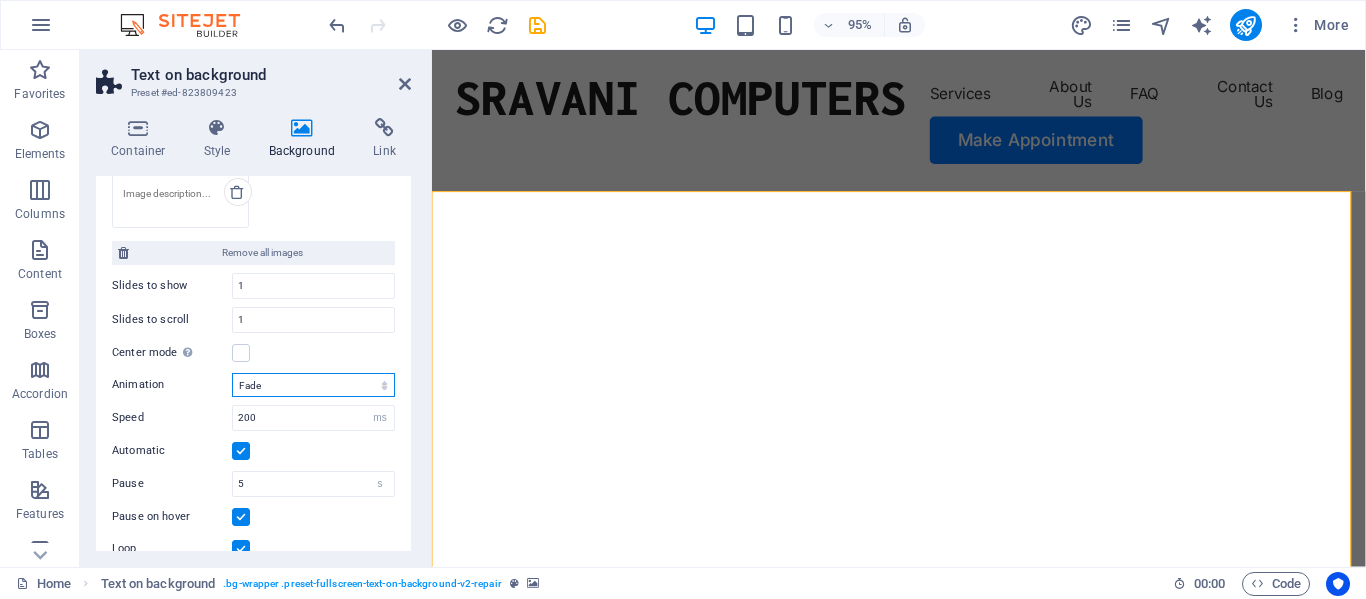 click on "Slide Fade" at bounding box center (313, 385) 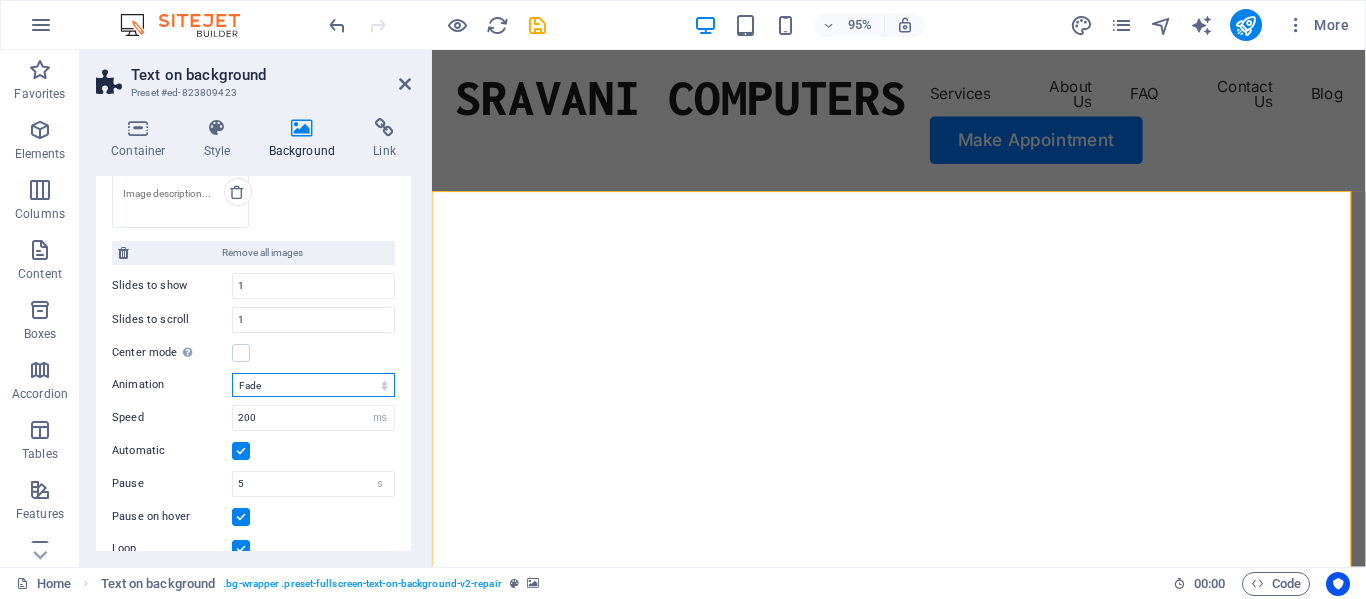 click on "Slide Fade" at bounding box center [313, 385] 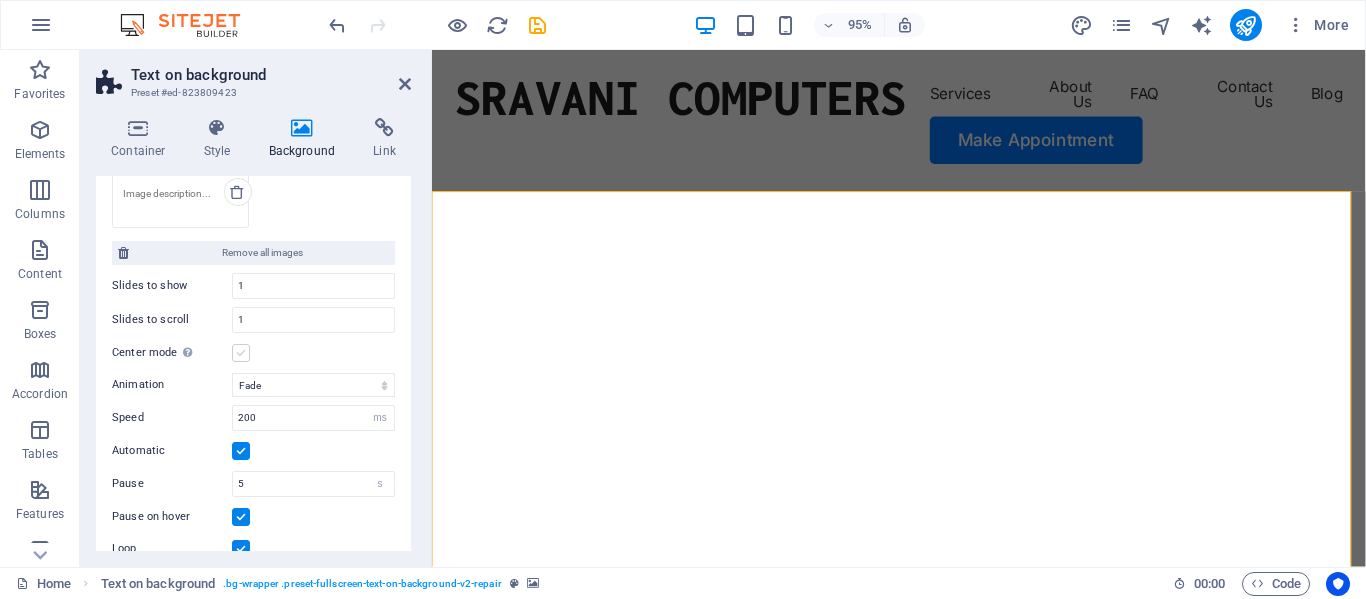 click at bounding box center (241, 353) 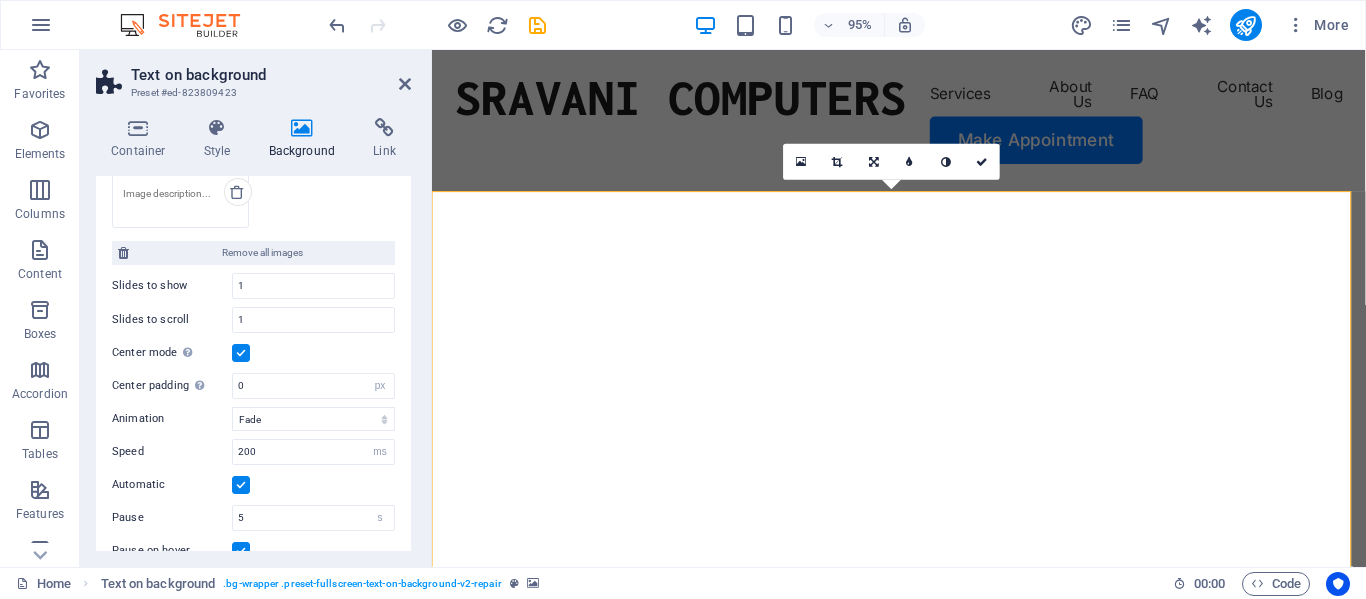 click at bounding box center [241, 353] 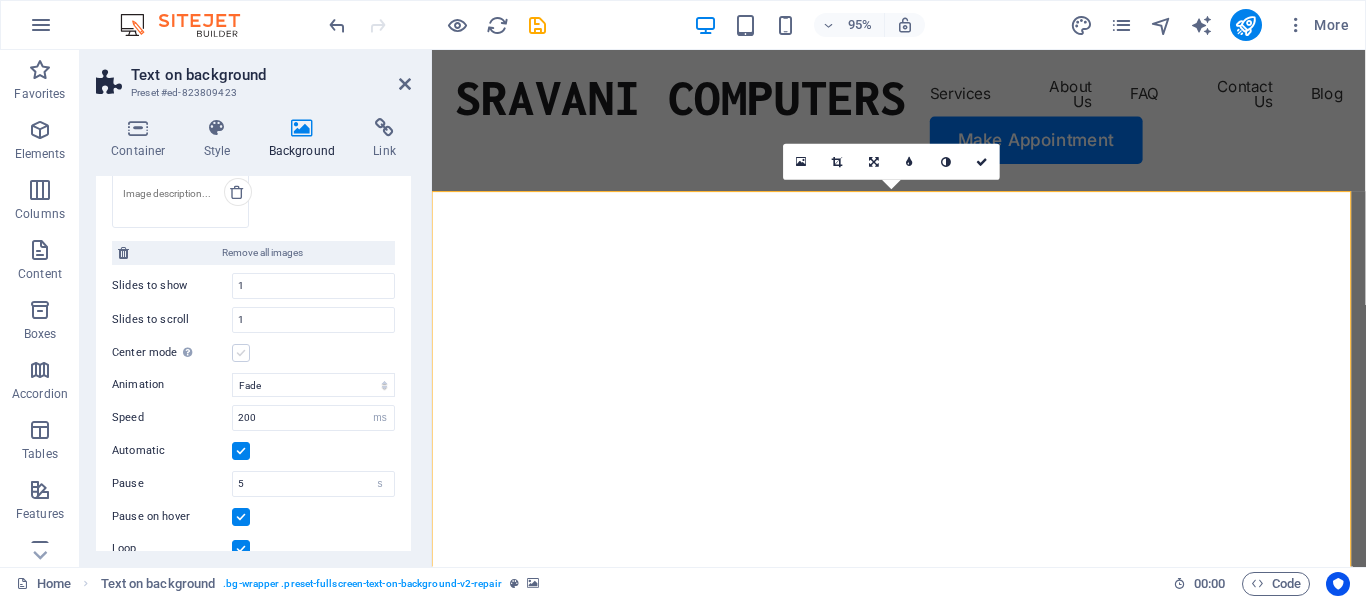 click at bounding box center [241, 353] 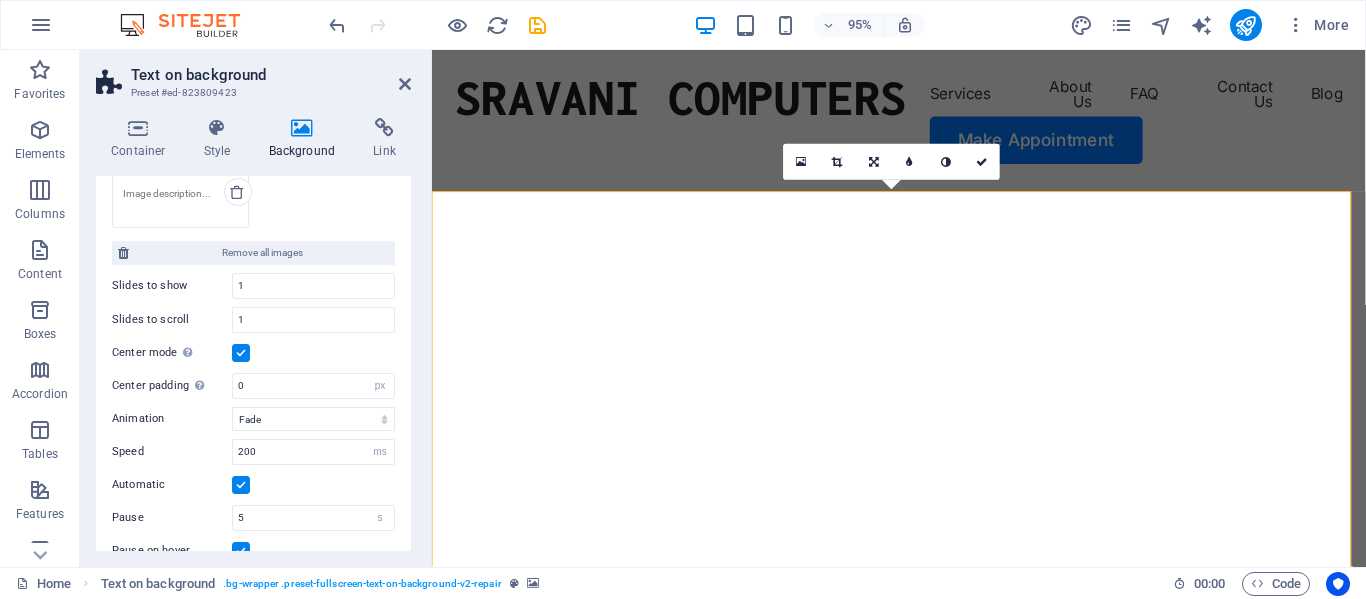 click at bounding box center (241, 353) 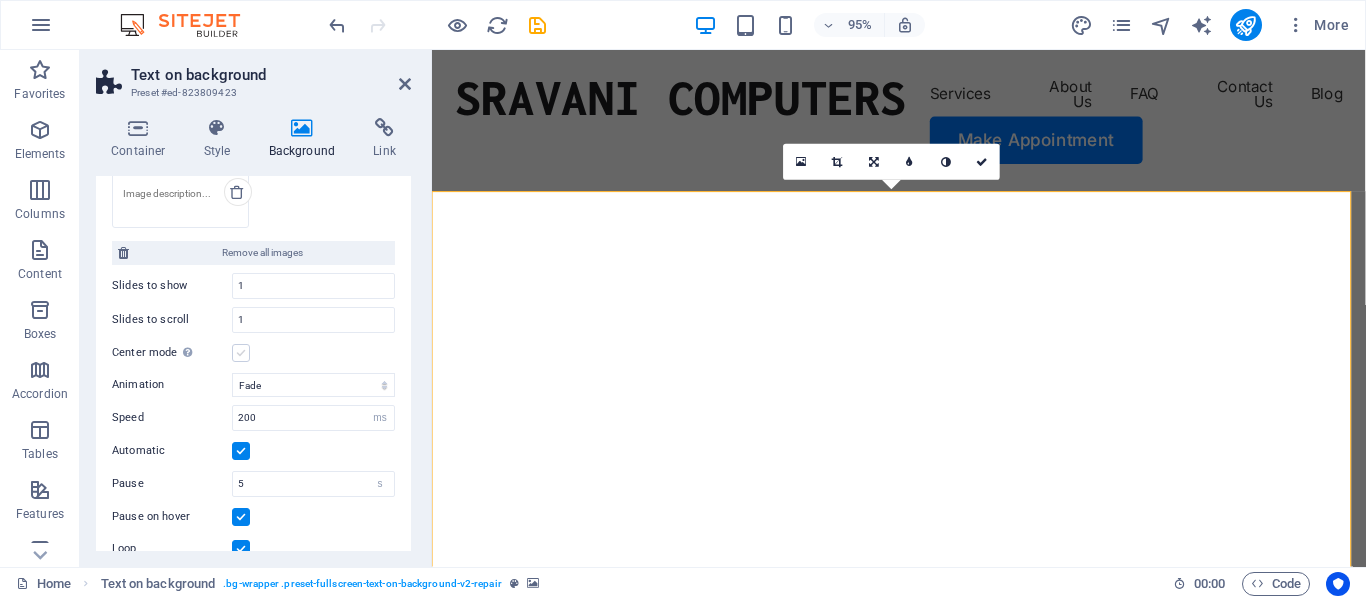 click at bounding box center (241, 353) 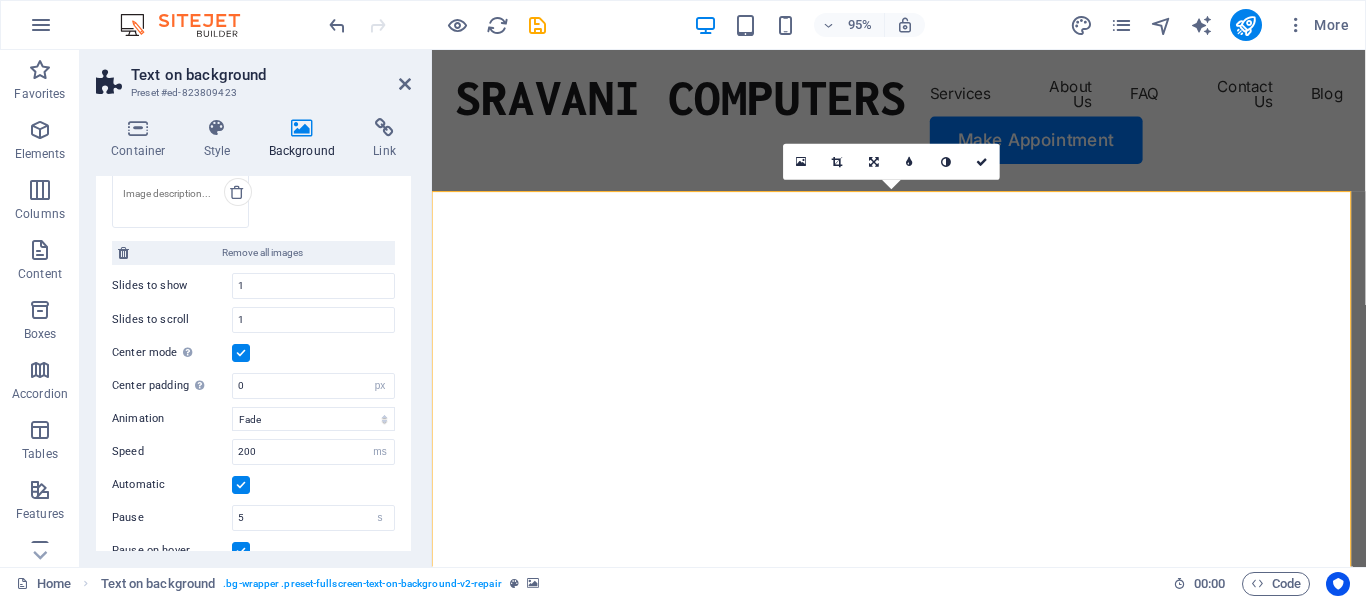 click at bounding box center [241, 353] 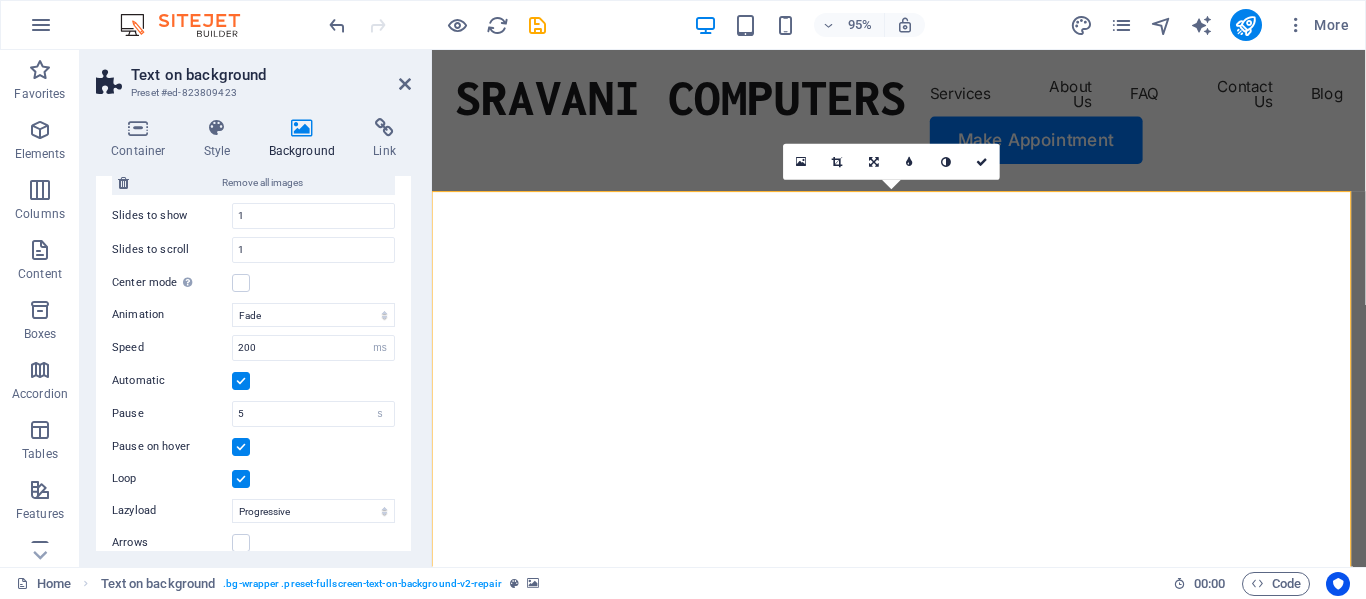 scroll, scrollTop: 600, scrollLeft: 0, axis: vertical 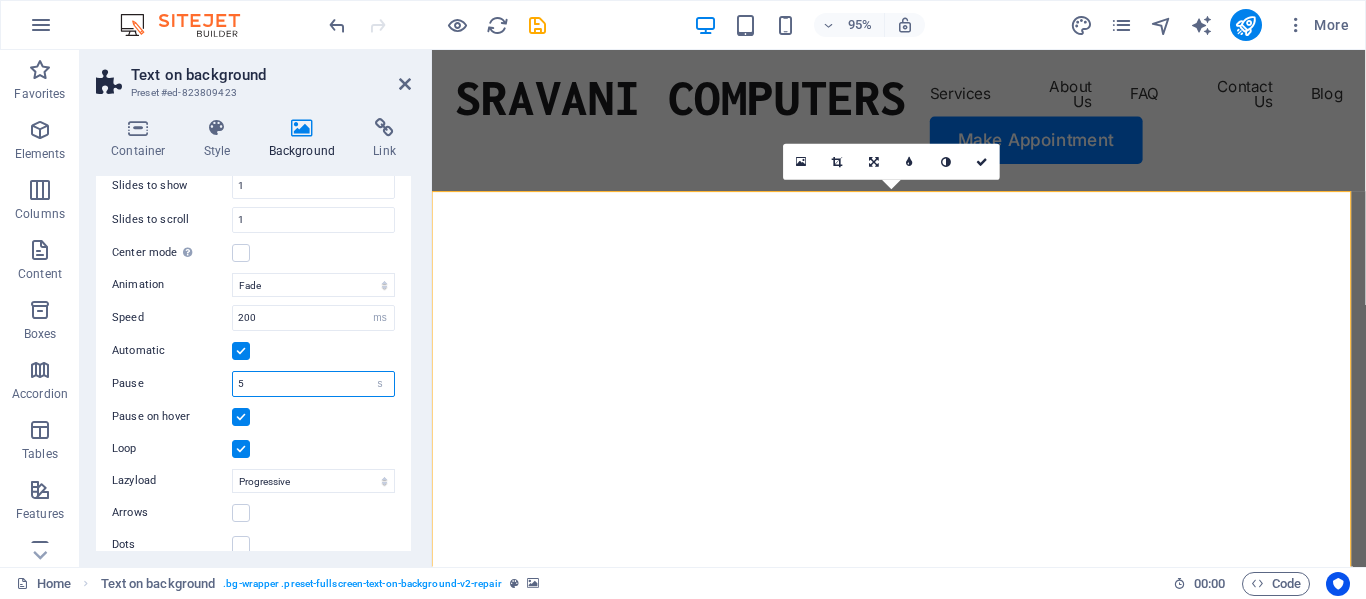 drag, startPoint x: 306, startPoint y: 376, endPoint x: 216, endPoint y: 382, distance: 90.199776 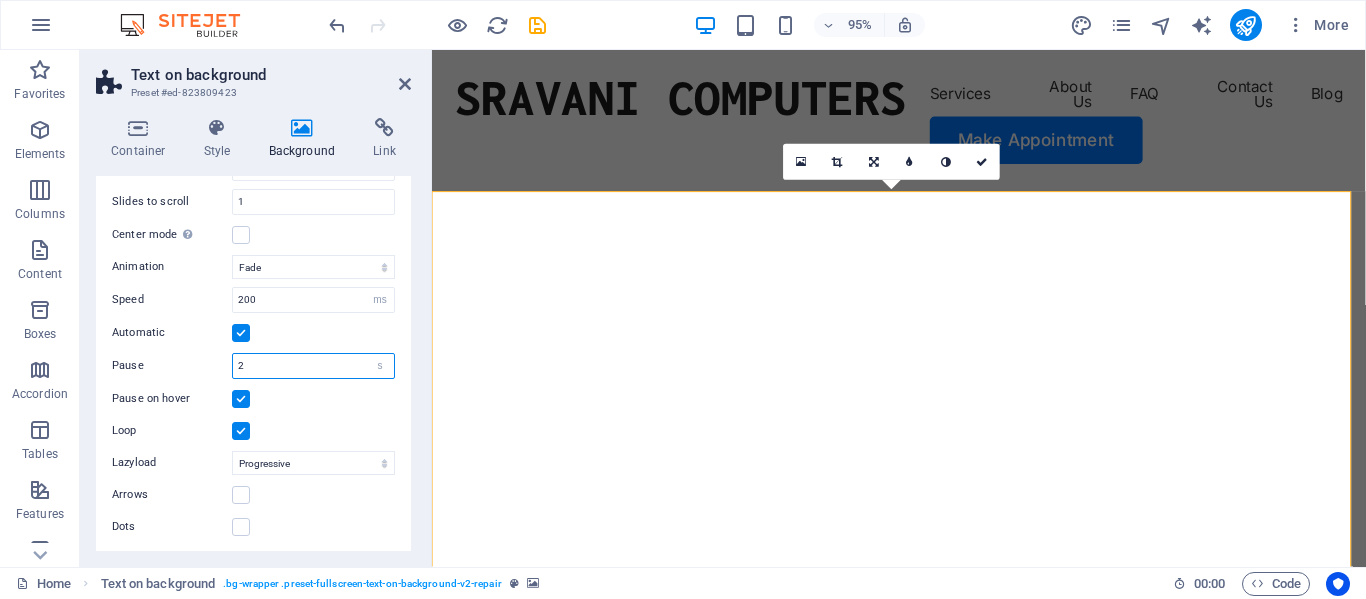 scroll, scrollTop: 622, scrollLeft: 0, axis: vertical 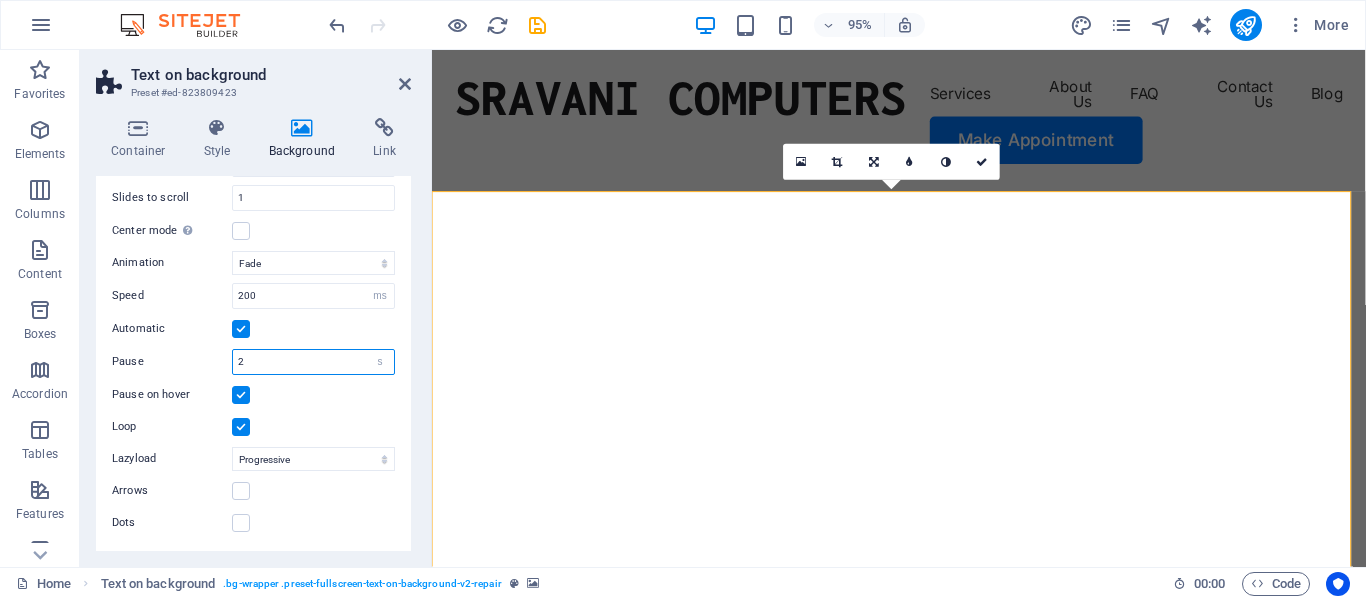 type on "2" 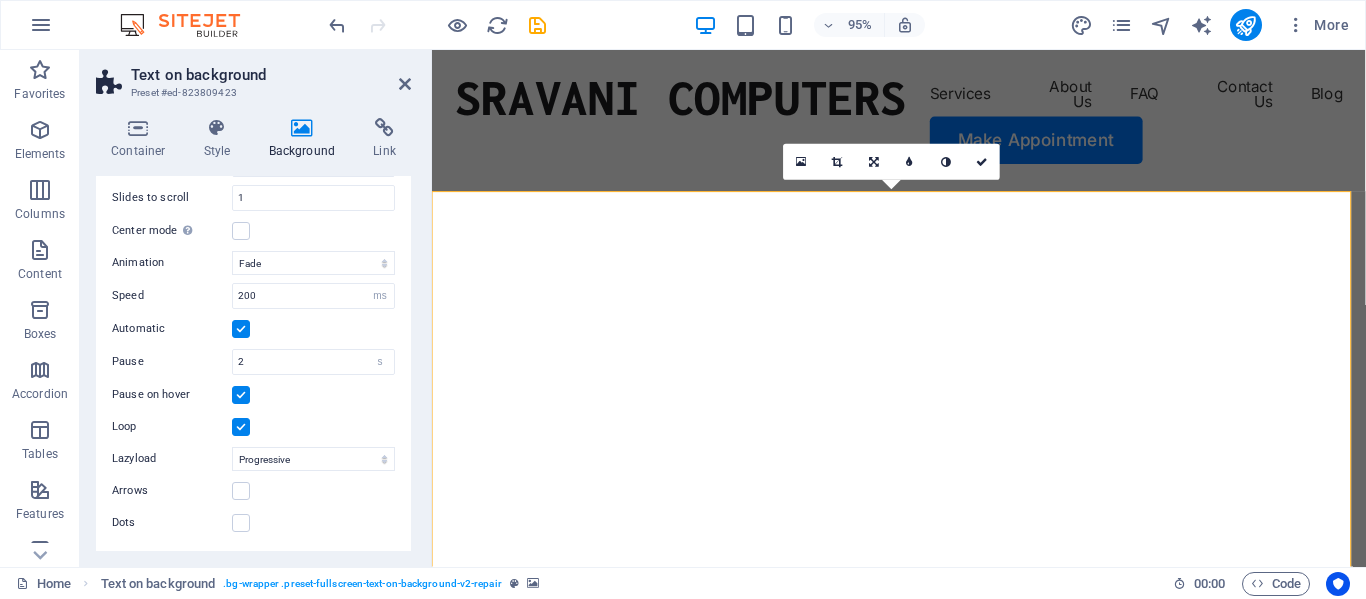 click on "Pause on hover" at bounding box center (253, 395) 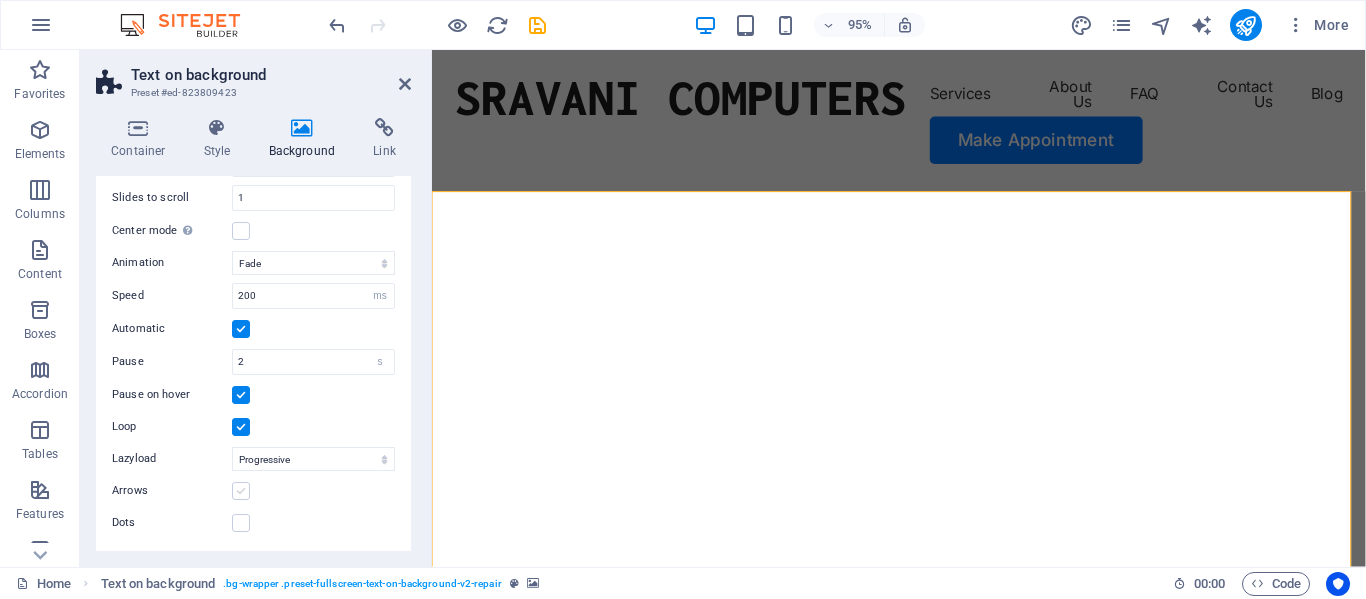 click at bounding box center [241, 491] 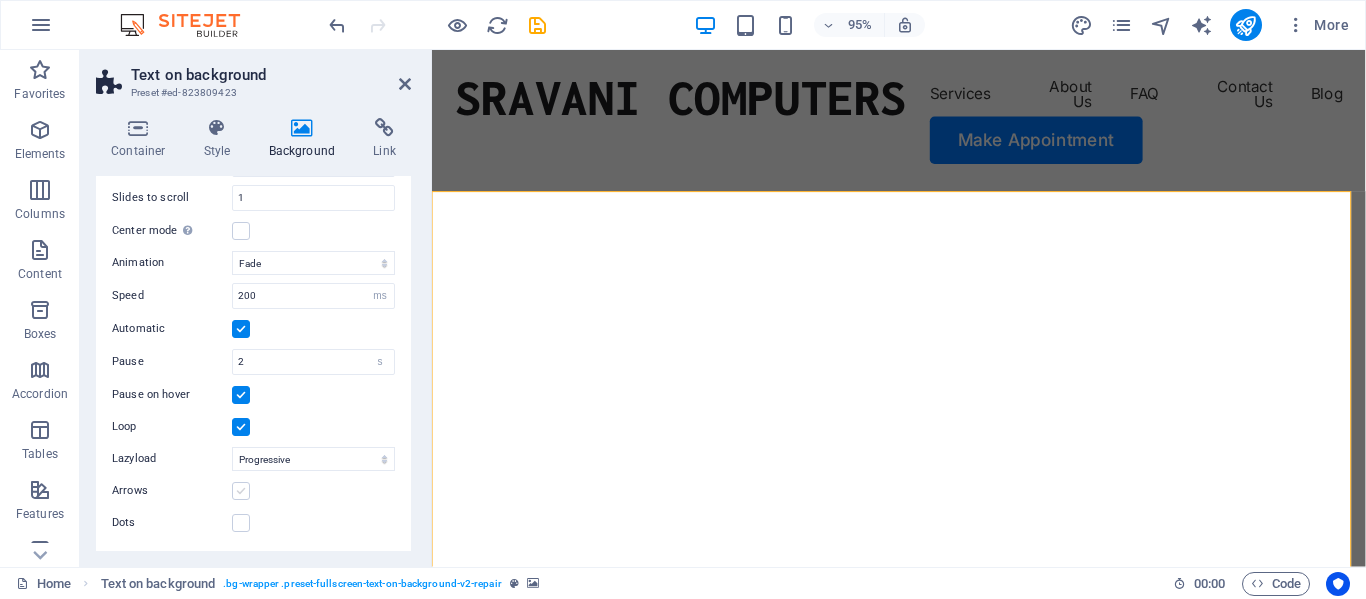click on "Arrows" at bounding box center (0, 0) 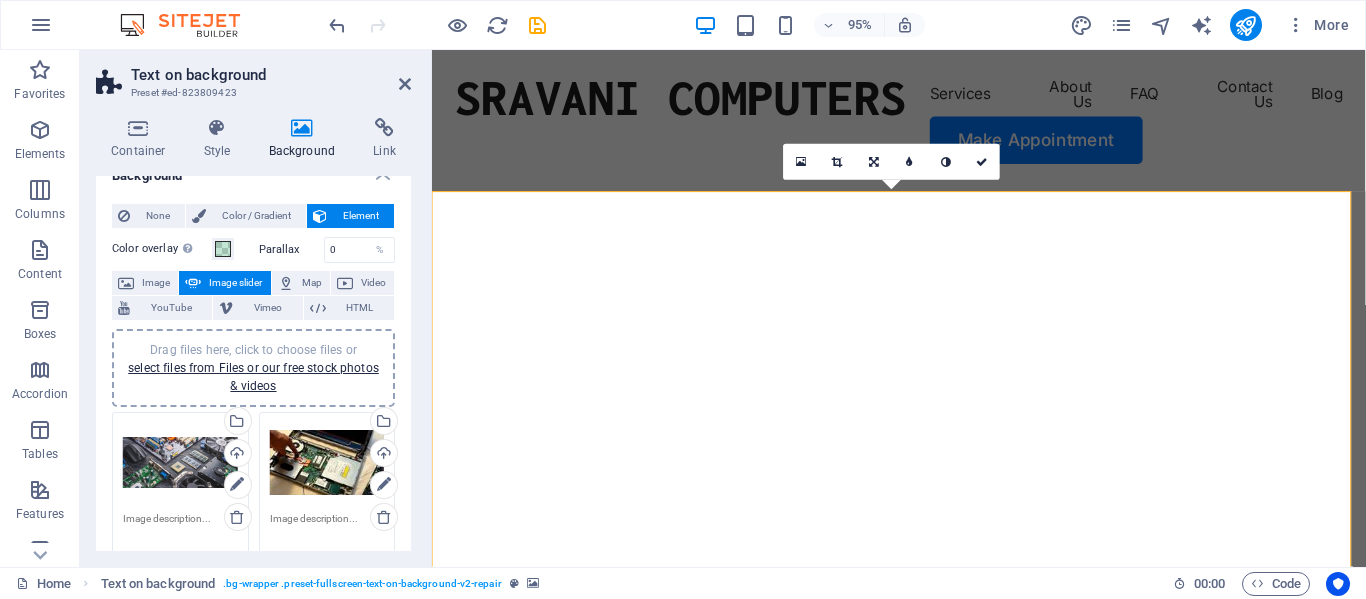 scroll, scrollTop: 22, scrollLeft: 0, axis: vertical 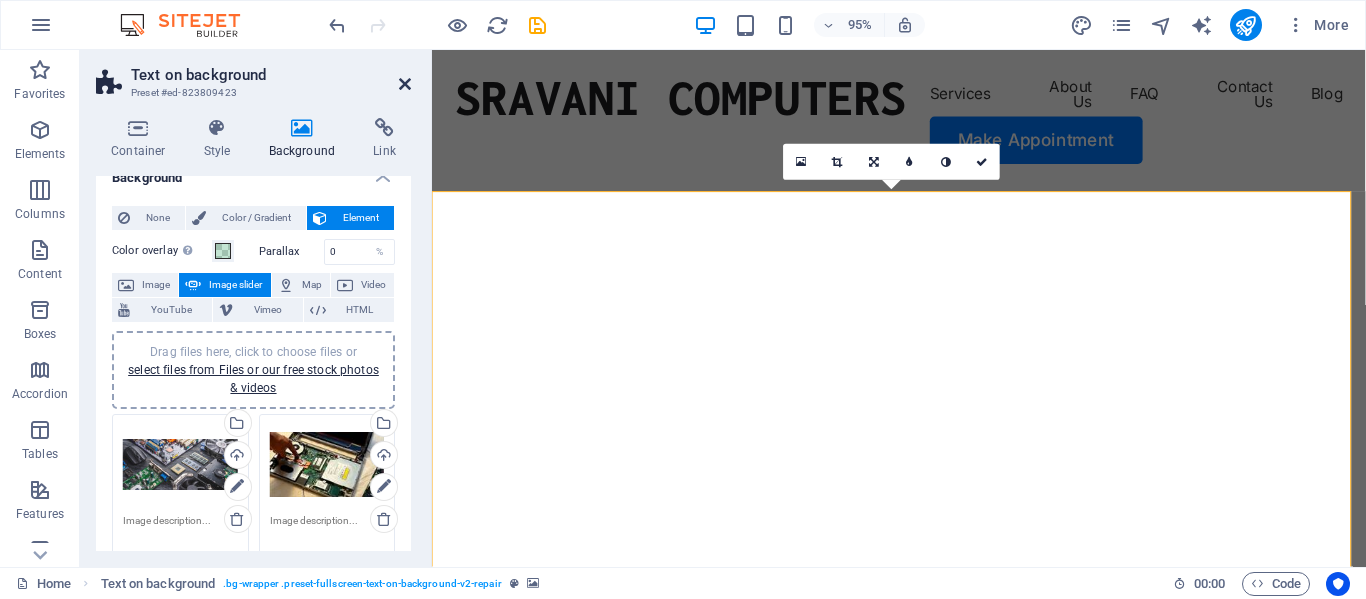 click at bounding box center [405, 84] 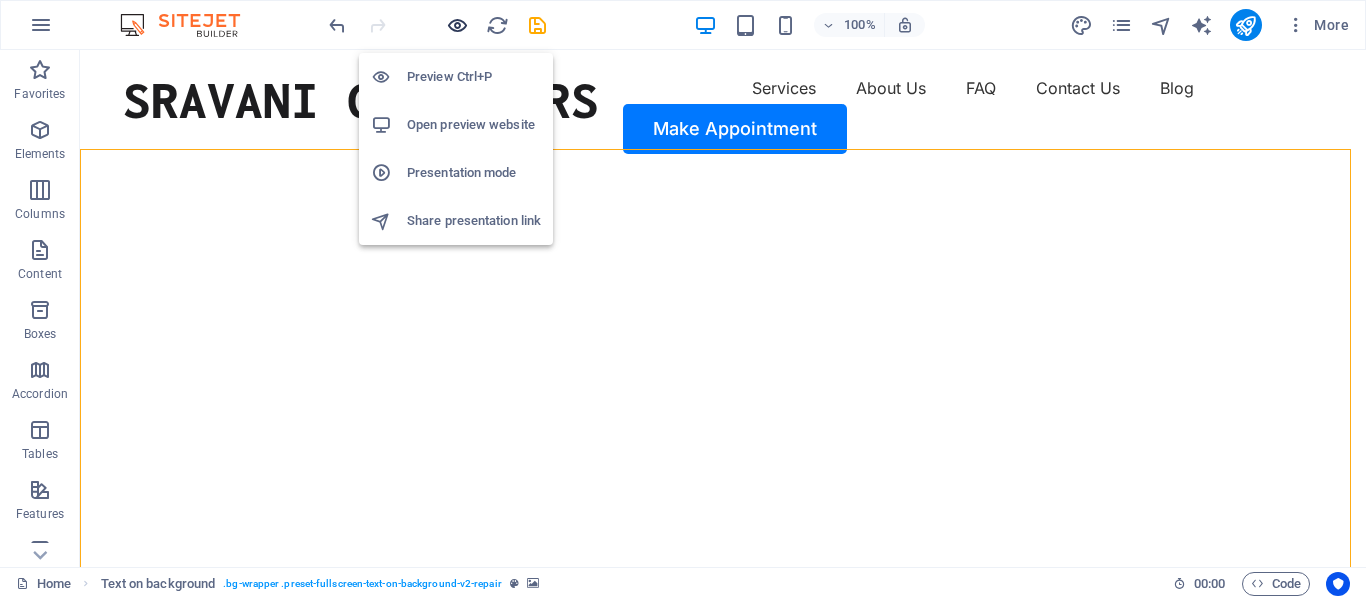click at bounding box center (457, 25) 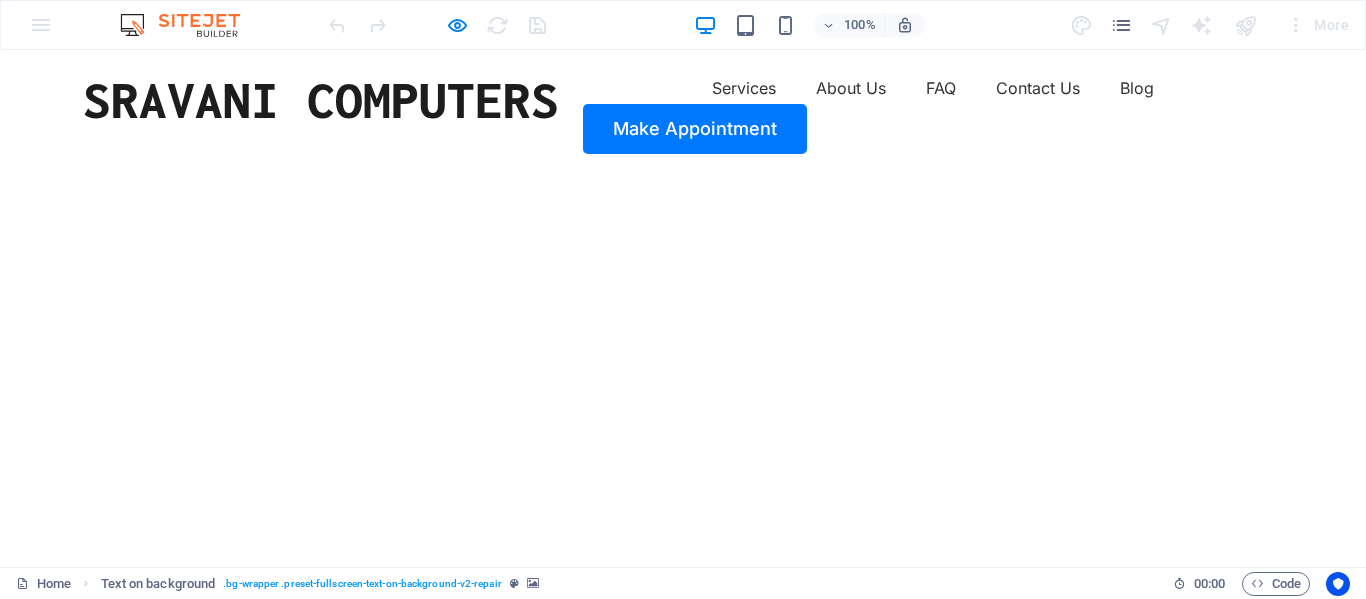 click at bounding box center (0, 220) 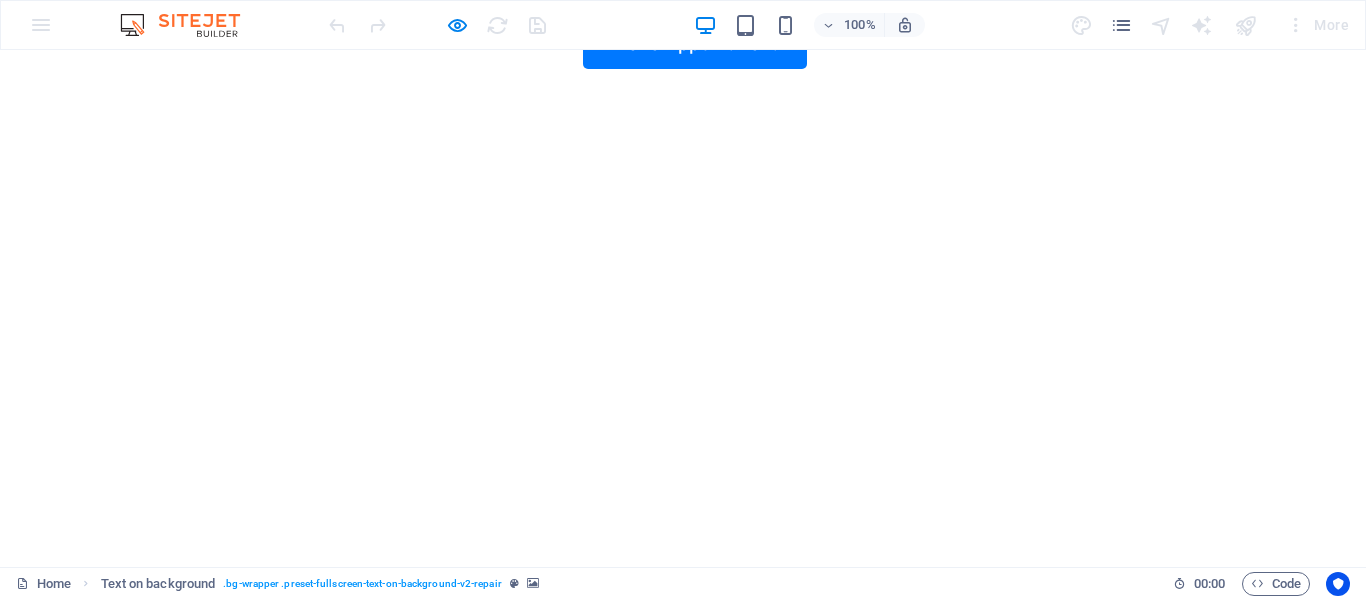 scroll, scrollTop: 0, scrollLeft: 0, axis: both 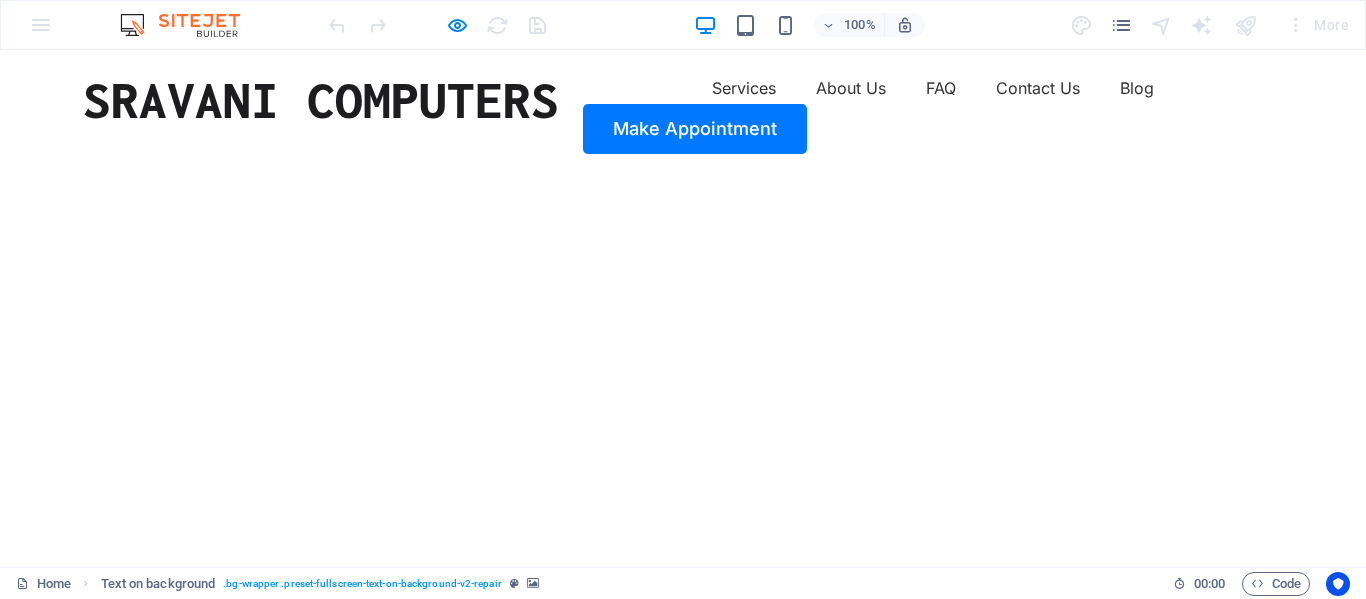 click at bounding box center (0, 220) 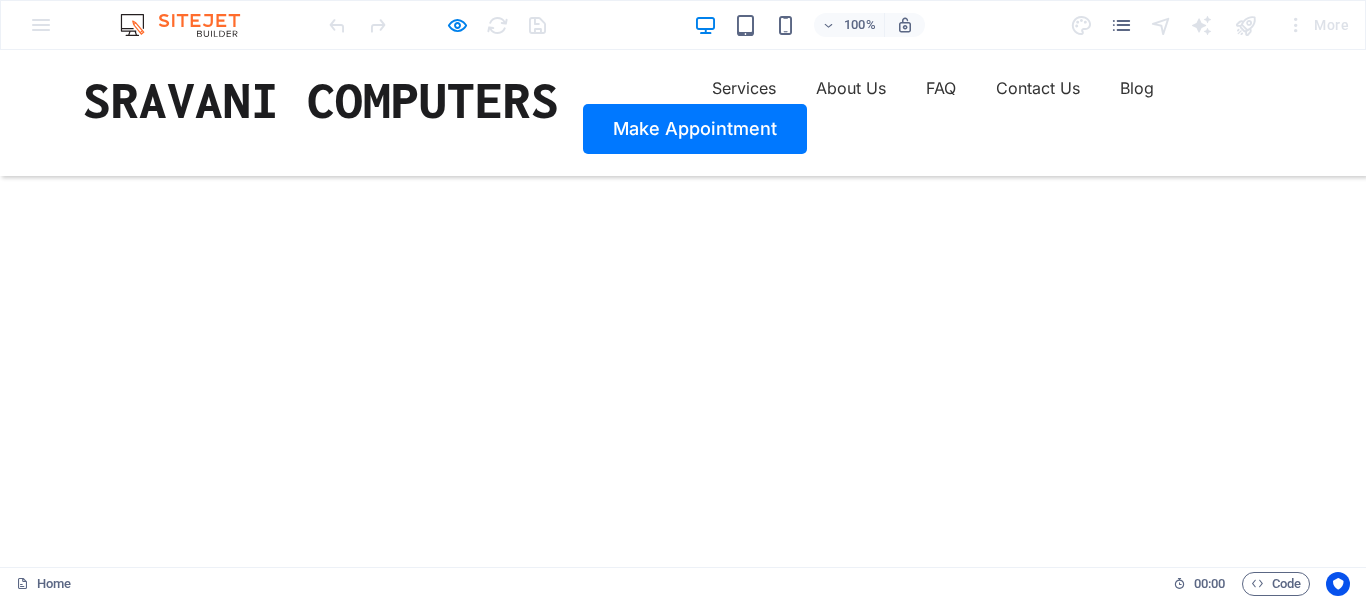 scroll, scrollTop: 0, scrollLeft: 0, axis: both 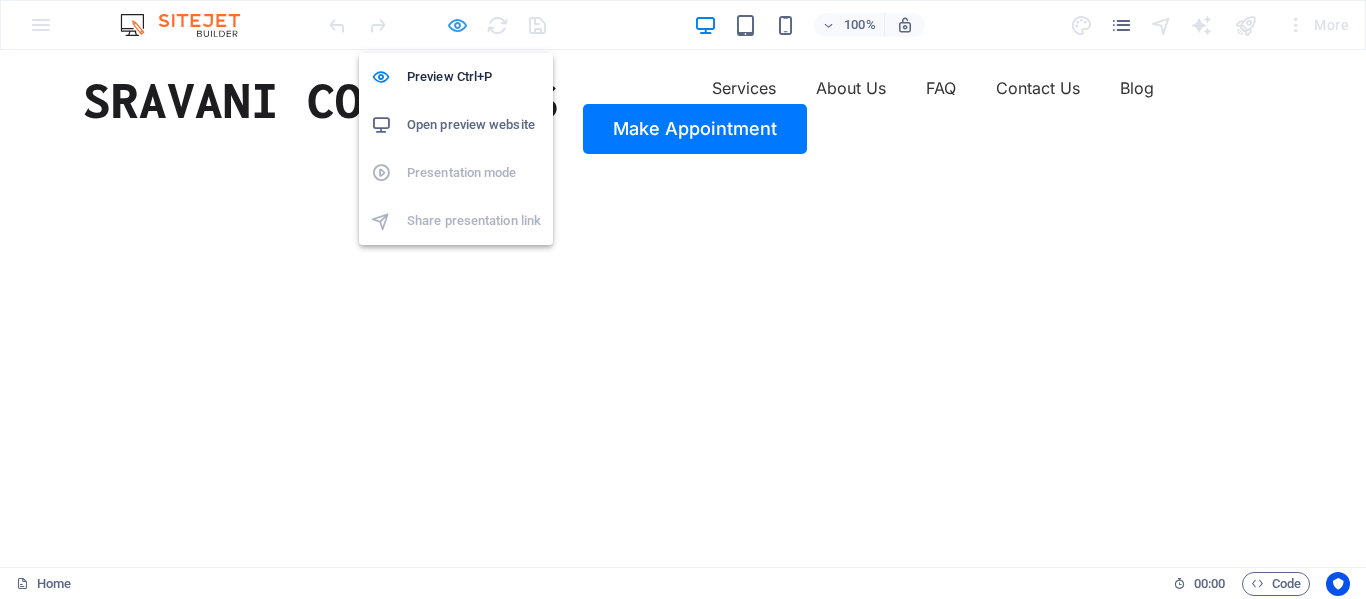 click at bounding box center [457, 25] 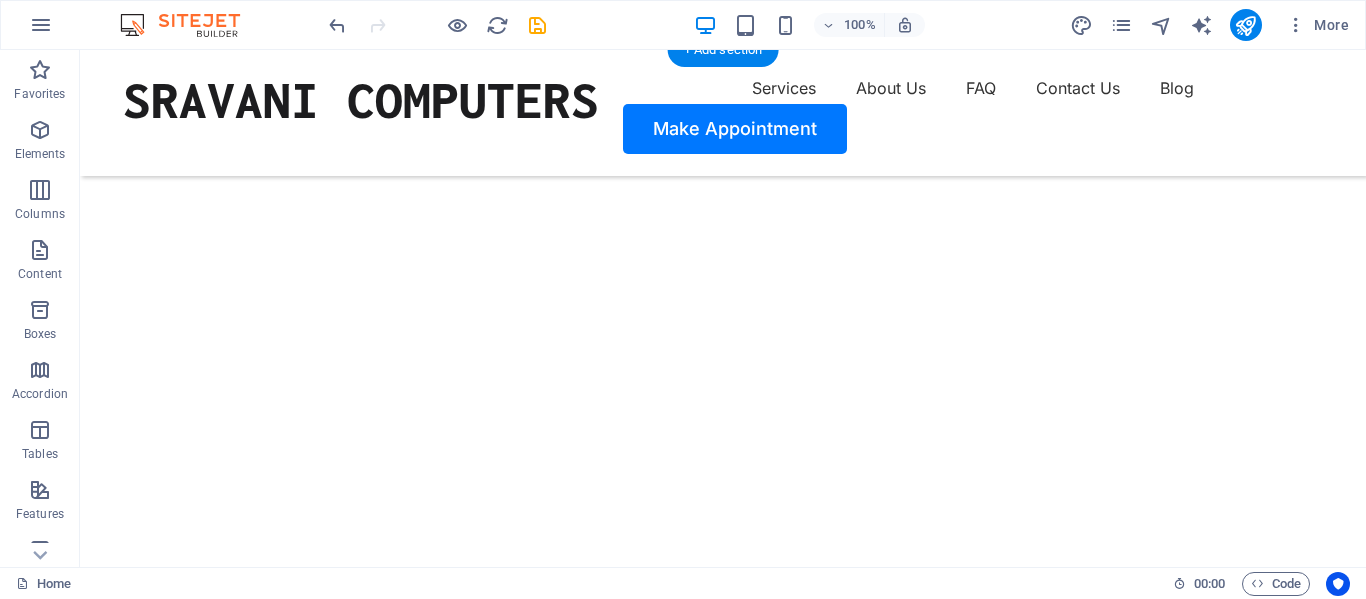scroll, scrollTop: 0, scrollLeft: 0, axis: both 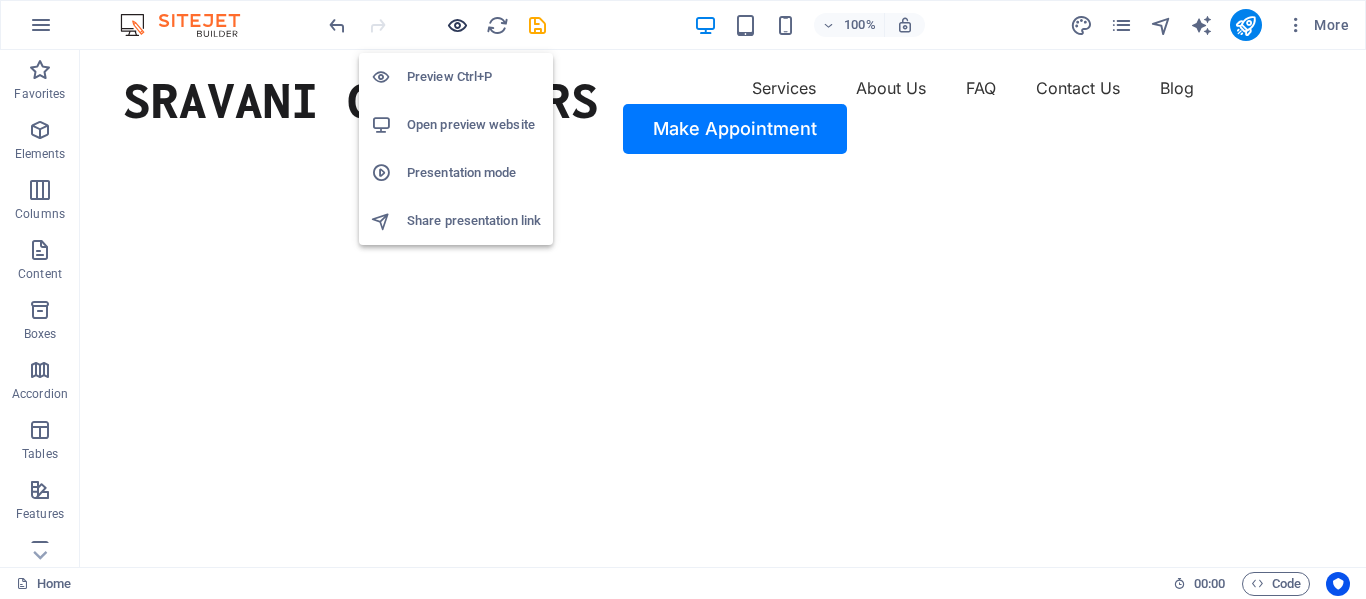 click at bounding box center (457, 25) 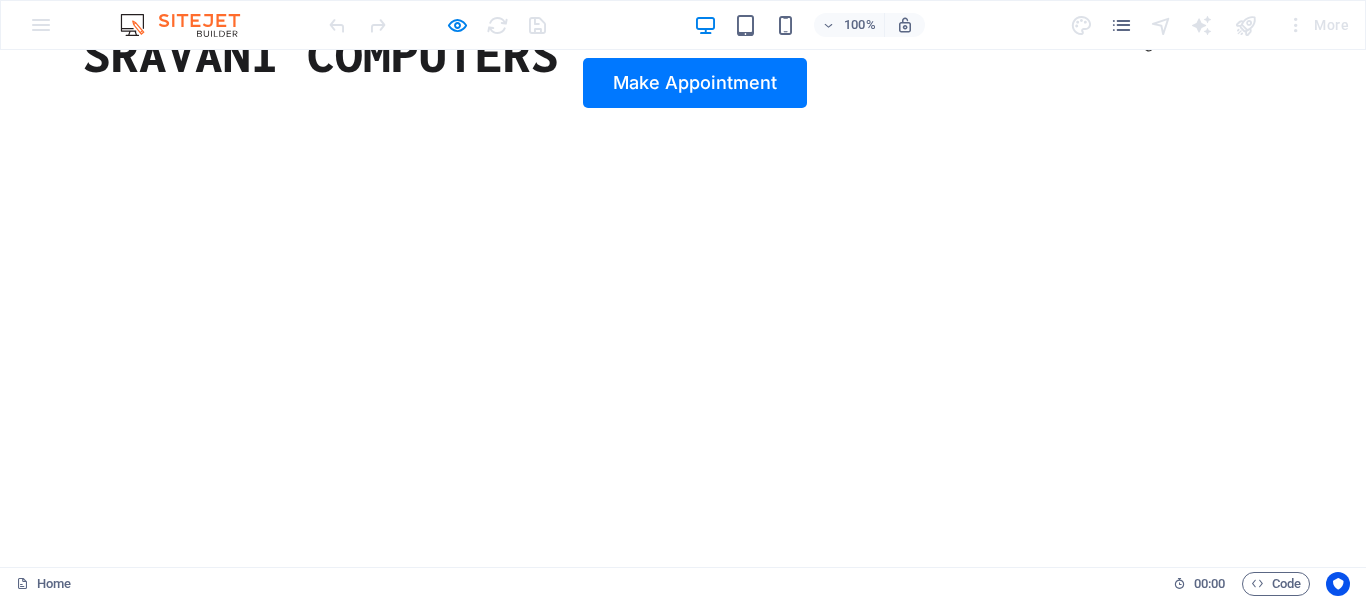 scroll, scrollTop: 0, scrollLeft: 0, axis: both 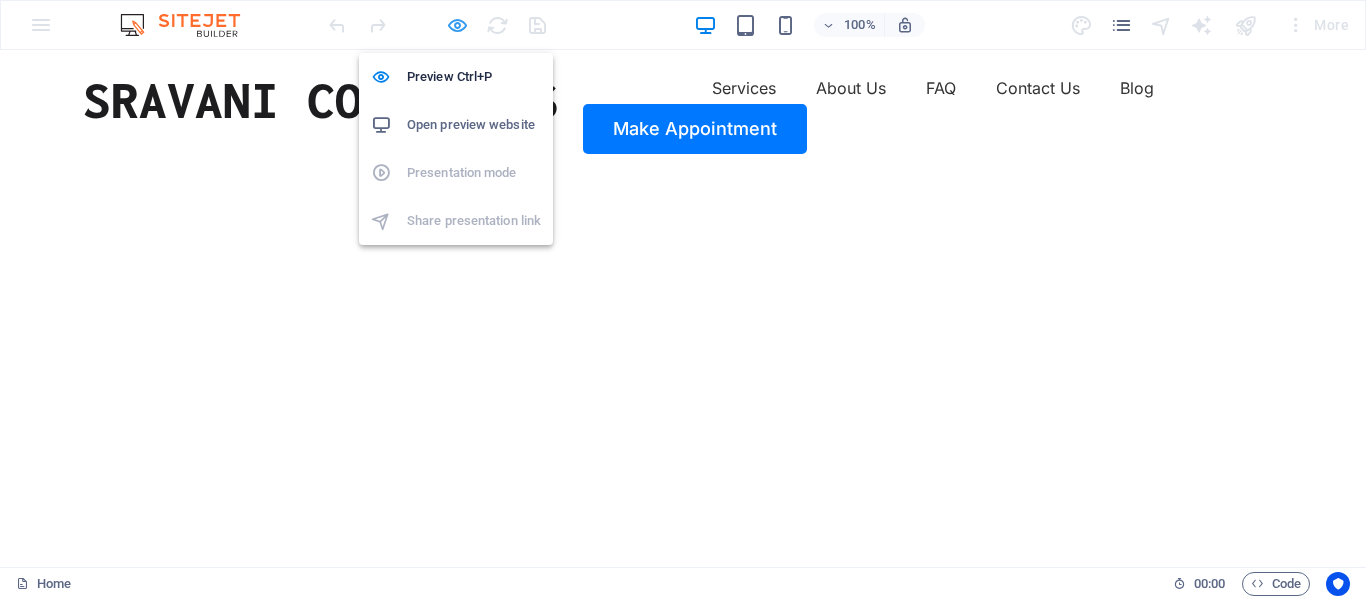 click at bounding box center [457, 25] 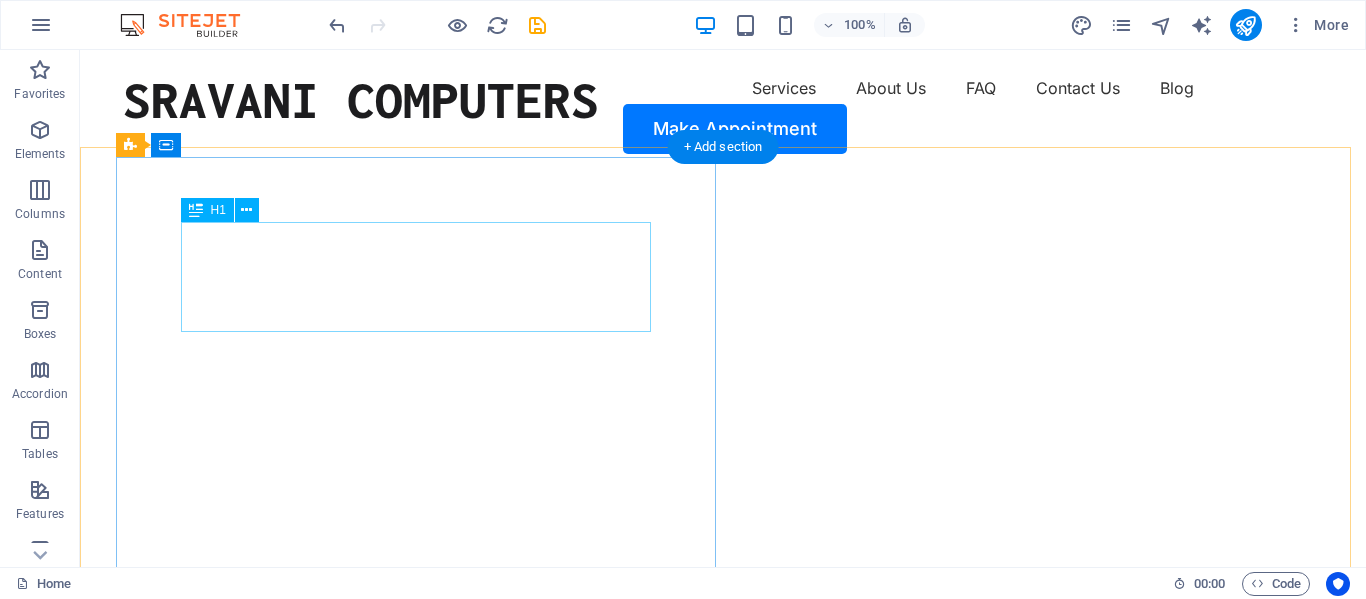 scroll, scrollTop: 100, scrollLeft: 0, axis: vertical 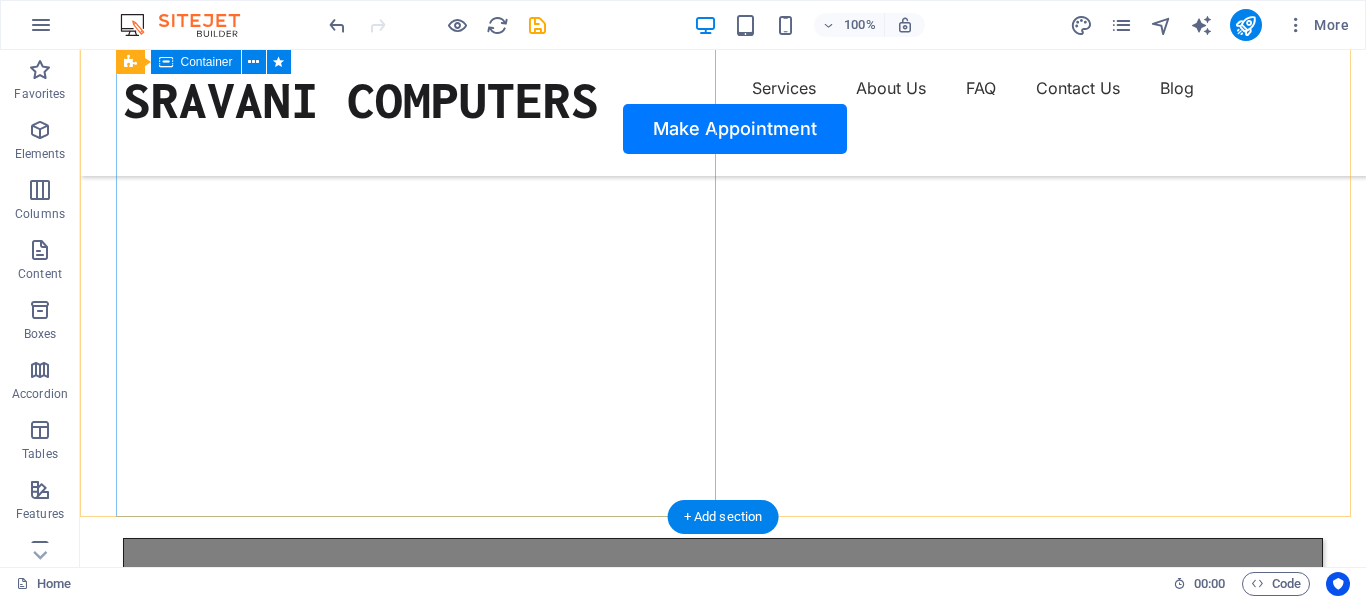 click on "Get your hardware fixed Flexible Appointments Affordable Prices Fast repairs Service Inquiry" at bounding box center [723, 837] 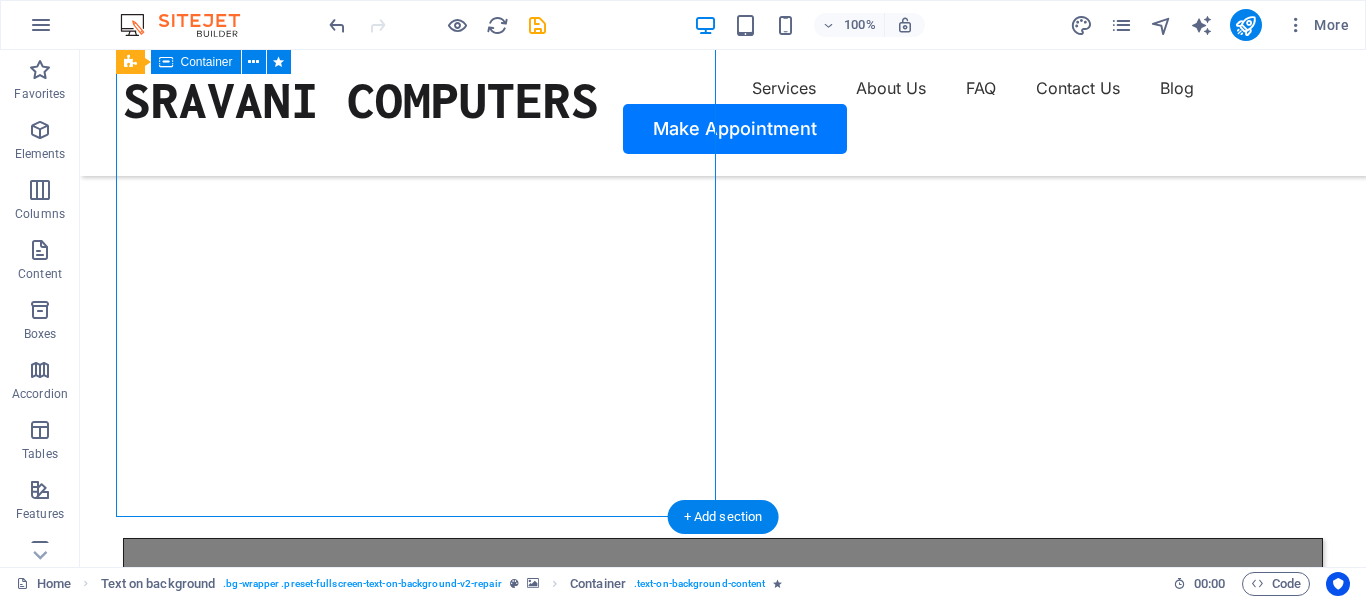 click on "Get your hardware fixed Flexible Appointments Affordable Prices Fast repairs Service Inquiry" at bounding box center [723, 837] 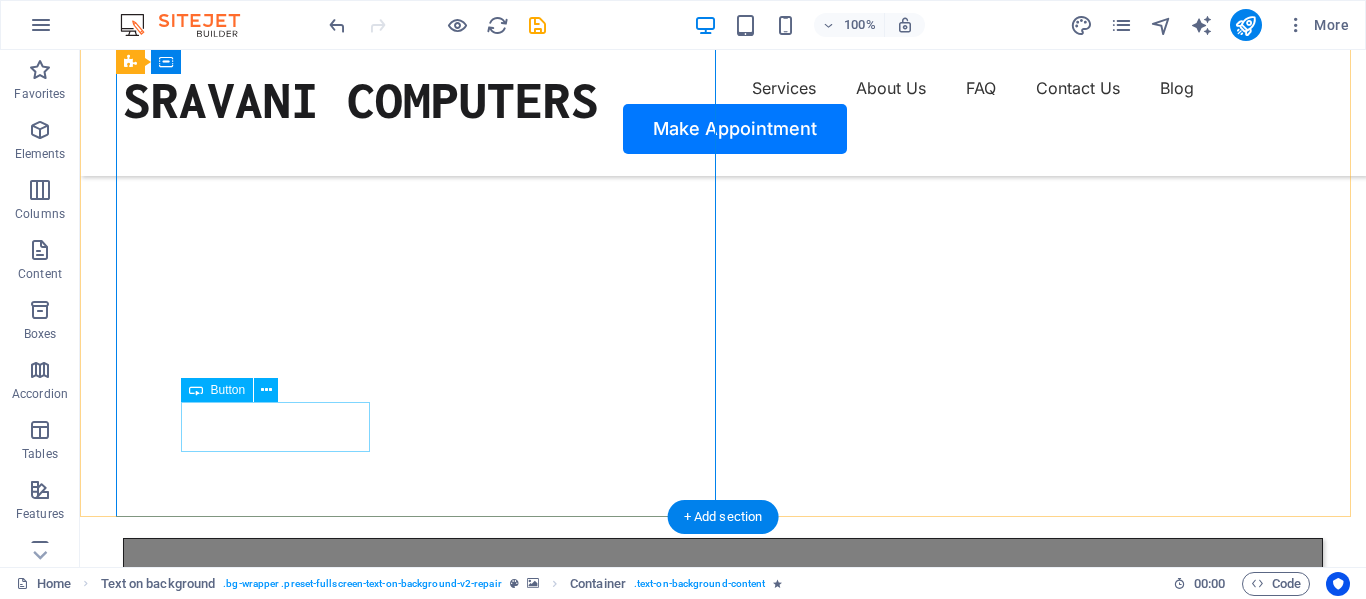 click on "Service Inquiry" at bounding box center [723, 1046] 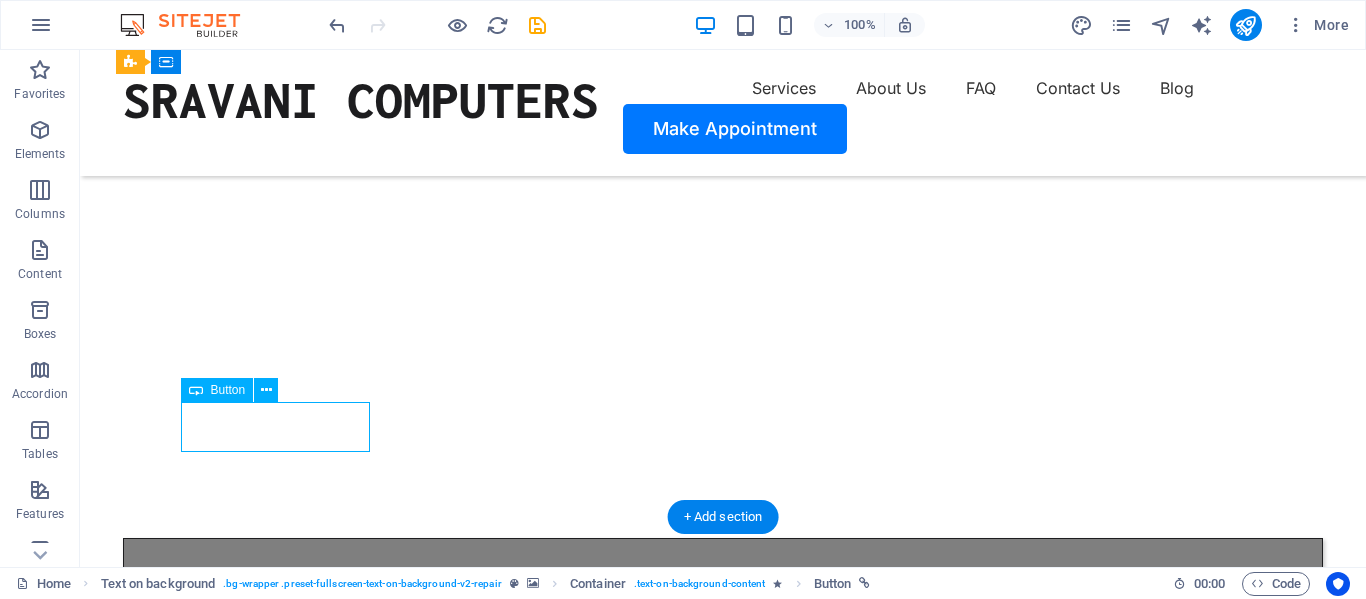 click on "Service Inquiry" at bounding box center [723, 1046] 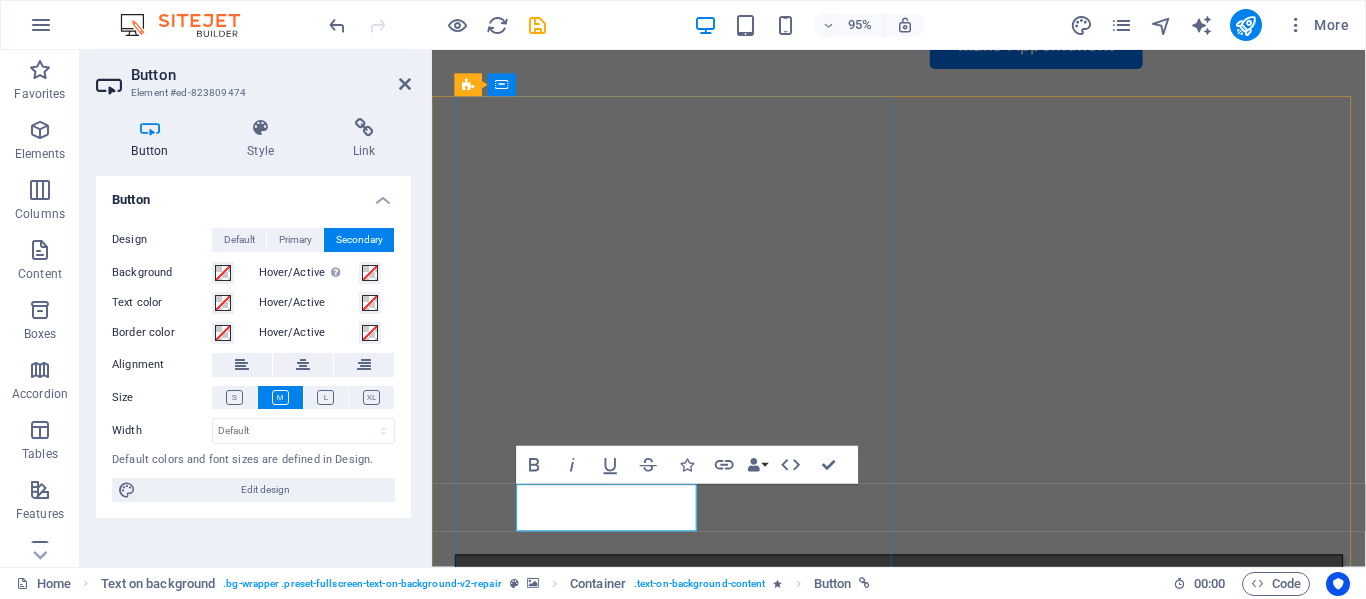 click on "Service Inquiry" at bounding box center (616, 1089) 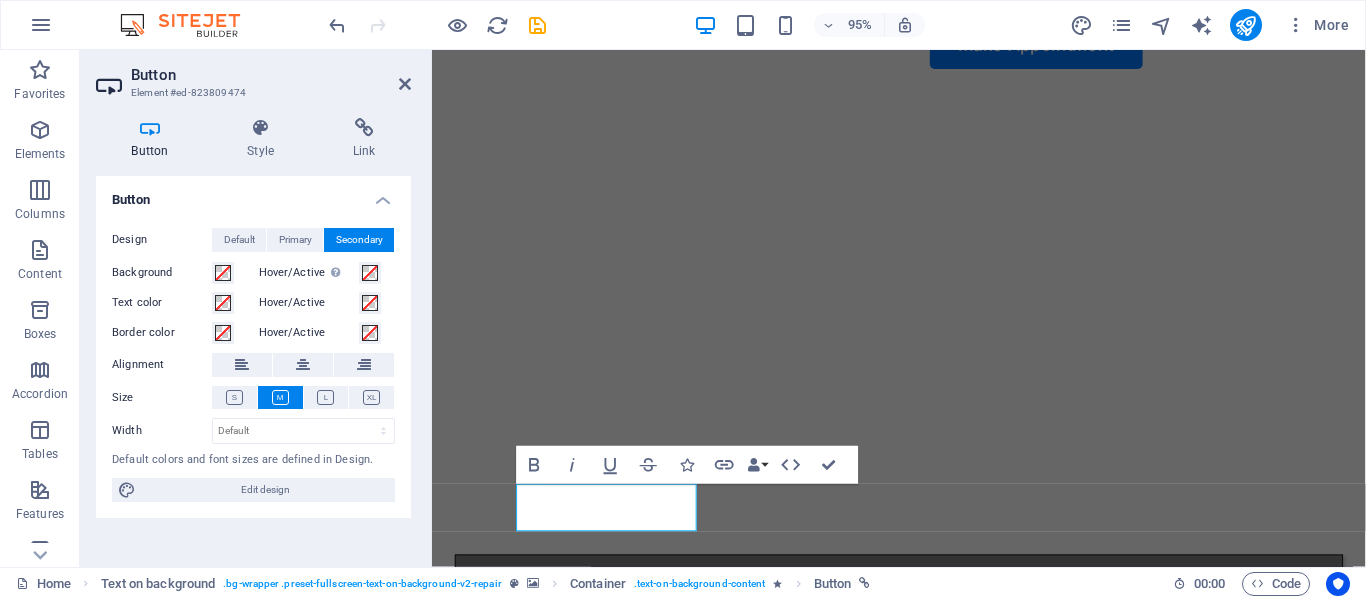 click on "Button" at bounding box center (253, 194) 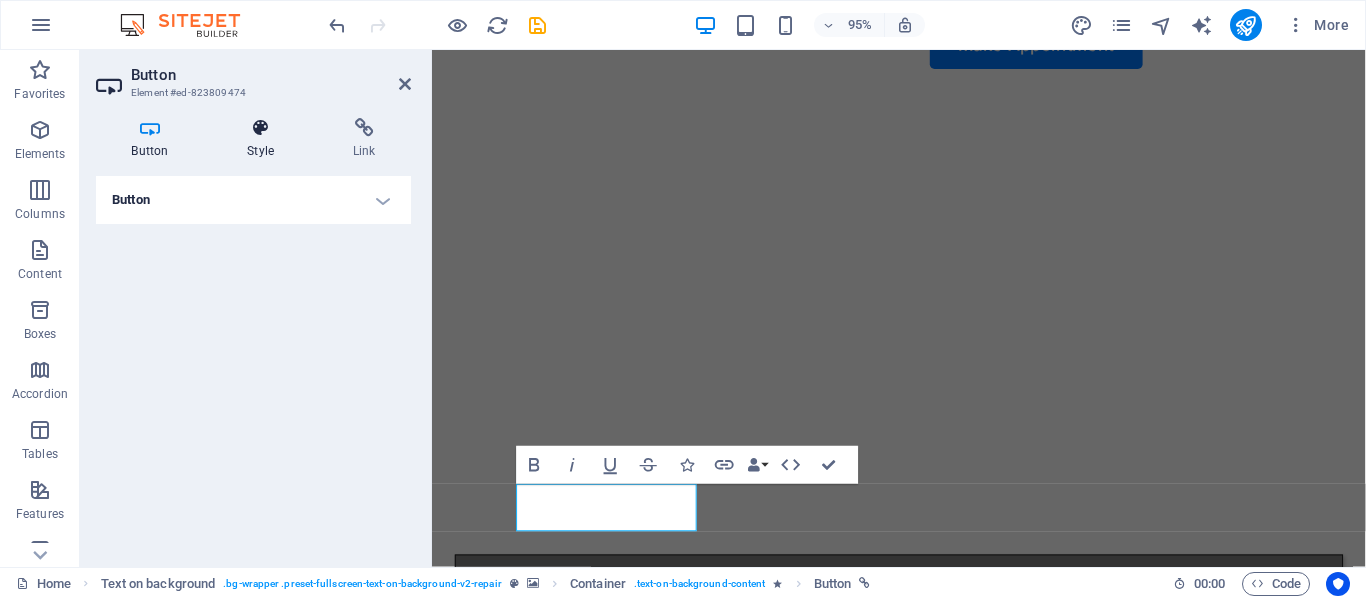 click at bounding box center (261, 128) 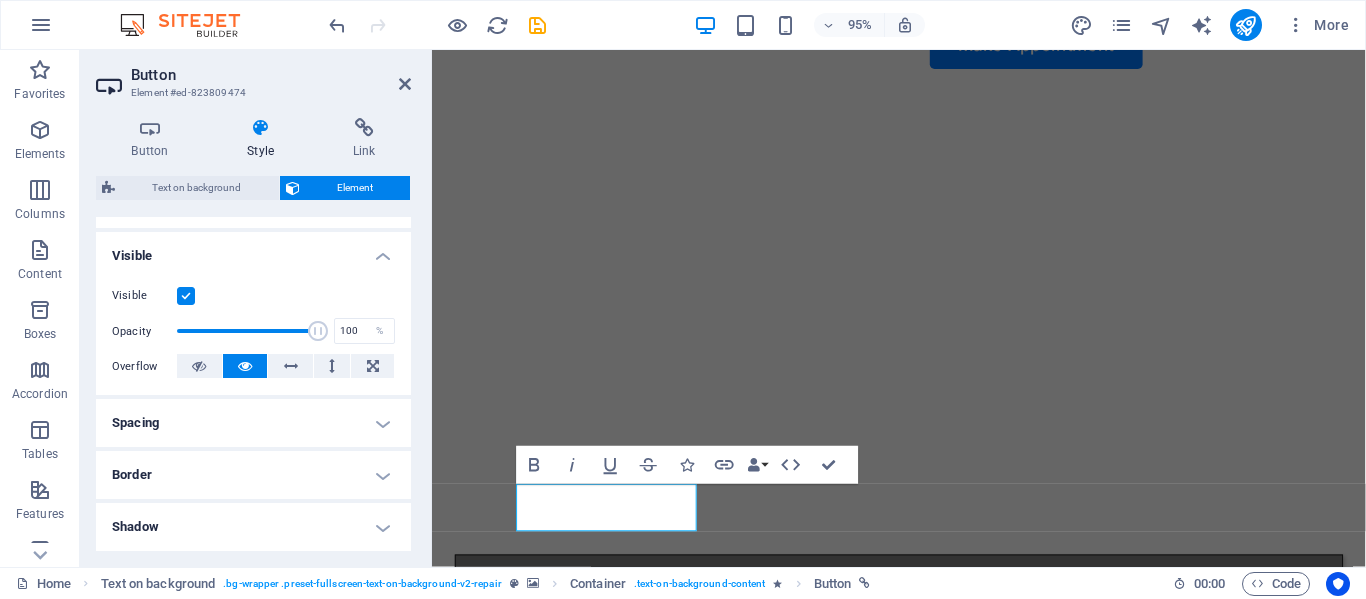 scroll, scrollTop: 200, scrollLeft: 0, axis: vertical 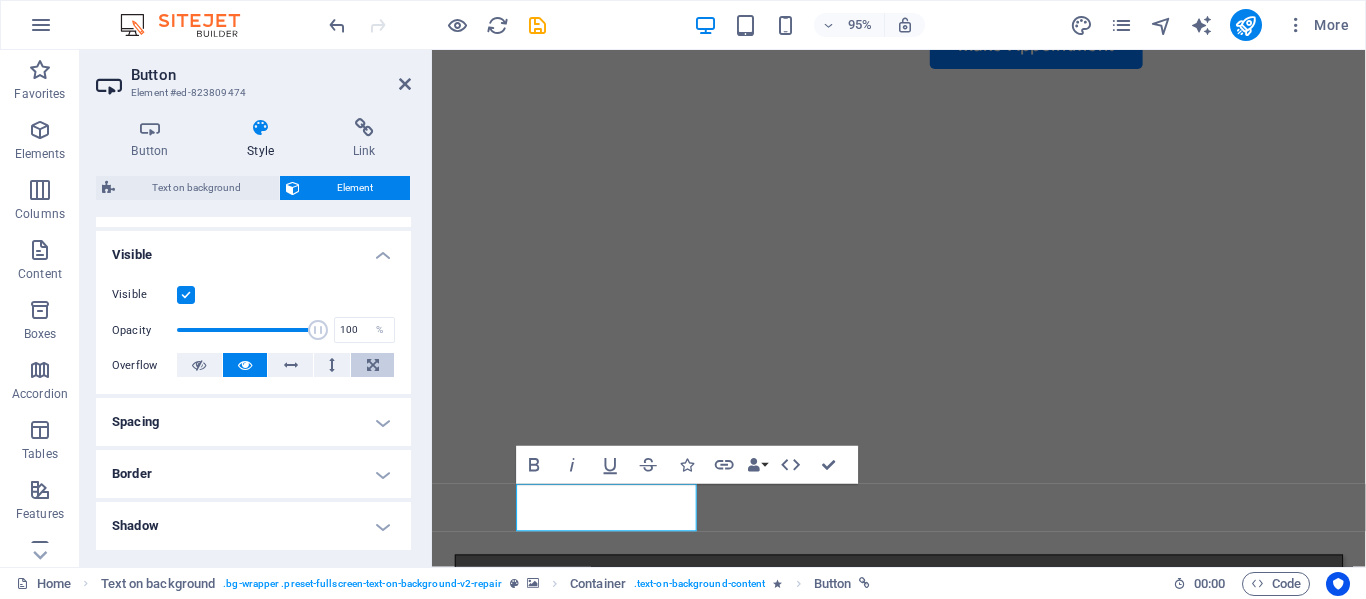 click at bounding box center (373, 365) 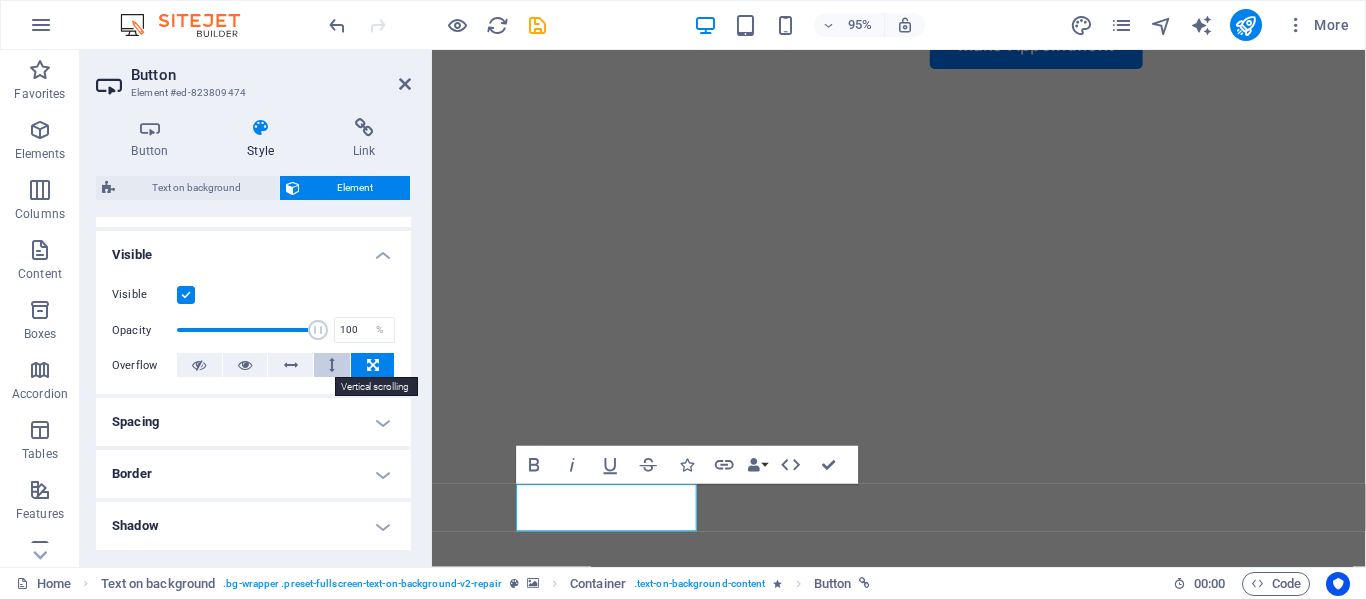 click at bounding box center [332, 365] 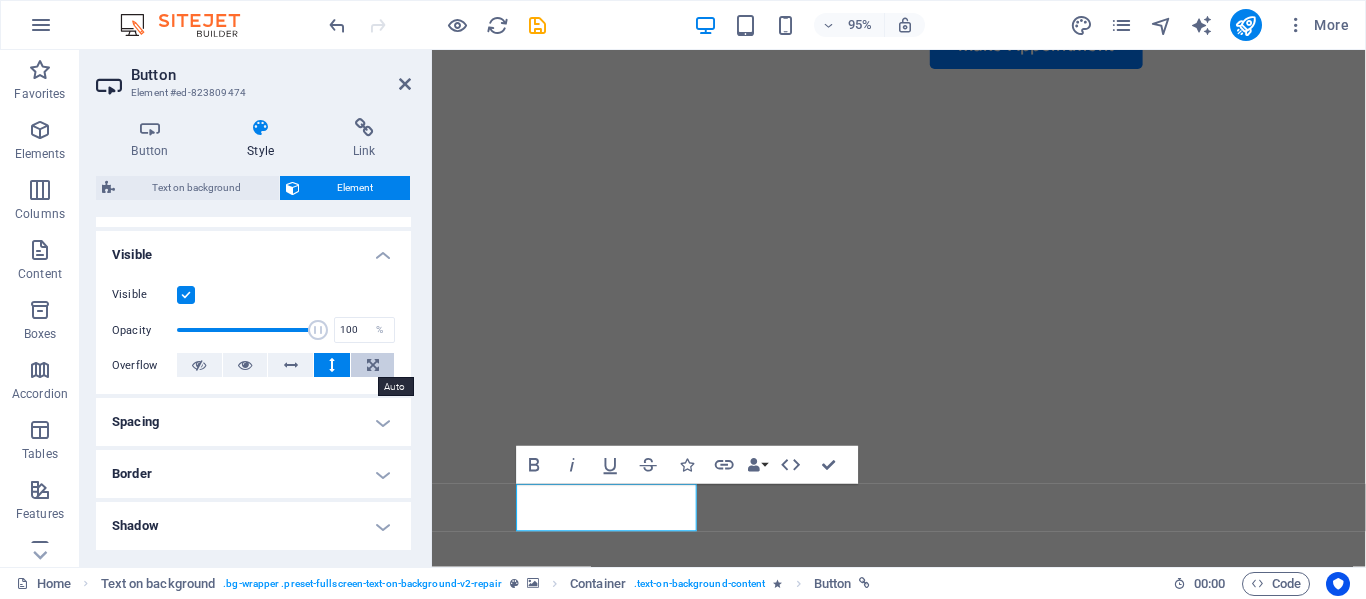 click at bounding box center [373, 365] 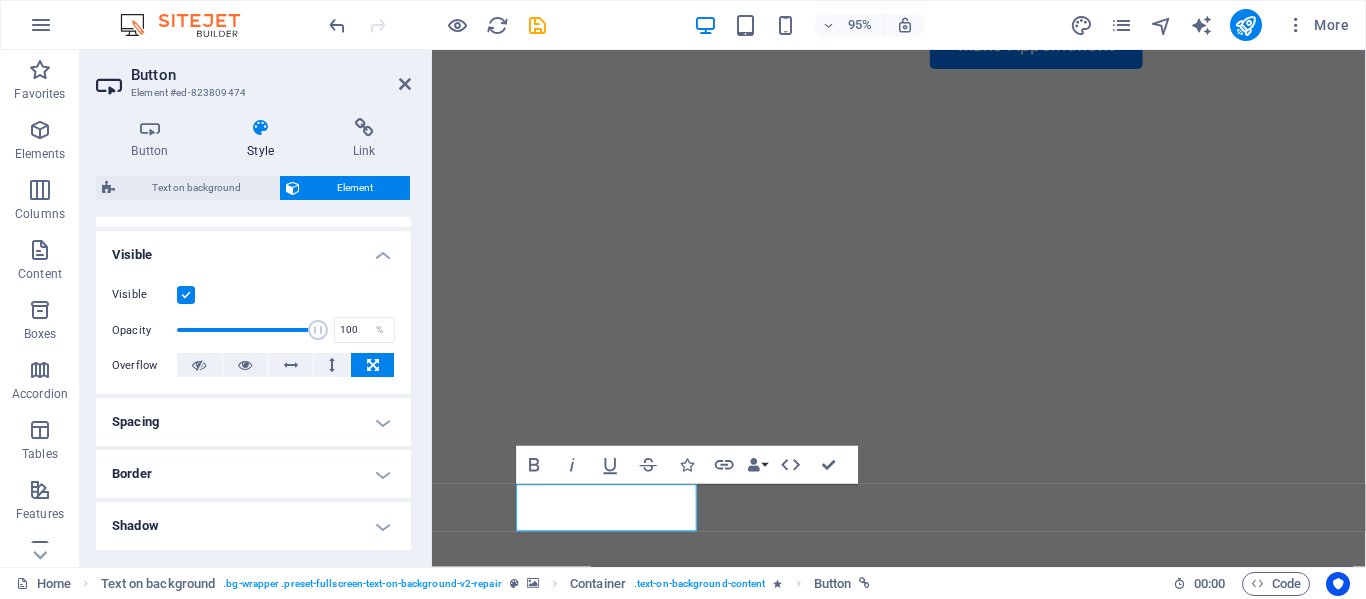 click on "Visible" at bounding box center [253, 249] 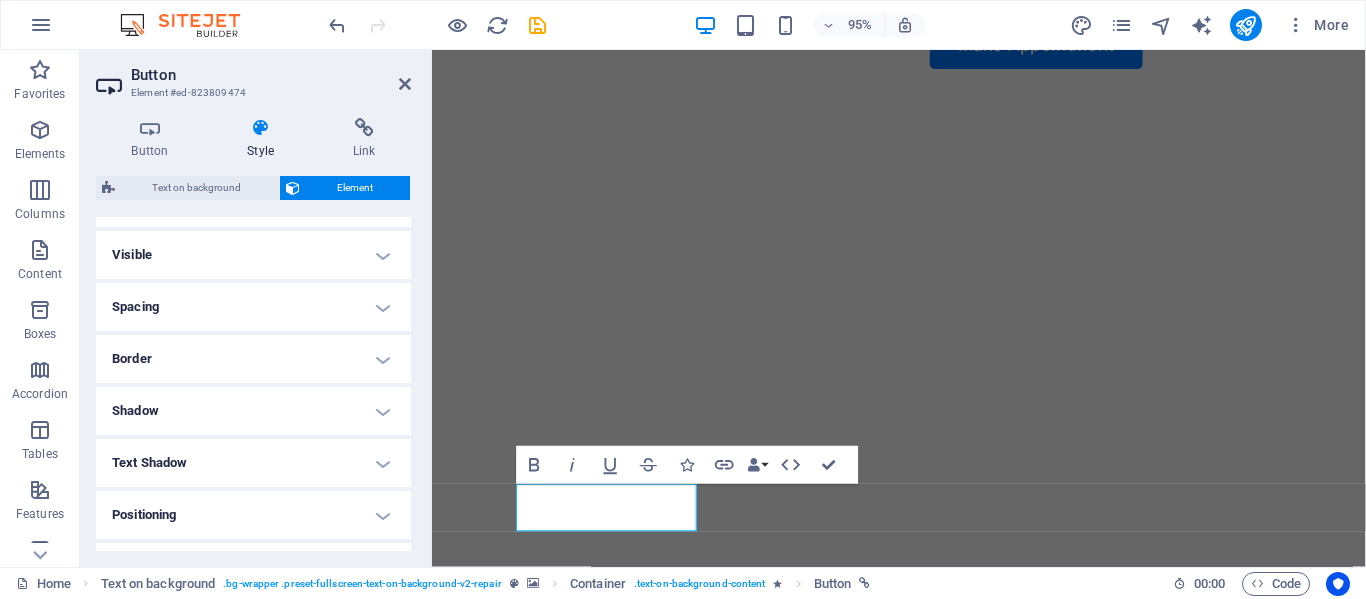 click on "Spacing" at bounding box center [253, 307] 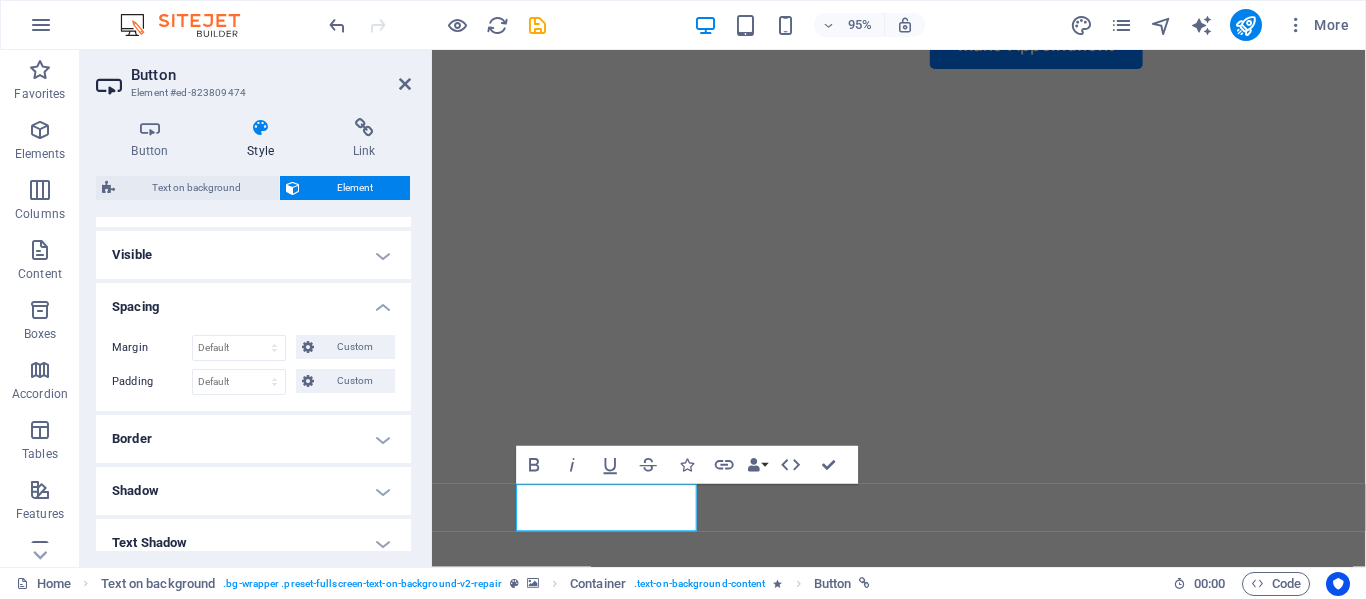 click on "Spacing" at bounding box center (253, 301) 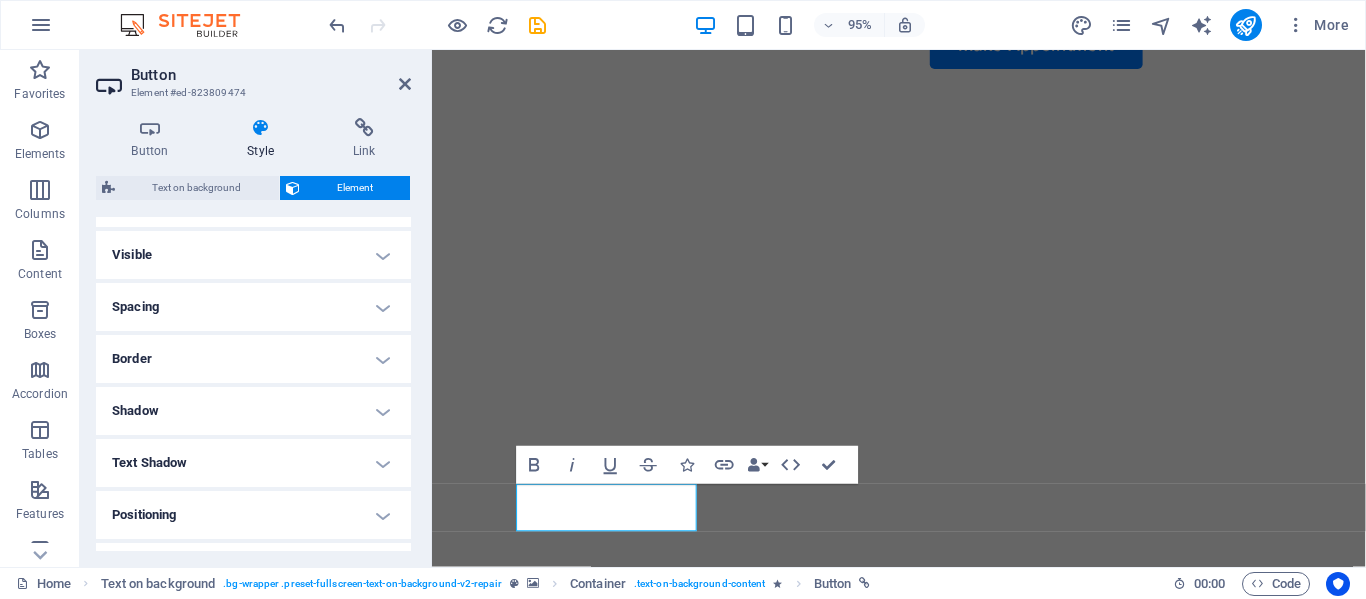 click on "Border" at bounding box center (253, 359) 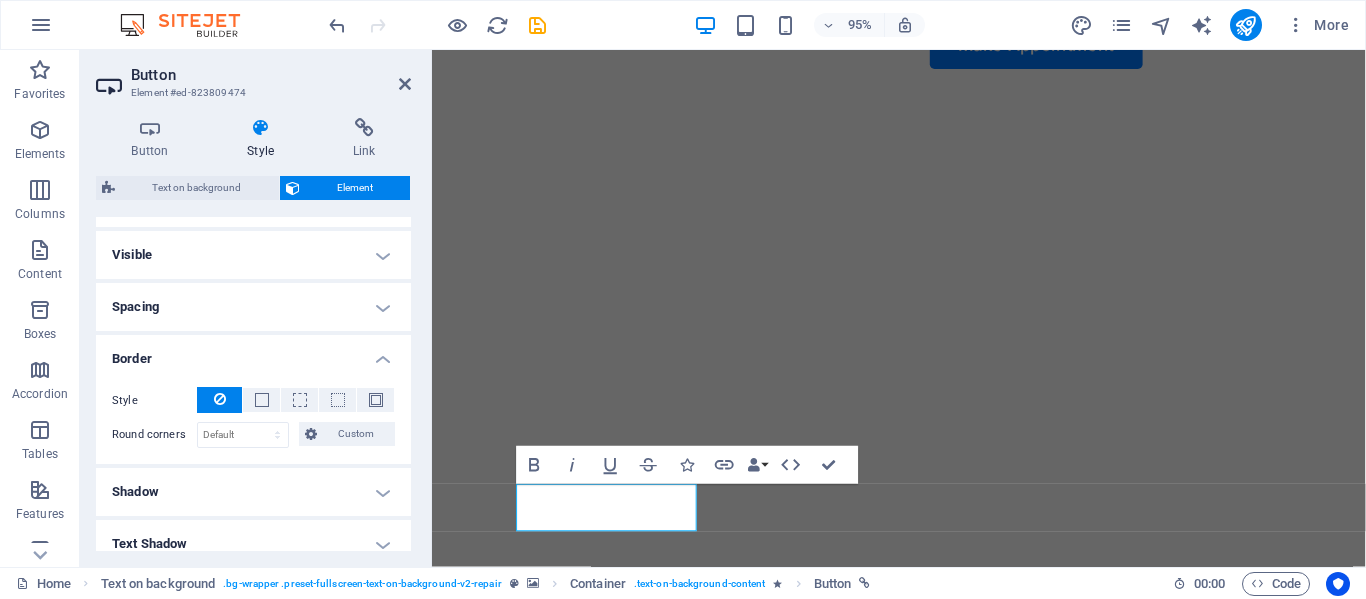 click on "Border" at bounding box center (253, 353) 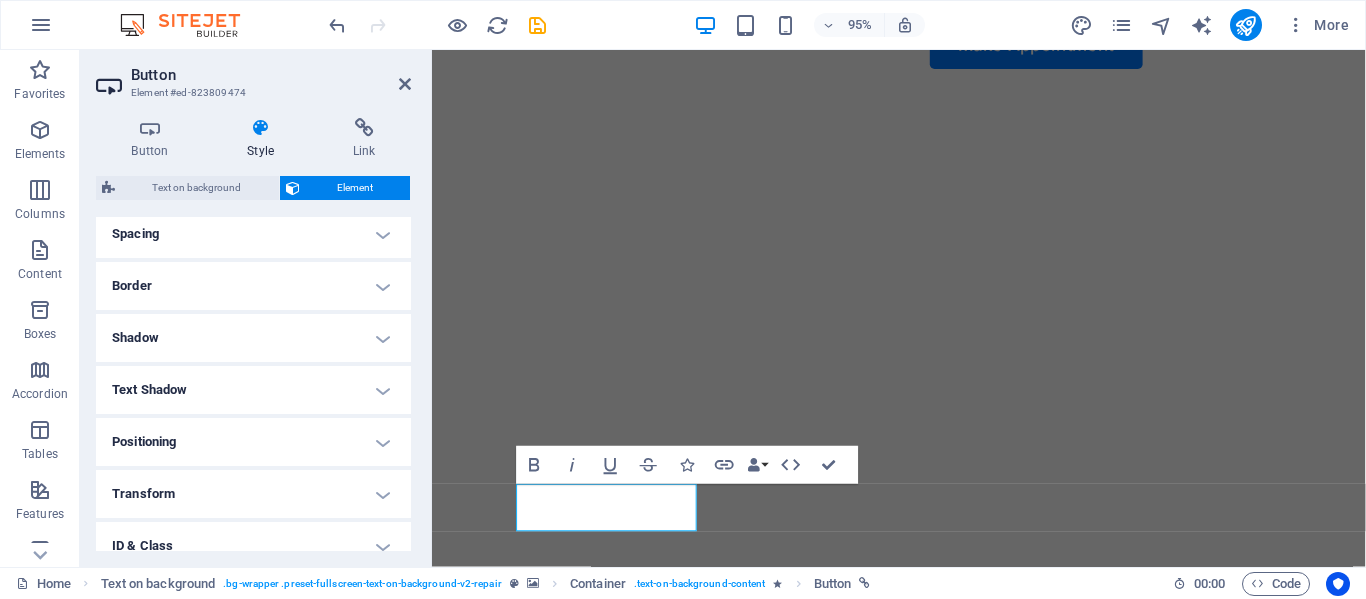 scroll, scrollTop: 300, scrollLeft: 0, axis: vertical 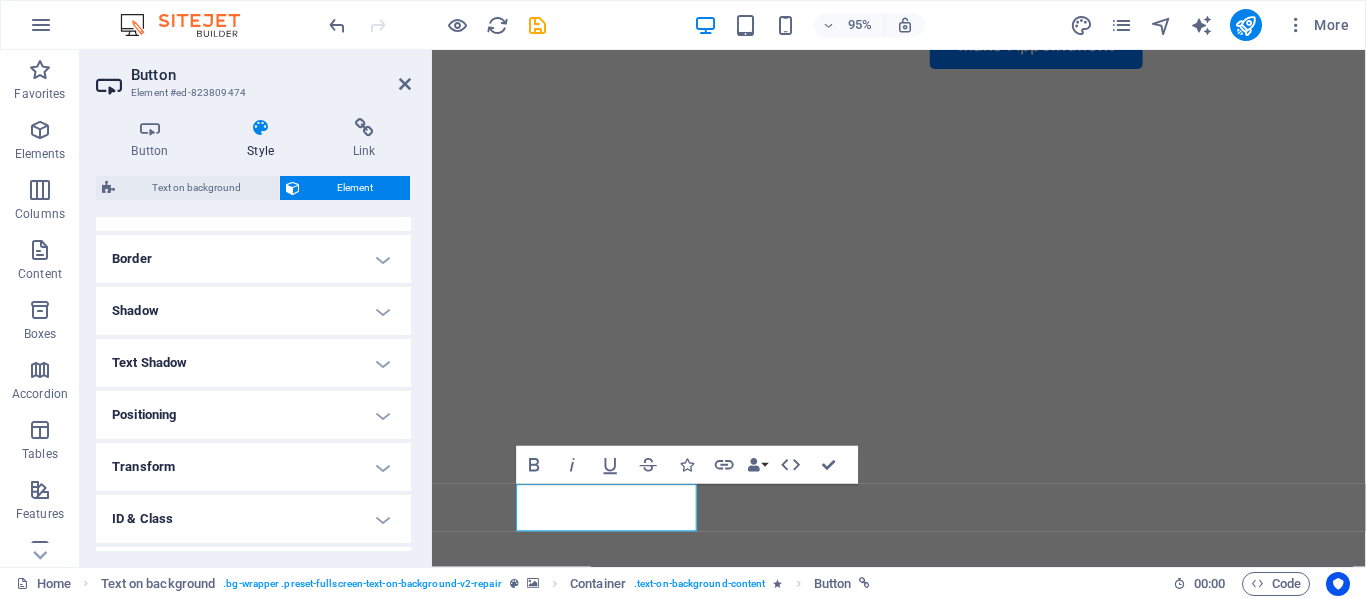 click on "Shadow" at bounding box center [253, 311] 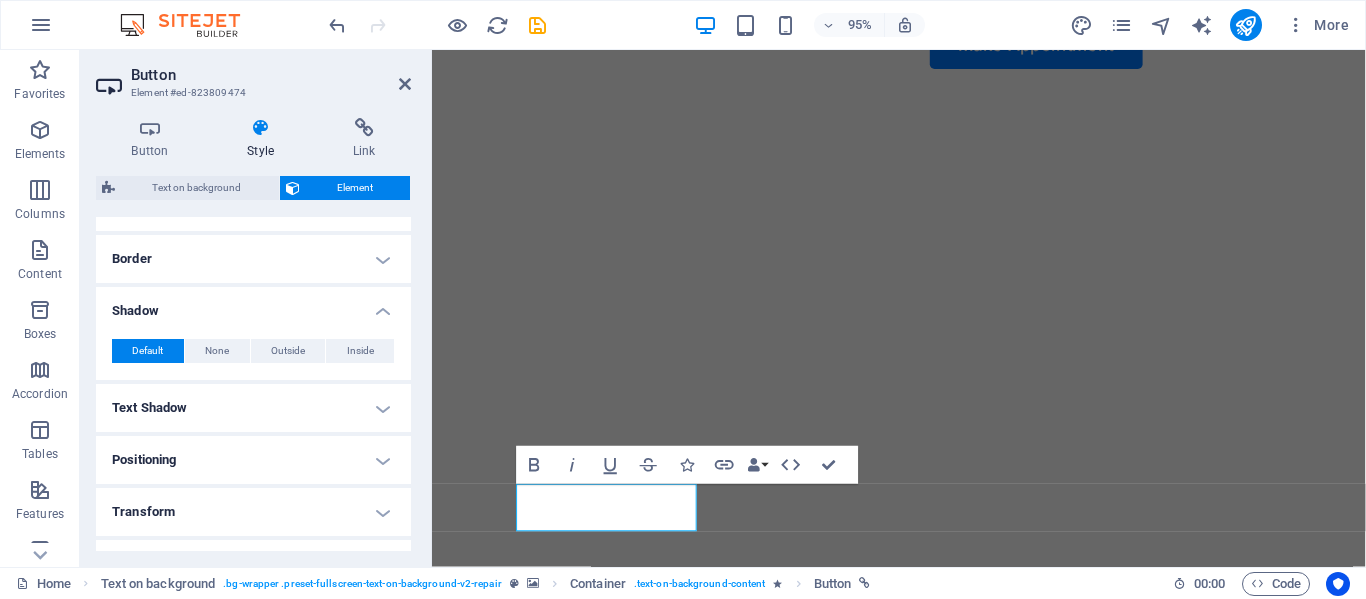 click on "Shadow" at bounding box center [253, 305] 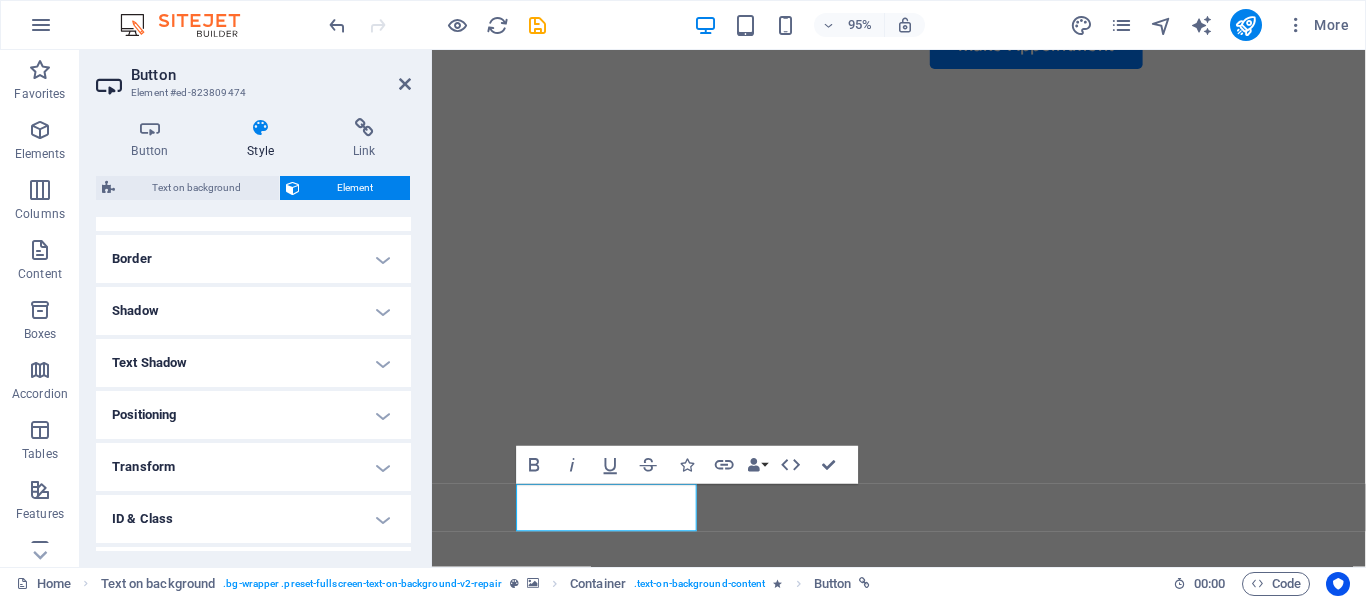 click on "Text Shadow" at bounding box center [253, 363] 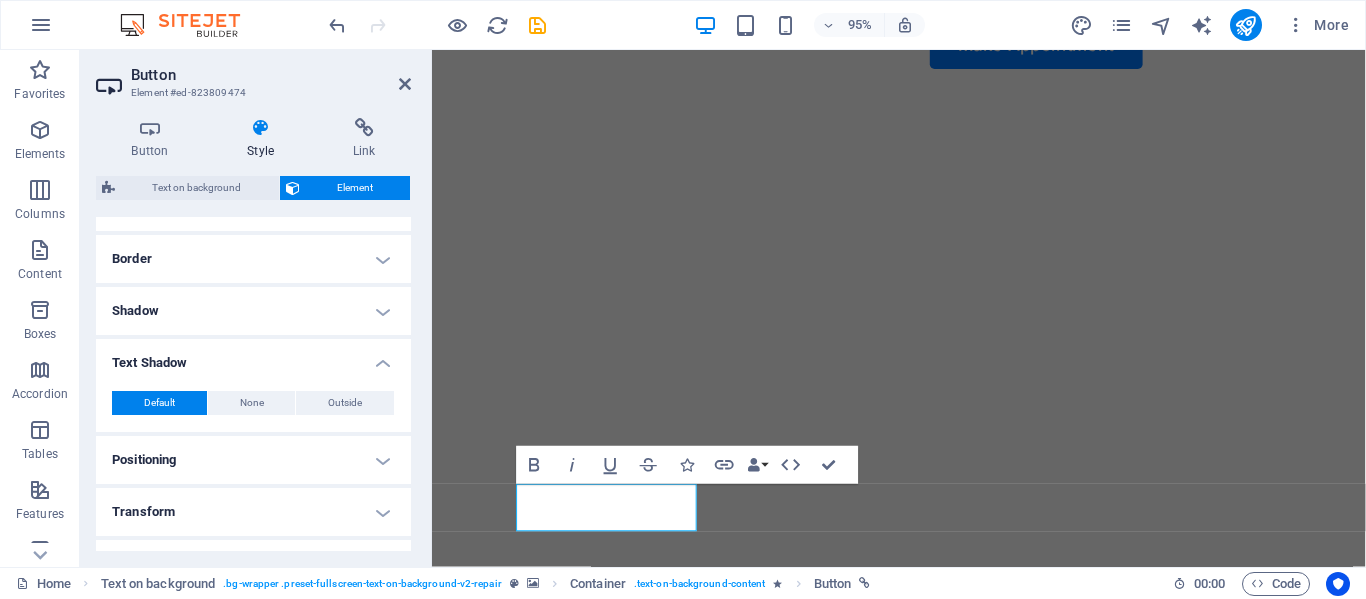 click on "Text Shadow" at bounding box center [253, 357] 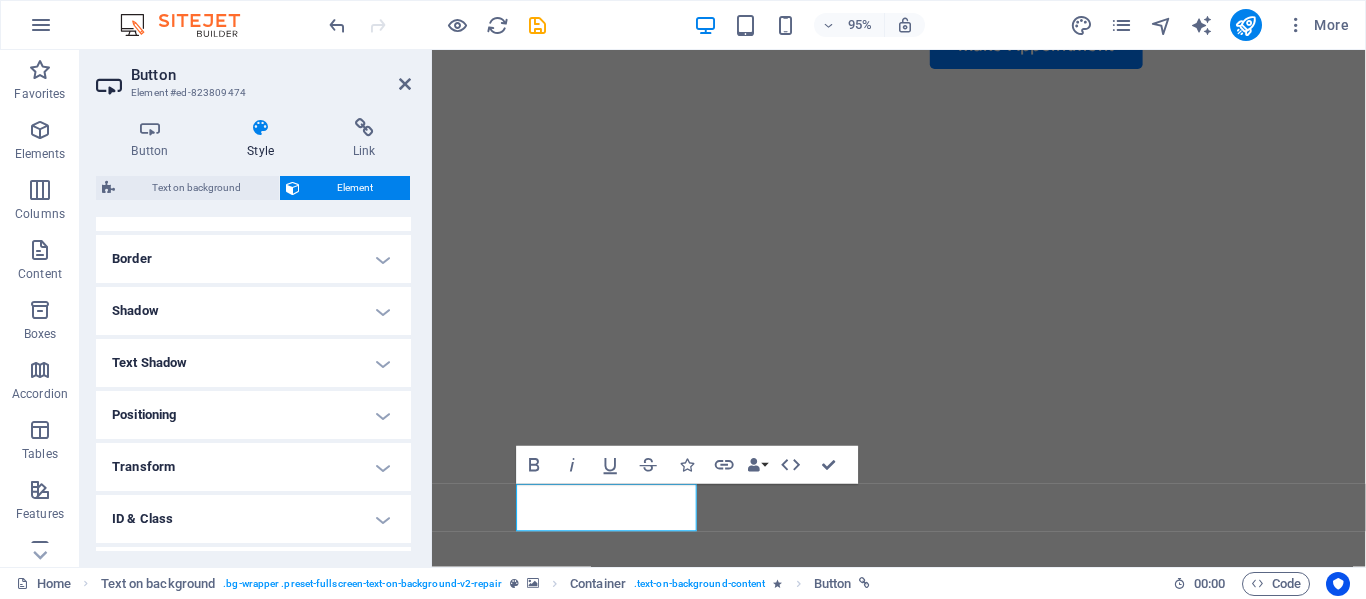 click on "Positioning" at bounding box center [253, 415] 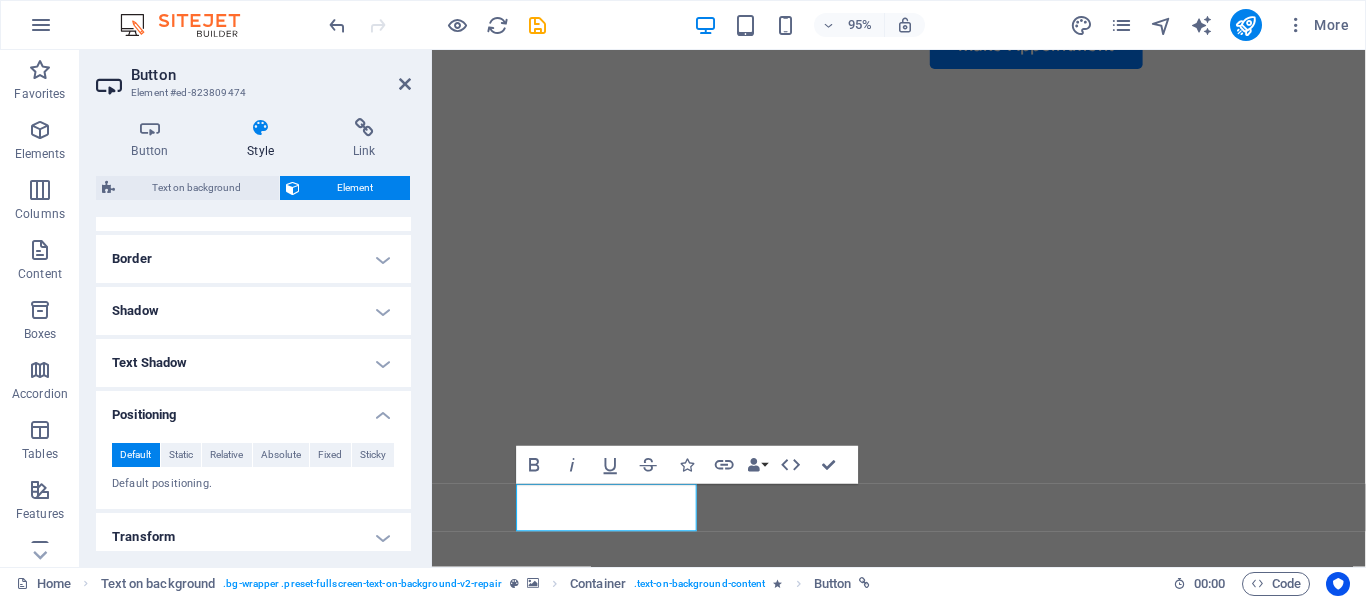 click on "Positioning" at bounding box center (253, 409) 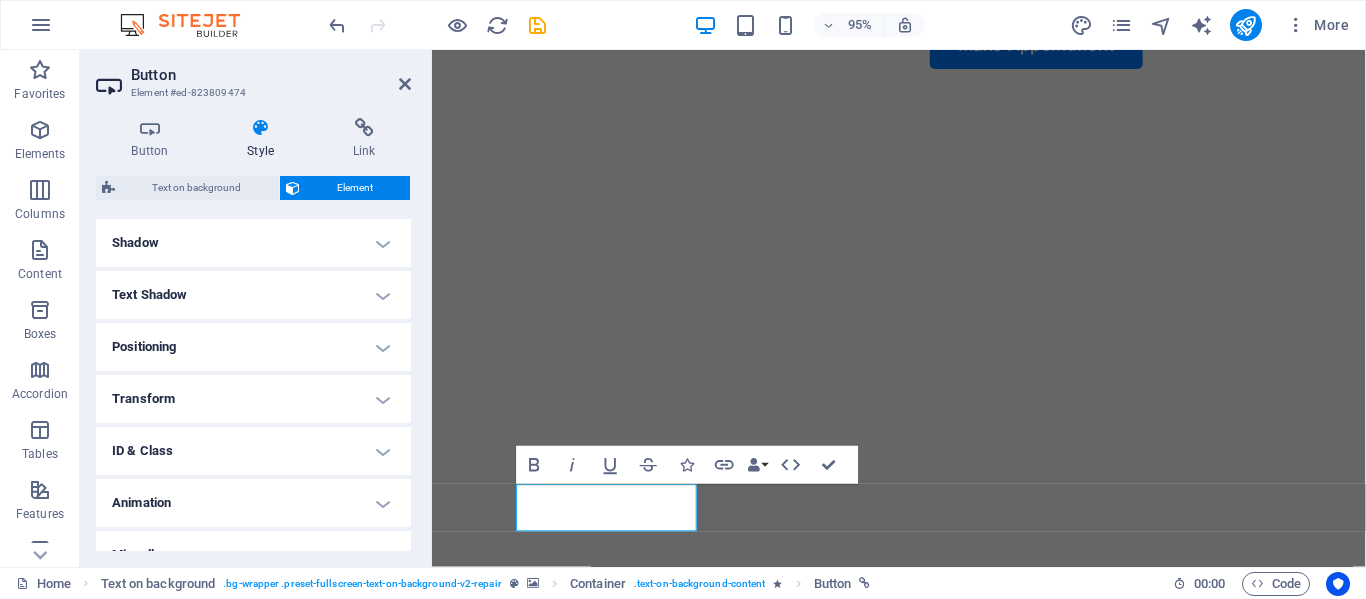 scroll, scrollTop: 396, scrollLeft: 0, axis: vertical 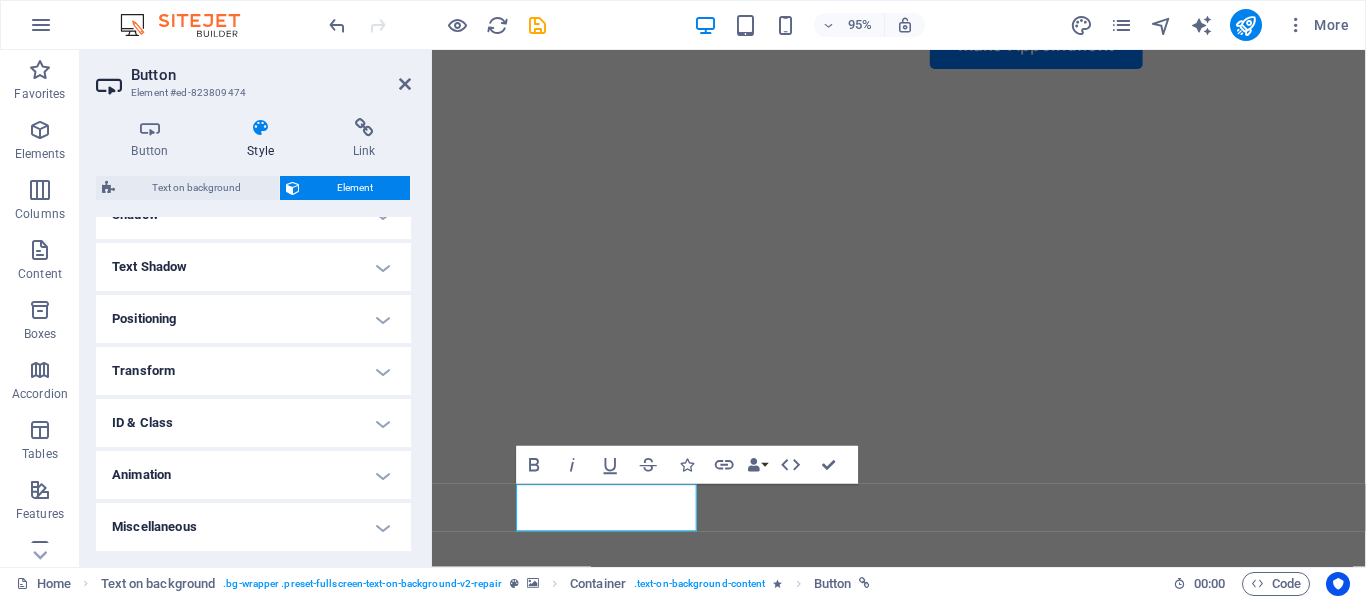 click on "ID & Class" at bounding box center [253, 423] 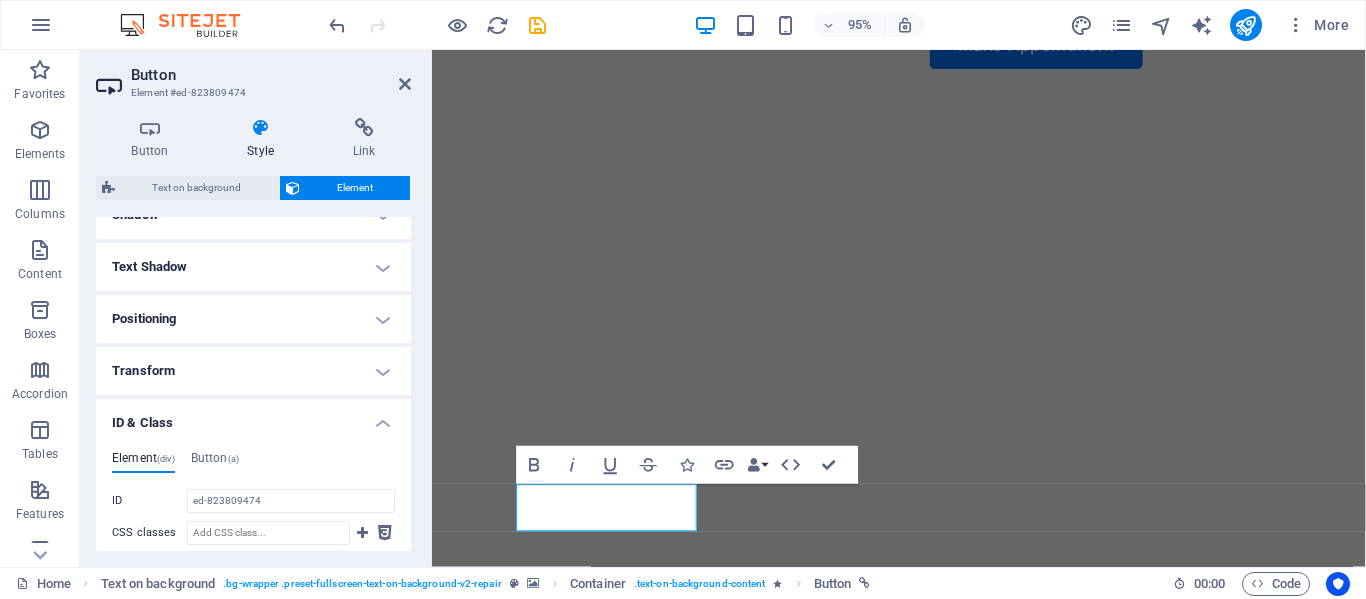 click on "ID & Class" at bounding box center (253, 417) 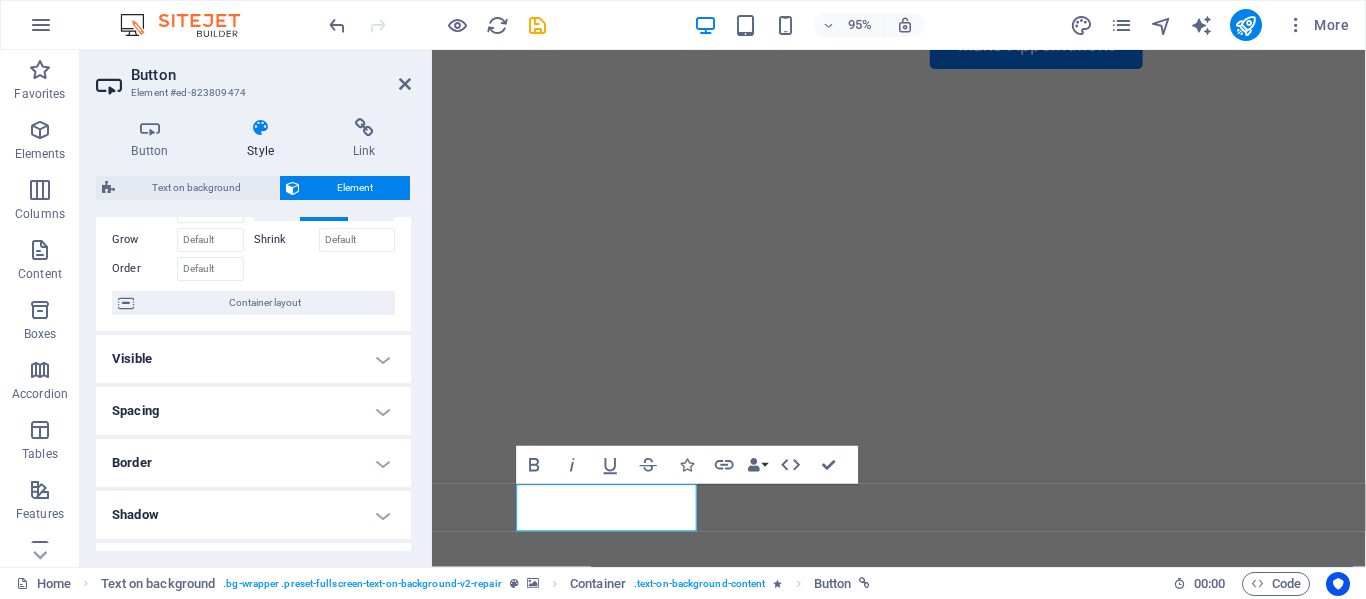 scroll, scrollTop: 0, scrollLeft: 0, axis: both 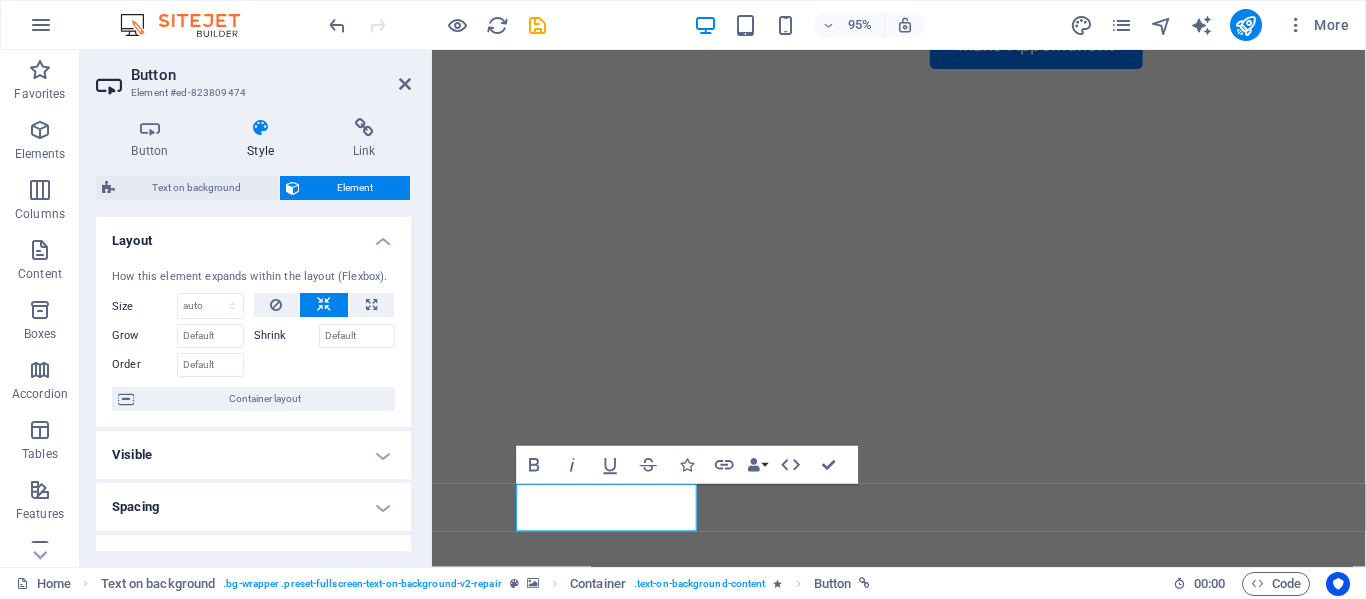 click on "Shrink" at bounding box center [286, 336] 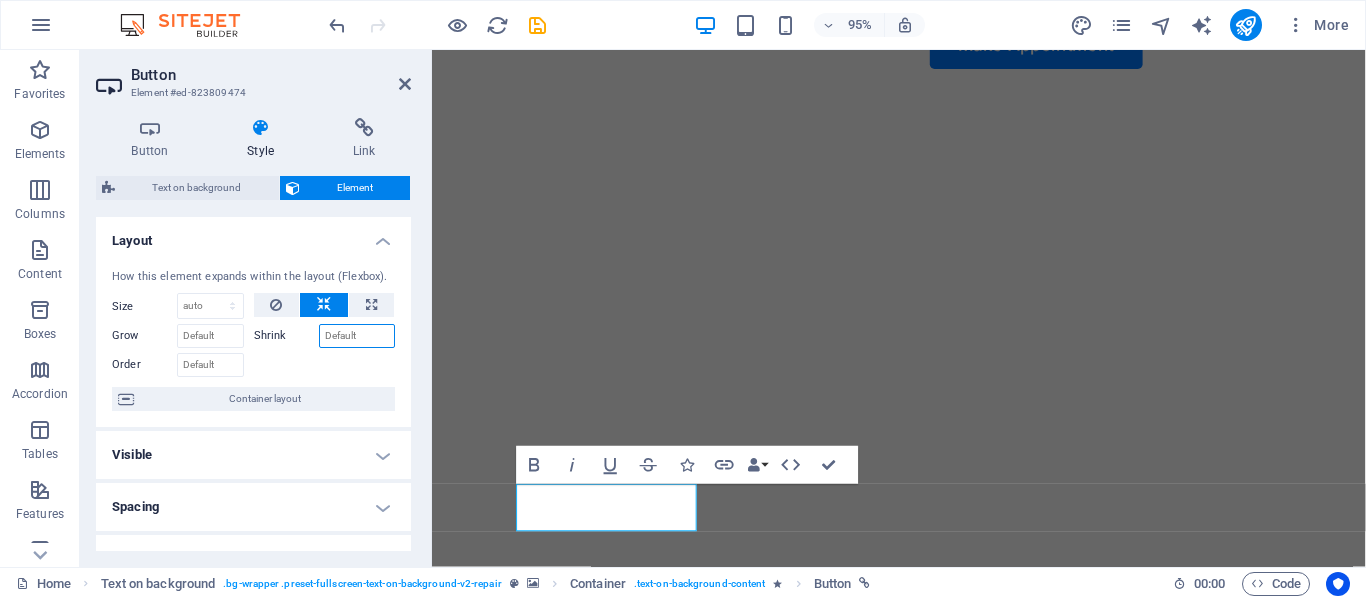 click on "Shrink" at bounding box center [357, 336] 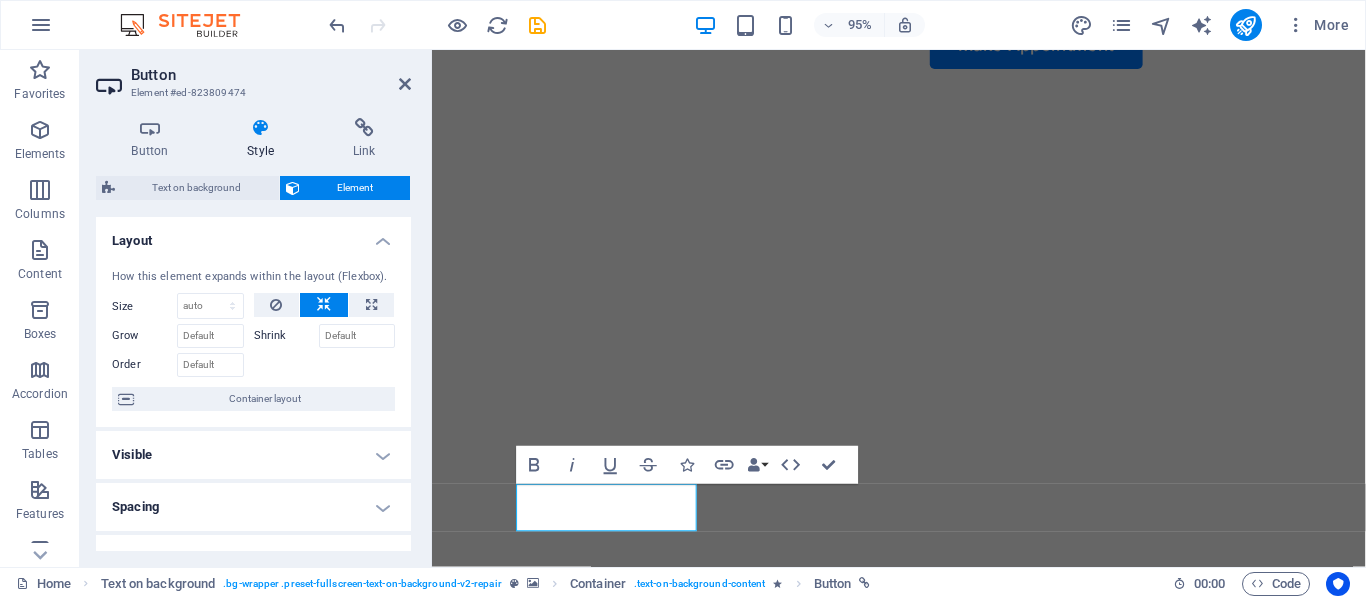 click on "Layout" at bounding box center (253, 235) 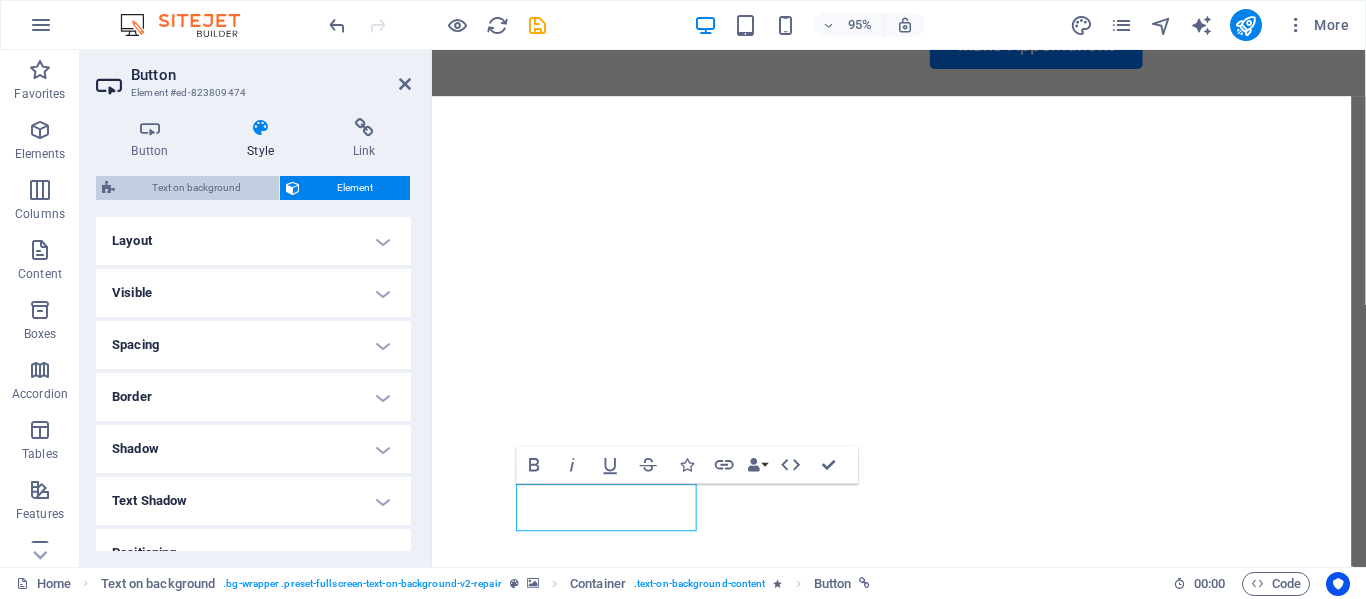 click on "Text on background" at bounding box center [197, 188] 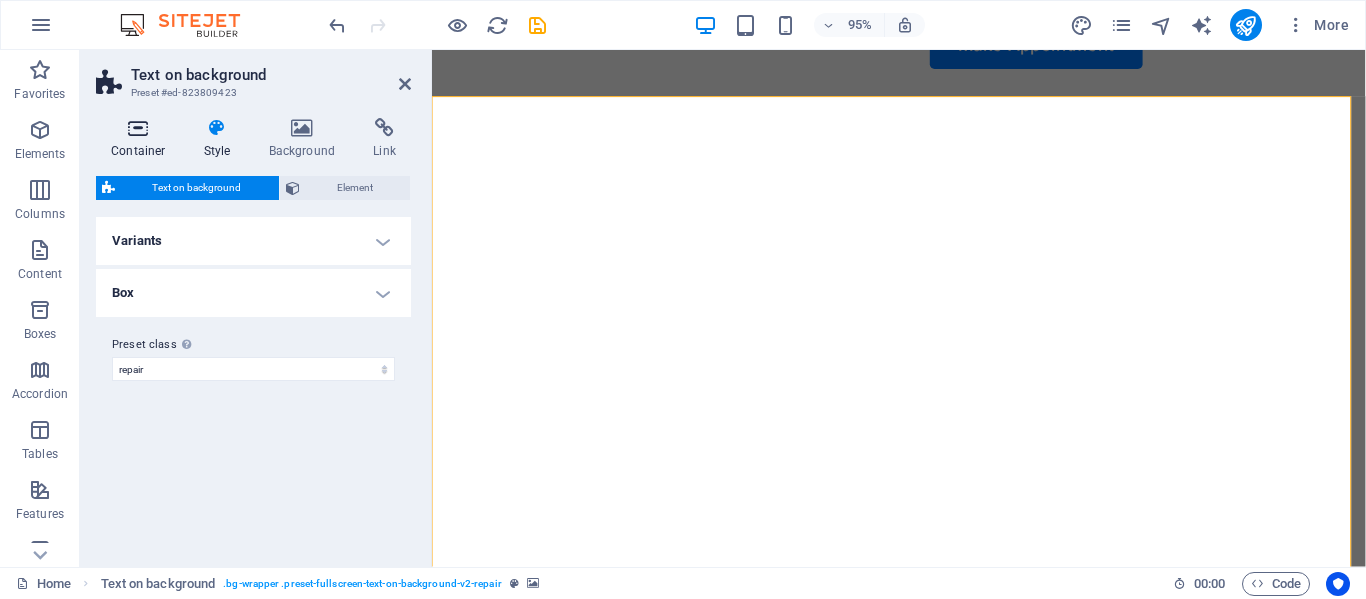 click on "Container" at bounding box center (142, 139) 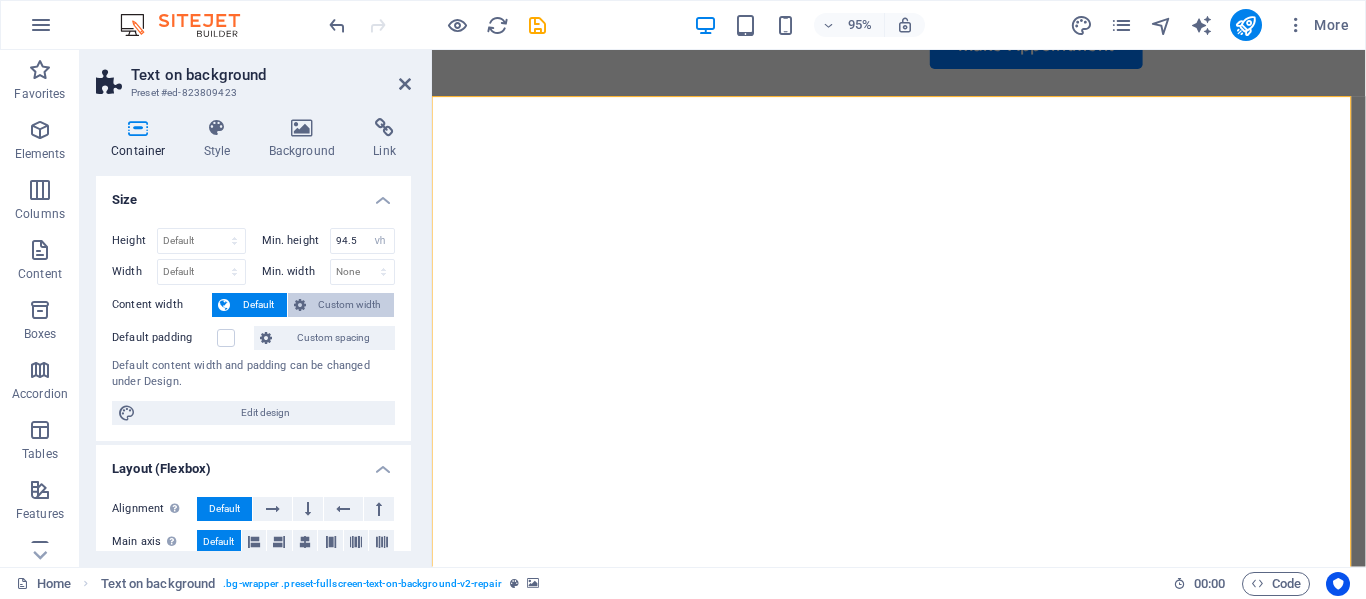 click on "Custom width" at bounding box center (350, 305) 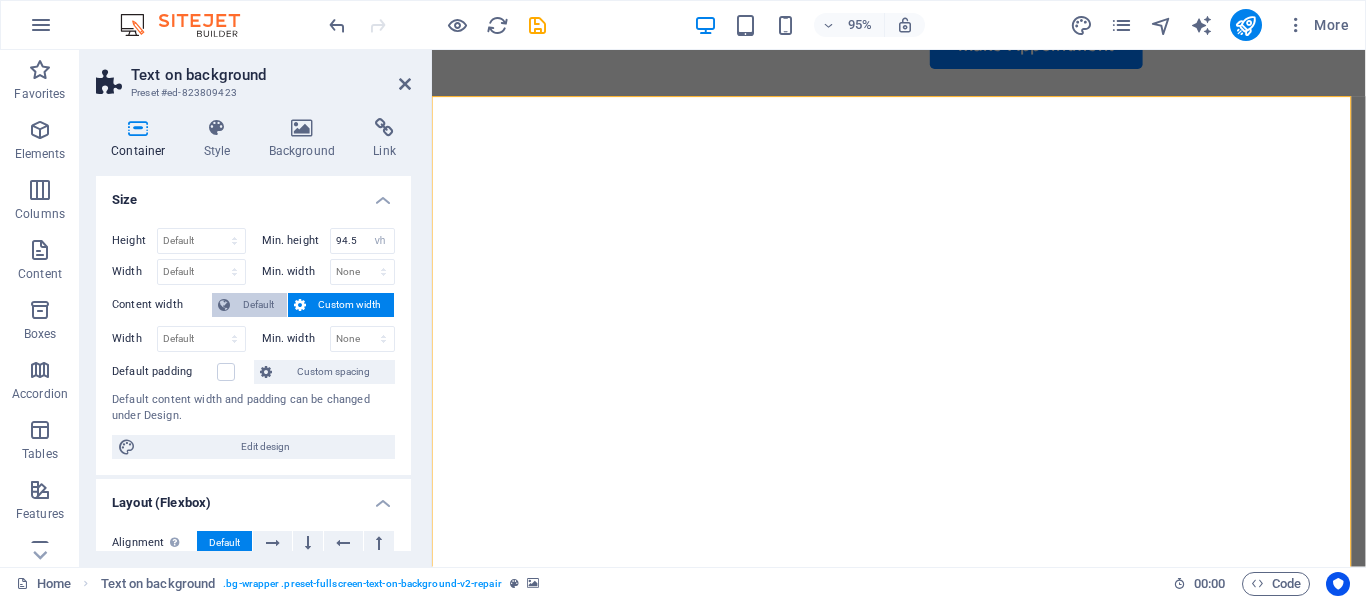click on "Default" at bounding box center (258, 305) 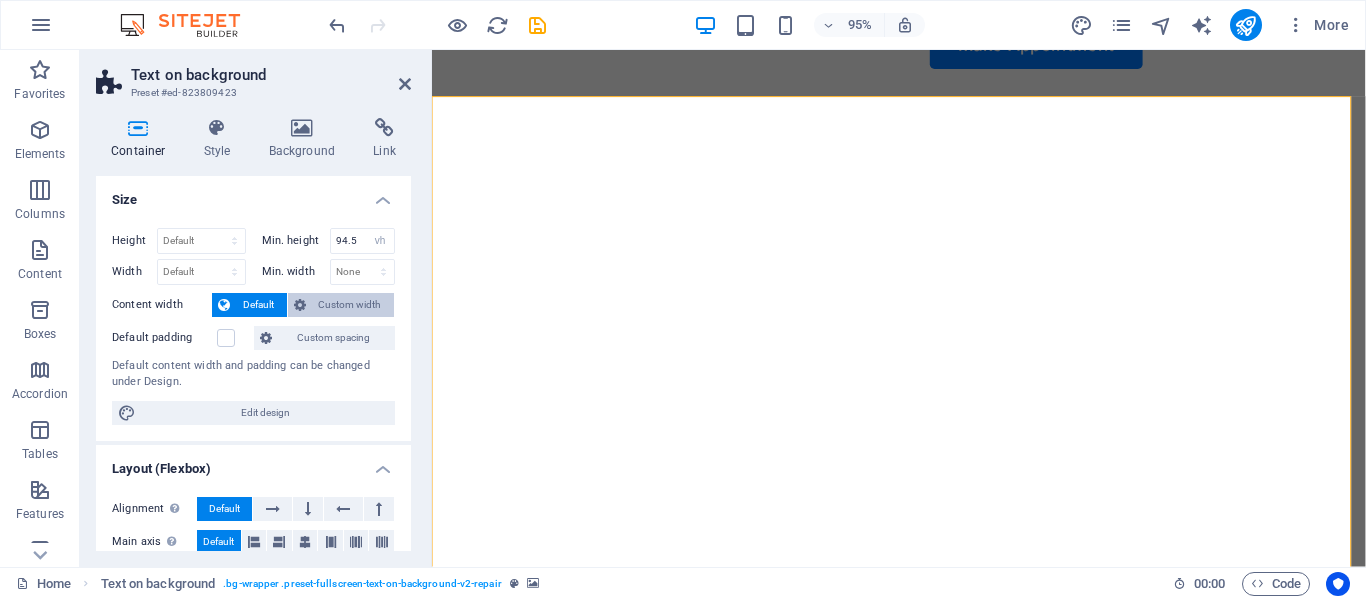 click on "Custom width" at bounding box center [350, 305] 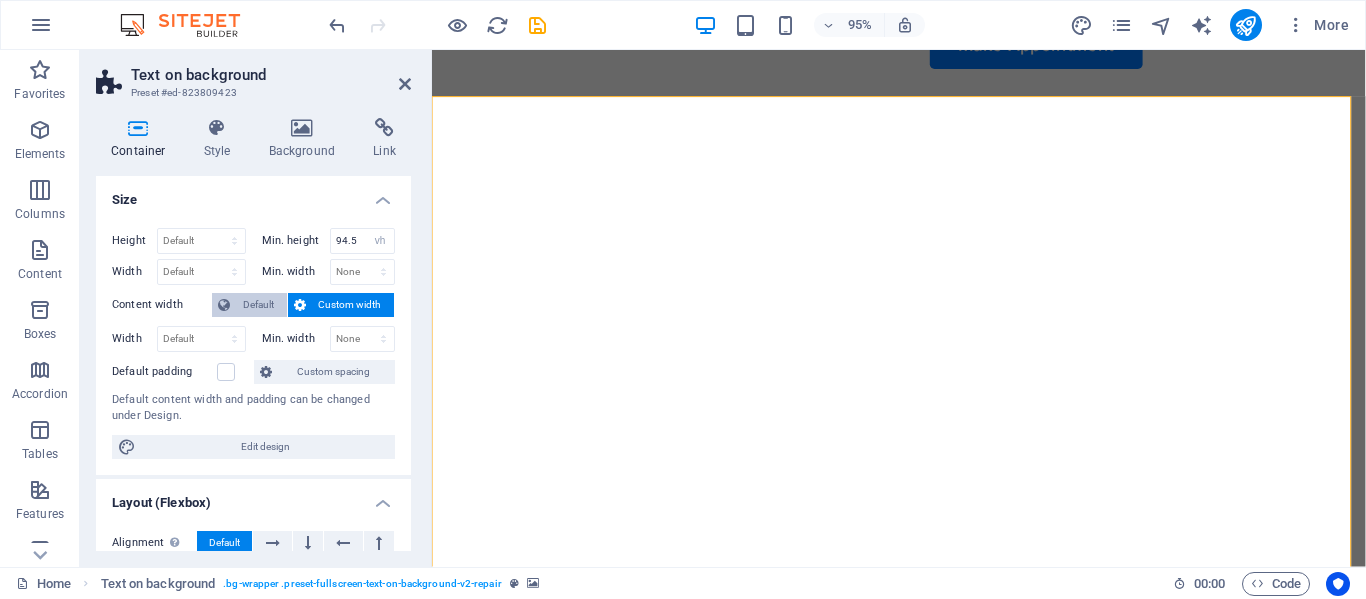 click on "Default" at bounding box center [258, 305] 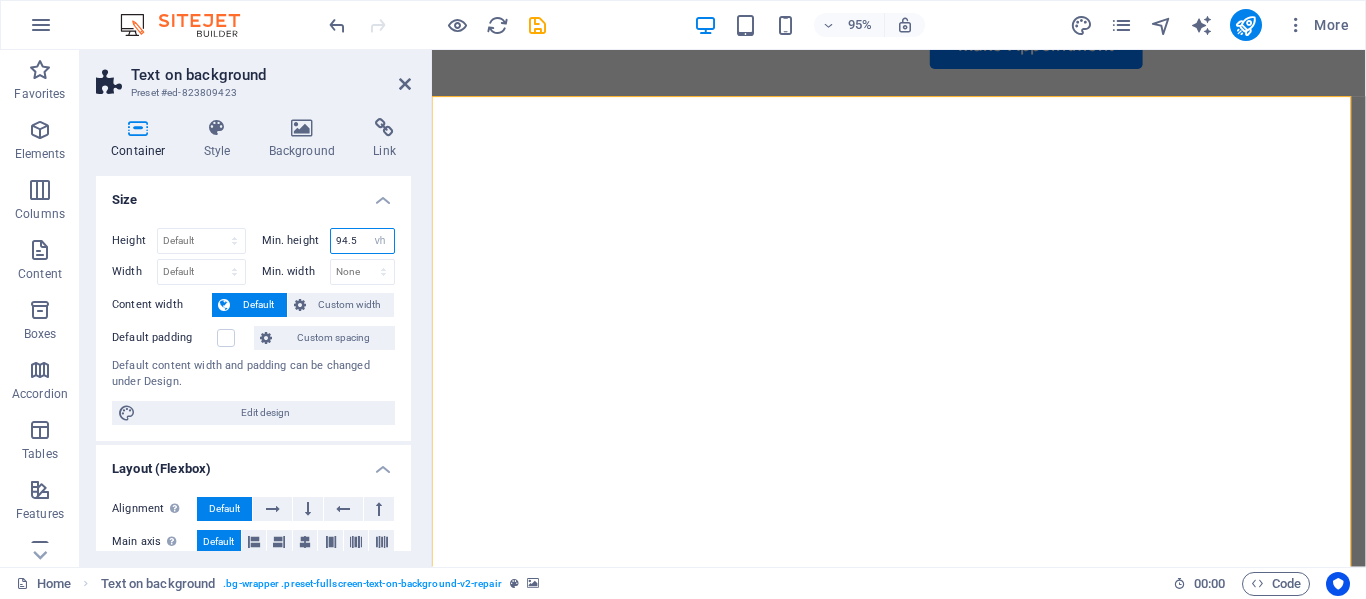 click on "94.5" at bounding box center [363, 241] 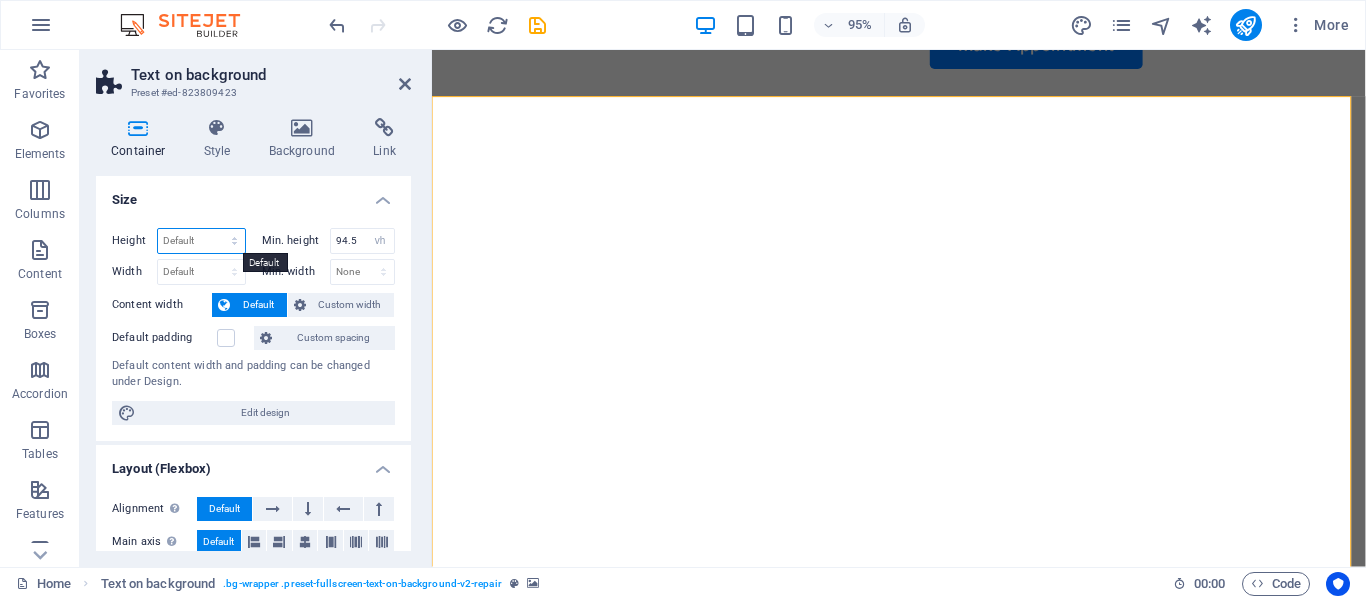 click on "Default px rem % vh vw" at bounding box center (201, 241) 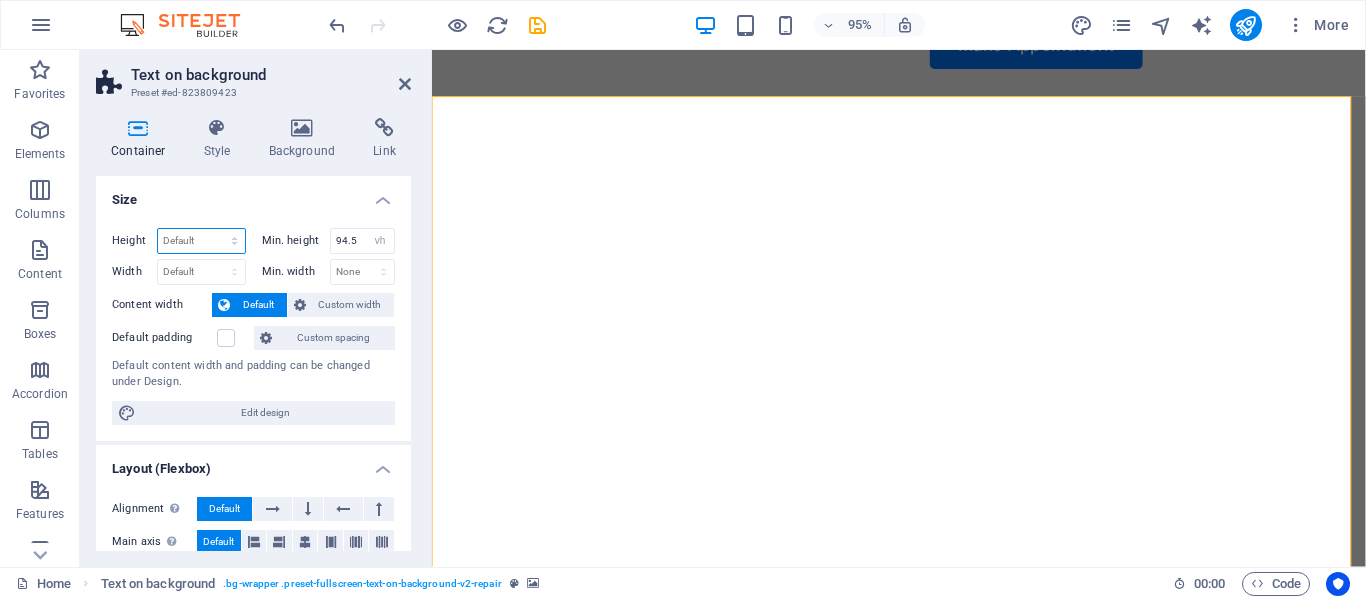 select on "px" 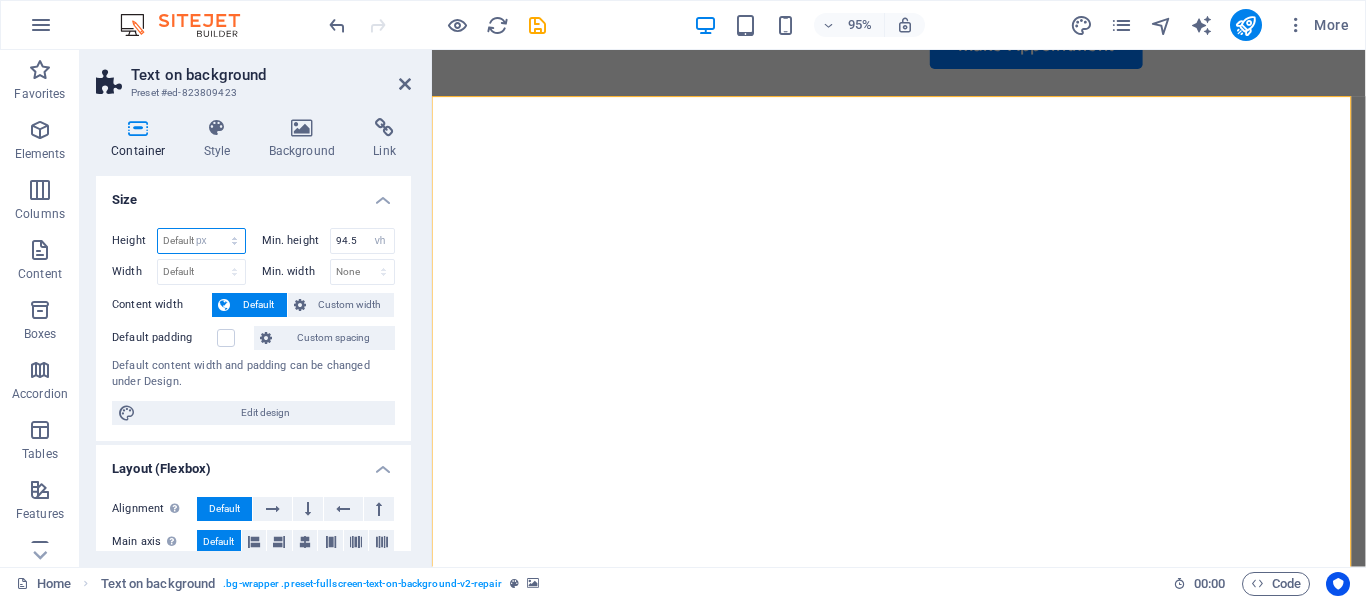 click on "Default px rem % vh vw" at bounding box center [201, 241] 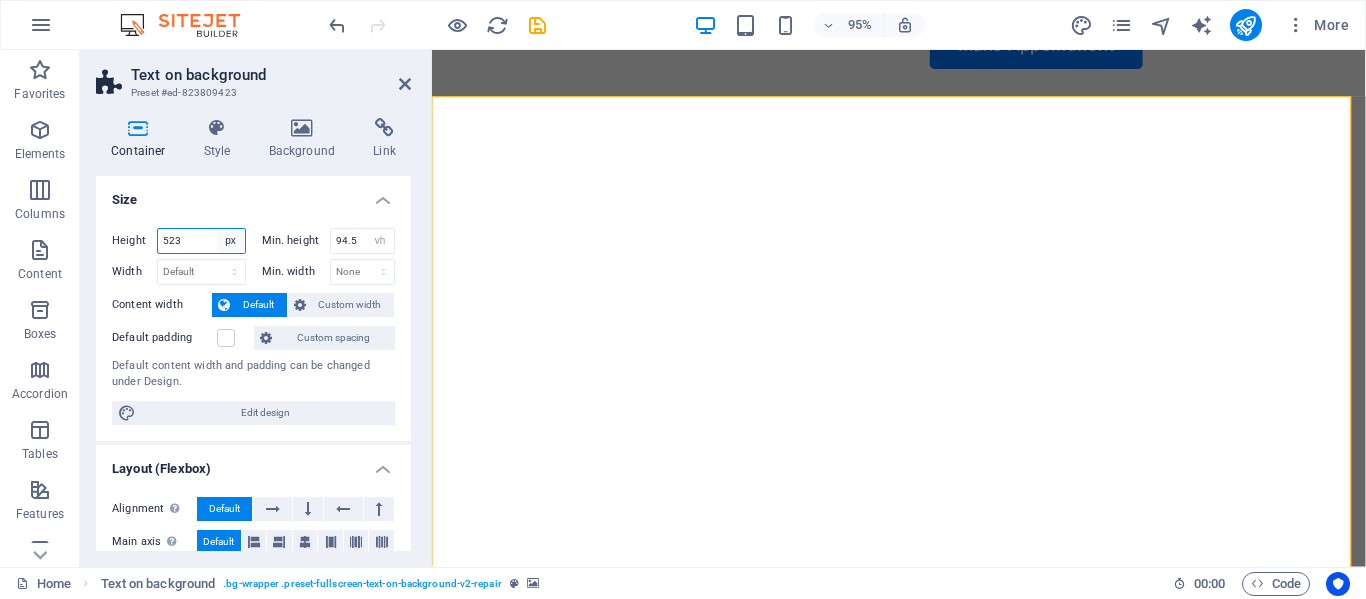 click on "Default px rem % vh vw" at bounding box center (231, 241) 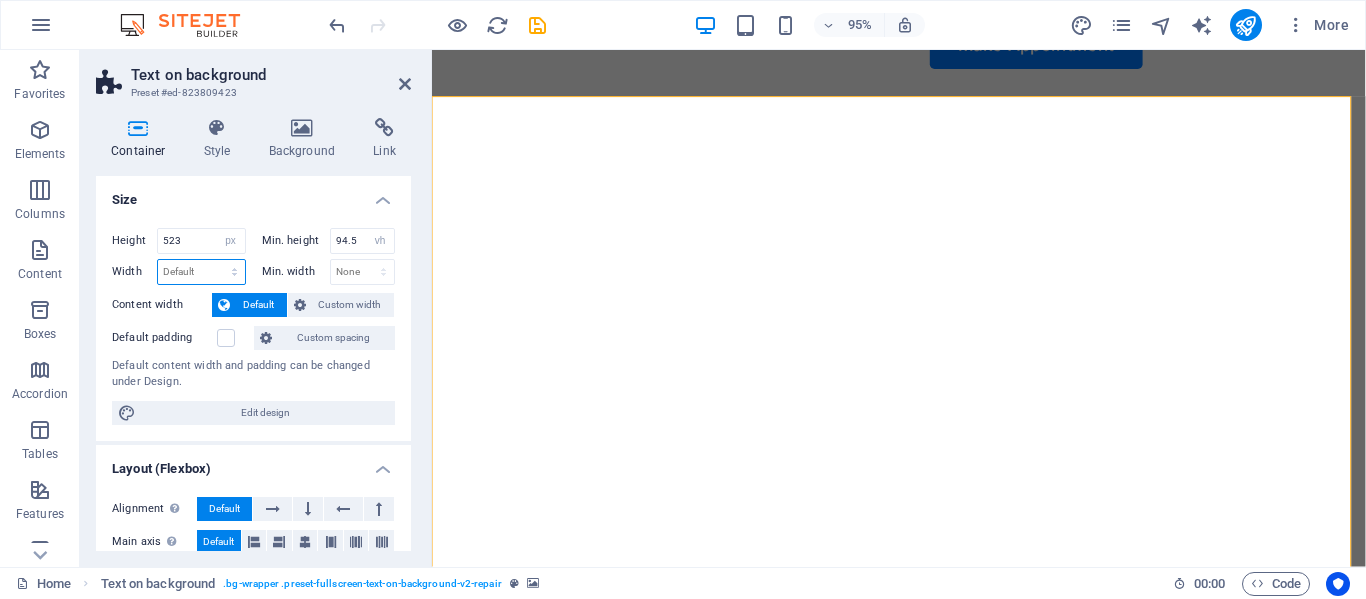 click on "Default px rem % em vh vw" at bounding box center [201, 272] 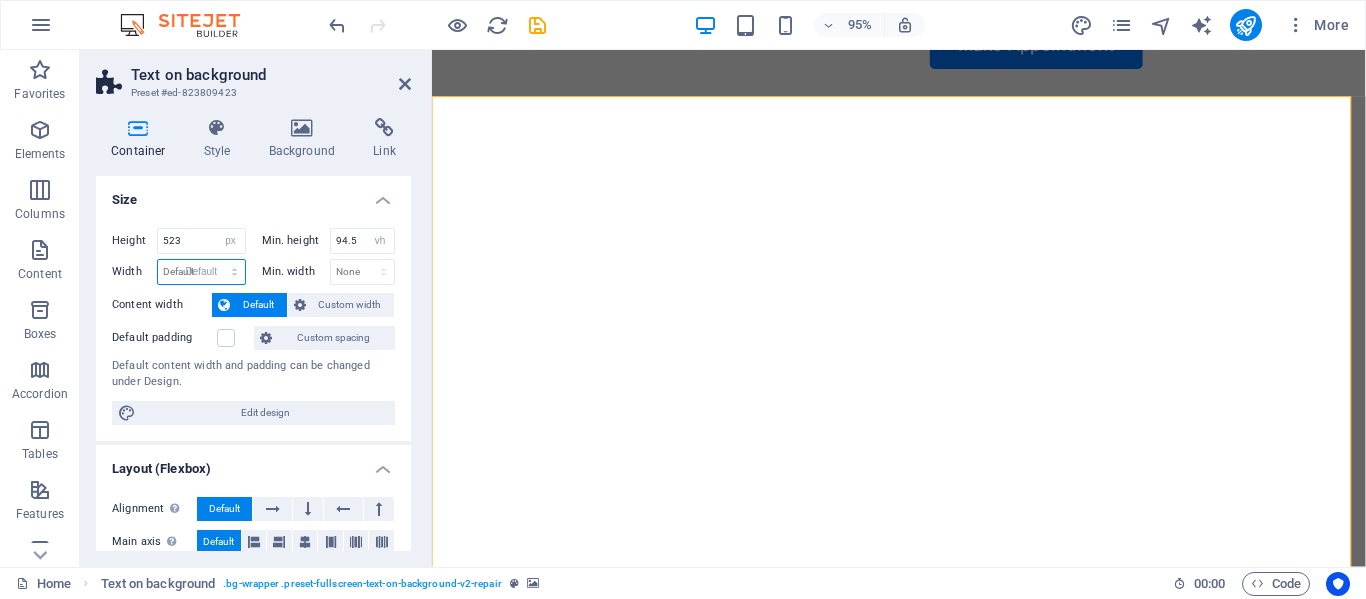 click on "Default px rem % em vh vw" at bounding box center (201, 272) 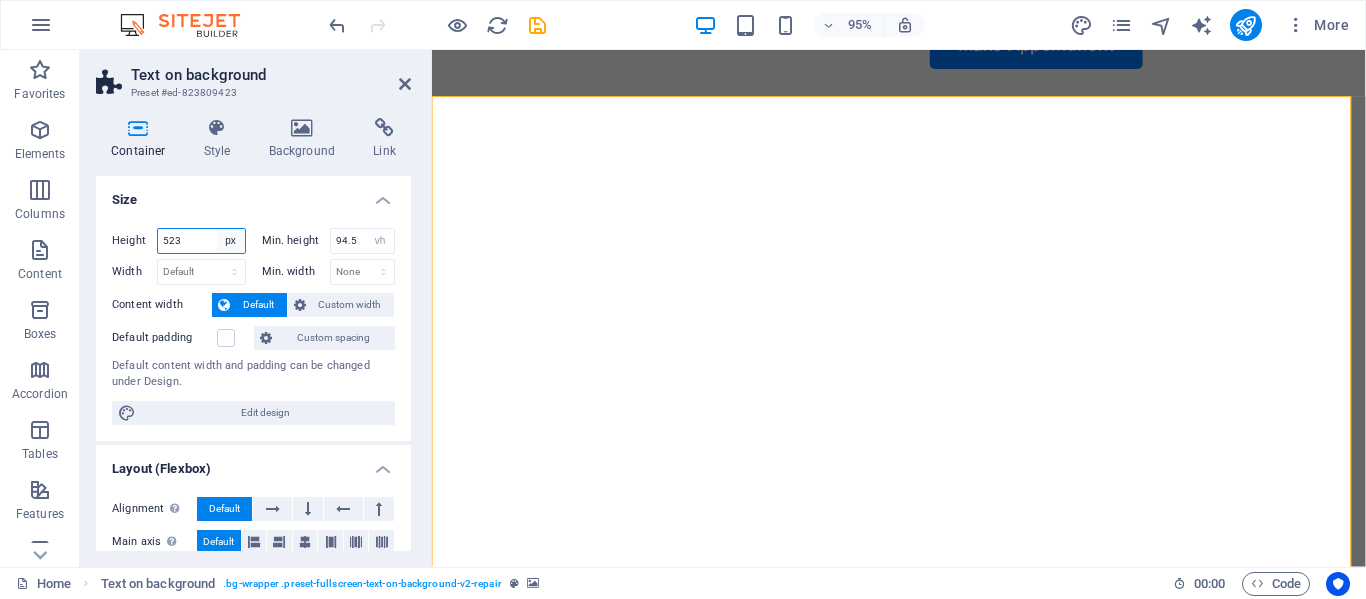 click on "Default px rem % vh vw" at bounding box center [231, 241] 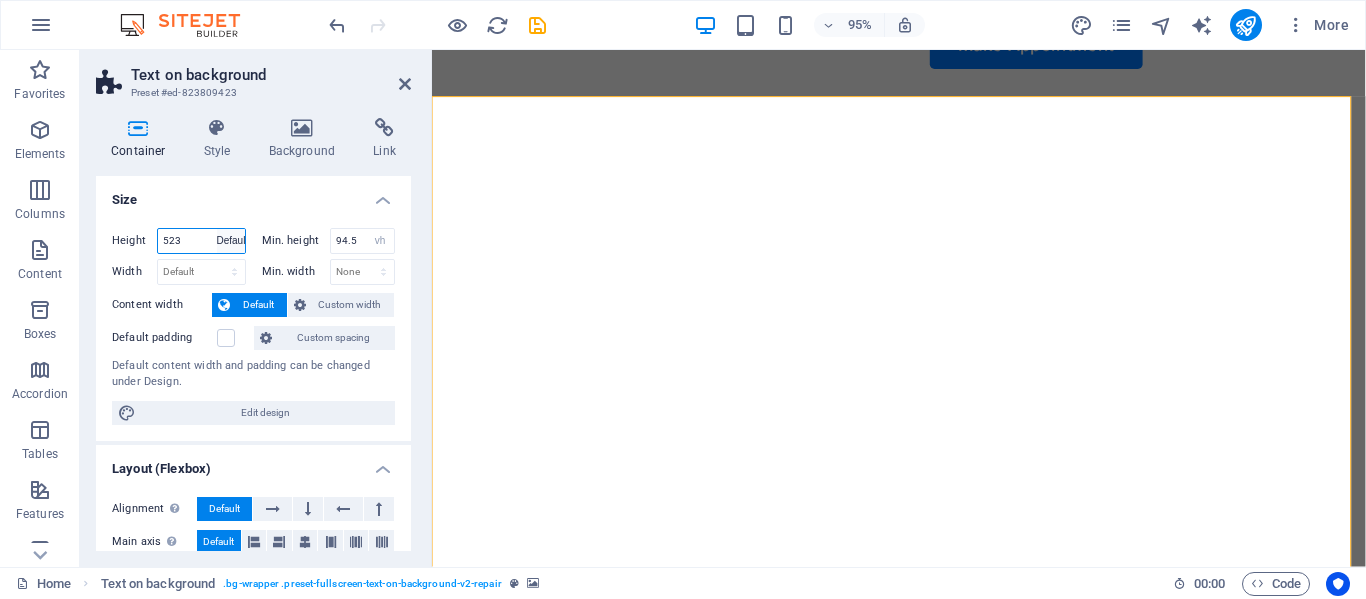 click on "Default px rem % vh vw" at bounding box center [231, 241] 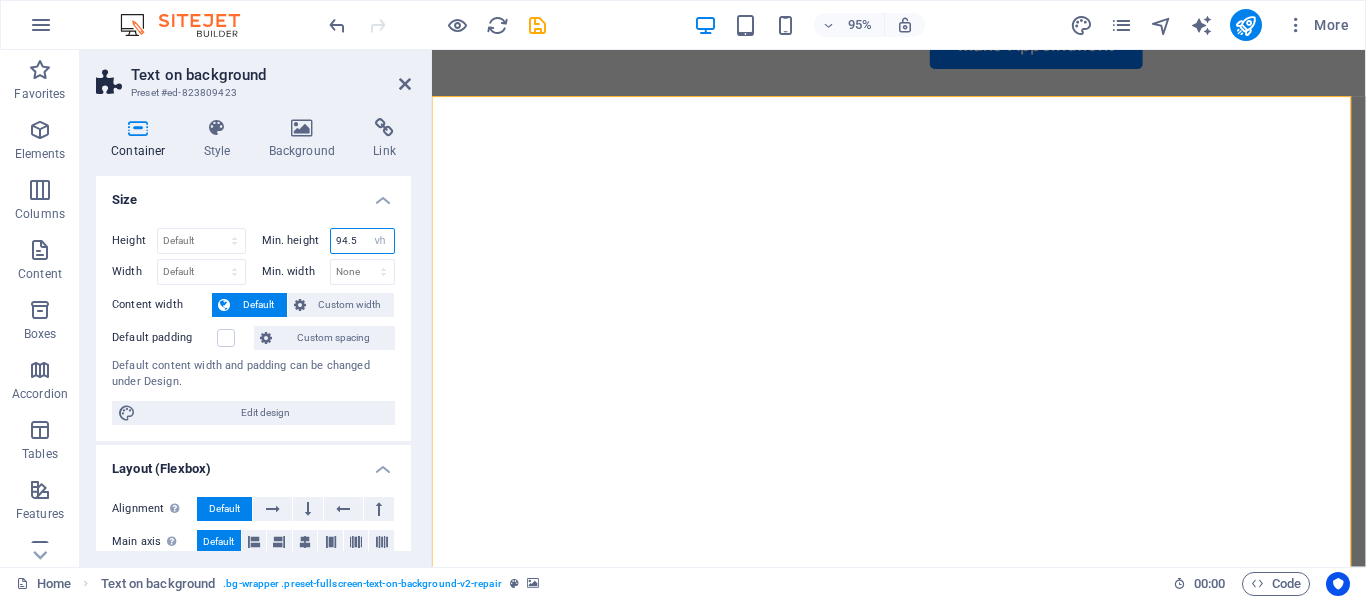 click on "94.5" at bounding box center [363, 241] 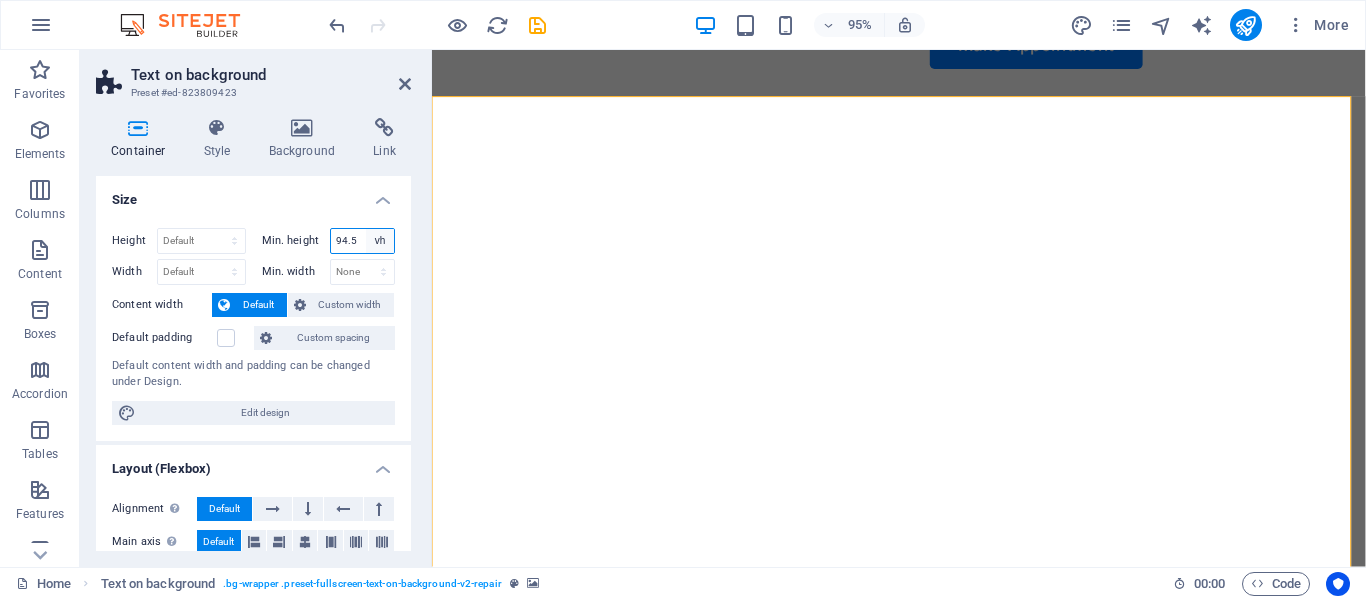 click on "None px rem % vh vw" at bounding box center [380, 241] 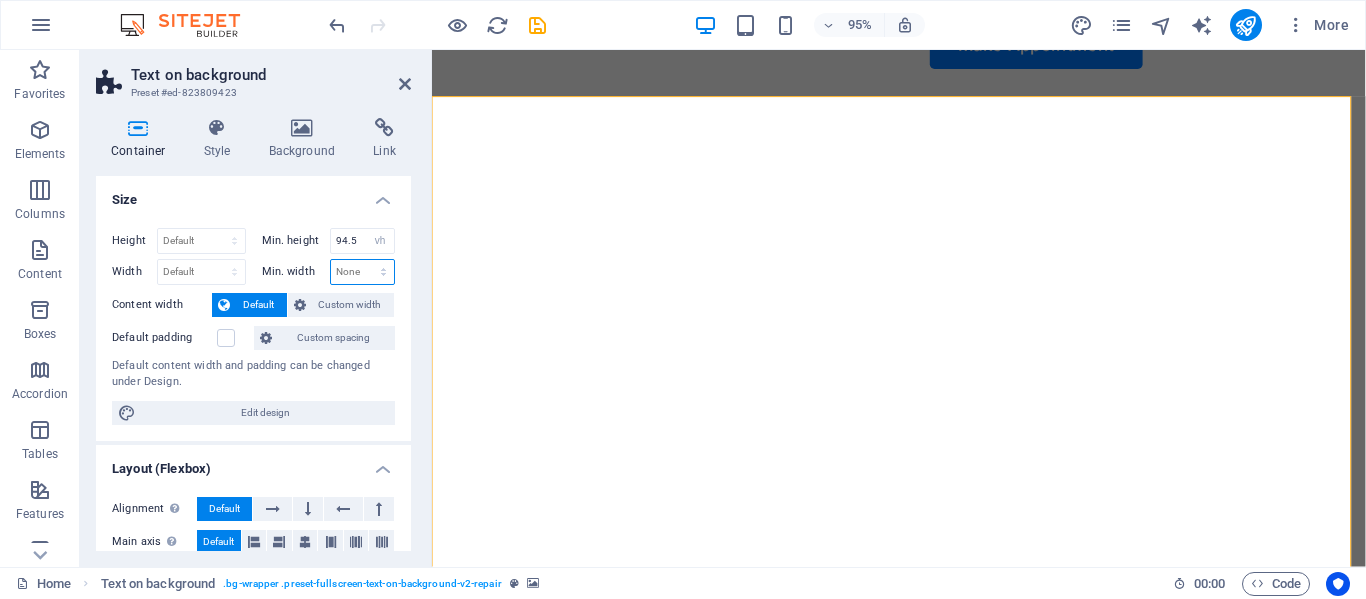 click on "None px rem % vh vw" at bounding box center (363, 272) 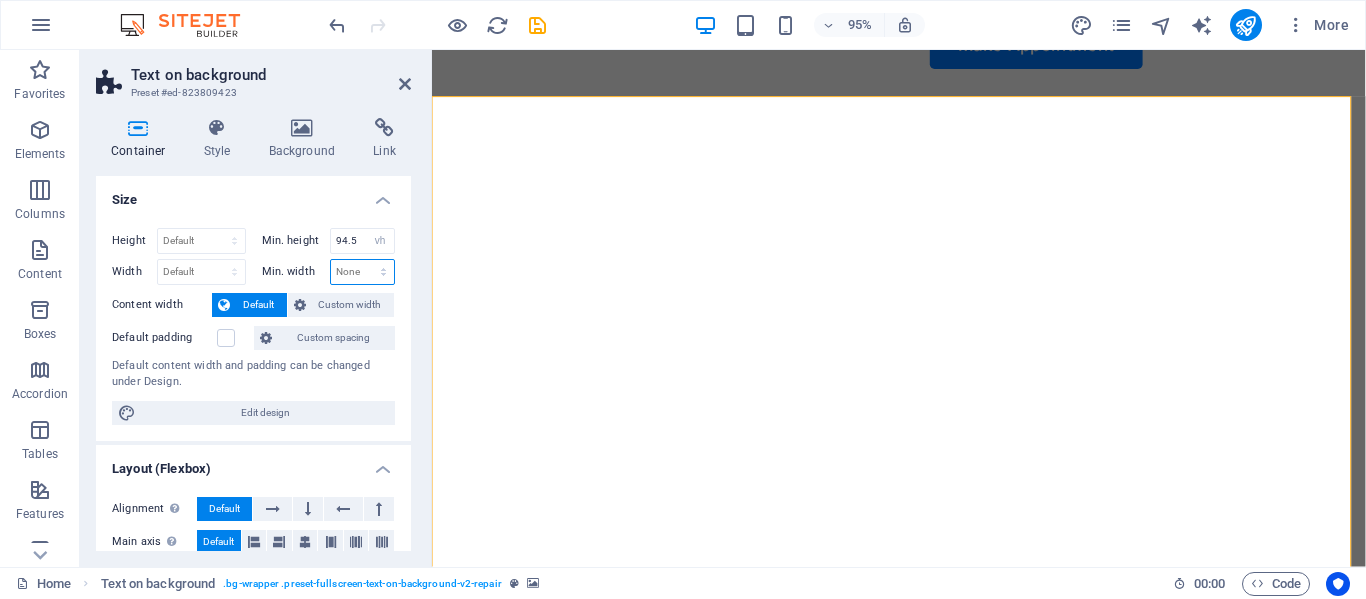 click on "None px rem % vh vw" at bounding box center (363, 272) 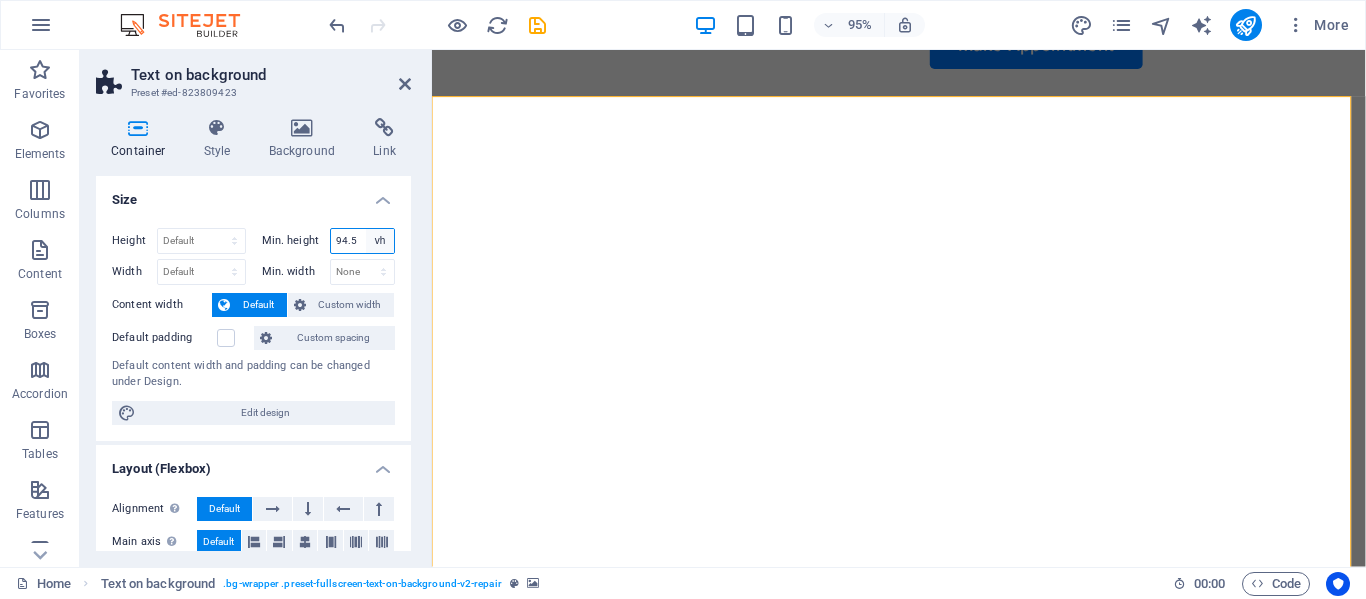 click on "None px rem % vh vw" at bounding box center (380, 241) 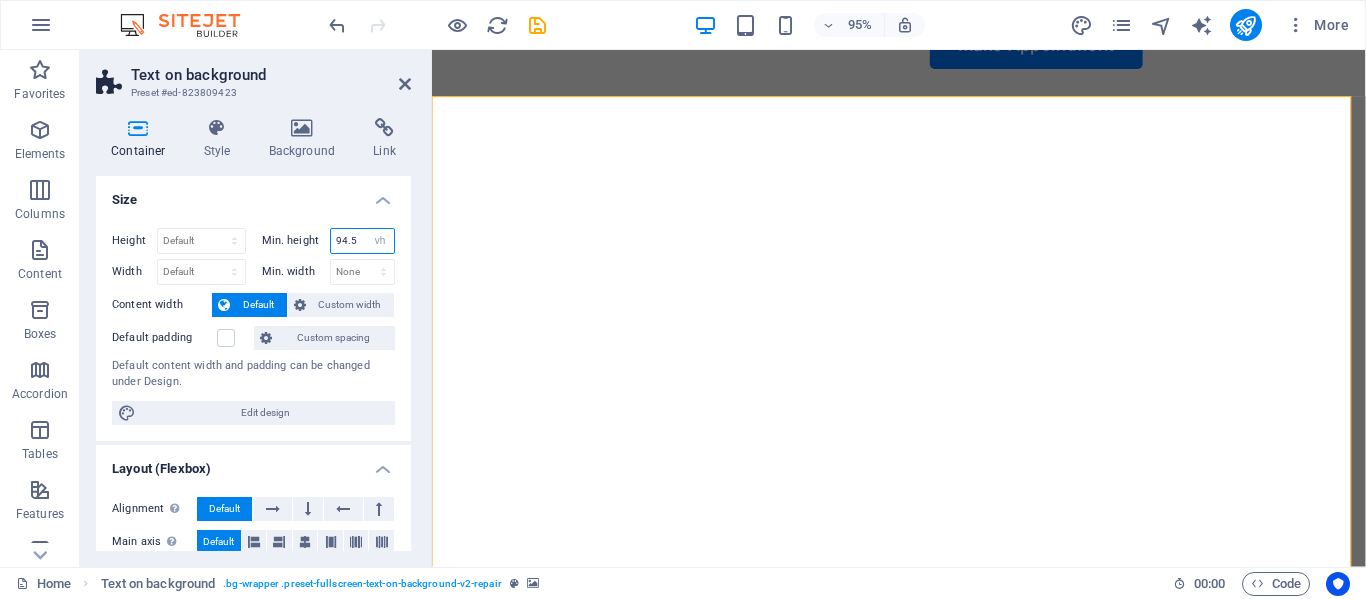 drag, startPoint x: 360, startPoint y: 235, endPoint x: 299, endPoint y: 237, distance: 61.03278 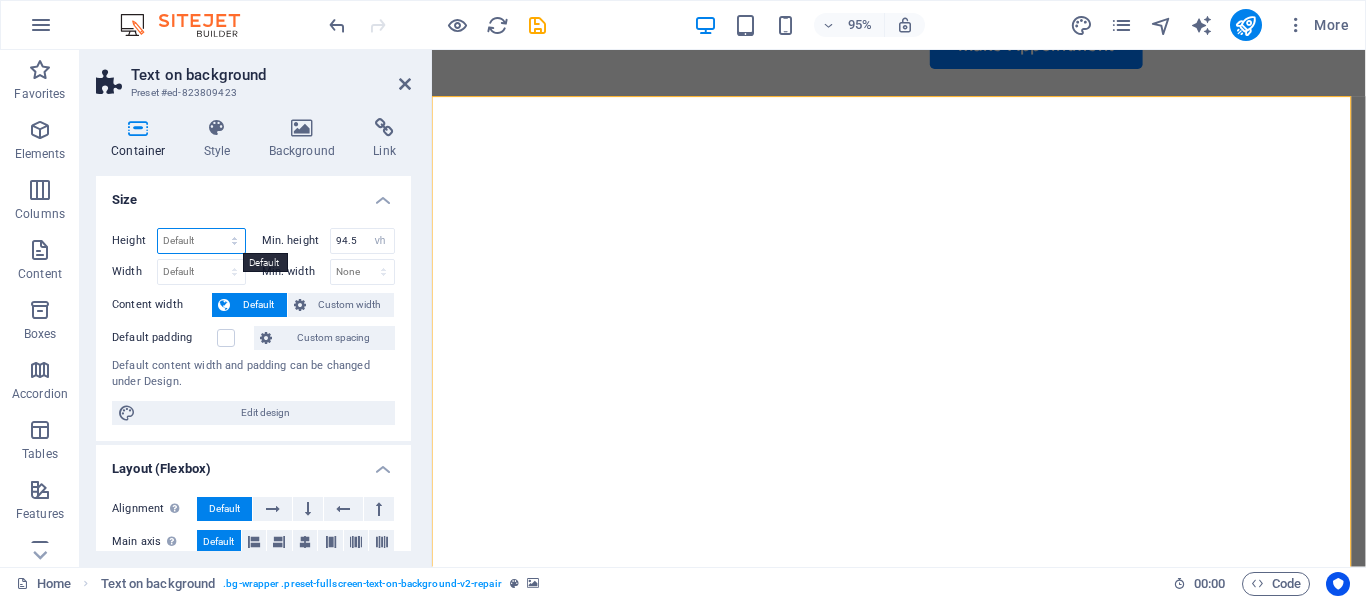 click on "Default px rem % vh vw" at bounding box center (201, 241) 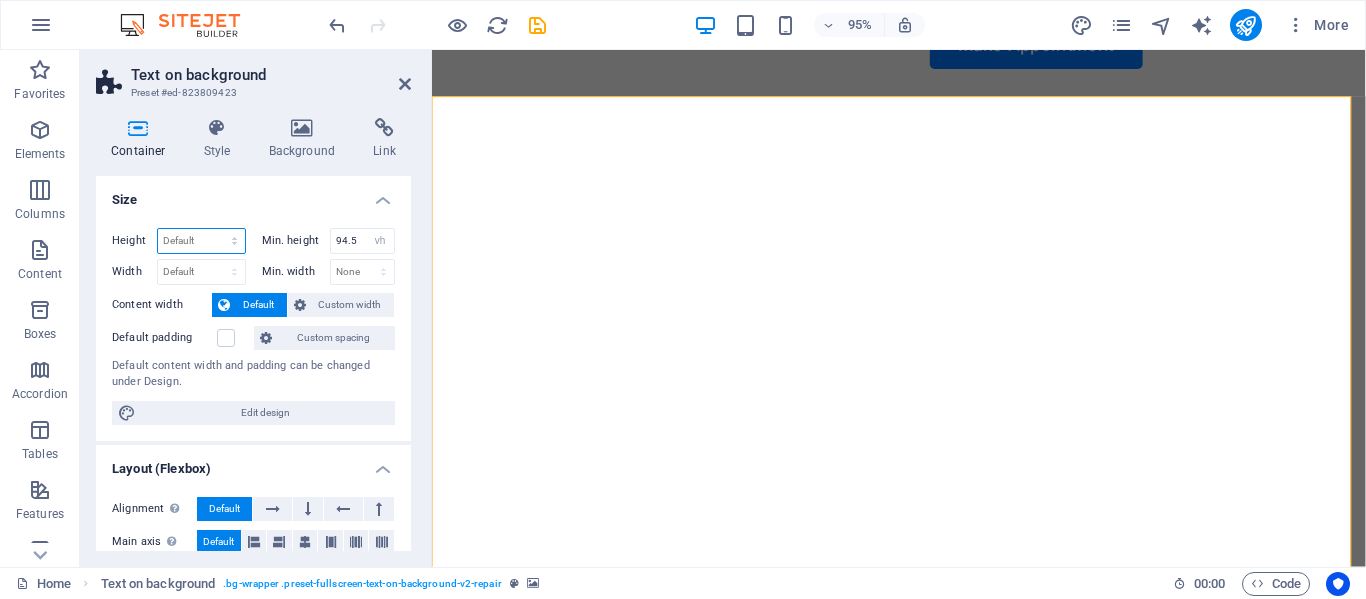 select on "px" 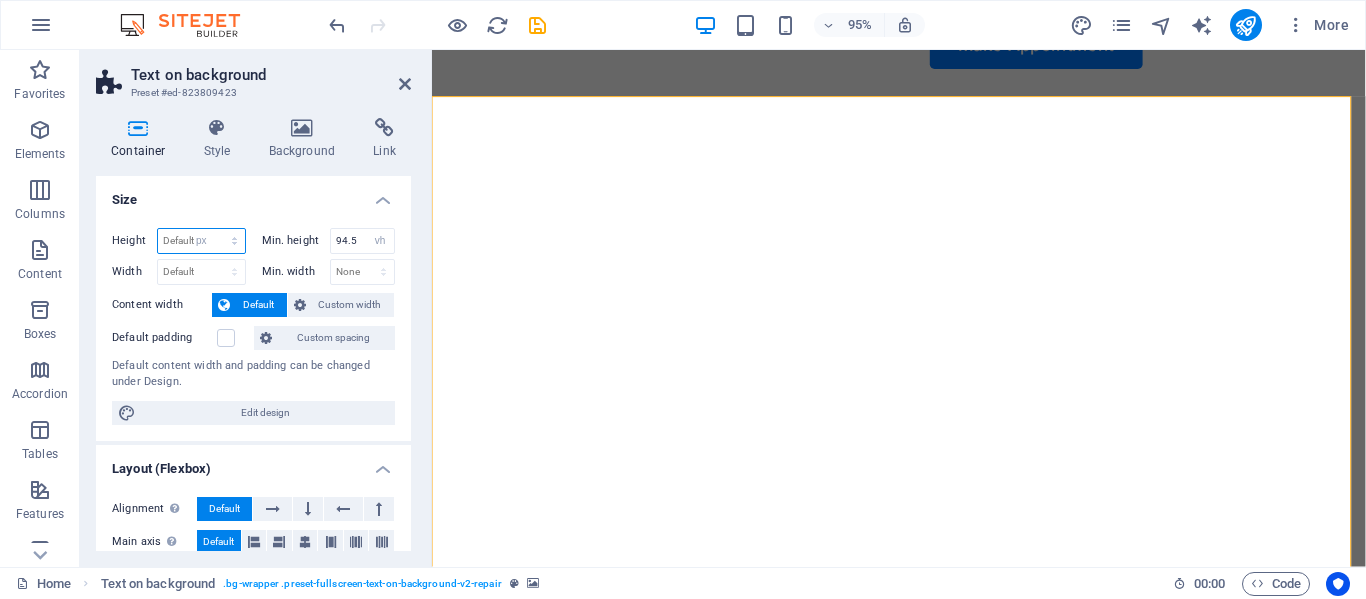 click on "Default px rem % vh vw" at bounding box center [201, 241] 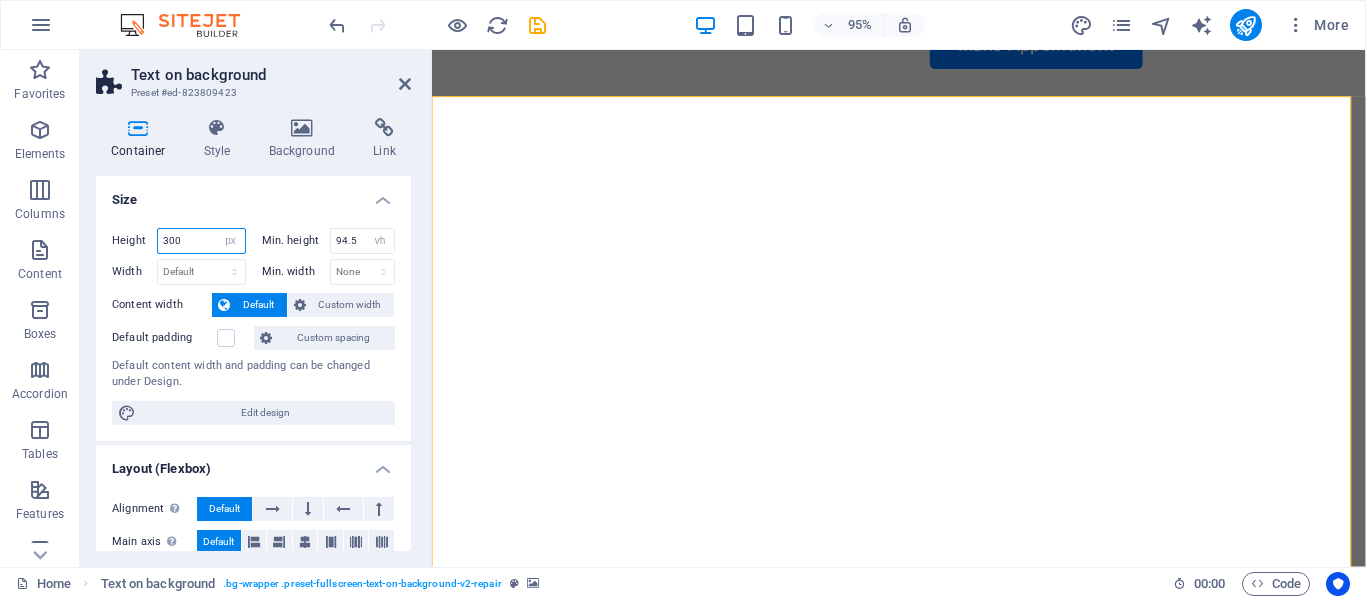 drag, startPoint x: 202, startPoint y: 239, endPoint x: 118, endPoint y: 235, distance: 84.095184 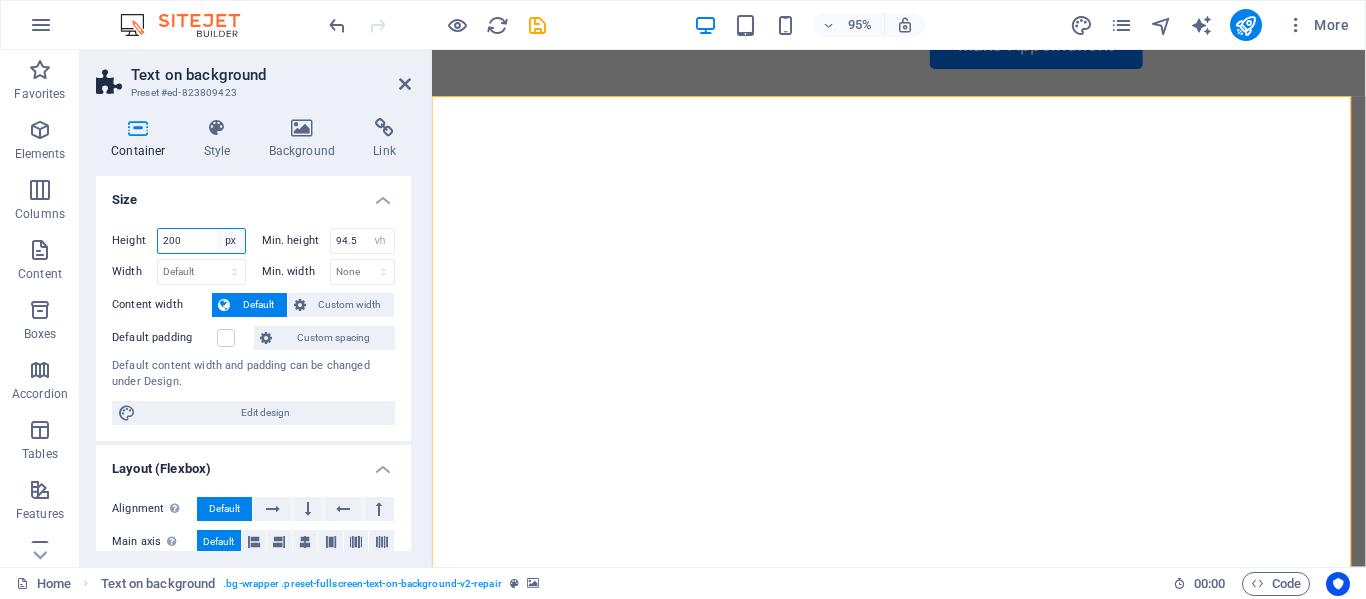 type on "200" 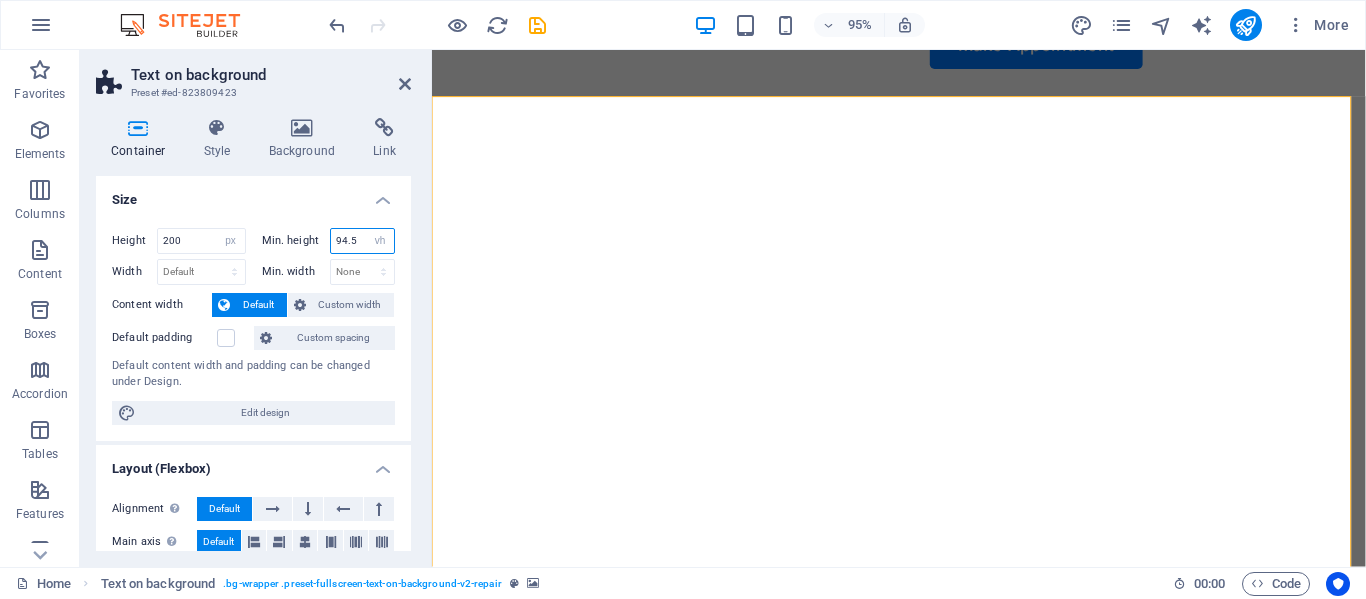 drag, startPoint x: 355, startPoint y: 240, endPoint x: 309, endPoint y: 235, distance: 46.270943 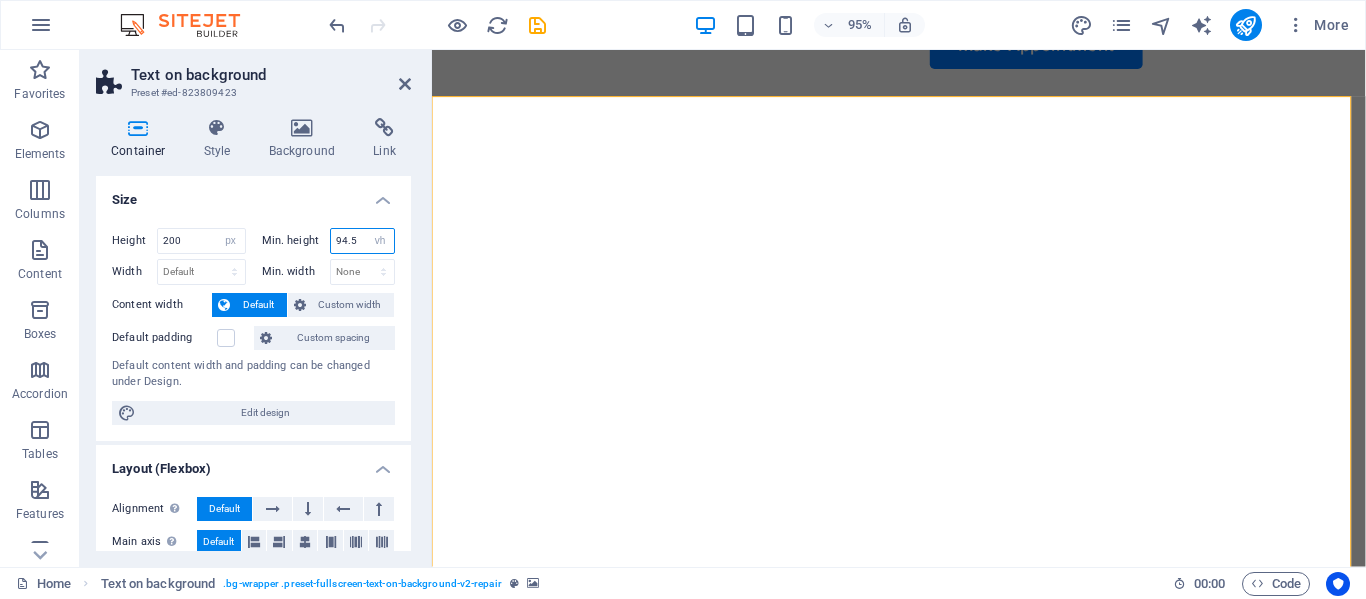 click on "Min. height 94.5 None px rem % vh vw" at bounding box center (329, 241) 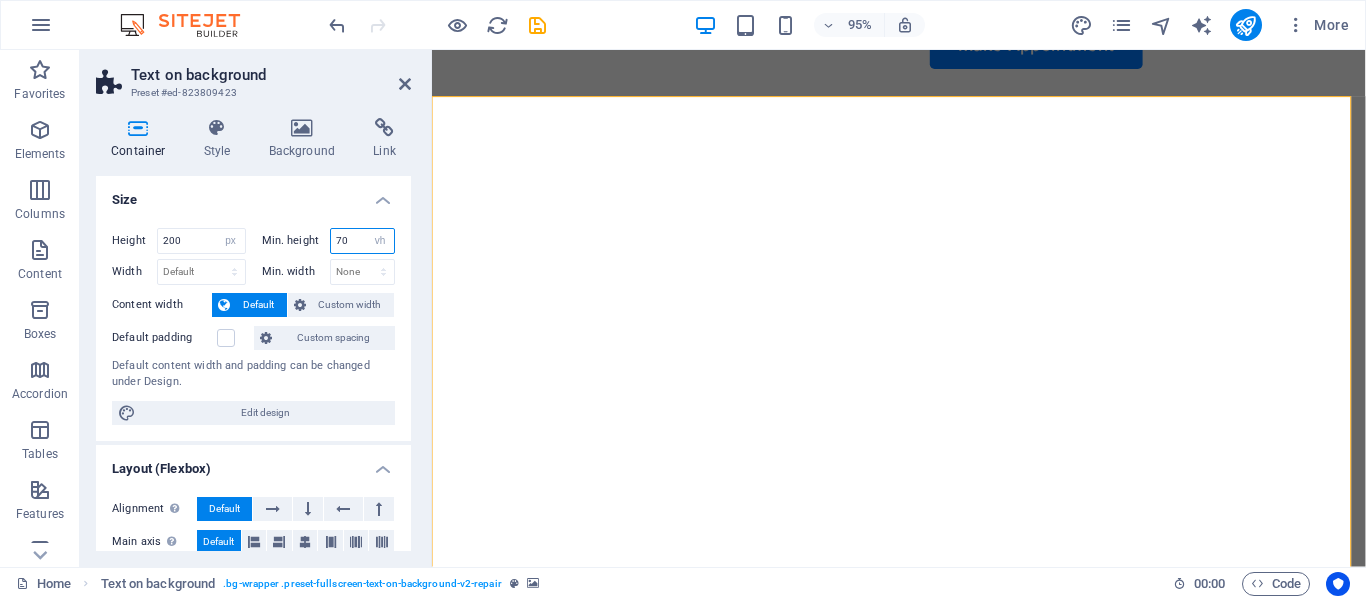 type on "70" 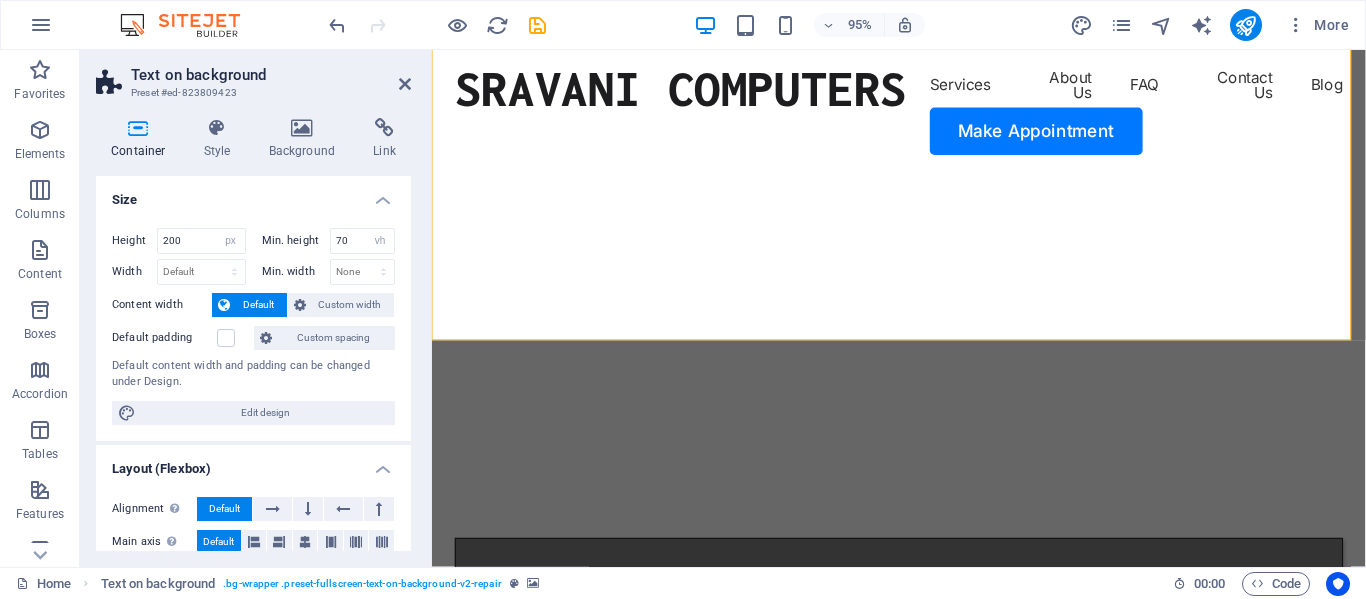 scroll, scrollTop: 0, scrollLeft: 0, axis: both 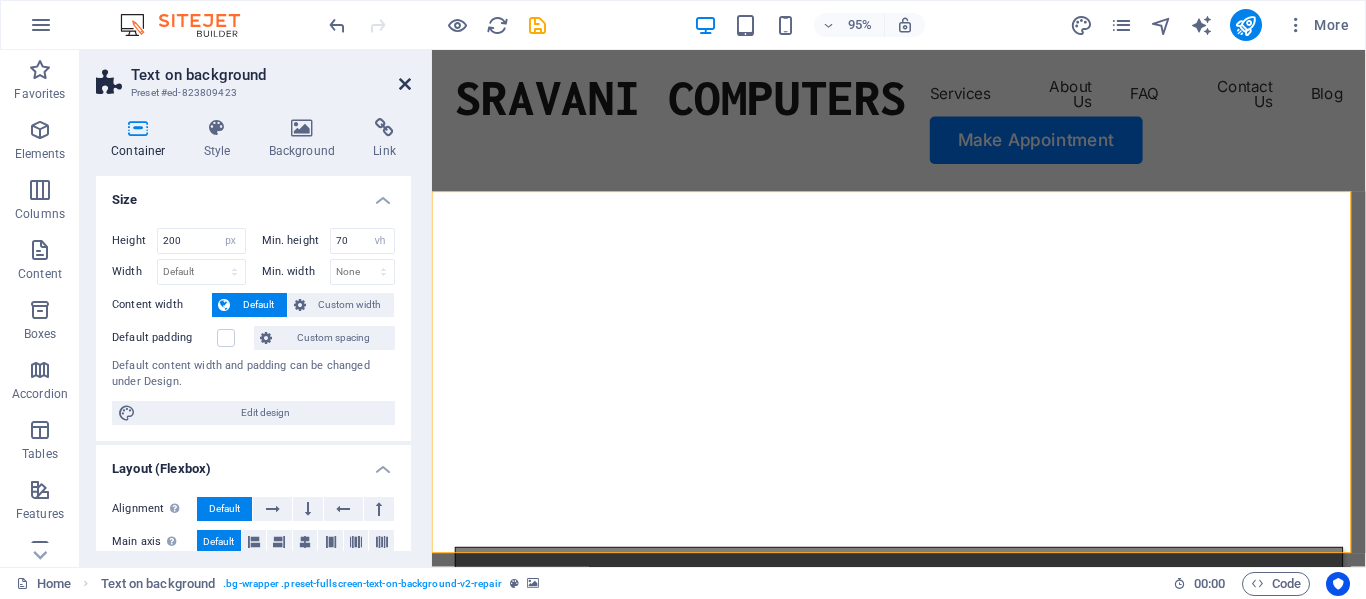click at bounding box center (405, 84) 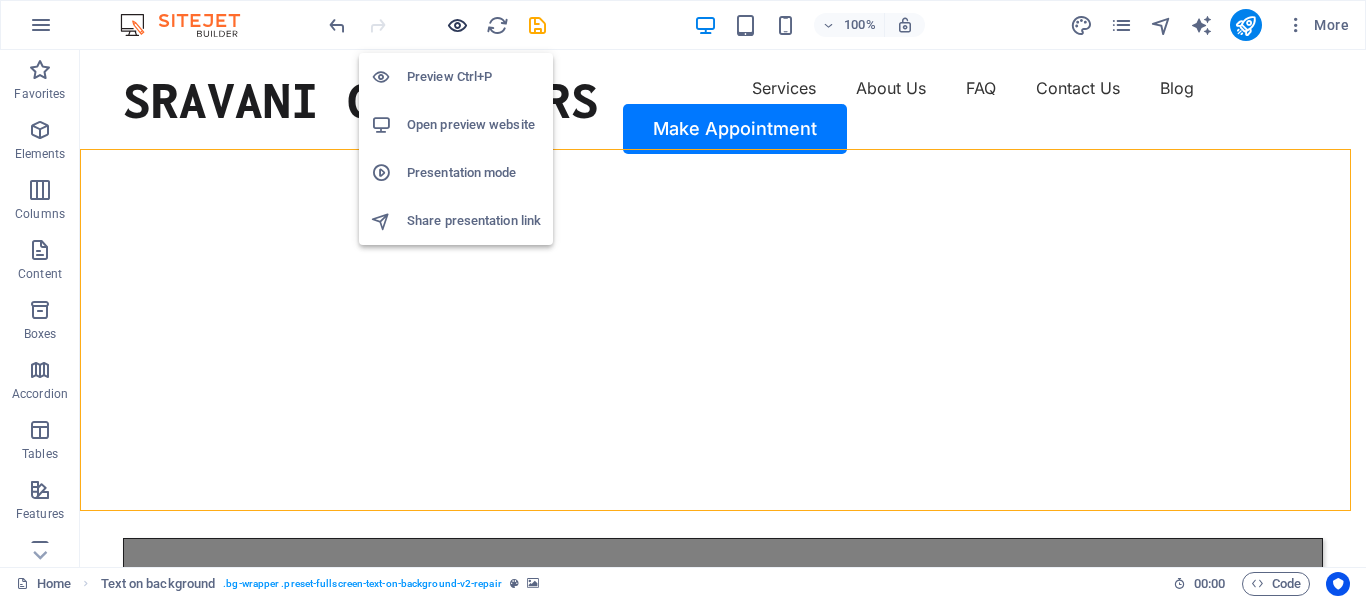 click at bounding box center [457, 25] 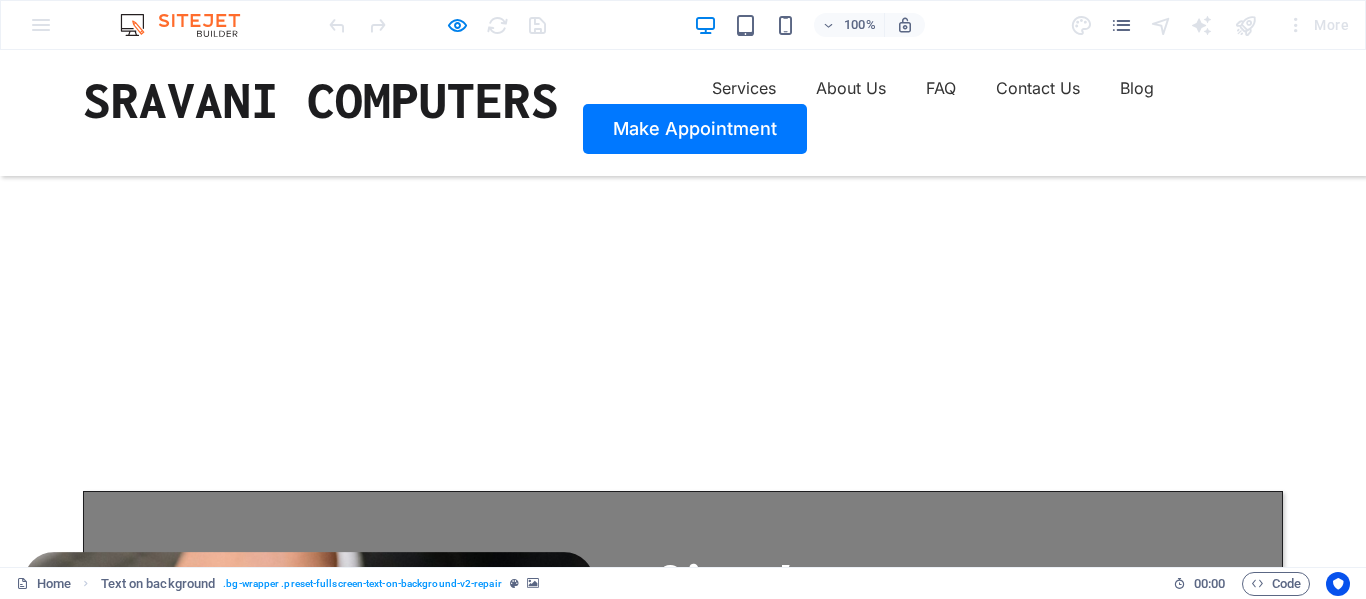 scroll, scrollTop: 0, scrollLeft: 0, axis: both 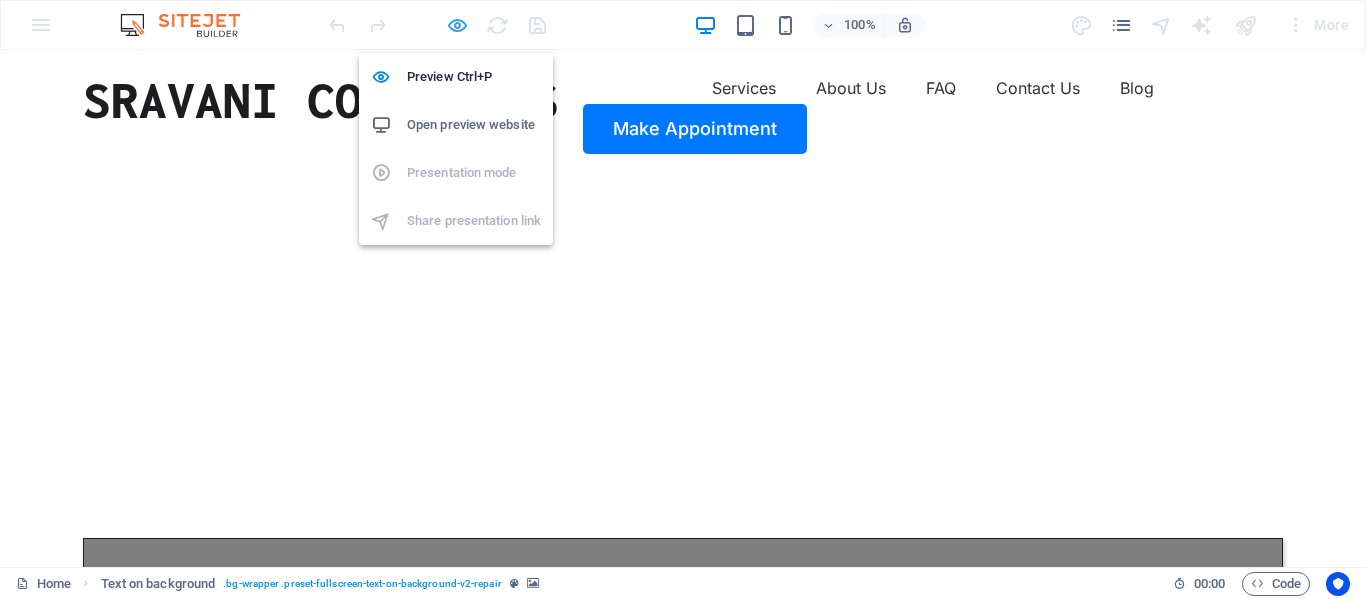 click at bounding box center [457, 25] 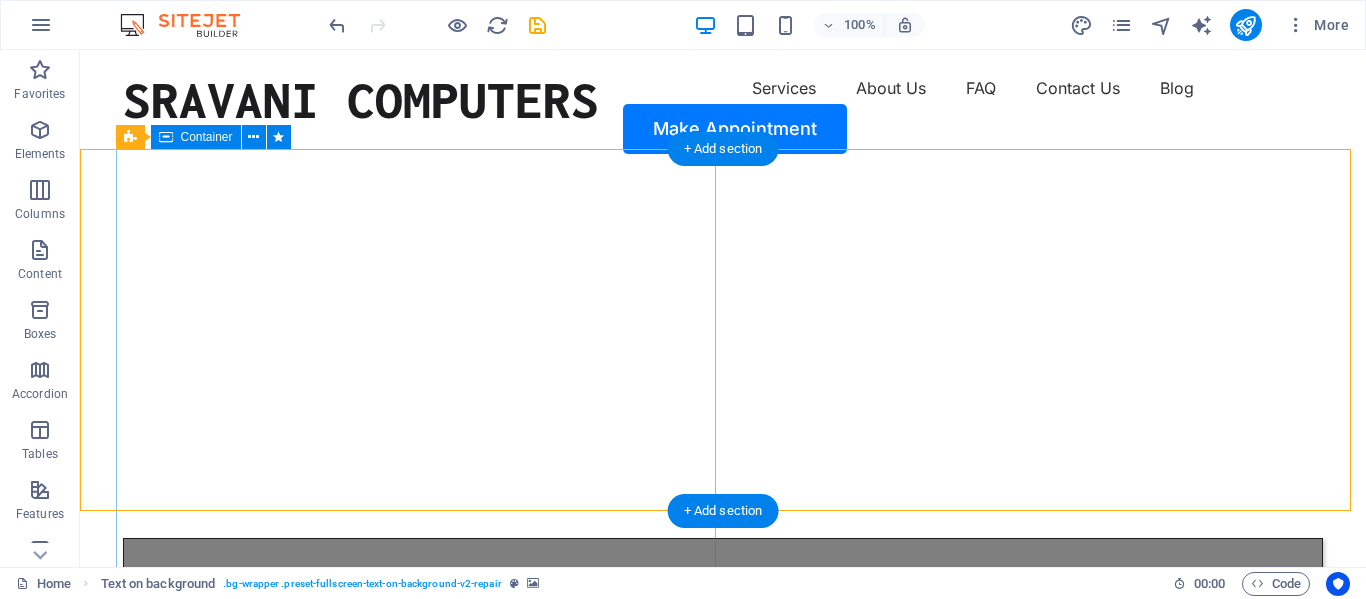 click on "Get your hardware fixed Flexible Appointments Affordable Prices Fast repairs Service Inquiry" at bounding box center (723, 837) 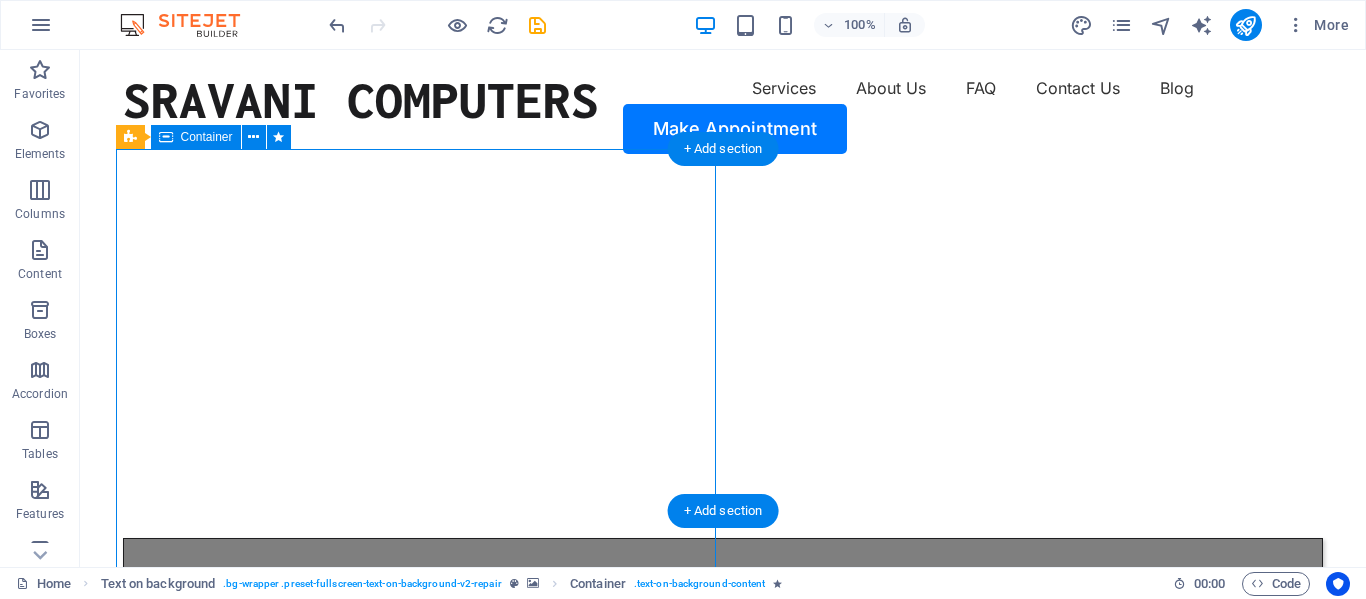 click on "Get your hardware fixed Flexible Appointments Affordable Prices Fast repairs Service Inquiry" at bounding box center [723, 837] 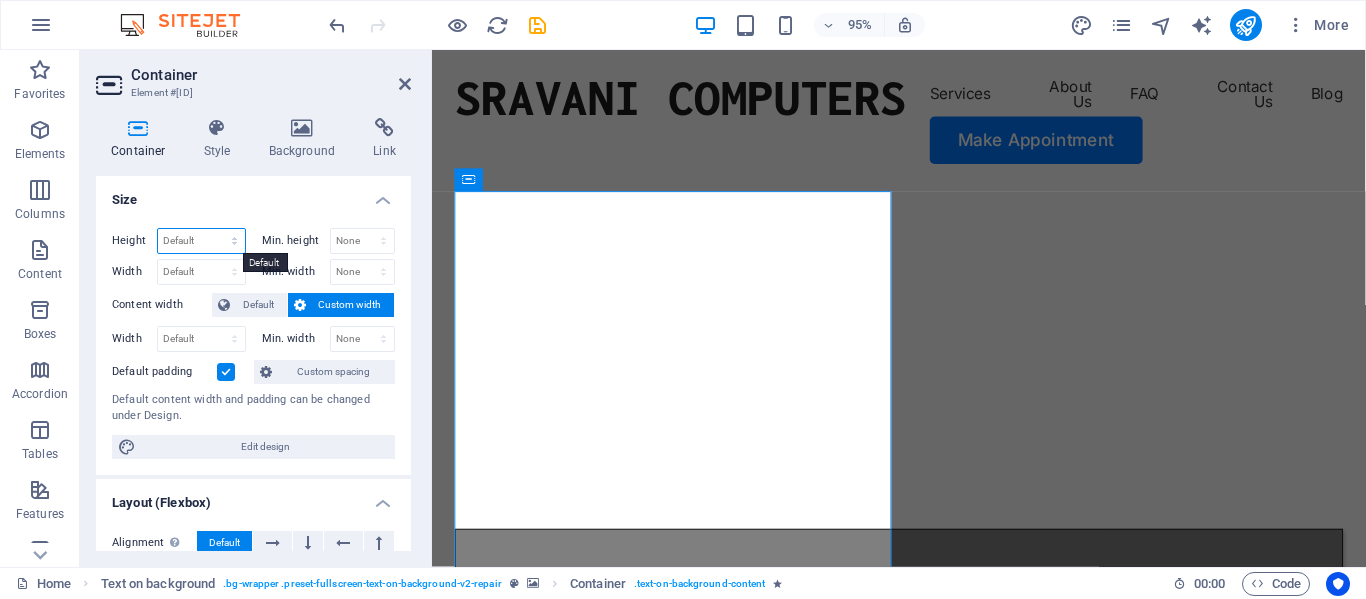 click on "Default px rem % vh vw" at bounding box center (201, 241) 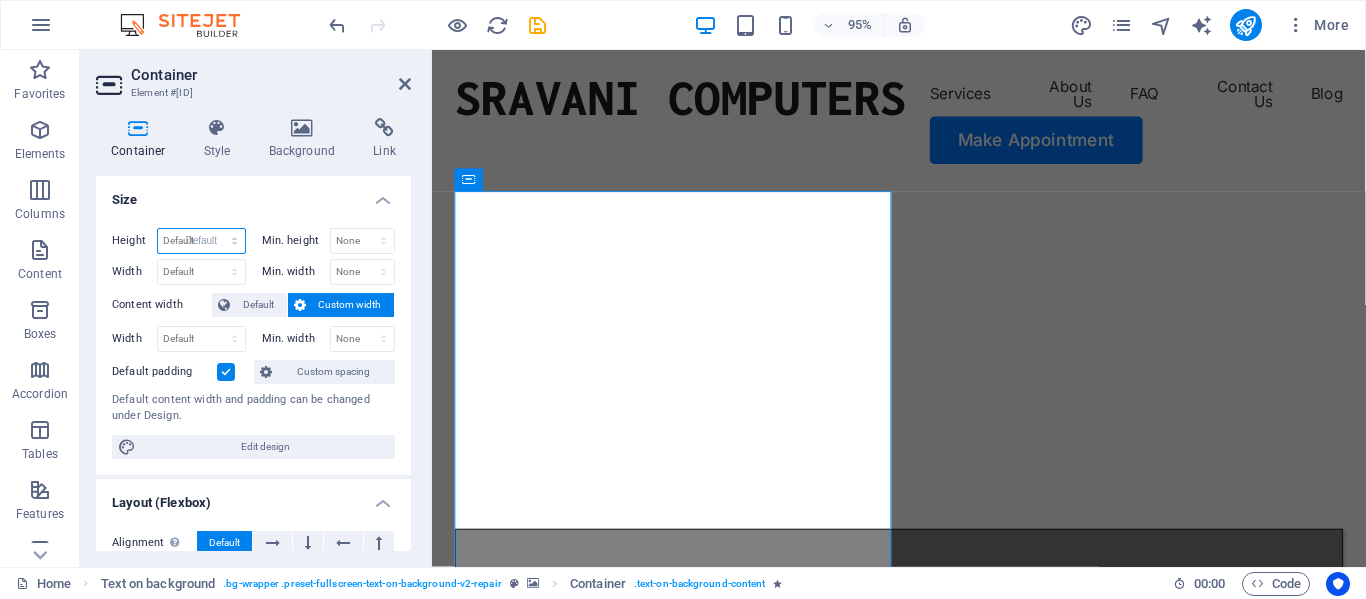 click on "Default px rem % vh vw" at bounding box center (201, 241) 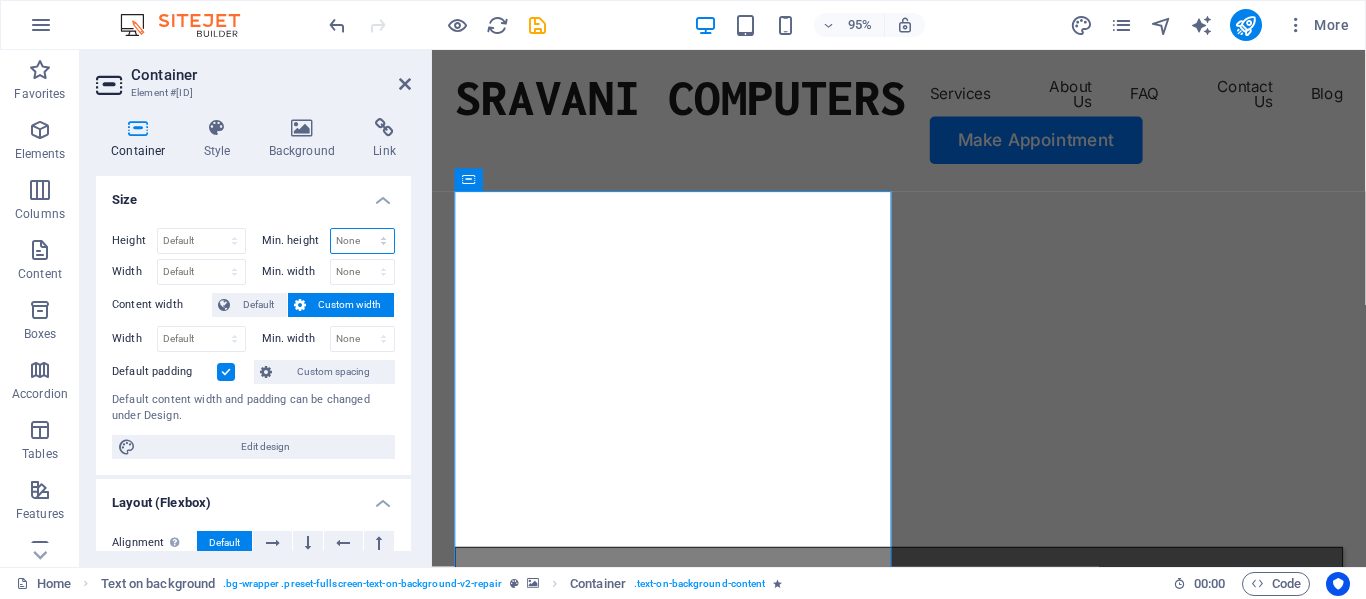 click on "None px rem % vh vw" at bounding box center [363, 241] 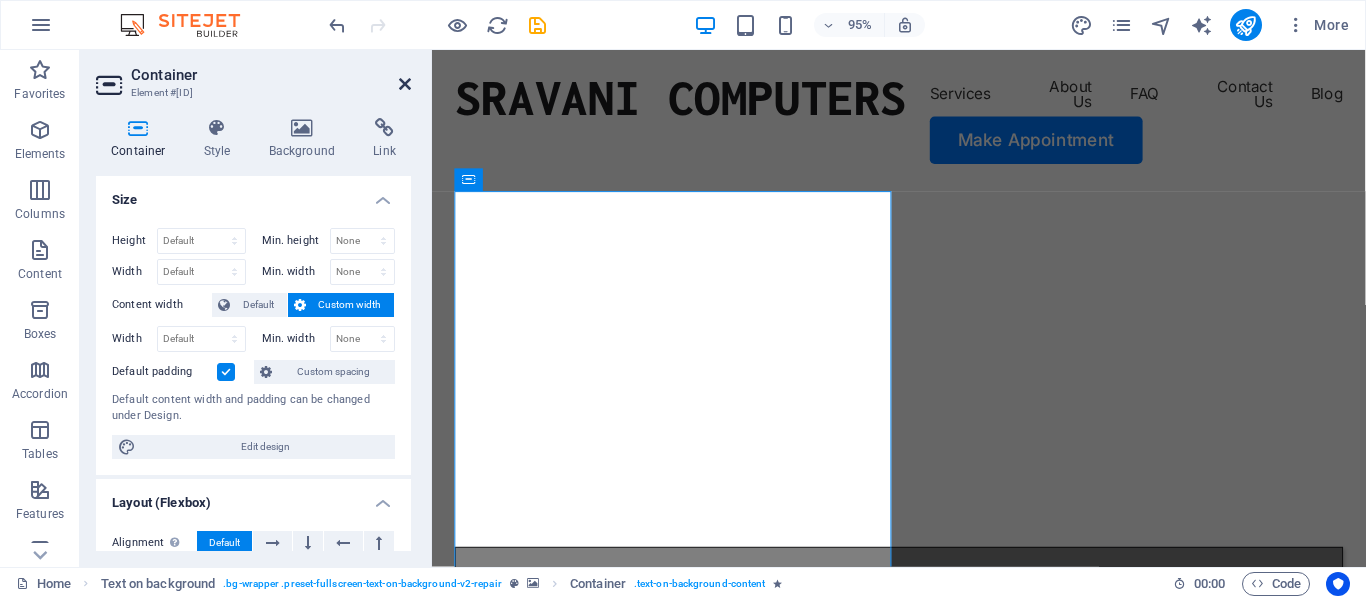 click at bounding box center (405, 84) 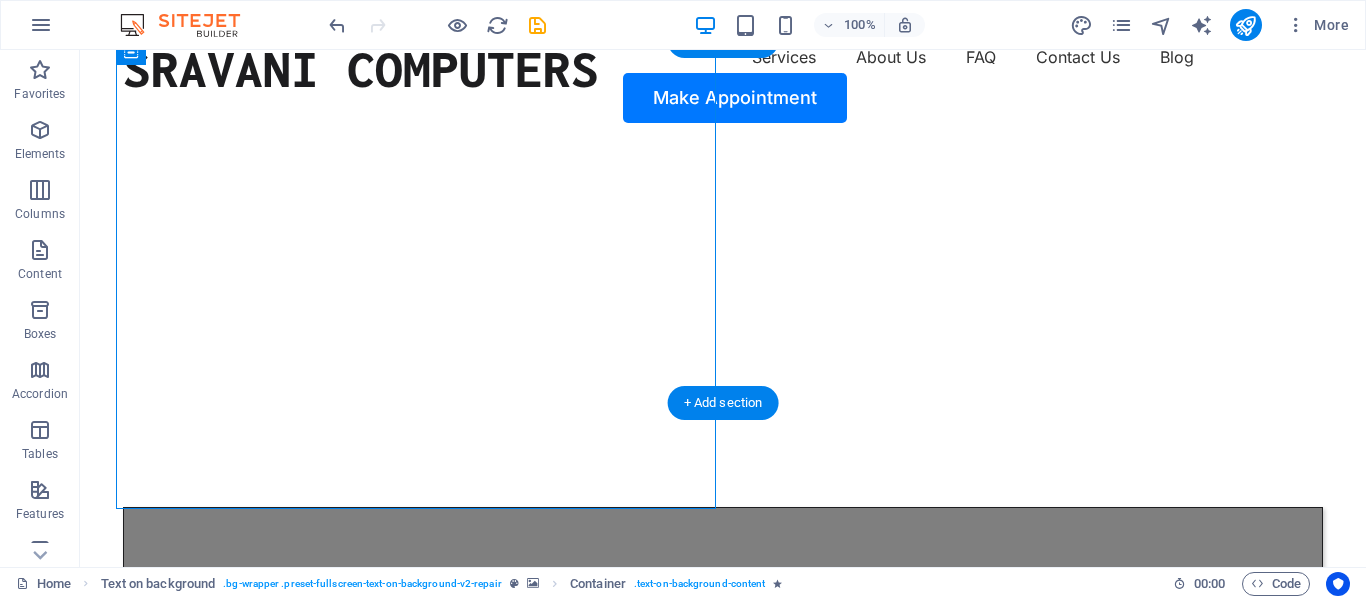 scroll, scrollTop: 0, scrollLeft: 0, axis: both 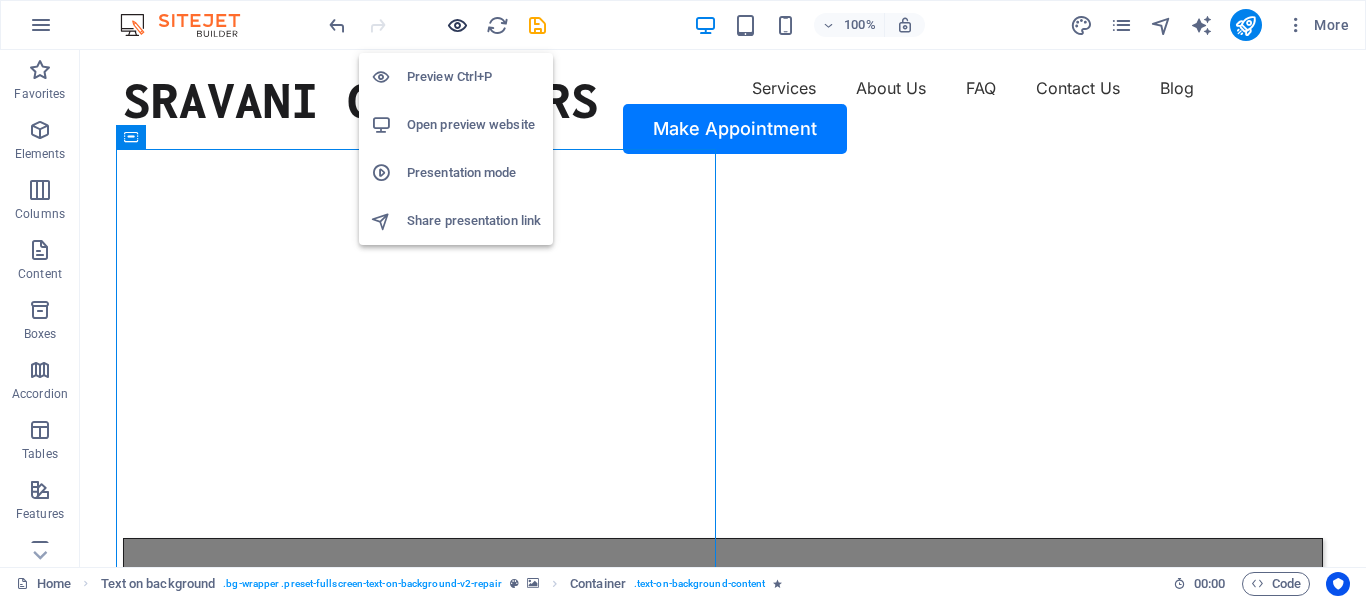 click at bounding box center [457, 25] 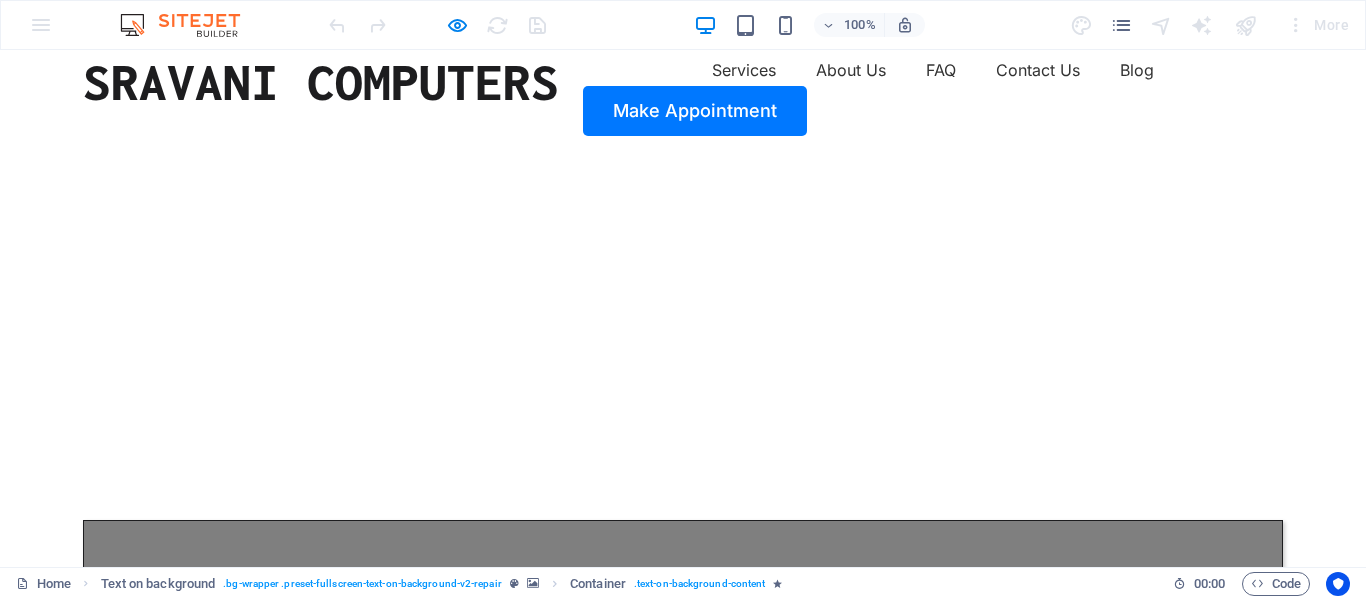 scroll, scrollTop: 0, scrollLeft: 0, axis: both 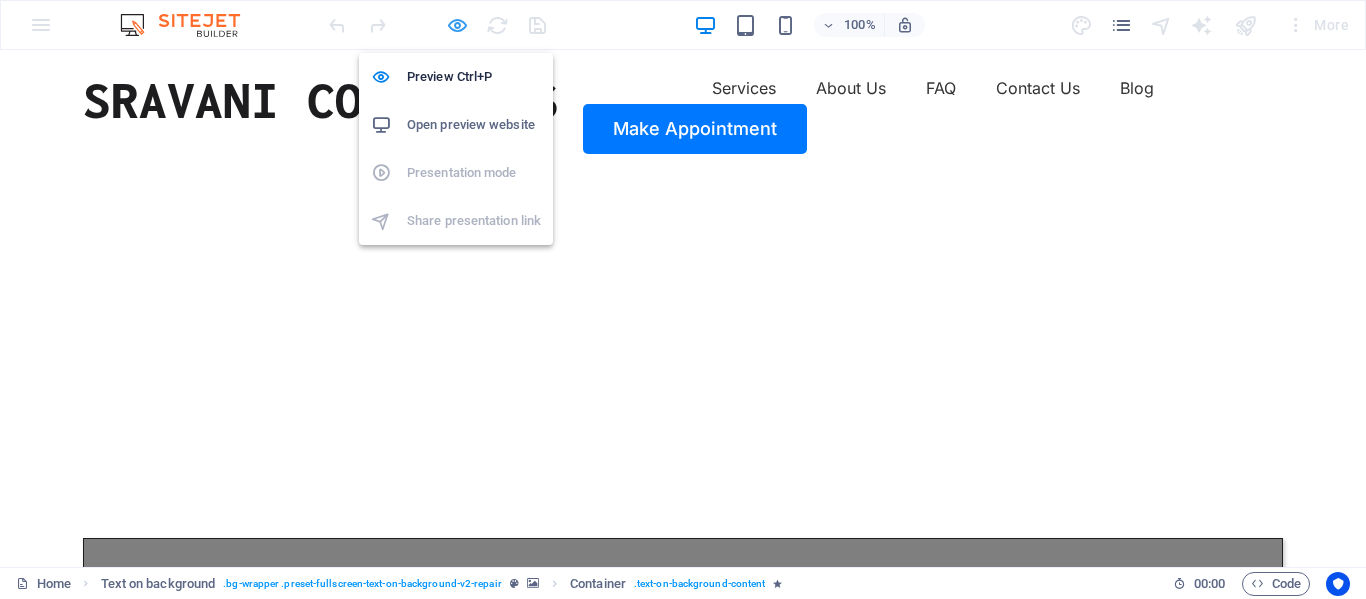 click at bounding box center (457, 25) 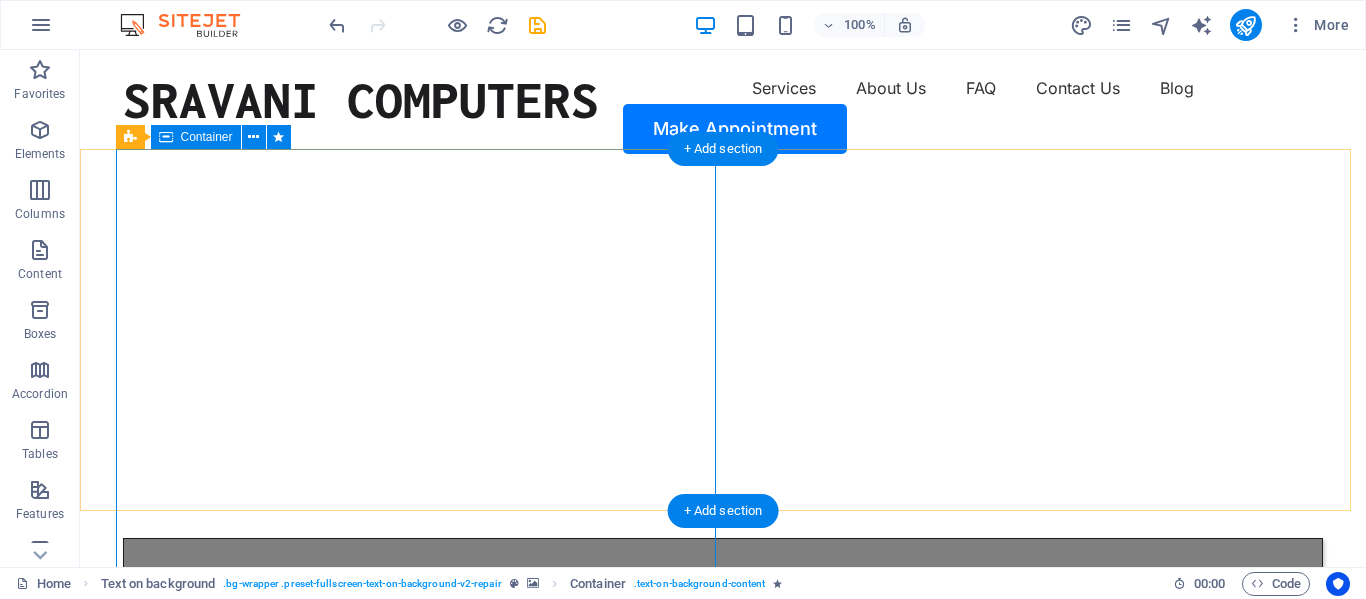 click on "Get your hardware fixed Flexible Appointments Affordable Prices Fast repairs Service Inquiry" at bounding box center (723, 837) 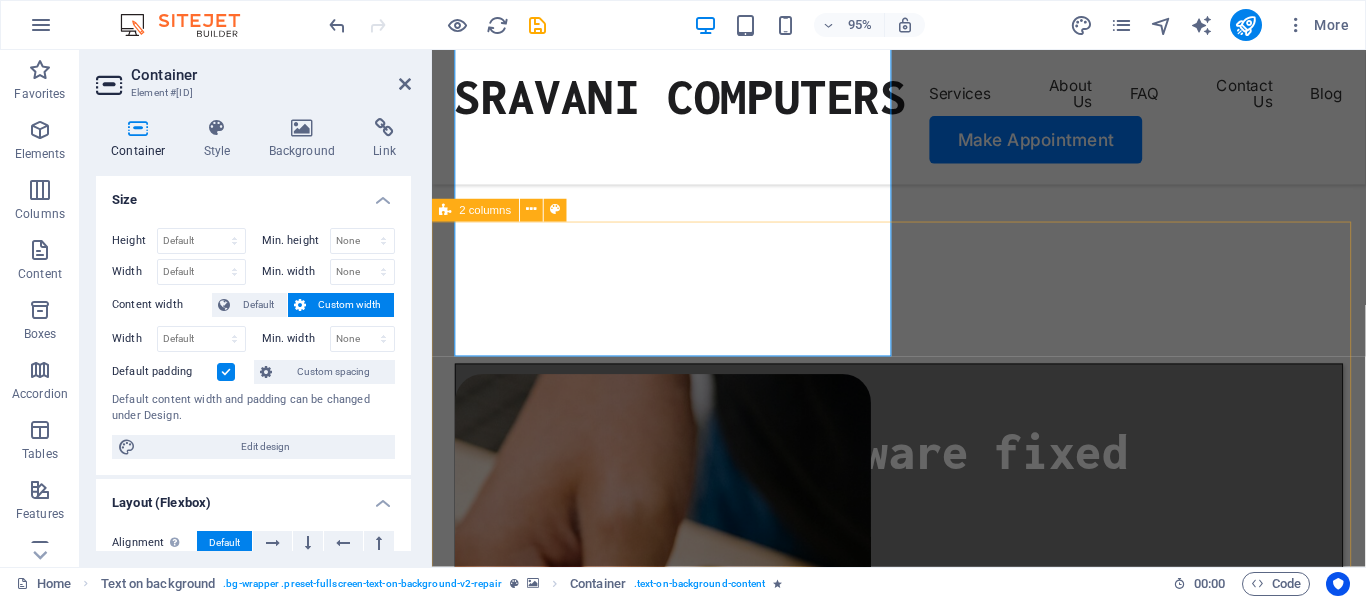 scroll, scrollTop: 0, scrollLeft: 0, axis: both 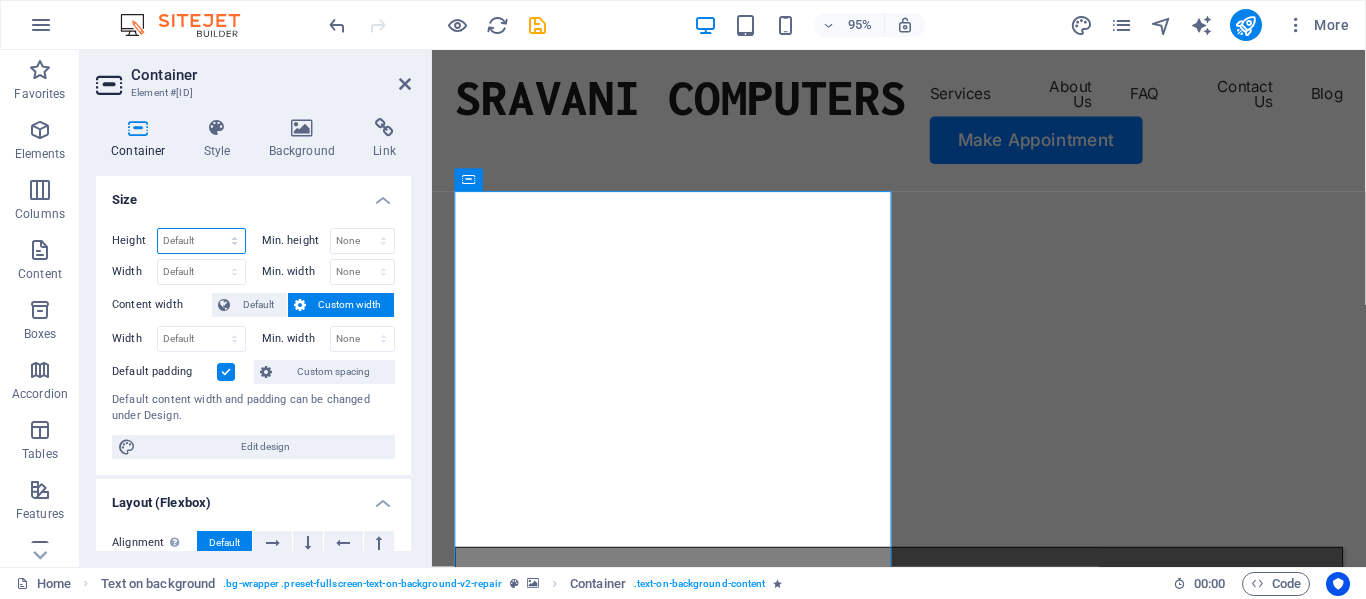 click on "Default px rem % vh vw" at bounding box center [201, 241] 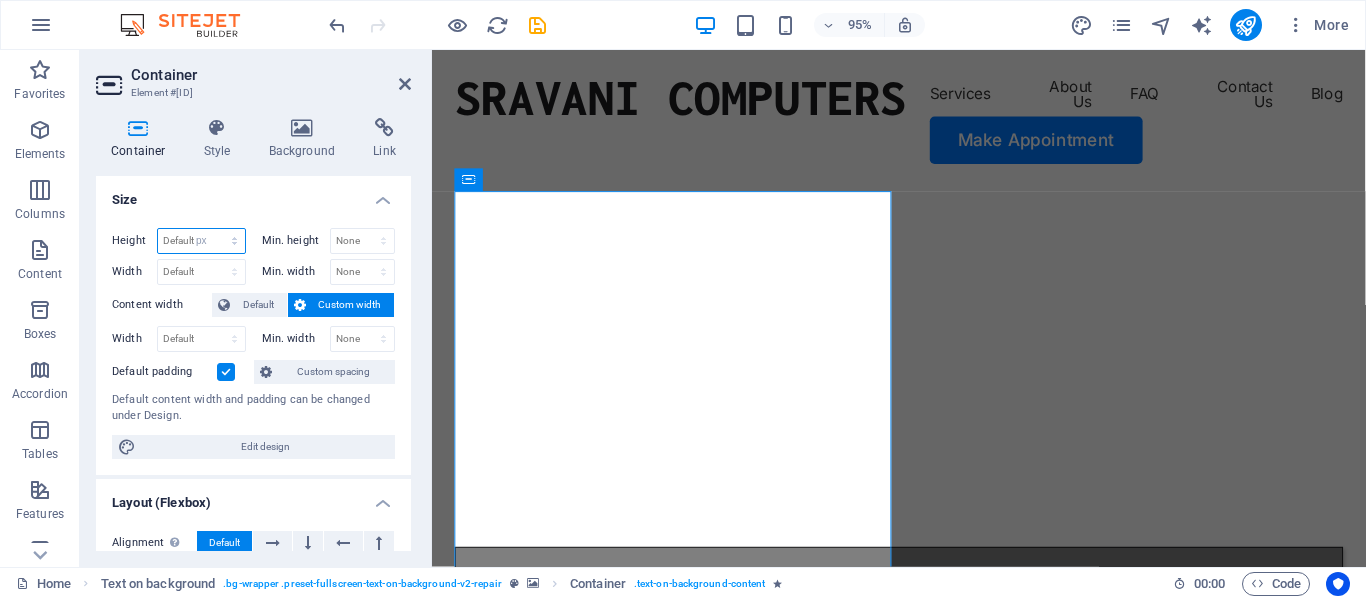 click on "Default px rem % vh vw" at bounding box center (201, 241) 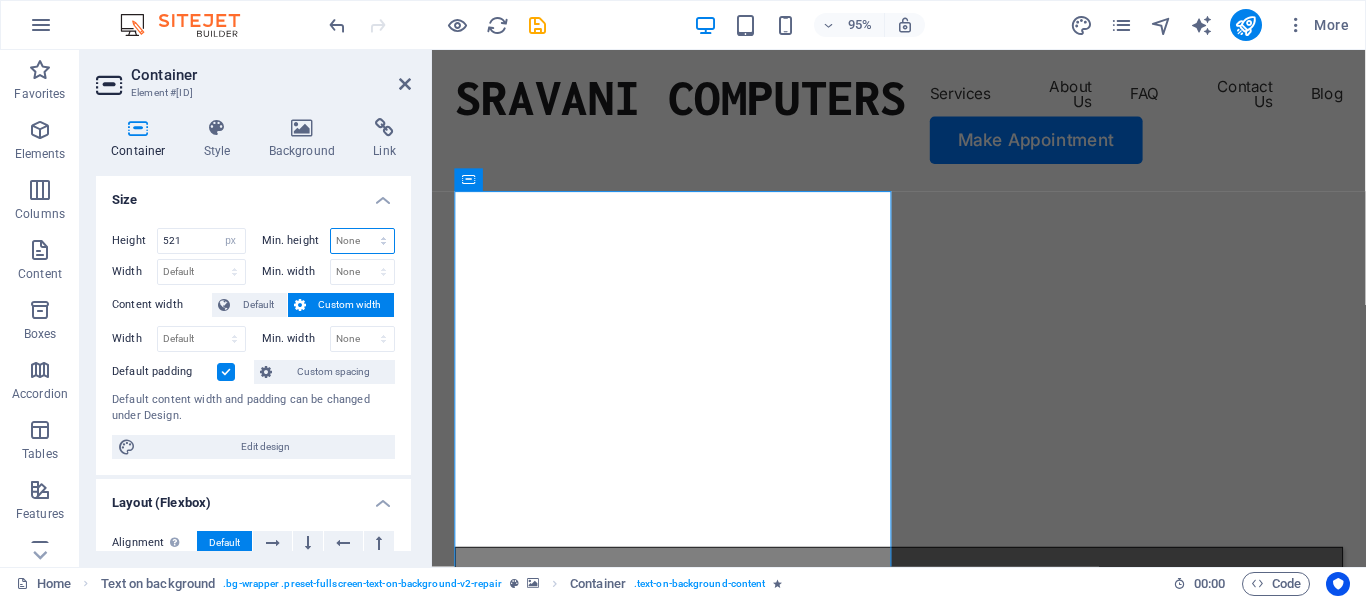 click on "None px rem % vh vw" at bounding box center [363, 241] 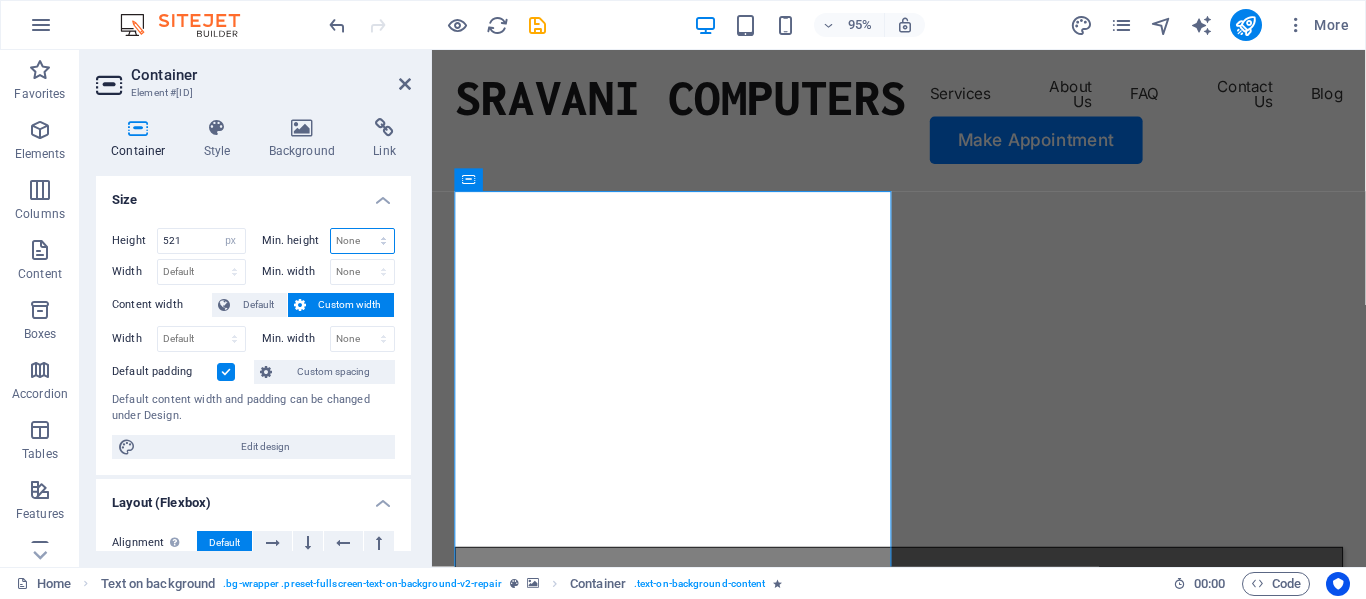 select on "px" 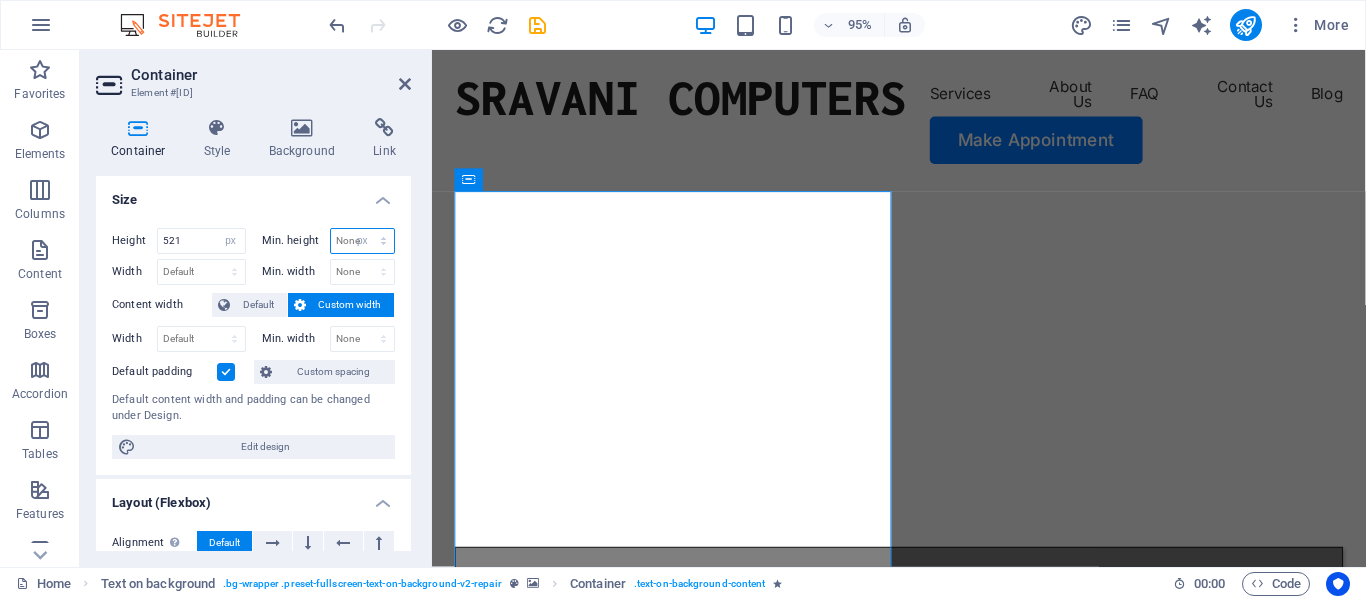 click on "None px rem % vh vw" at bounding box center [363, 241] 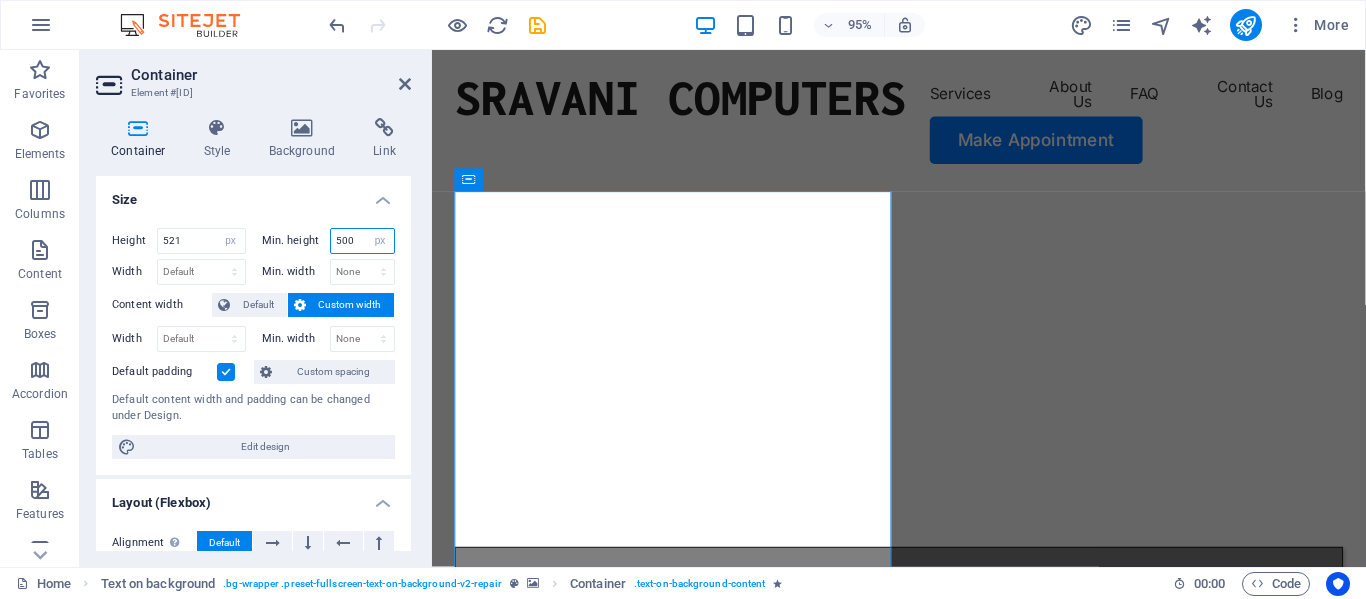 type on "500" 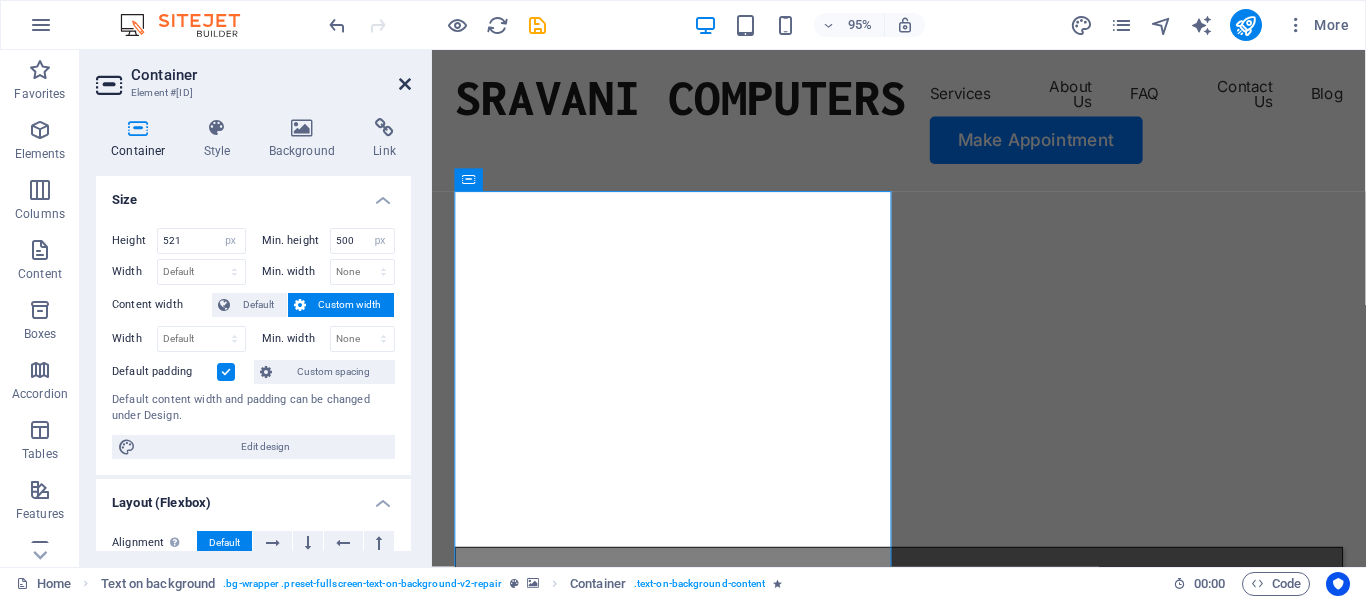 click at bounding box center [405, 84] 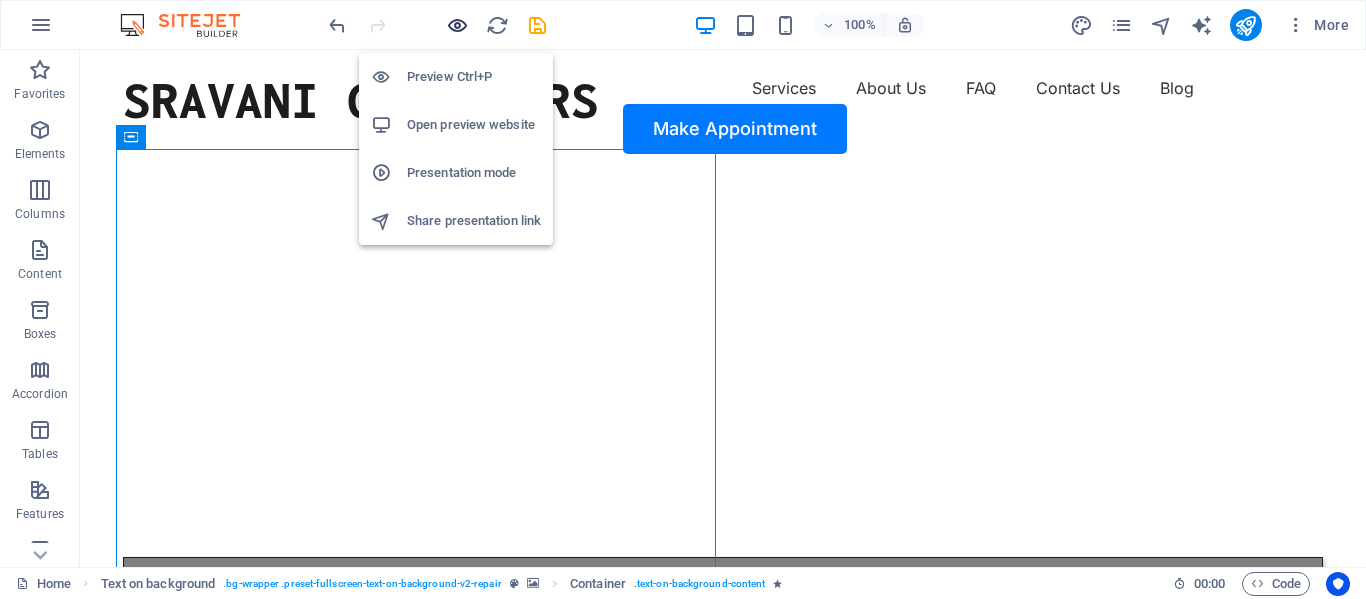 click at bounding box center (457, 25) 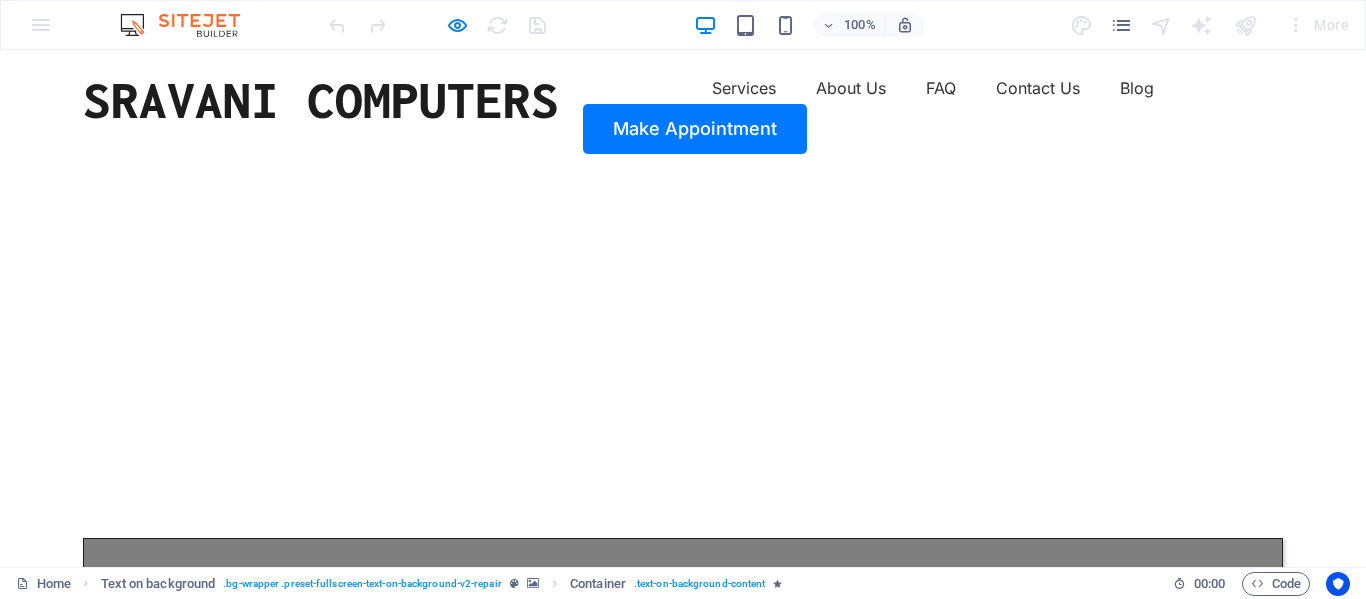 click at bounding box center [0, 220] 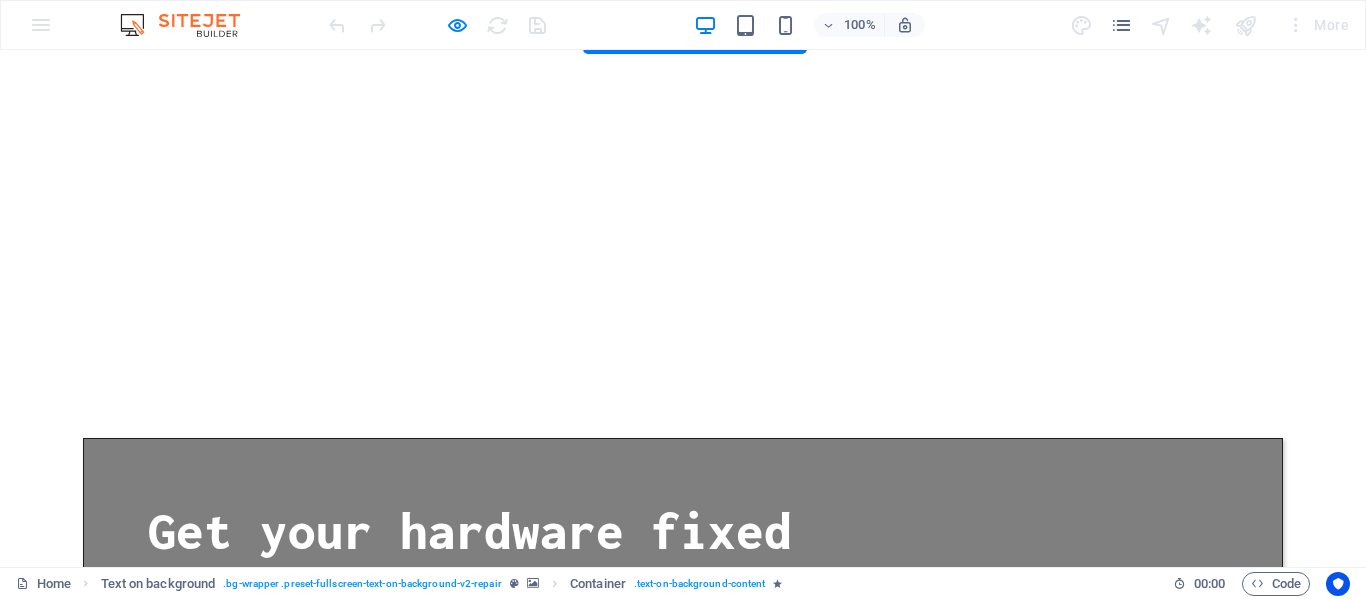 scroll, scrollTop: 0, scrollLeft: 0, axis: both 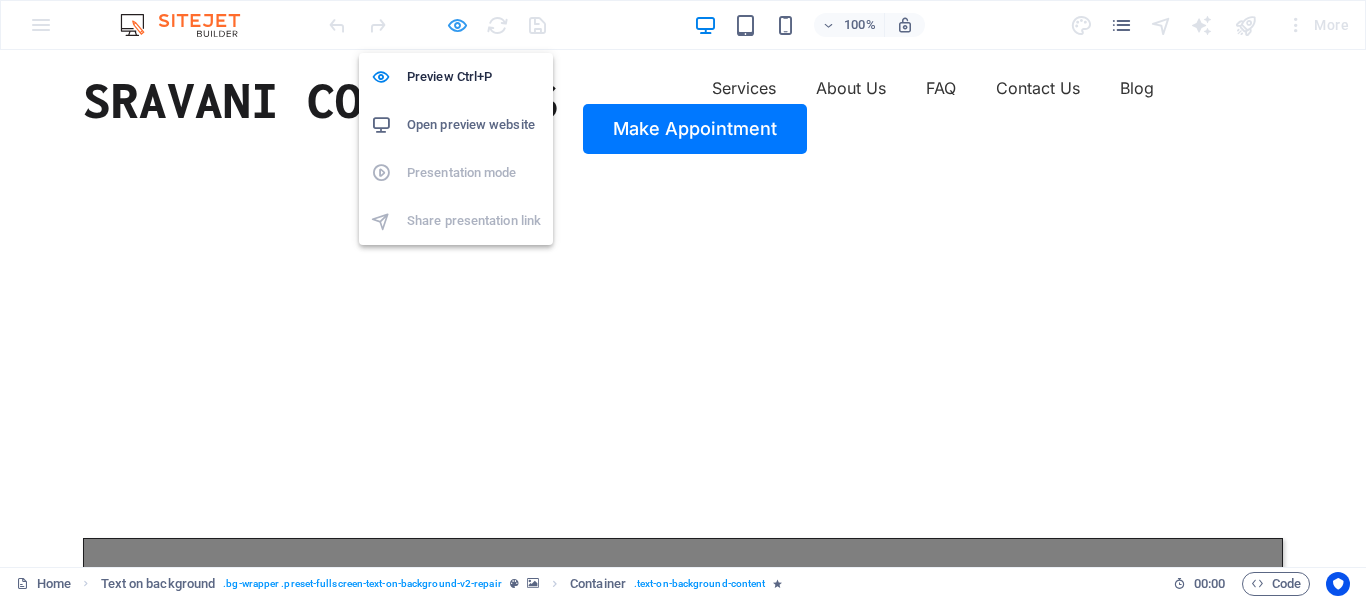 click at bounding box center [457, 25] 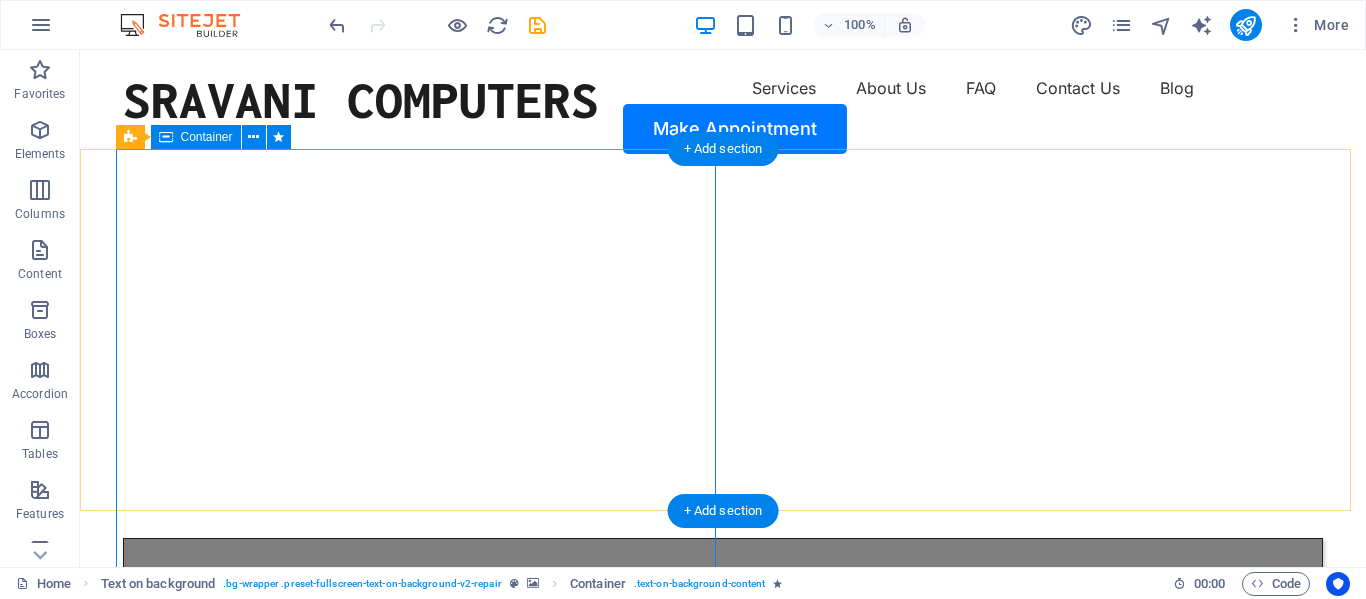 click on "Get your hardware fixed Flexible Appointments Affordable Prices Fast repairs Service Inquiry" at bounding box center [723, 798] 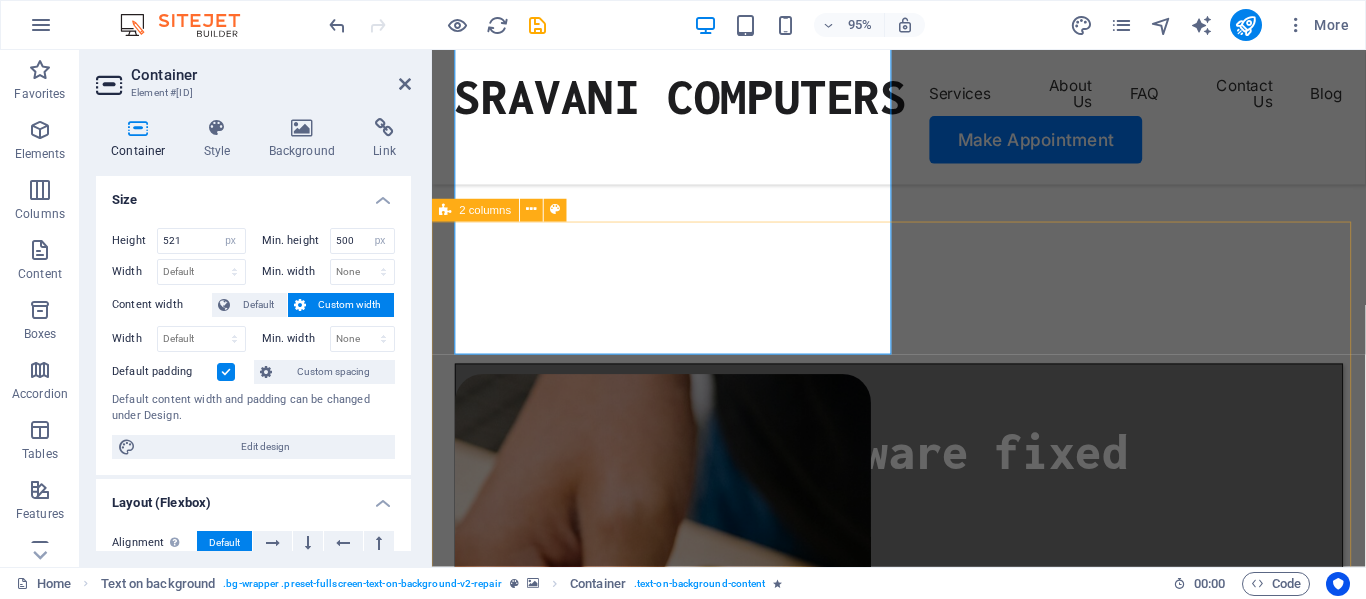 scroll, scrollTop: 100, scrollLeft: 0, axis: vertical 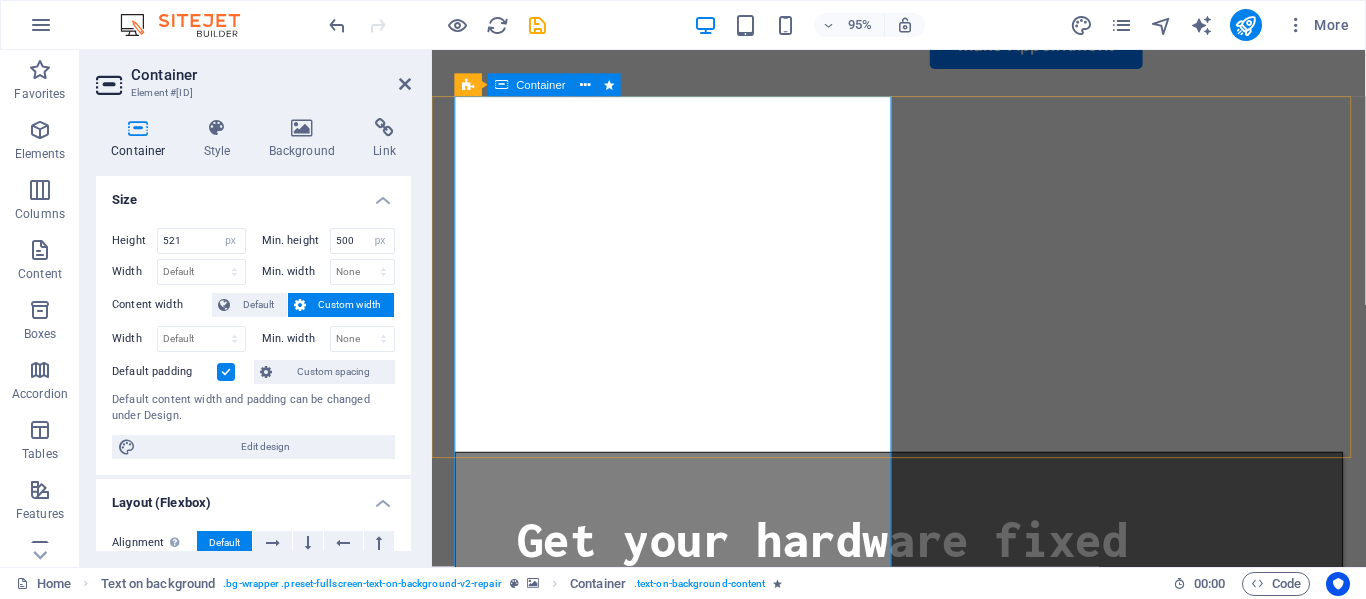 click on "Get your hardware fixed Flexible Appointments Affordable Prices Fast repairs Service Inquiry" at bounding box center [923, 733] 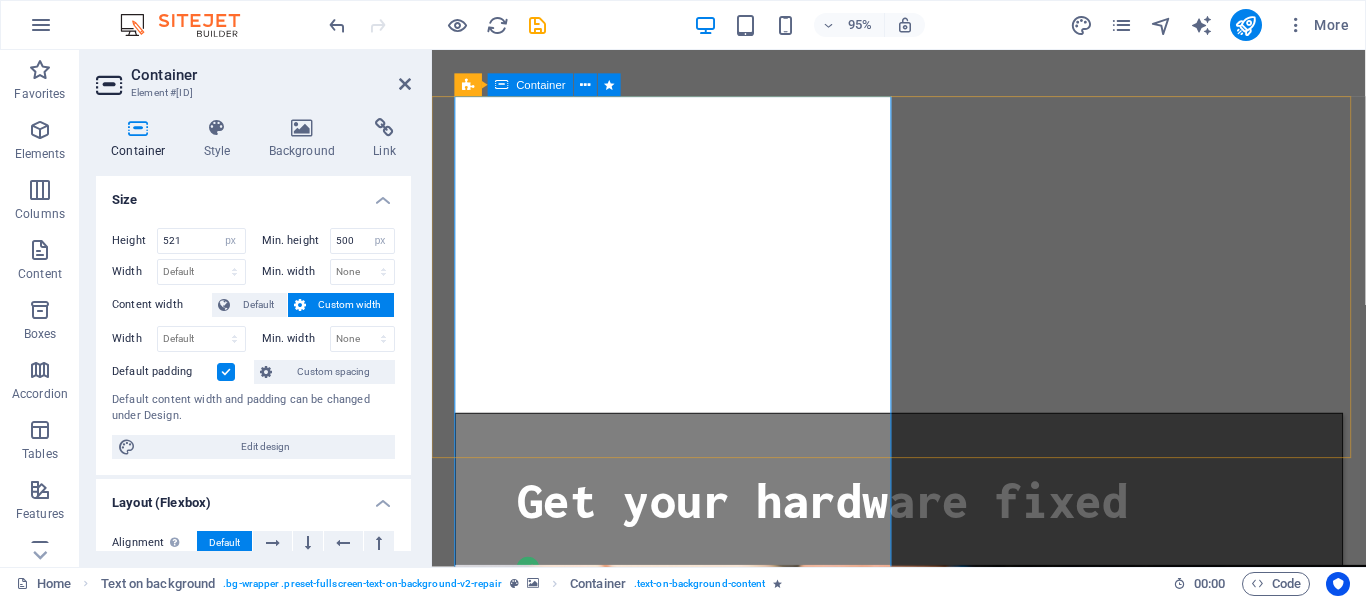 scroll, scrollTop: 200, scrollLeft: 0, axis: vertical 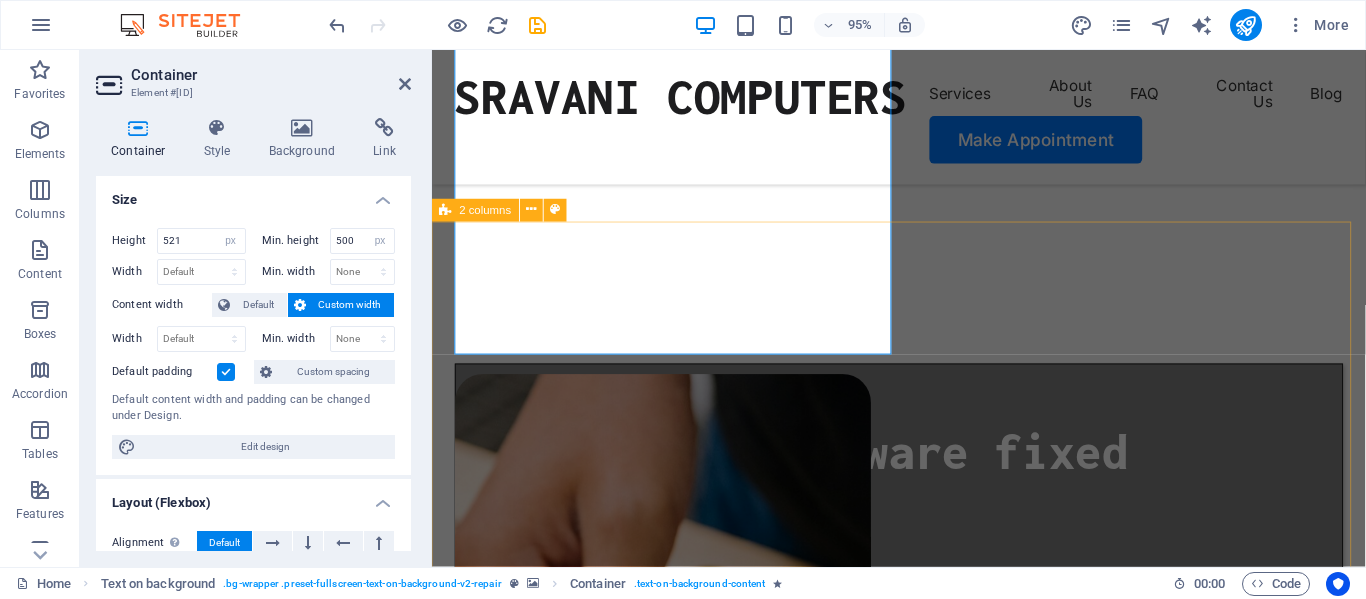 click on "Drop content here or  Add elements  Paste clipboard OUR SERVICE Customize, Configure, Build Computer cleaning & repair Dust isn't just unattractive—it can potentially damage or even destroy parts of your computer. Cleaning your computer regularly will help you  keep it working properly  and  avoid  expensive repairs . Mobile cleaning & repair Turpis nisl praesent tempor congue magna neque amet. Data recovery Turpis nisl praesent tempor congue magna neque amet. OUR PROCESS How it works Tell us your issue Turpis nisl praesent tempor congue magna neque amet. Bring your device Turpis nisl praesent tempor congue magna neque amet. Get your fixed device Turpis nisl praesent tempor congue magna neque amet. Drop content here or  Add elements  Paste clipboard" at bounding box center [923, 2291] 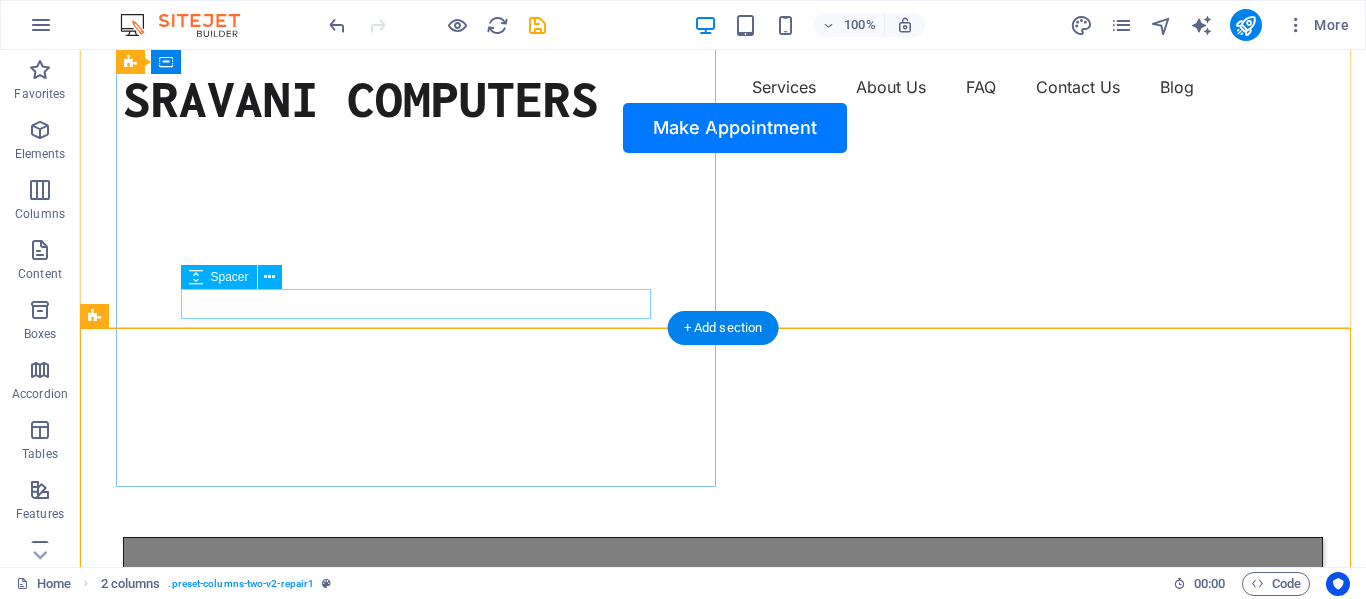 scroll, scrollTop: 0, scrollLeft: 0, axis: both 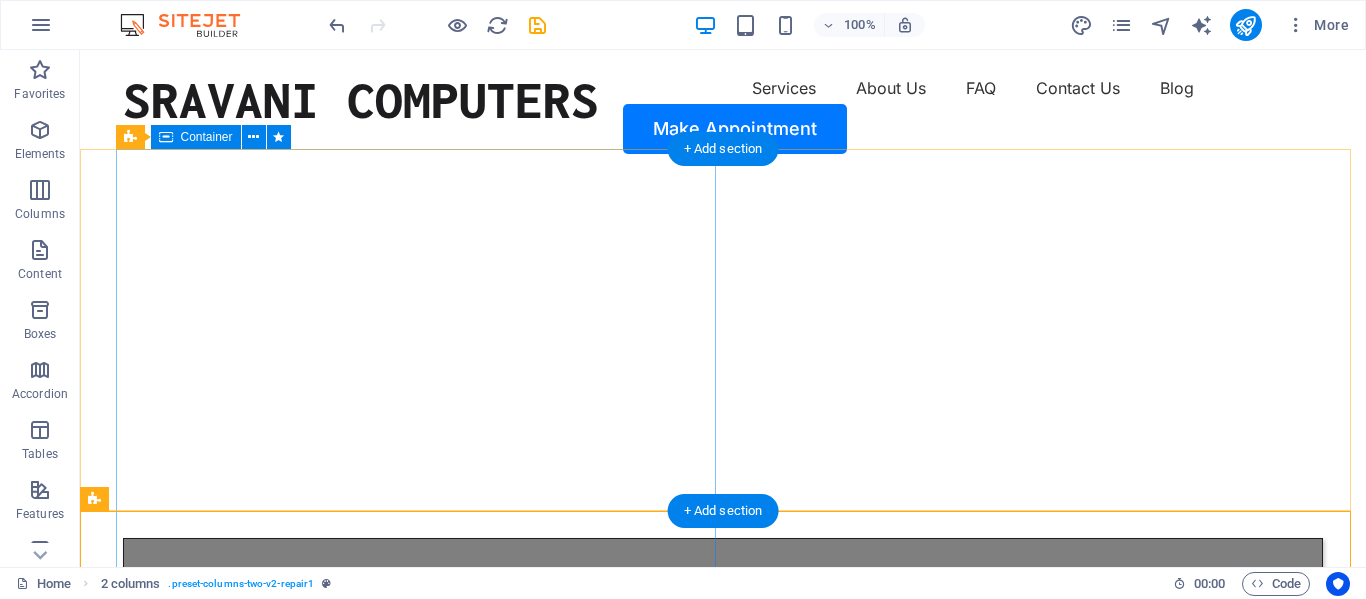 click on "Get your hardware fixed Flexible Appointments Affordable Prices Fast repairs Service Inquiry" at bounding box center [723, 798] 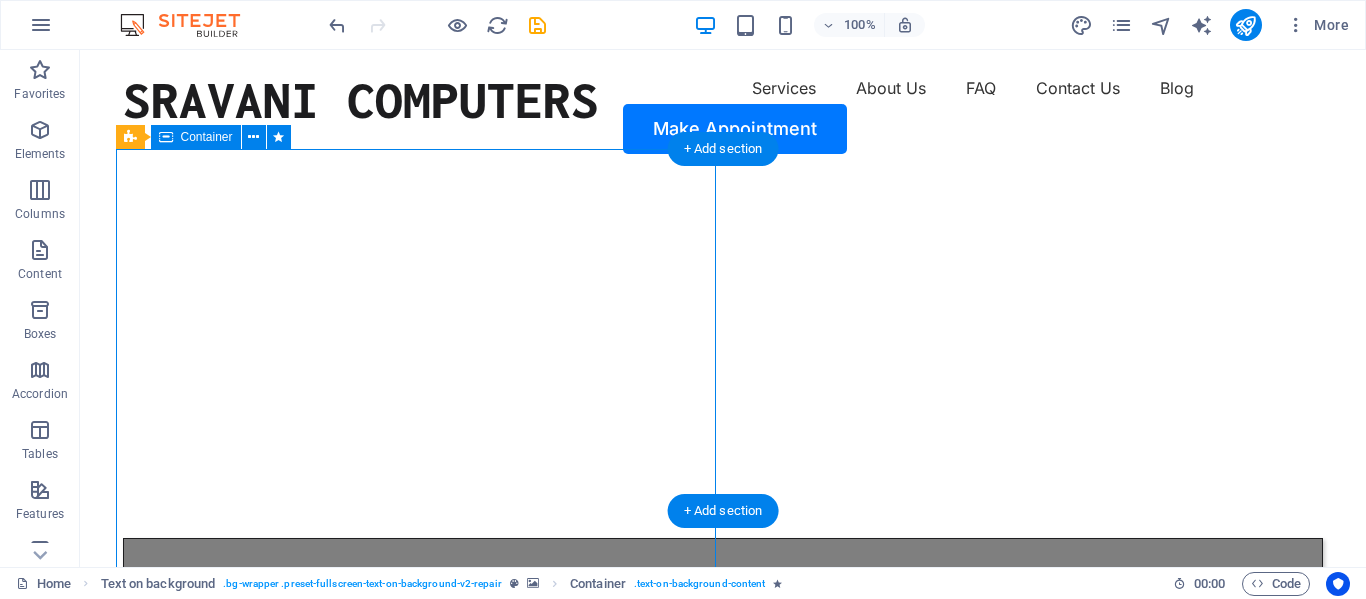 click on "Get your hardware fixed Flexible Appointments Affordable Prices Fast repairs Service Inquiry" at bounding box center [723, 798] 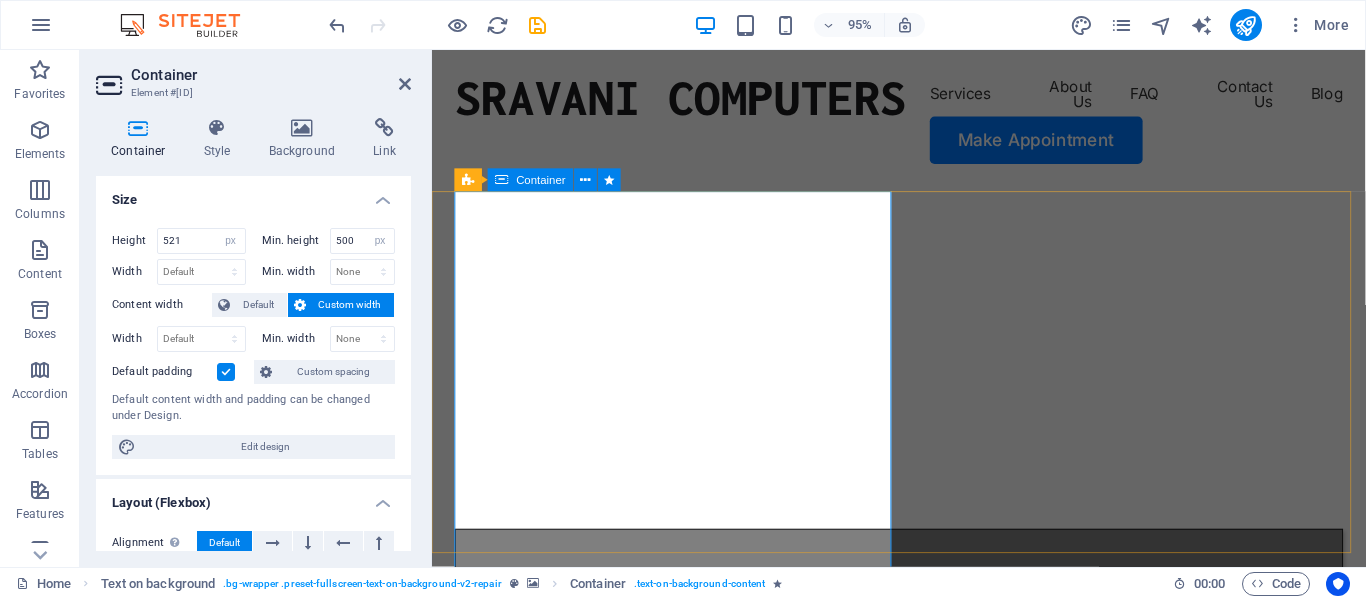 click at bounding box center (502, 180) 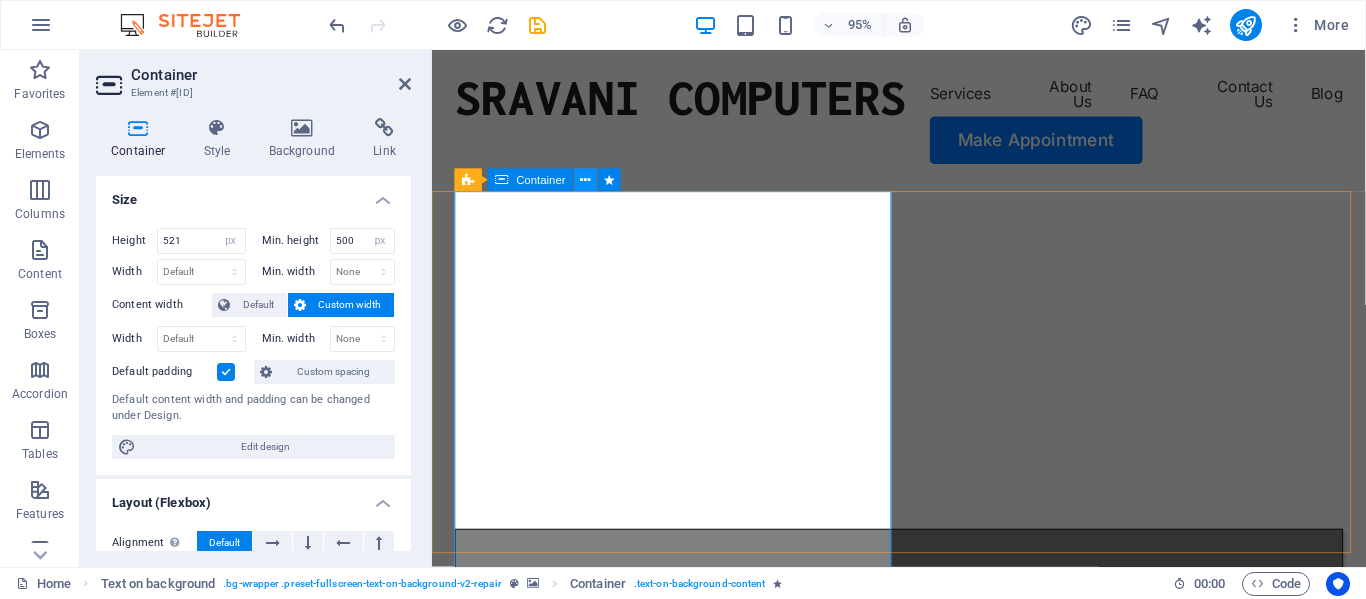 click at bounding box center (586, 180) 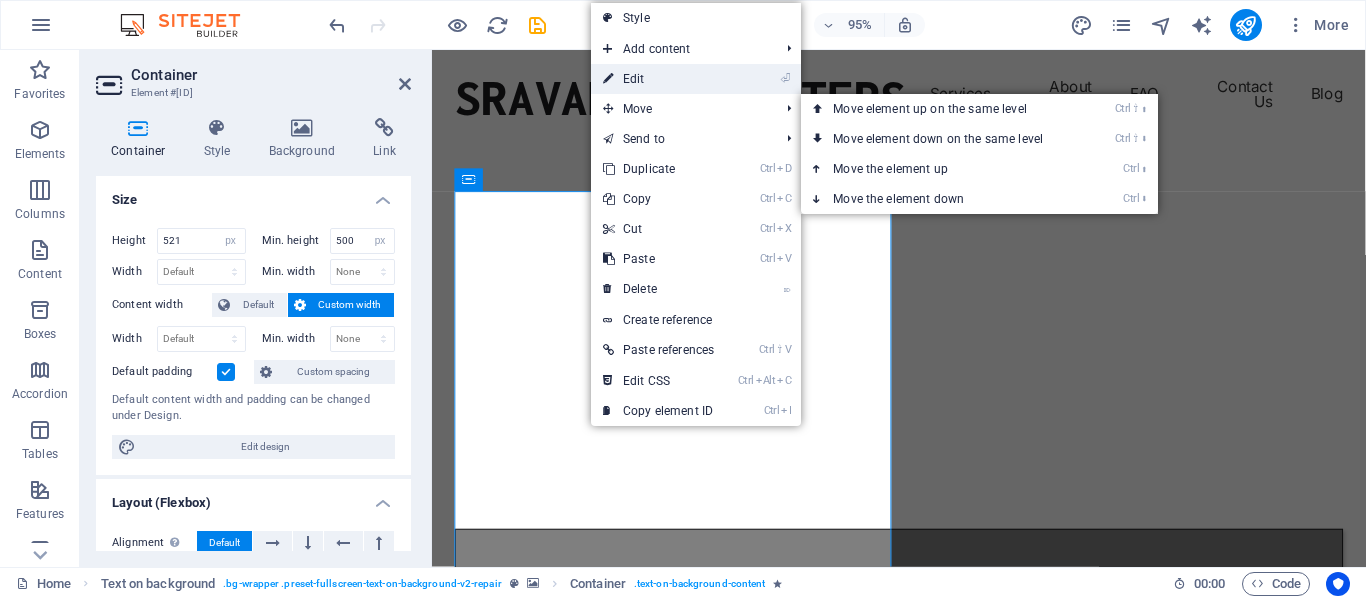 click on "⏎  Edit" at bounding box center (658, 79) 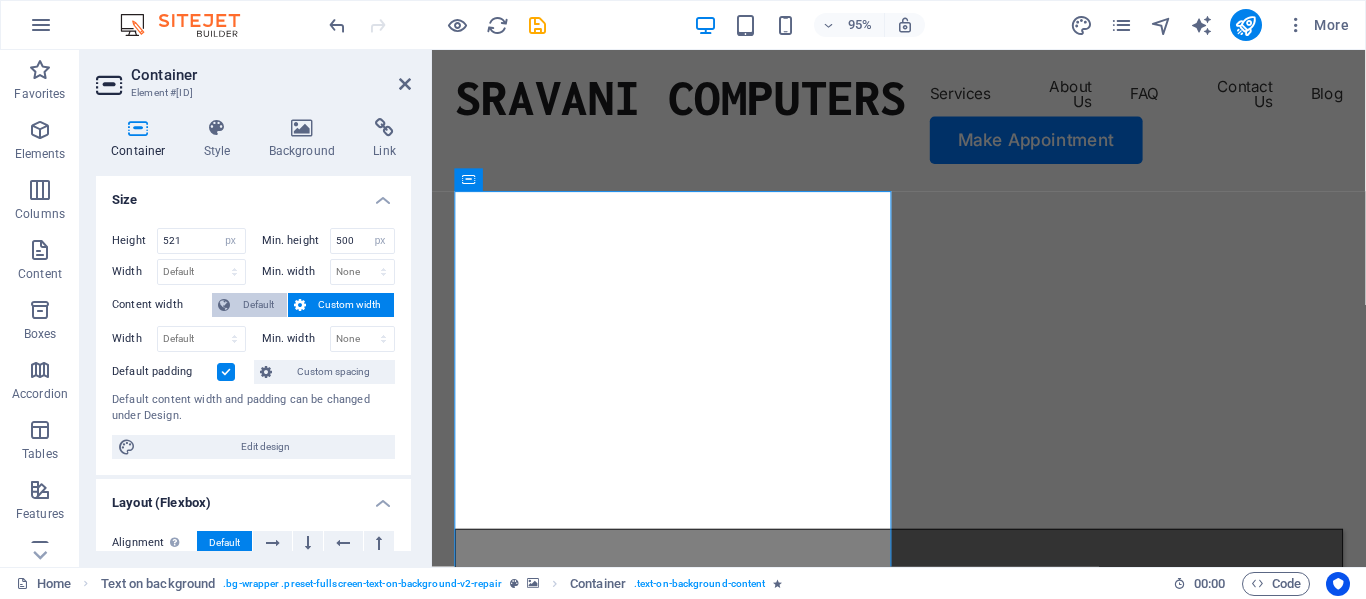 click on "Default" at bounding box center [258, 305] 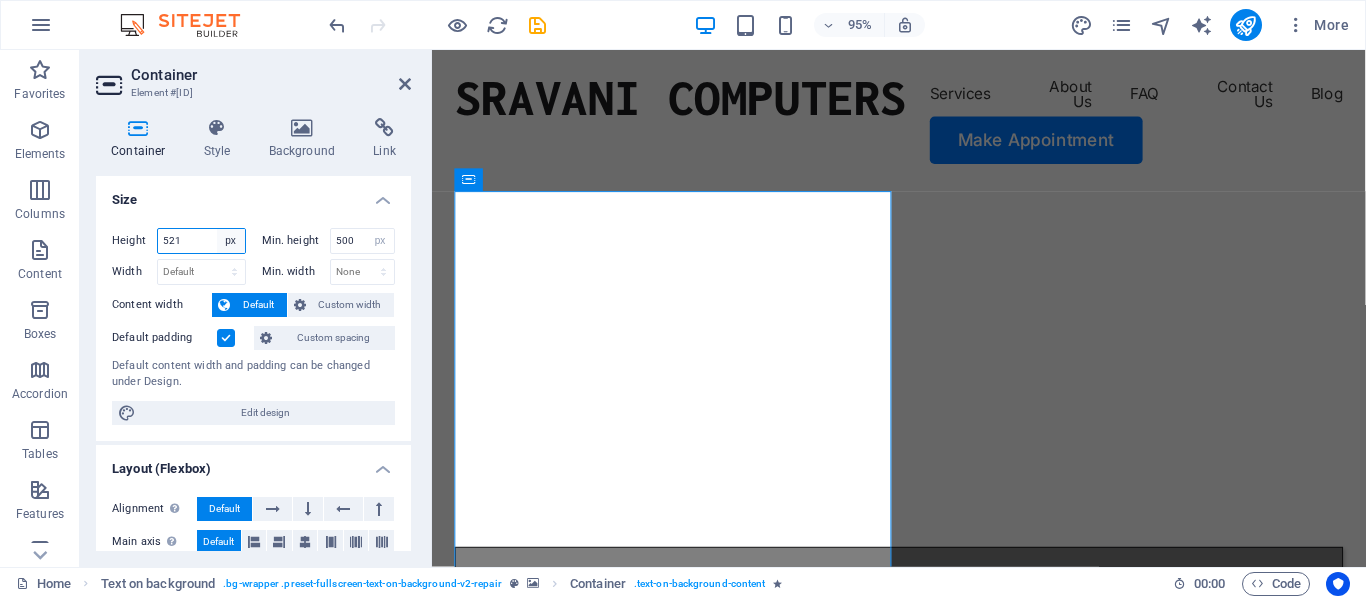 click on "Default px rem % vh vw" at bounding box center [231, 241] 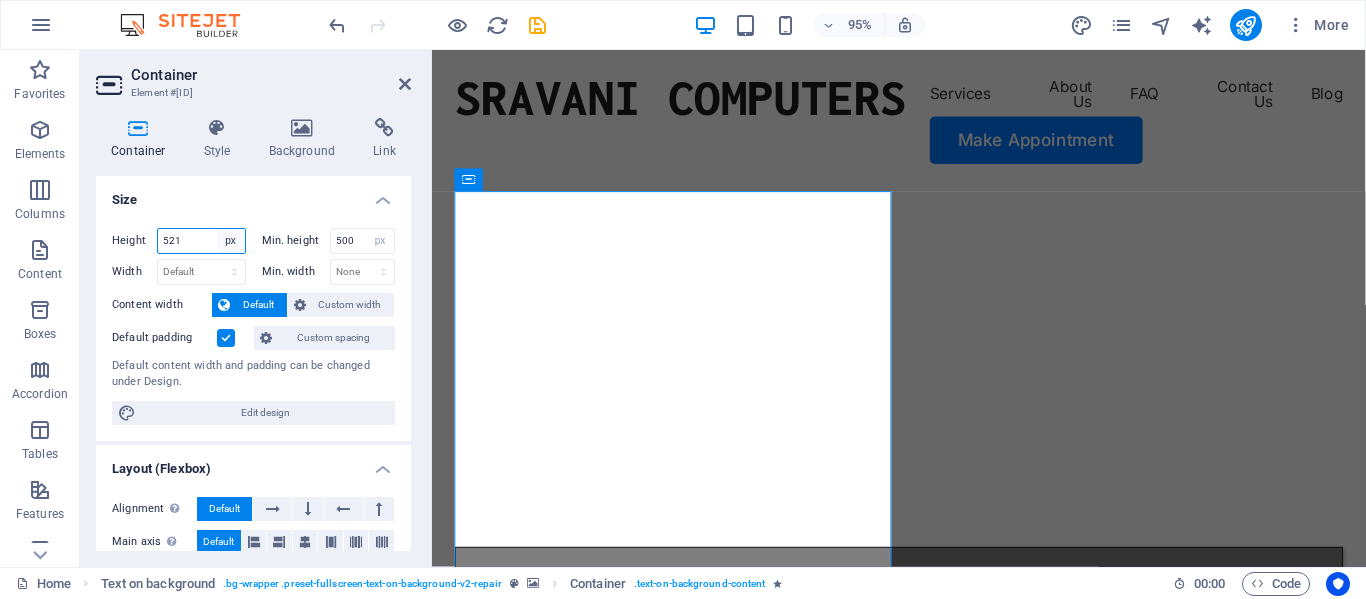 select on "default" 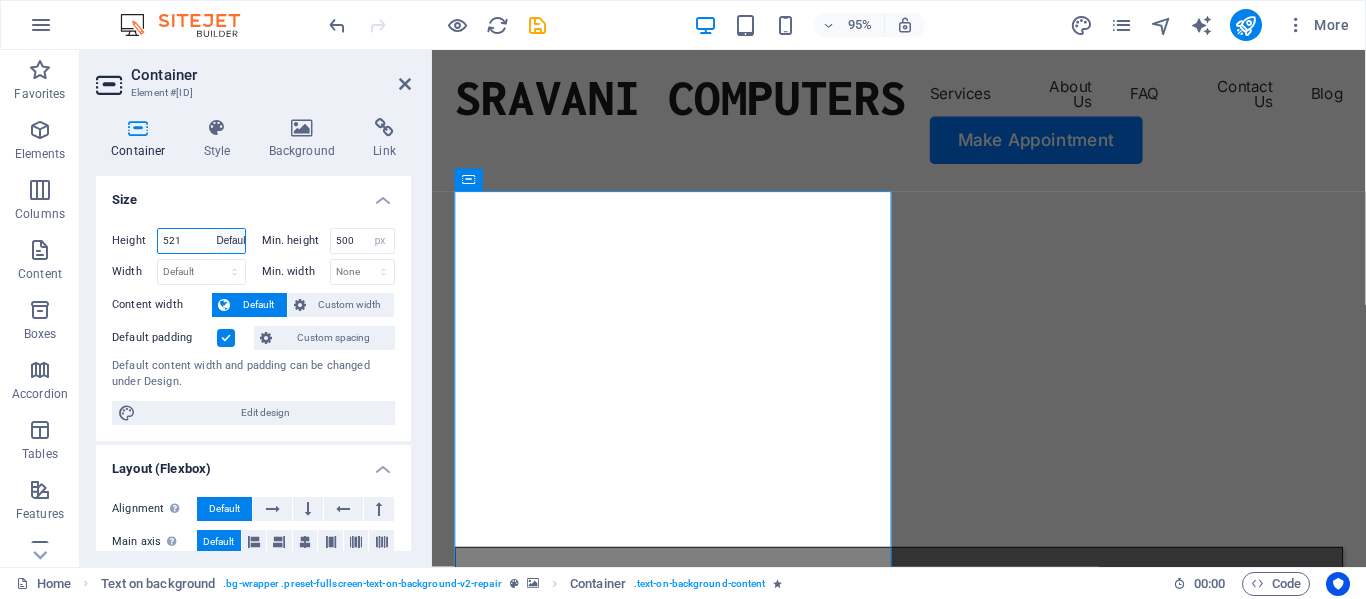 click on "Default px rem % vh vw" at bounding box center (231, 241) 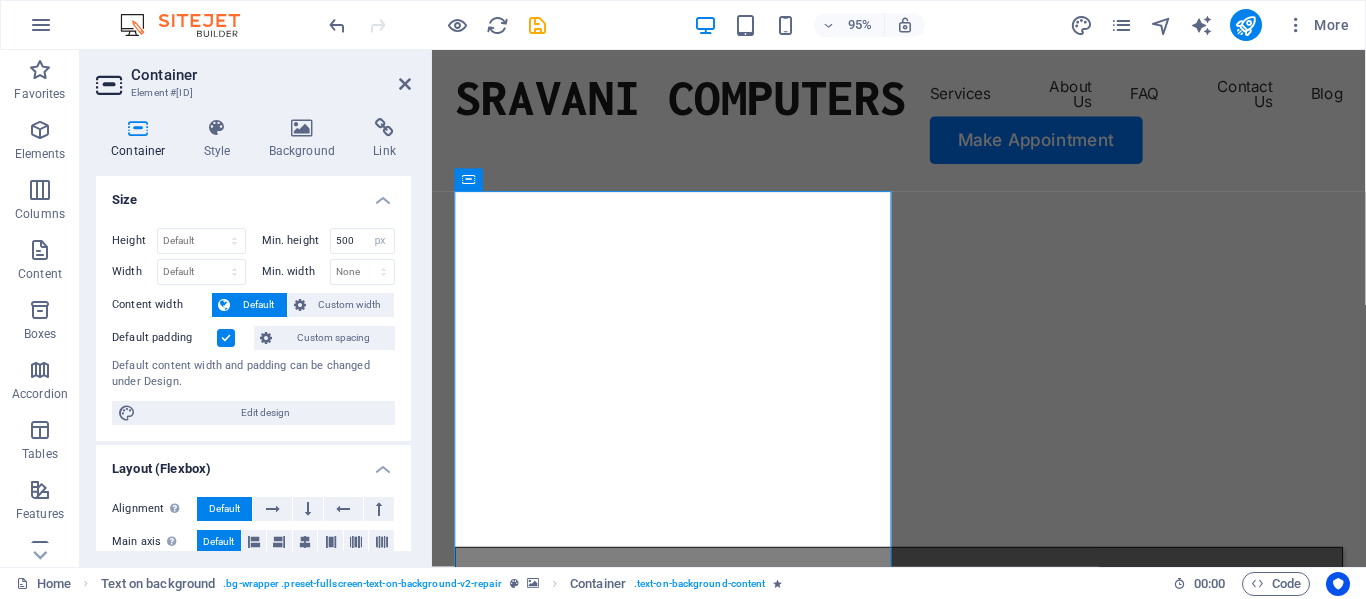click at bounding box center (226, 338) 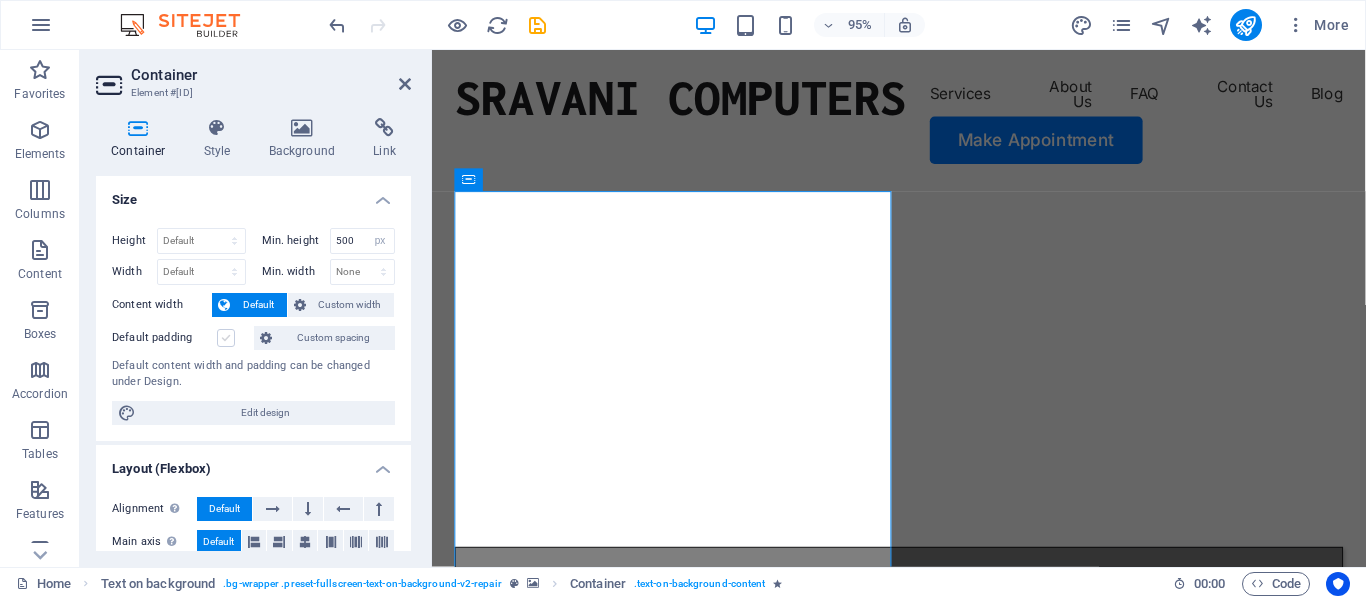 click at bounding box center [226, 338] 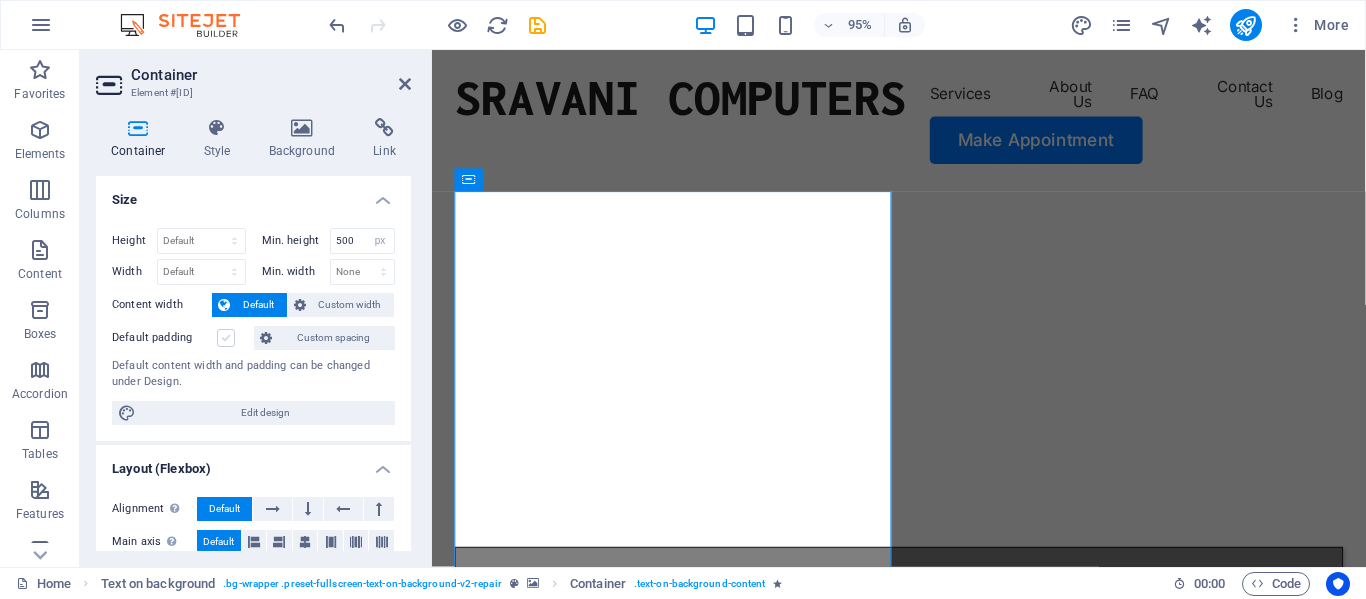 click on "Default padding" at bounding box center (0, 0) 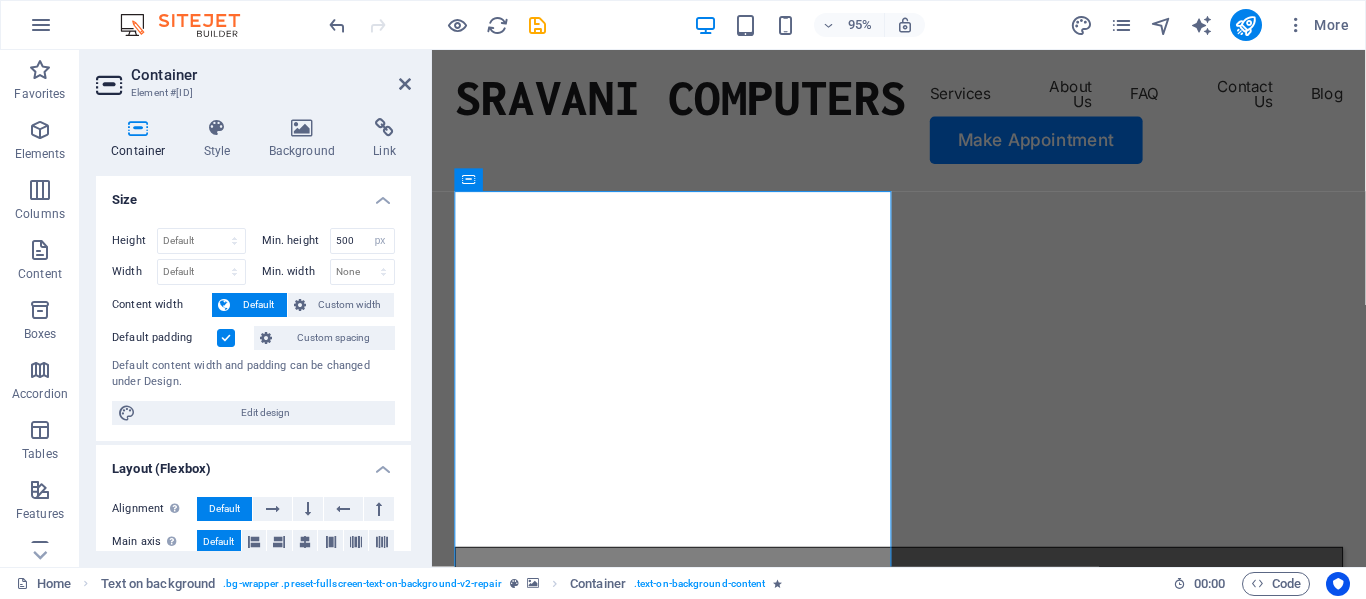 click at bounding box center (226, 338) 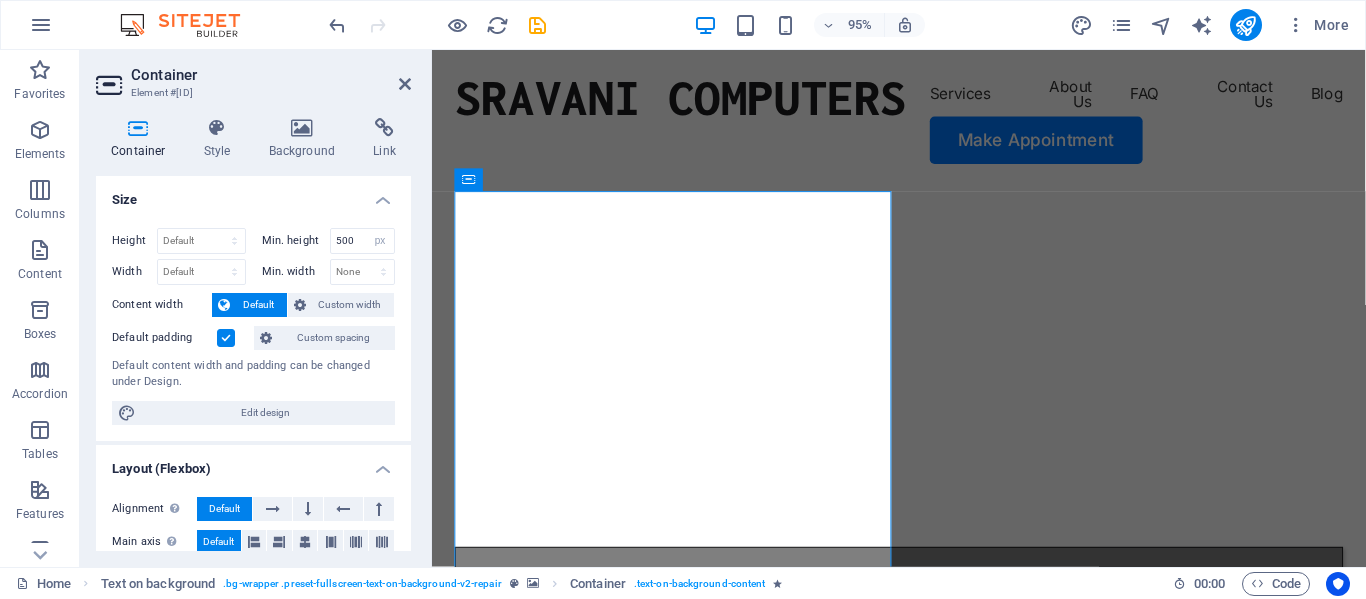 click on "Default padding" at bounding box center (0, 0) 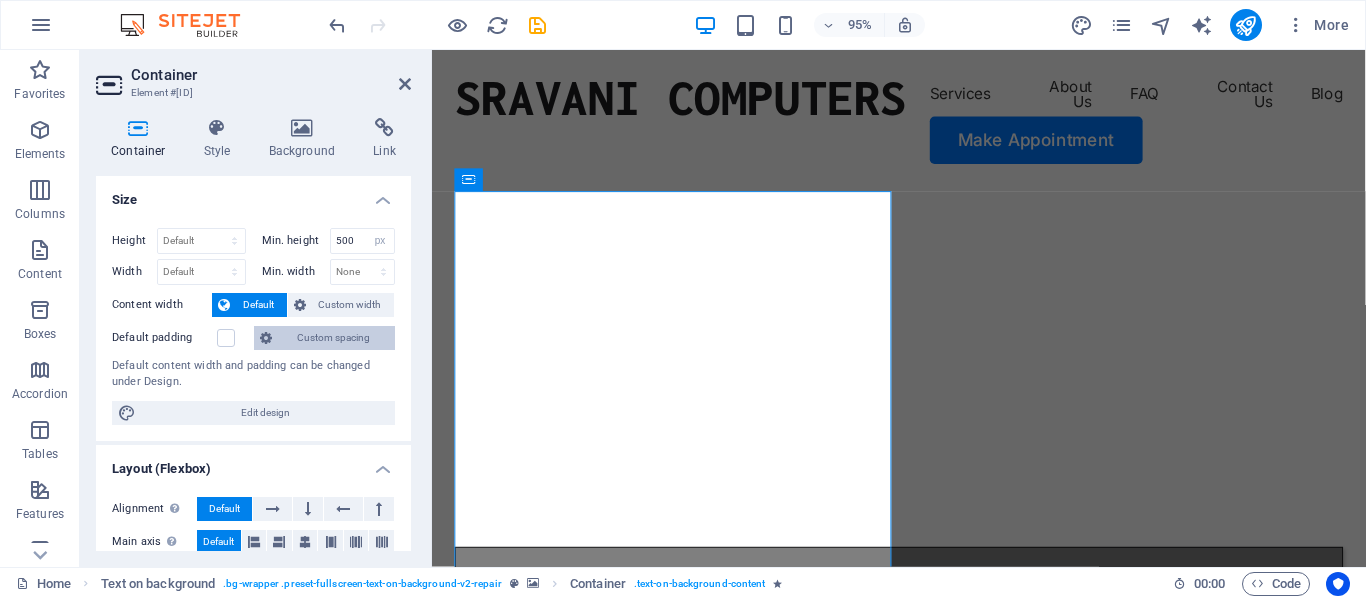 click on "Custom spacing" at bounding box center (333, 338) 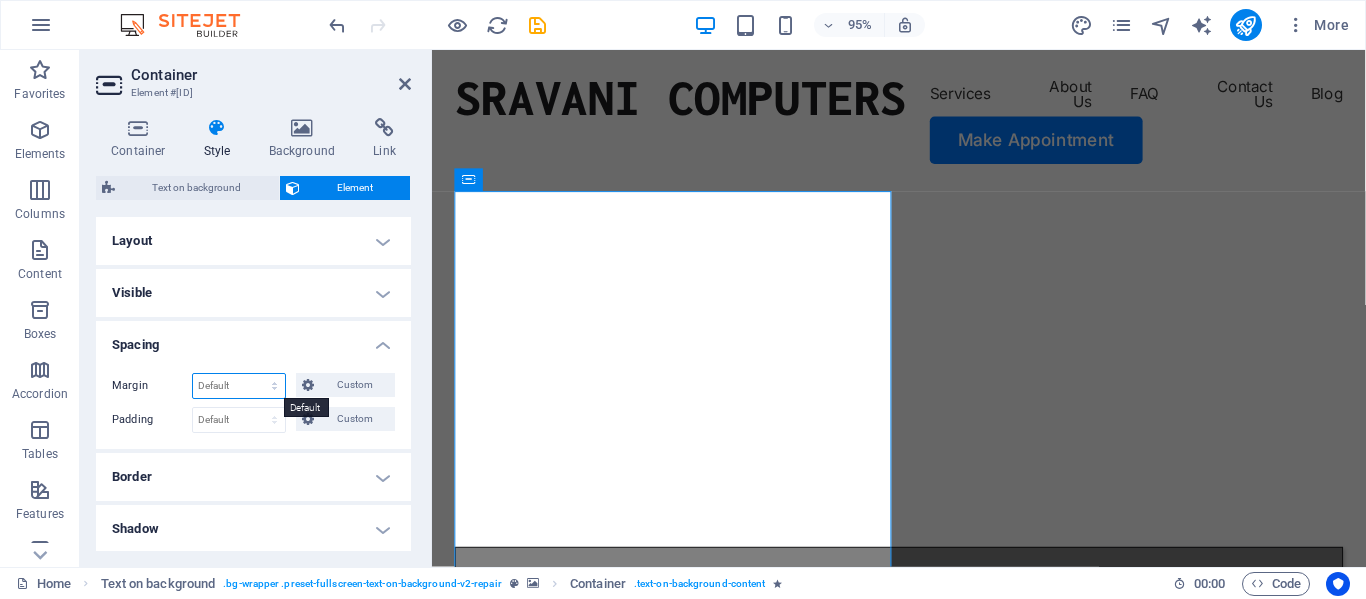 click on "Default auto px % rem vw vh Custom" at bounding box center [239, 386] 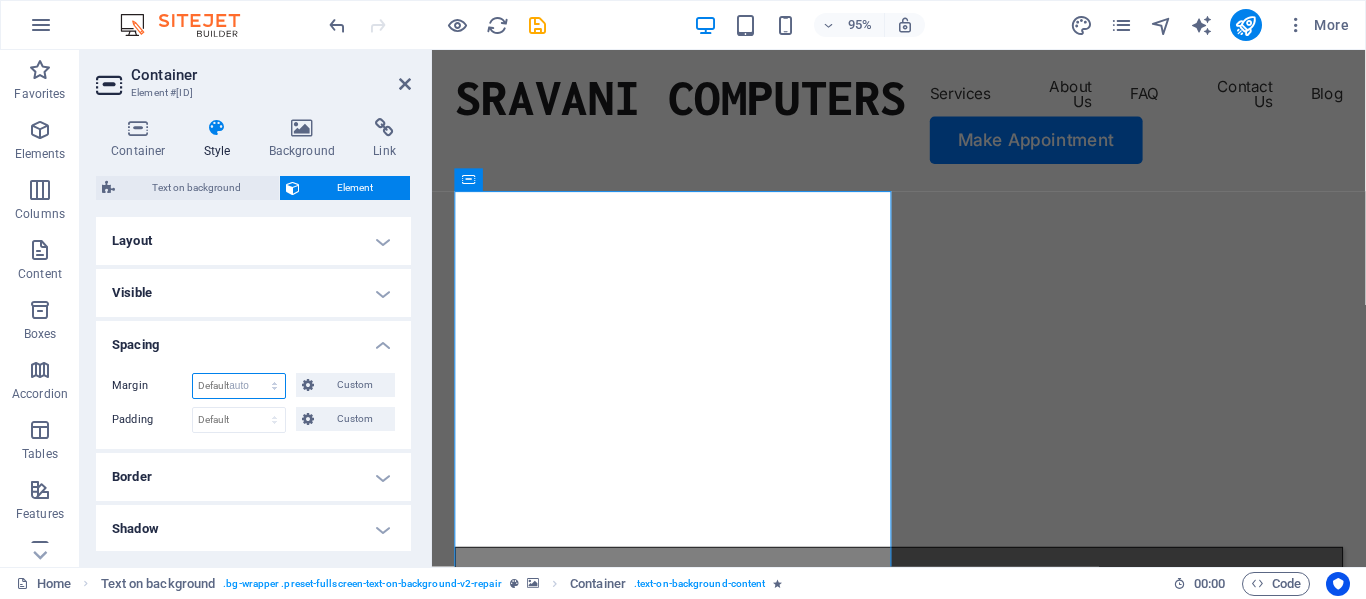 click on "Default auto px % rem vw vh Custom" at bounding box center [239, 386] 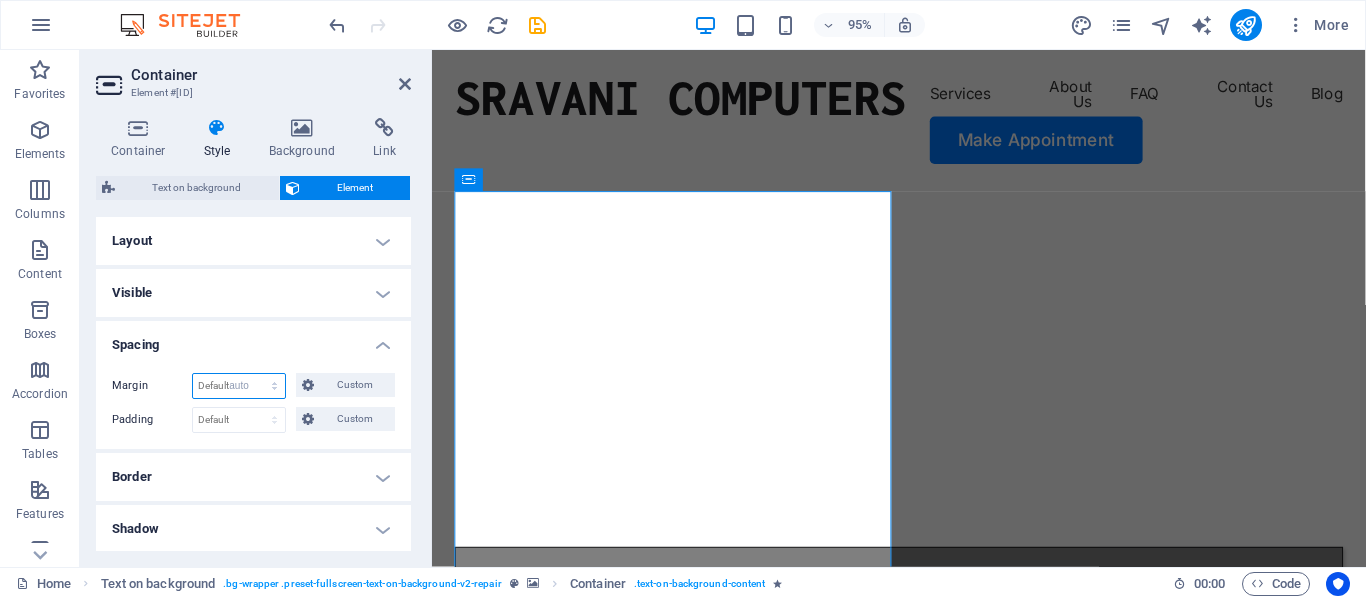 select on "DISABLED_OPTION_VALUE" 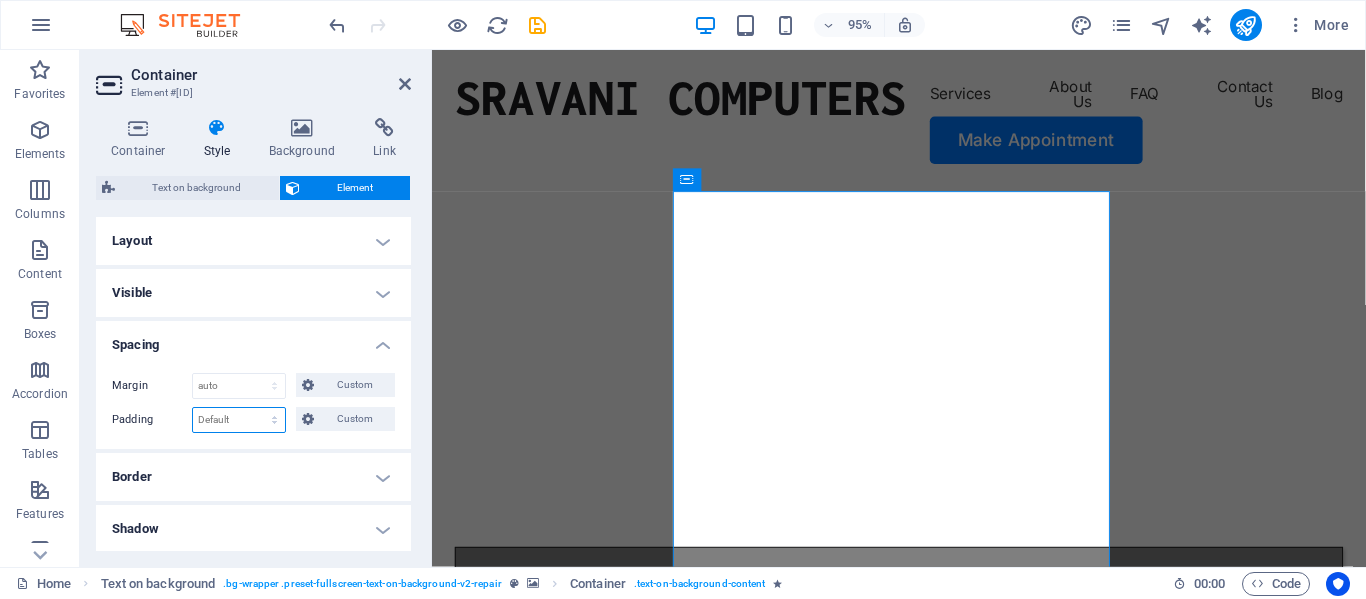 click on "Default px rem % vh vw Custom" at bounding box center [239, 420] 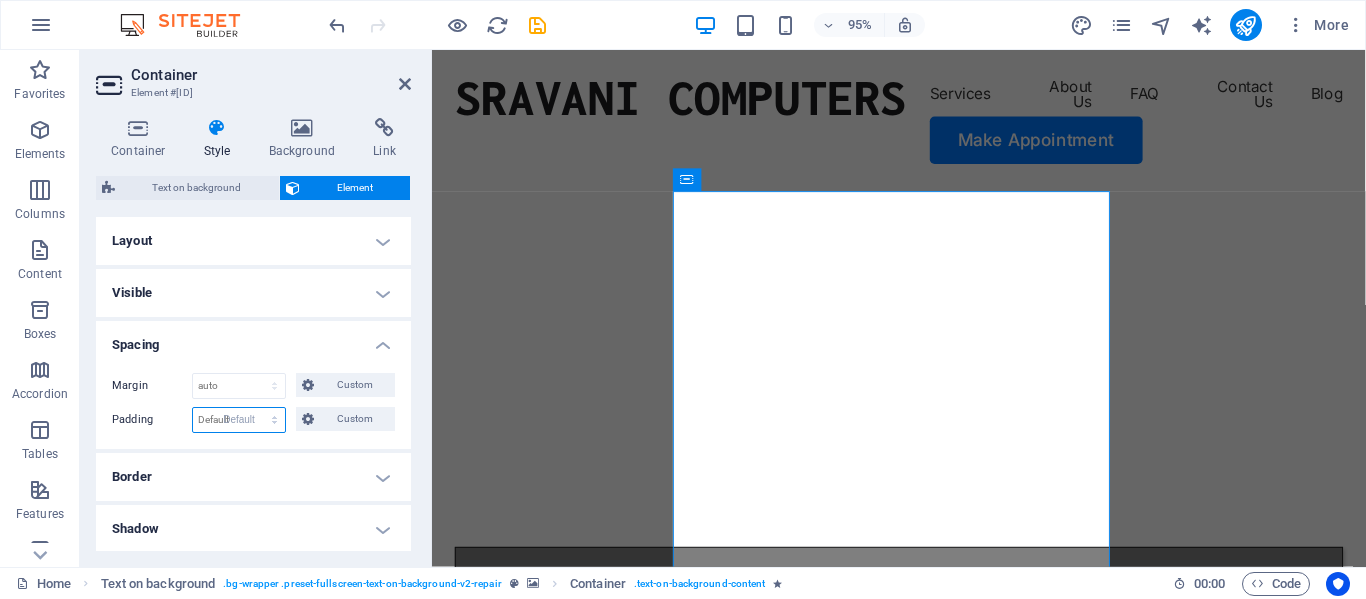 click on "Default px rem % vh vw Custom" at bounding box center [239, 420] 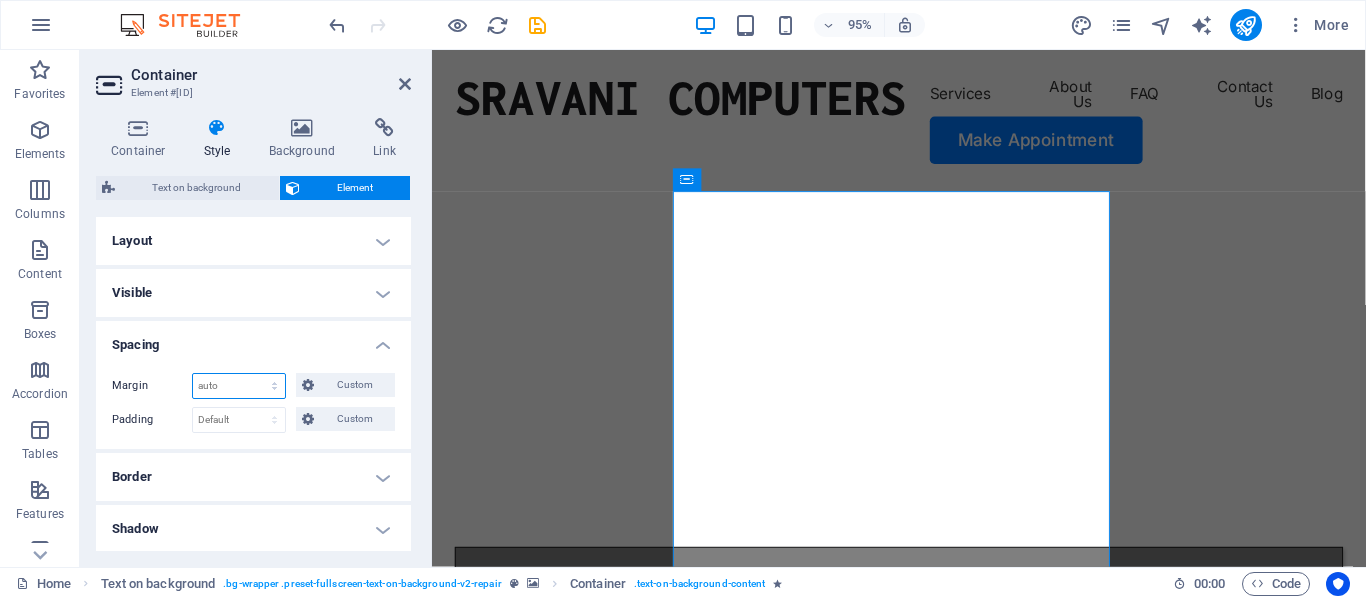click on "Default auto px % rem vw vh Custom" at bounding box center [239, 386] 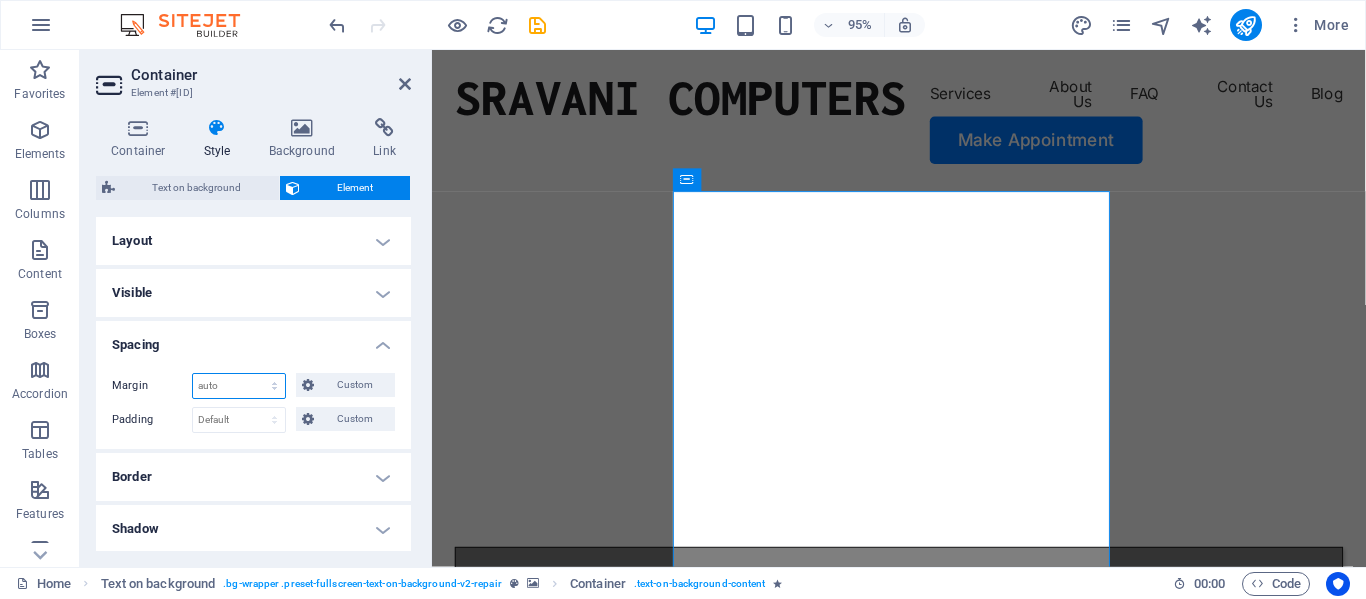 select on "px" 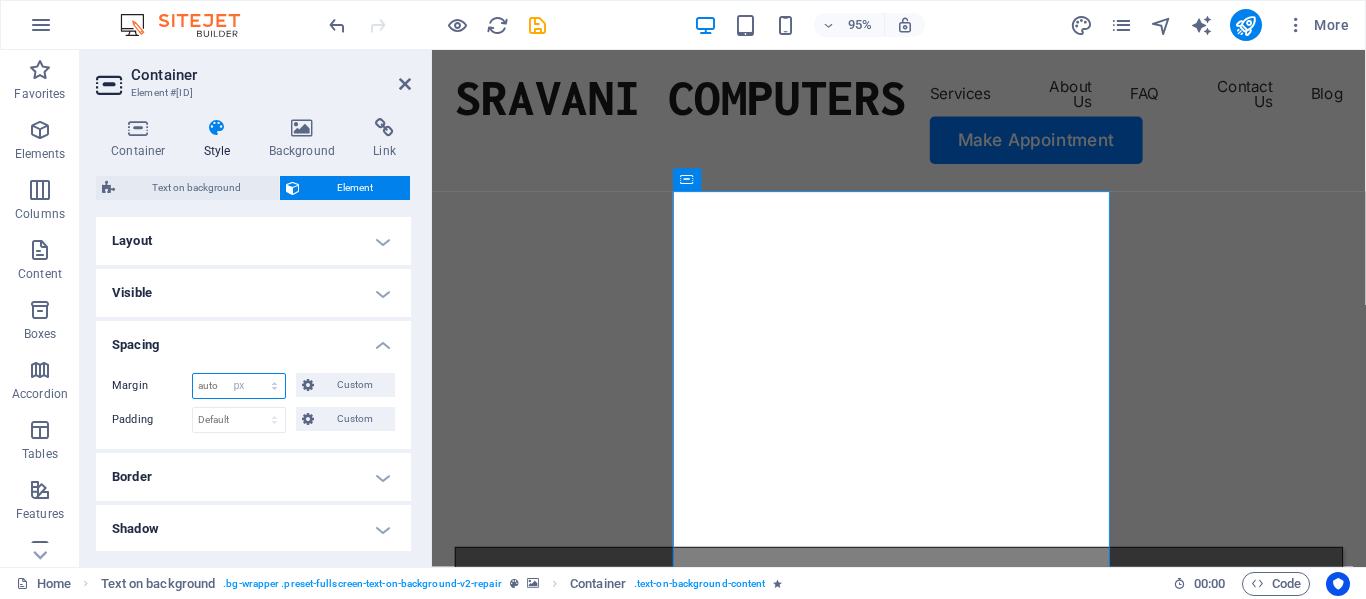 click on "Default auto px % rem vw vh Custom" at bounding box center (239, 386) 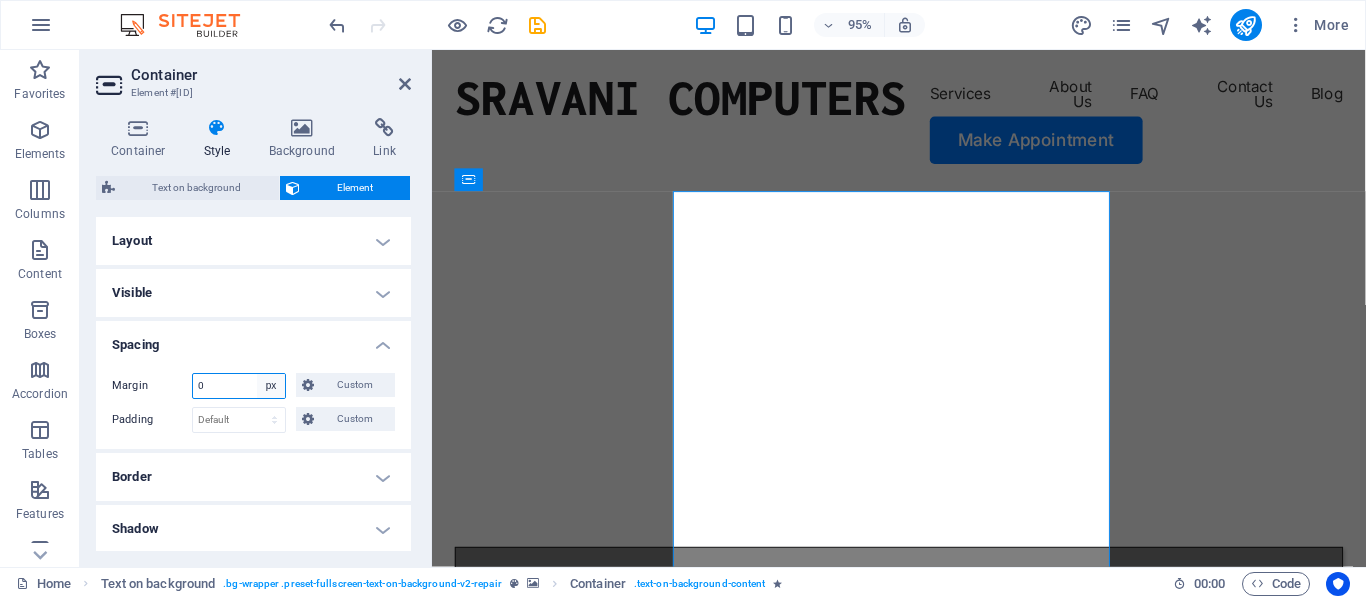 type on "0" 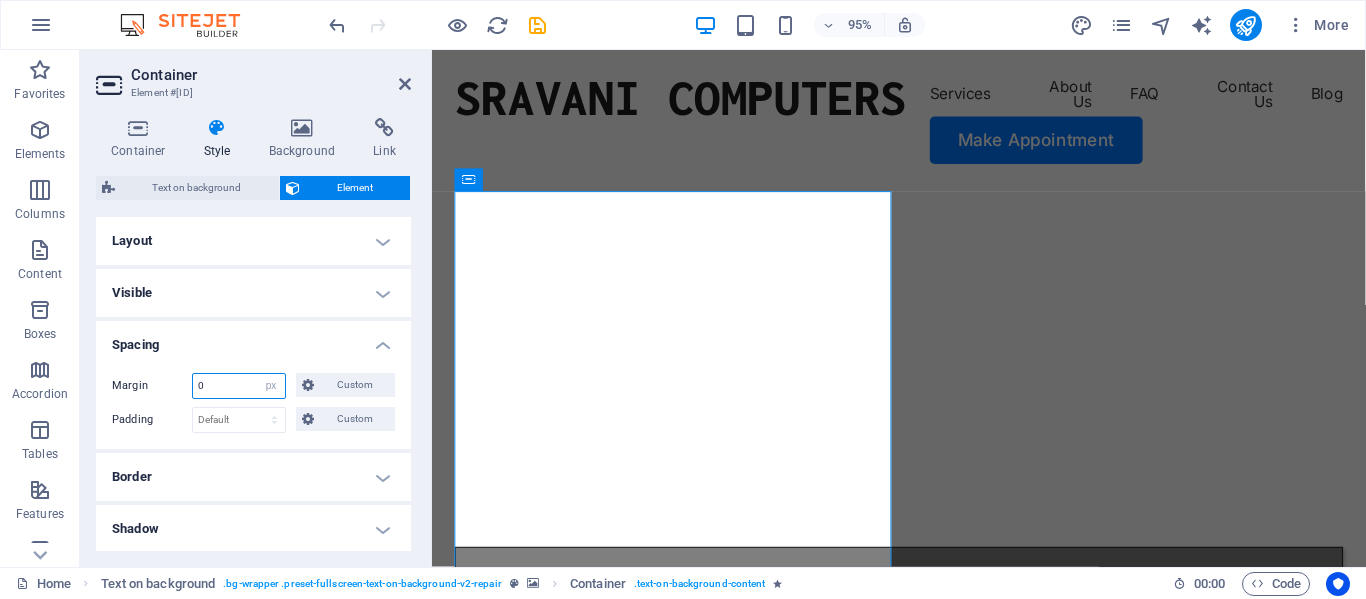 click on "0" at bounding box center [239, 386] 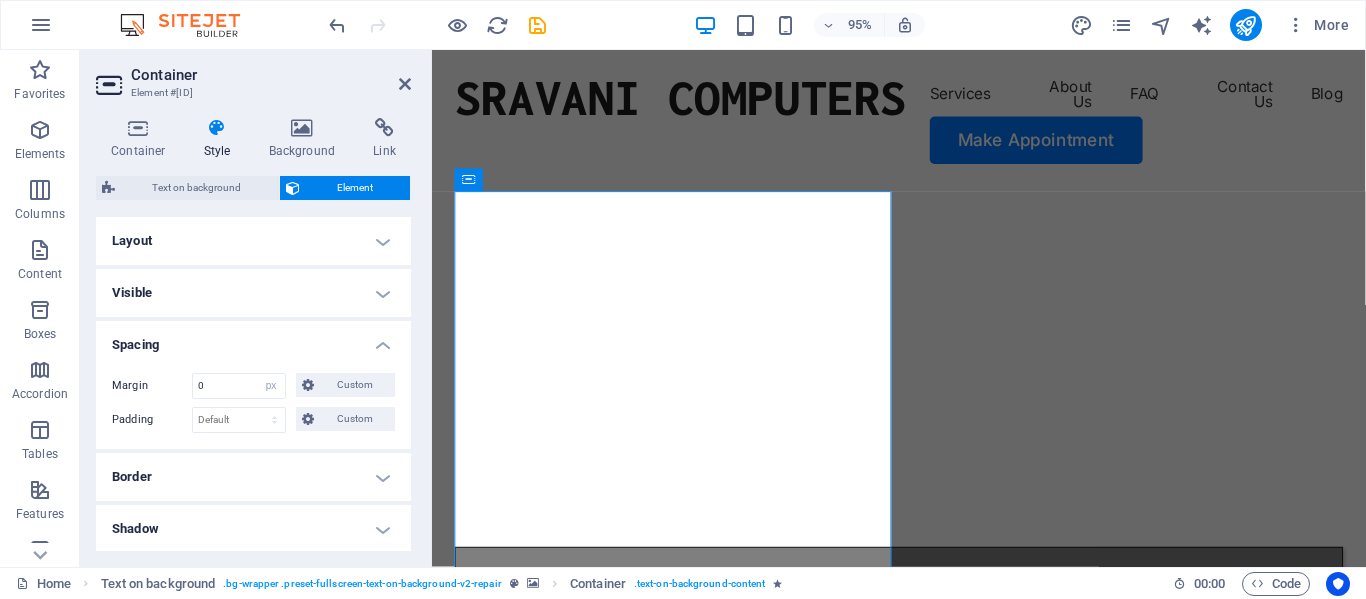 click on "Container Style Background Link Size Height Default px rem % vh vw Min. height 500 None px rem % vh vw Width Default px rem % em vh vw Min. width None px rem % vh vw Content width Default Custom width Width Default px rem % em vh vw Min. width None px rem % vh vw Default padding Custom spacing Default content width and padding can be changed under Design. Edit design Layout (Flexbox) Alignment Determines the flex direction. Default Main axis Determine how elements should behave along the main axis inside this container (justify content). Default Side axis Control the vertical direction of the element inside of the container (align items). Default Wrap Default On Off Fill Controls the distances and direction of elements on the y-axis across several lines (align content). Default Accessibility ARIA helps assistive technologies (like screen readers) to understand the role, state, and behavior of web elements Role The ARIA role defines the purpose of an element.  None Alert Article Banner Comment" at bounding box center [253, 334] 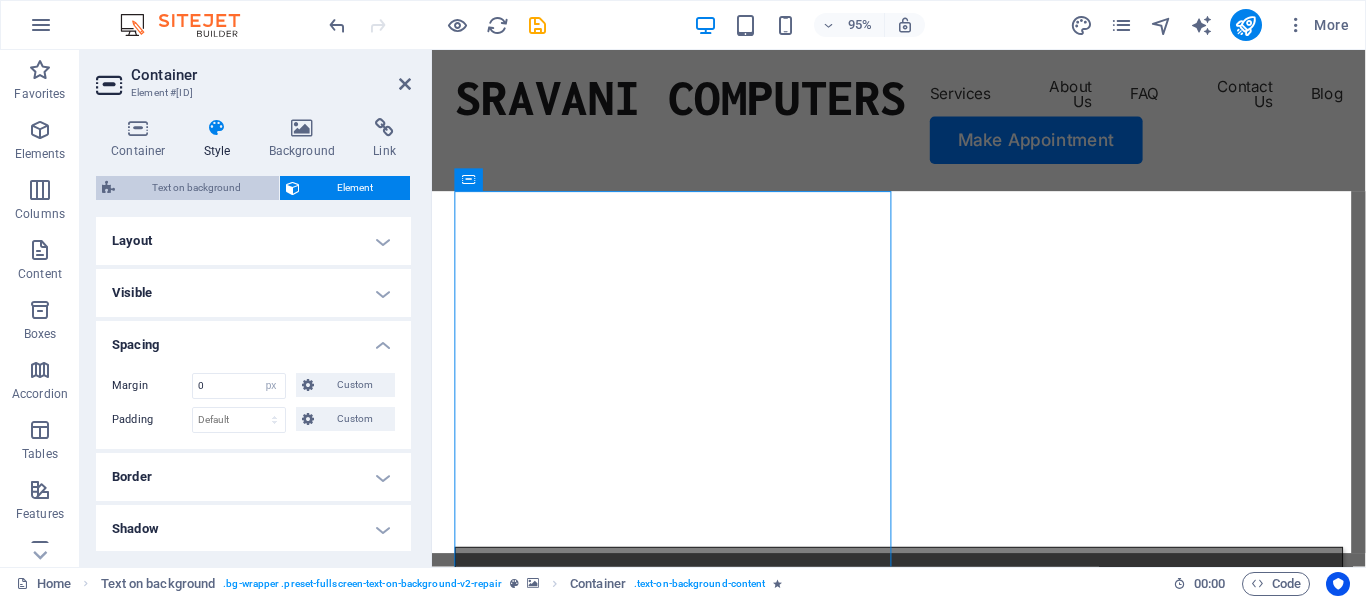 click on "Text on background" at bounding box center [197, 188] 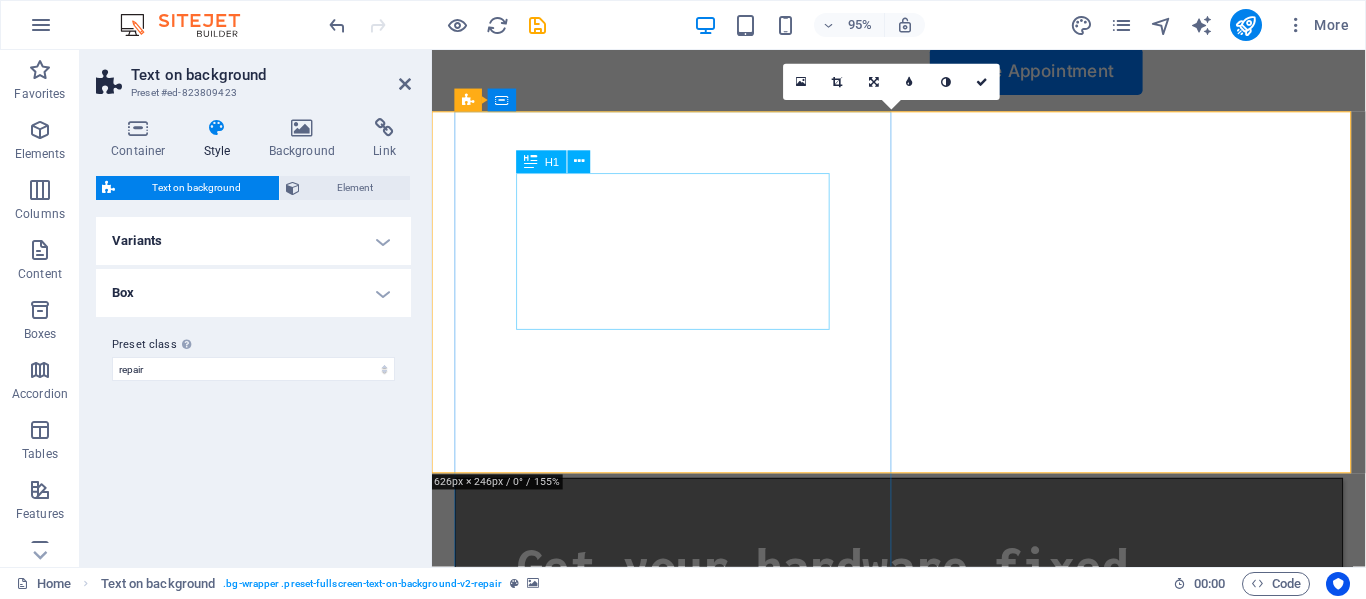 scroll, scrollTop: 100, scrollLeft: 0, axis: vertical 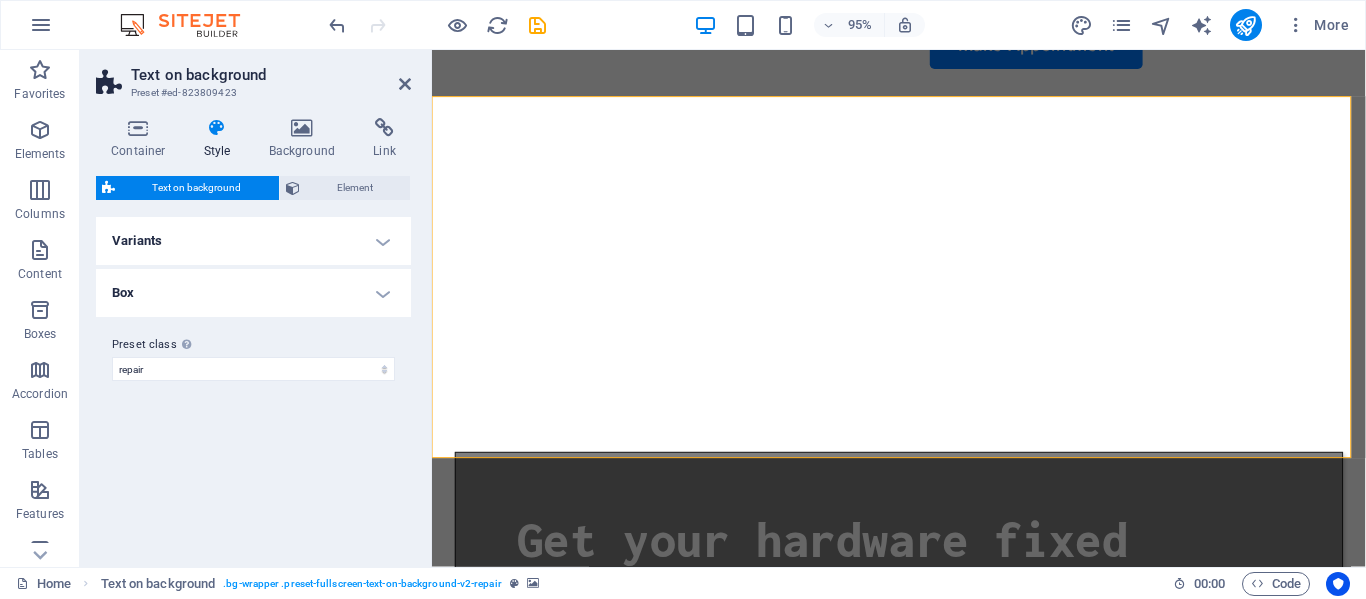 click at bounding box center [217, 128] 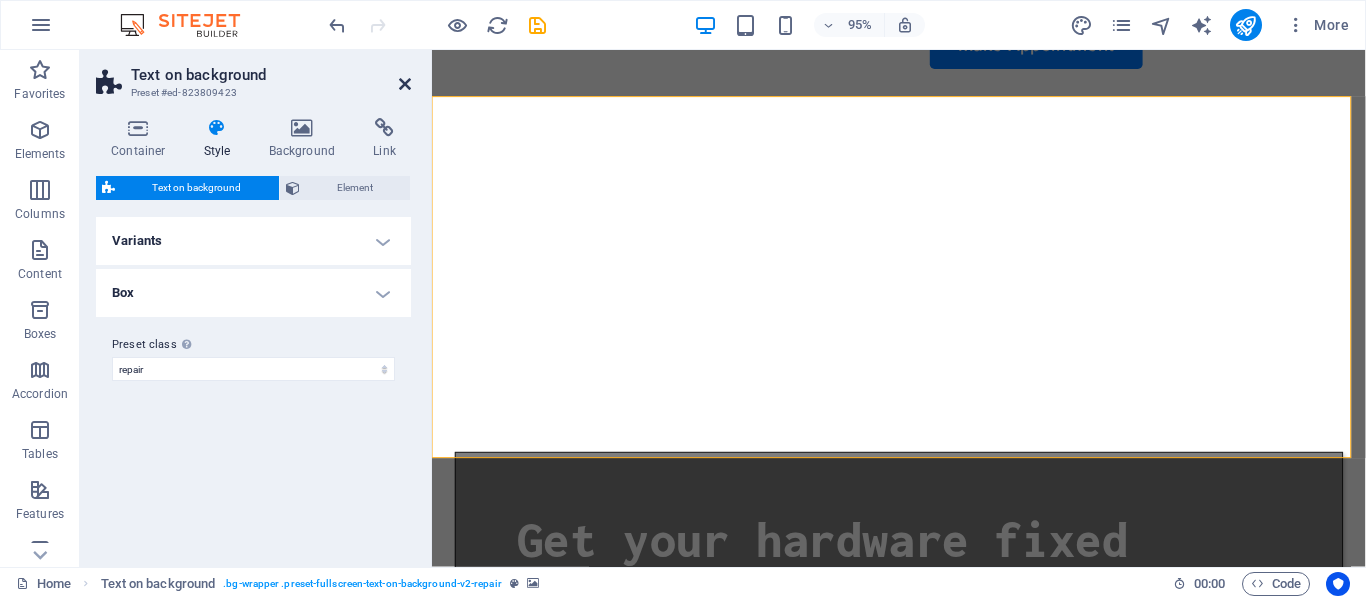 click at bounding box center (405, 84) 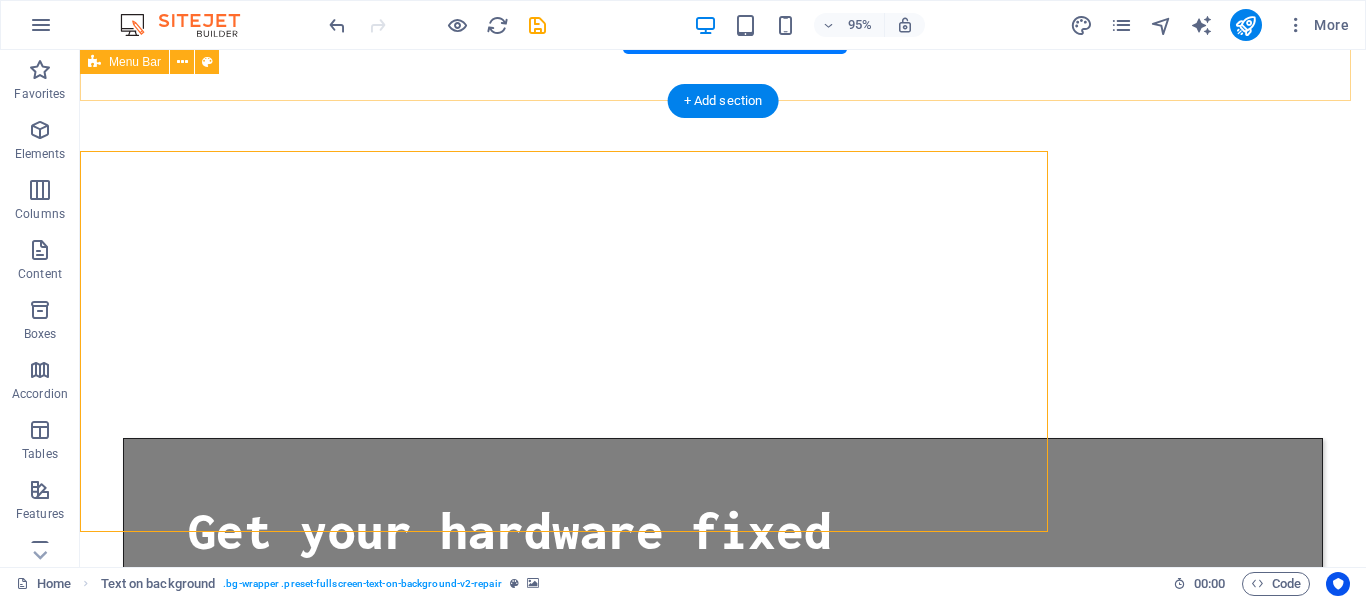 scroll, scrollTop: 48, scrollLeft: 0, axis: vertical 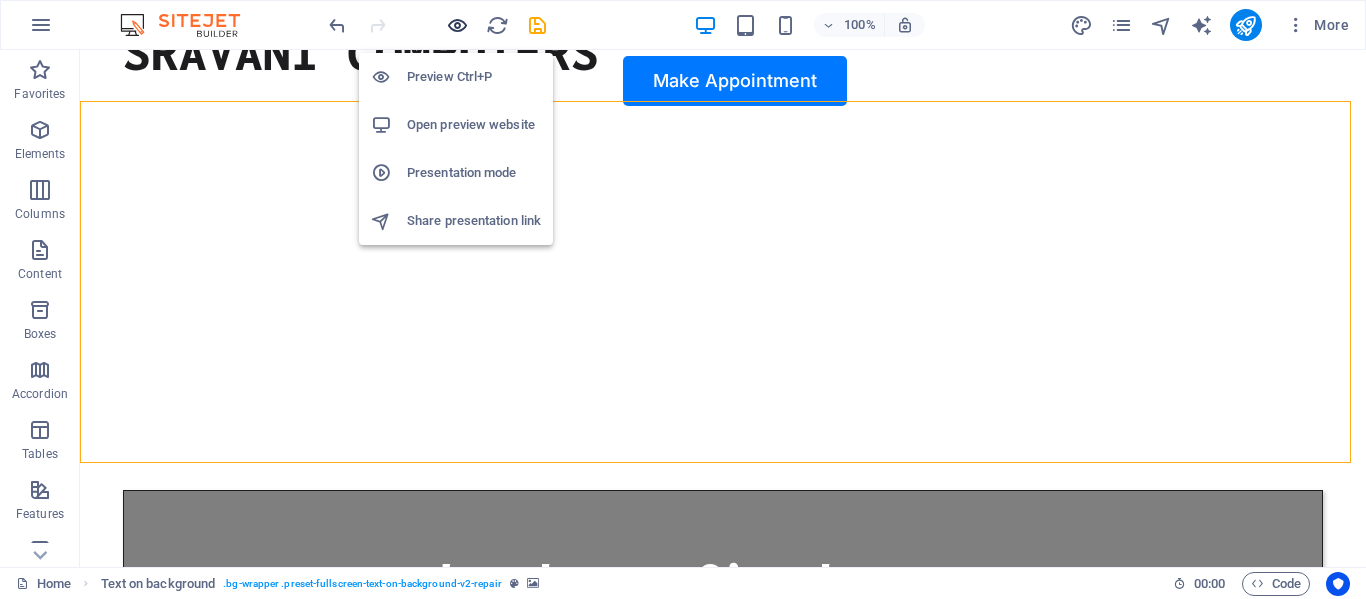 click at bounding box center (457, 25) 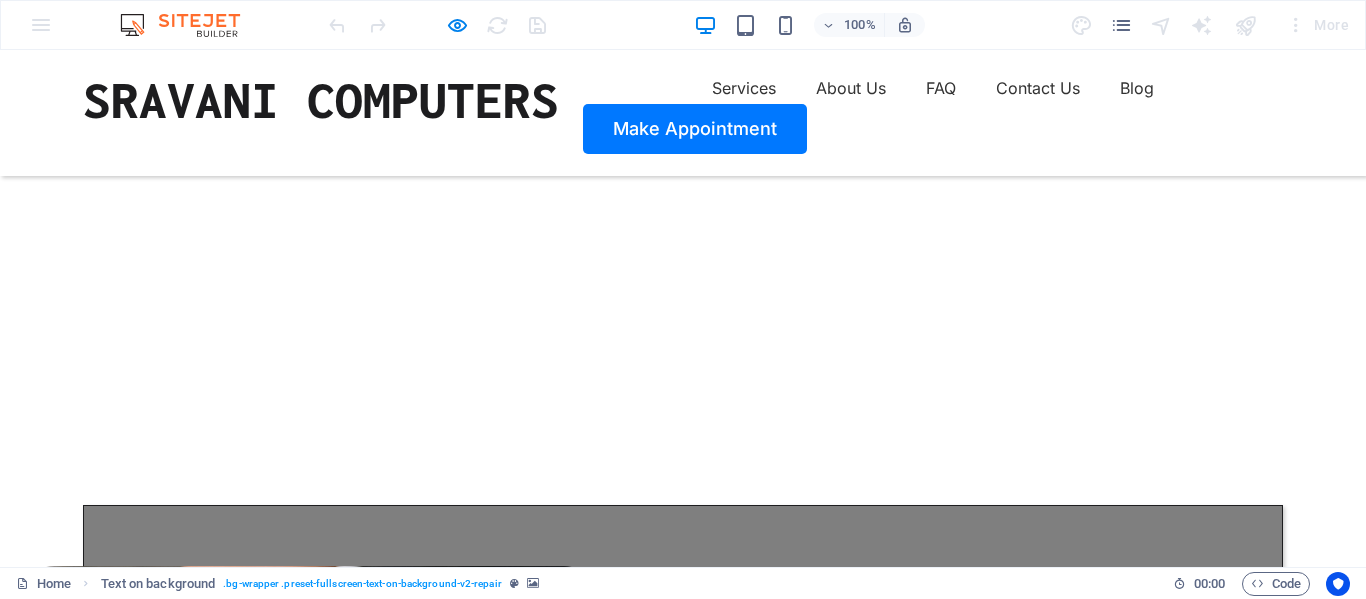 scroll, scrollTop: 0, scrollLeft: 0, axis: both 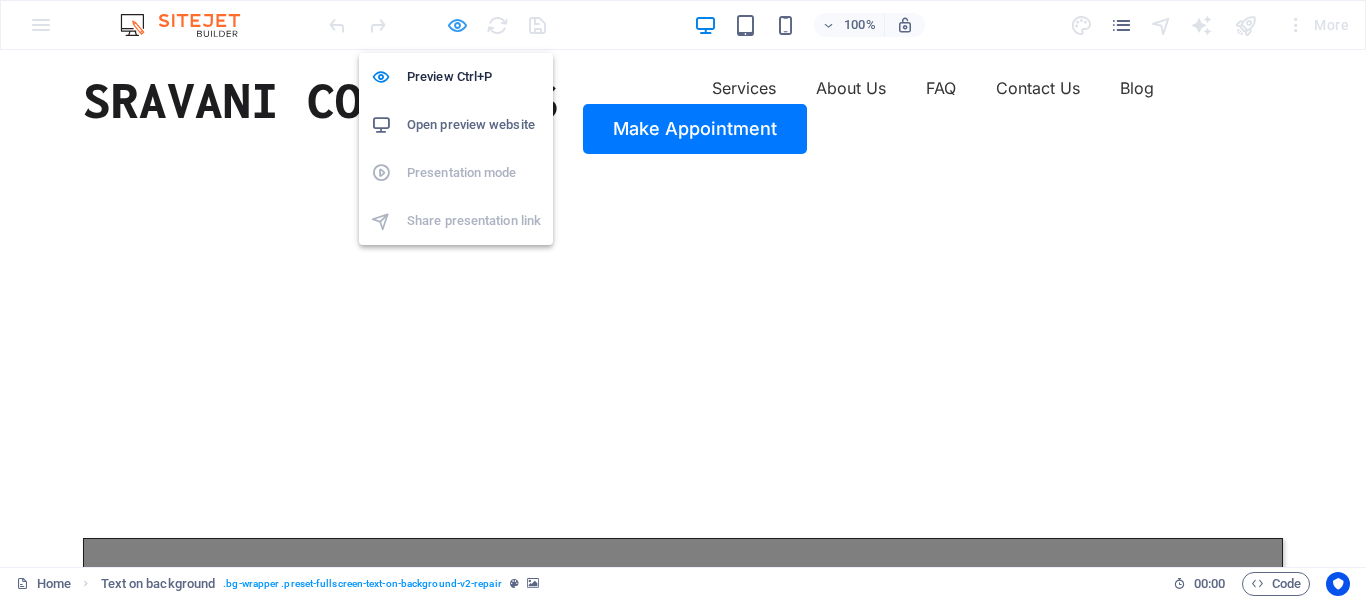 click at bounding box center (457, 25) 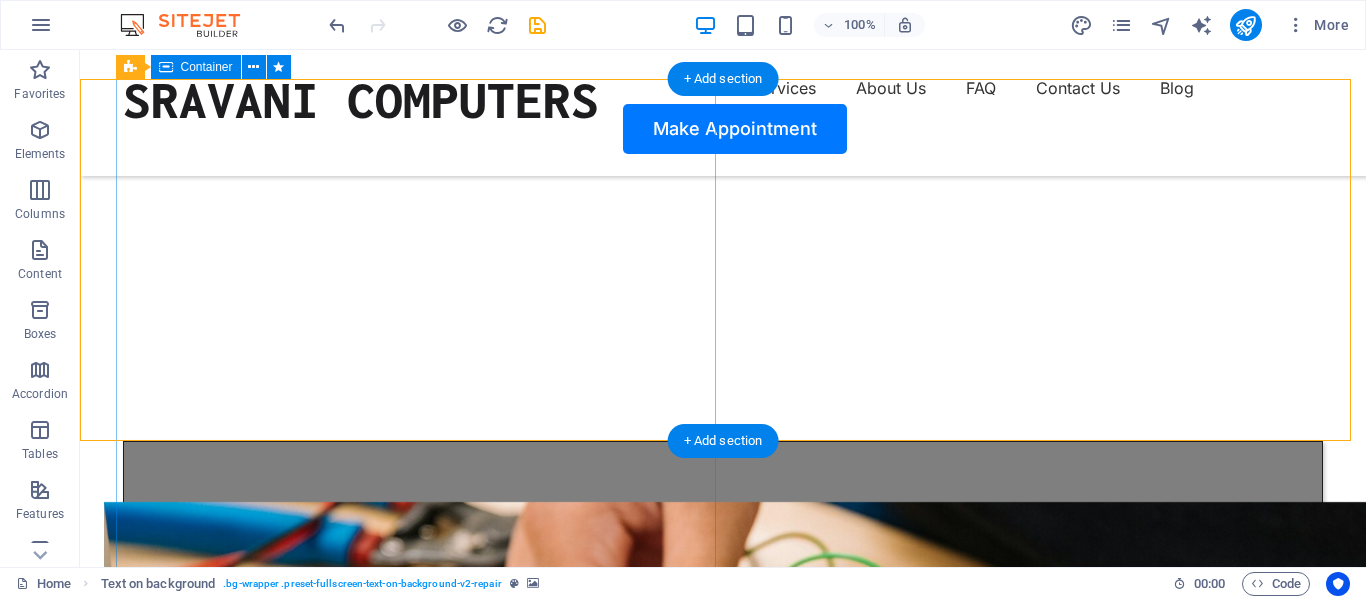 scroll, scrollTop: 100, scrollLeft: 0, axis: vertical 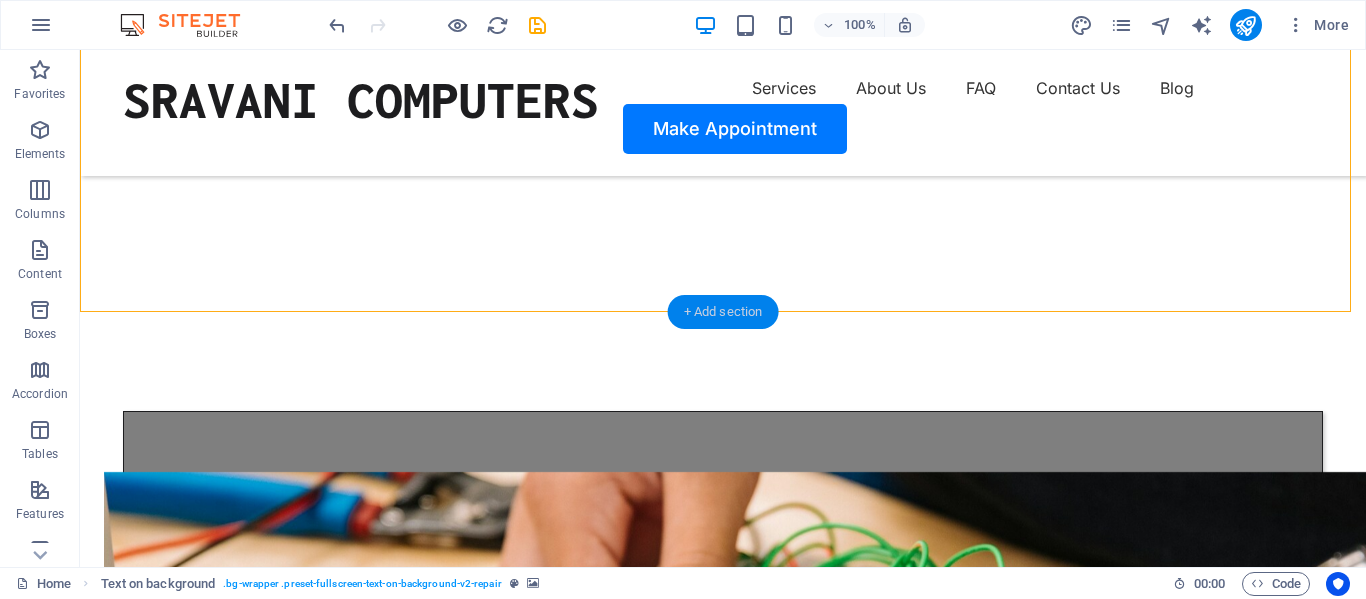 click on "+ Add section" at bounding box center [723, 312] 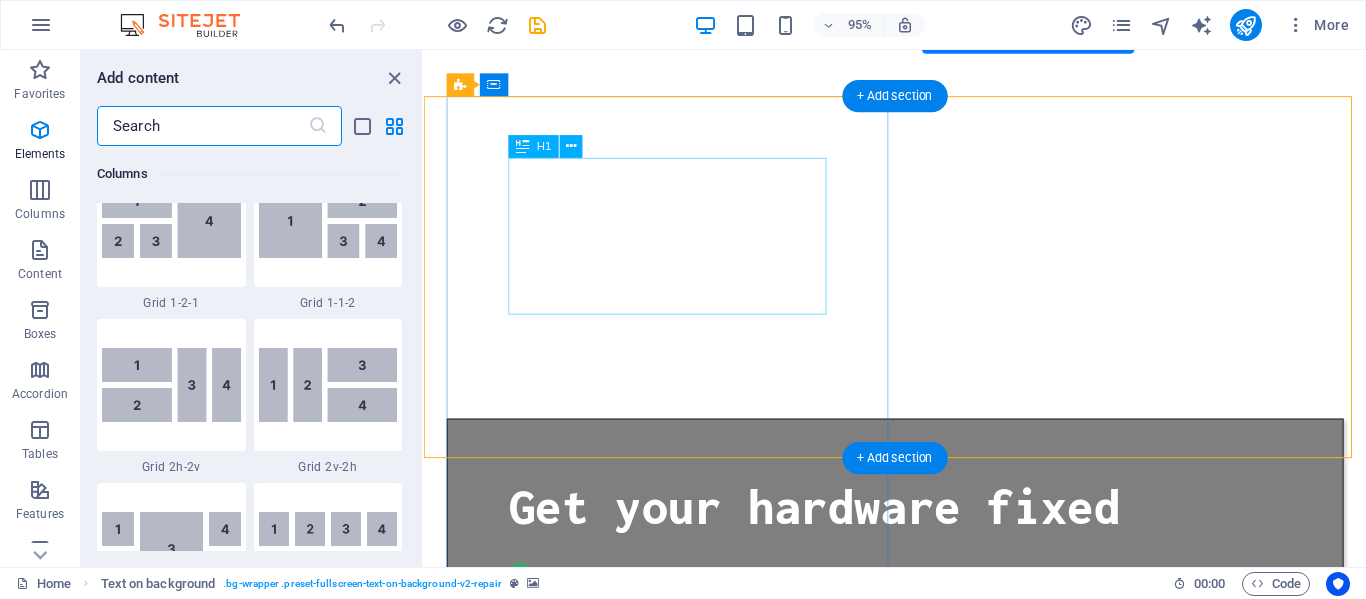 scroll, scrollTop: 3499, scrollLeft: 0, axis: vertical 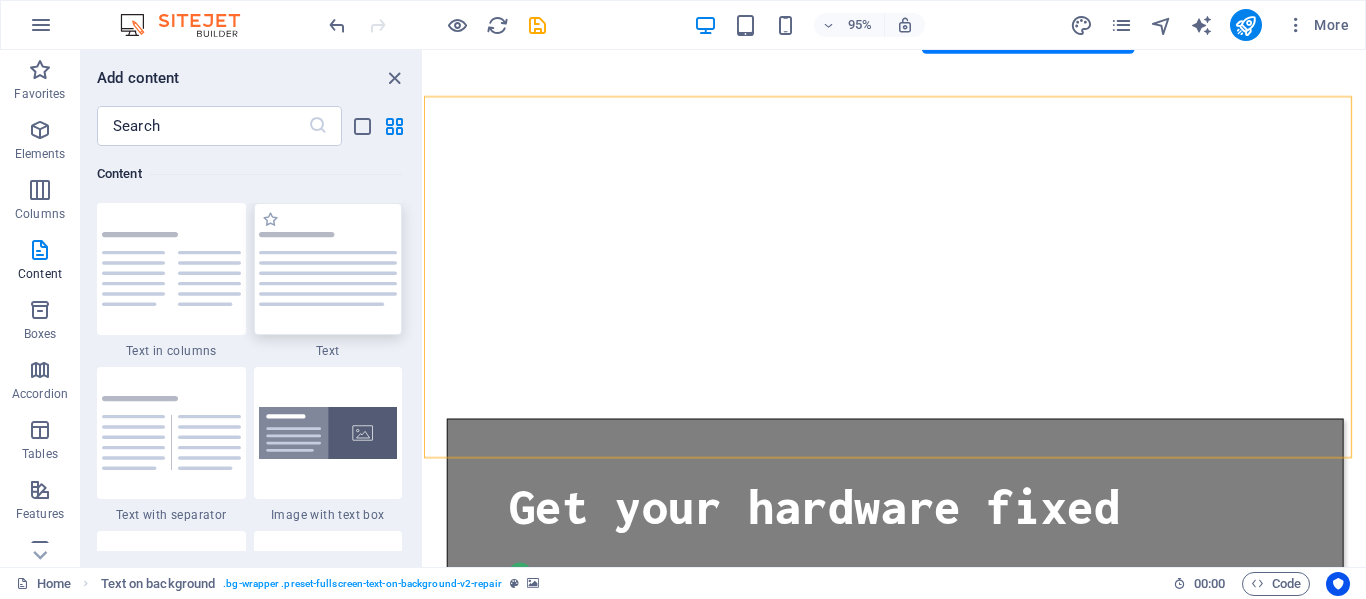 click at bounding box center [328, 269] 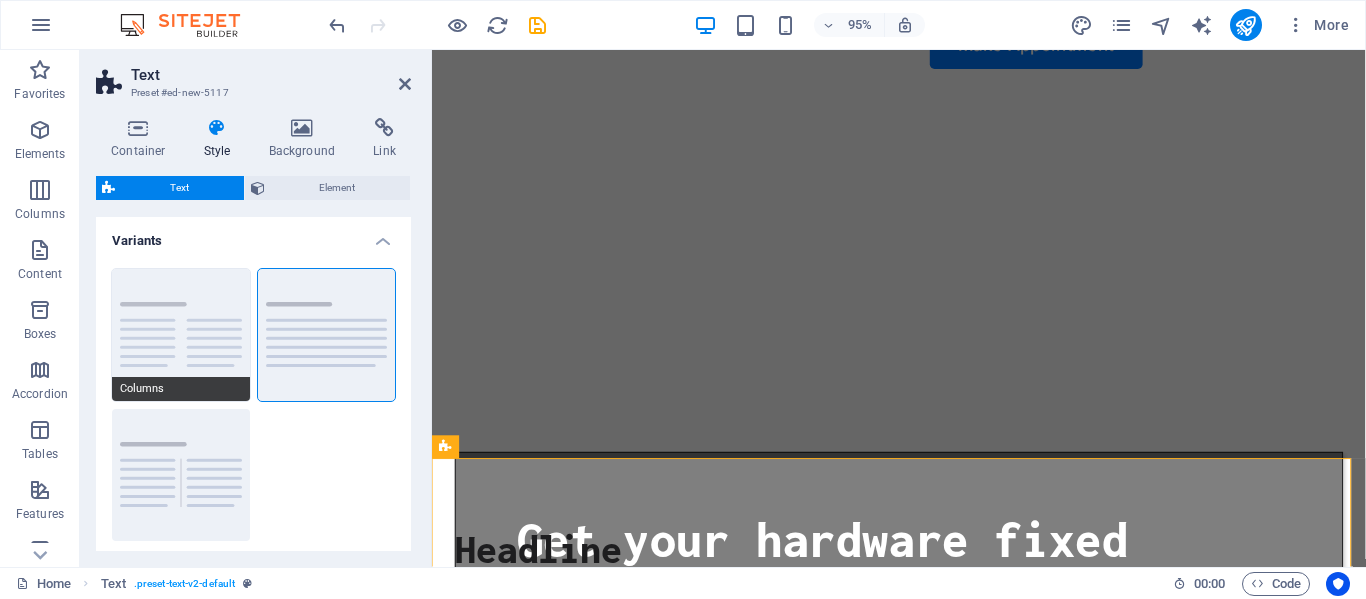click on "Columns" at bounding box center [181, 335] 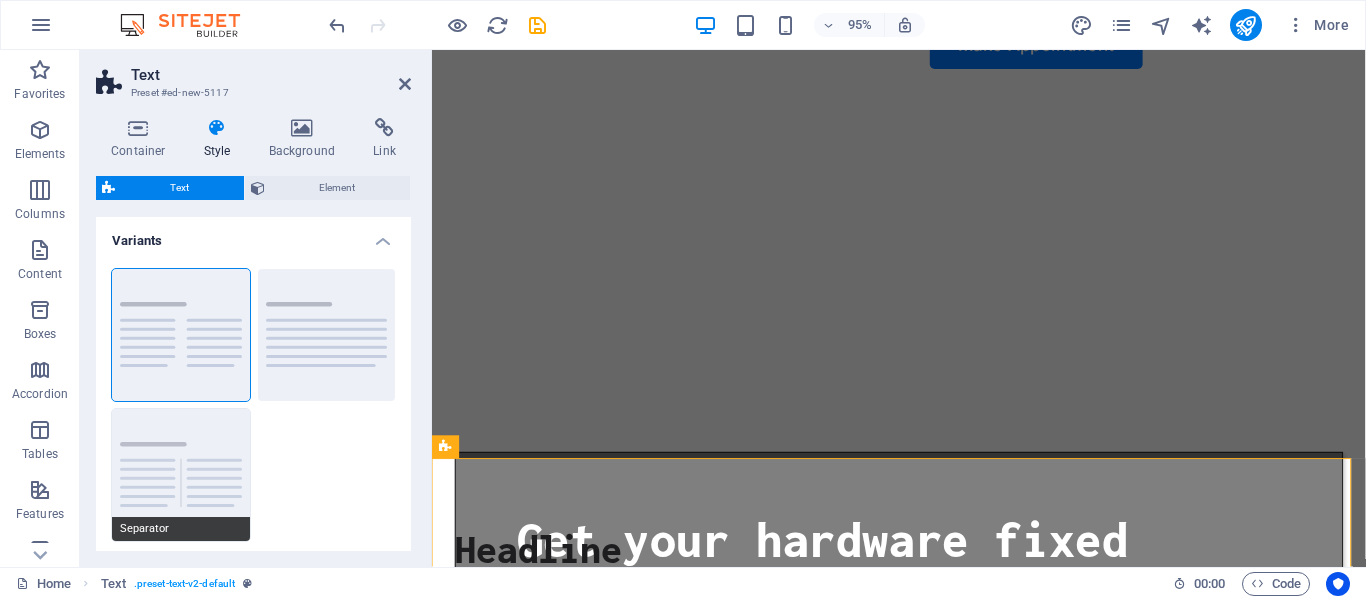 click on "Separator" at bounding box center (181, 475) 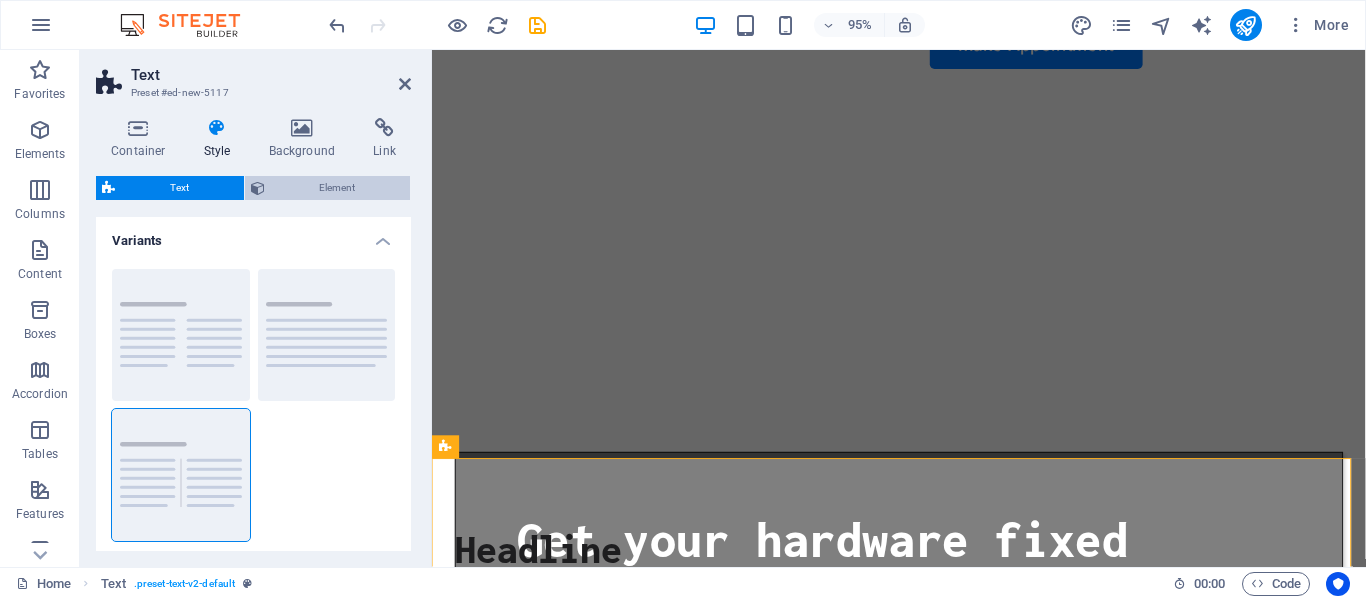 click on "Element" at bounding box center [338, 188] 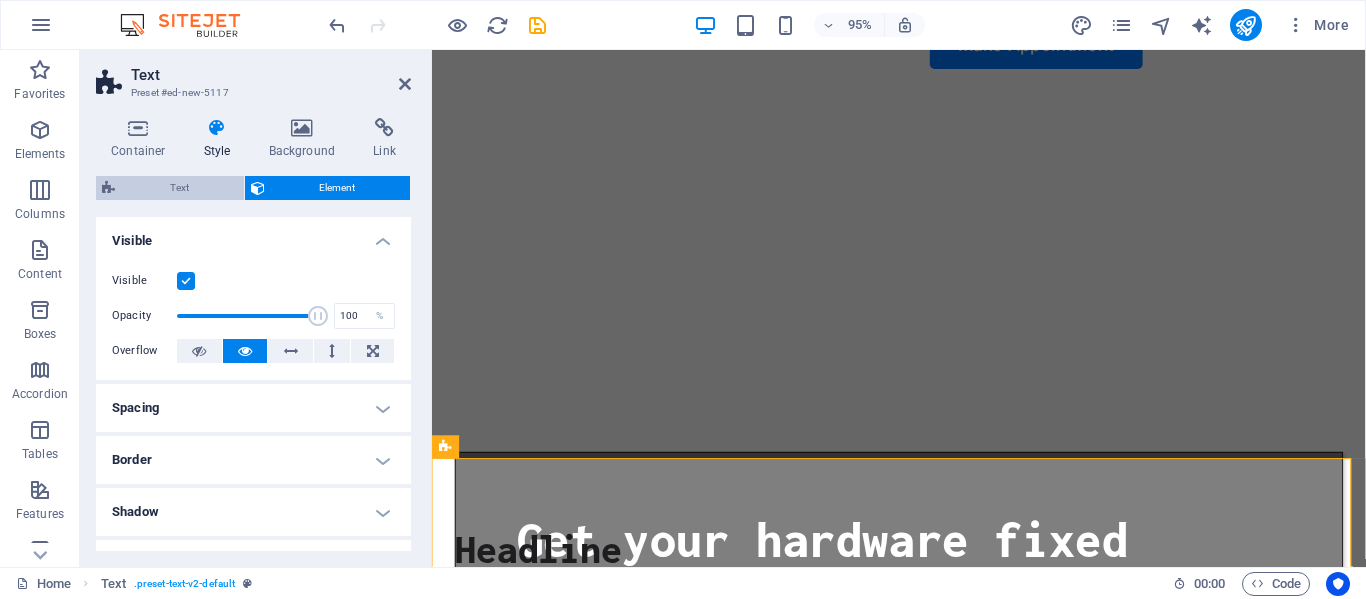 click on "Text" at bounding box center [179, 188] 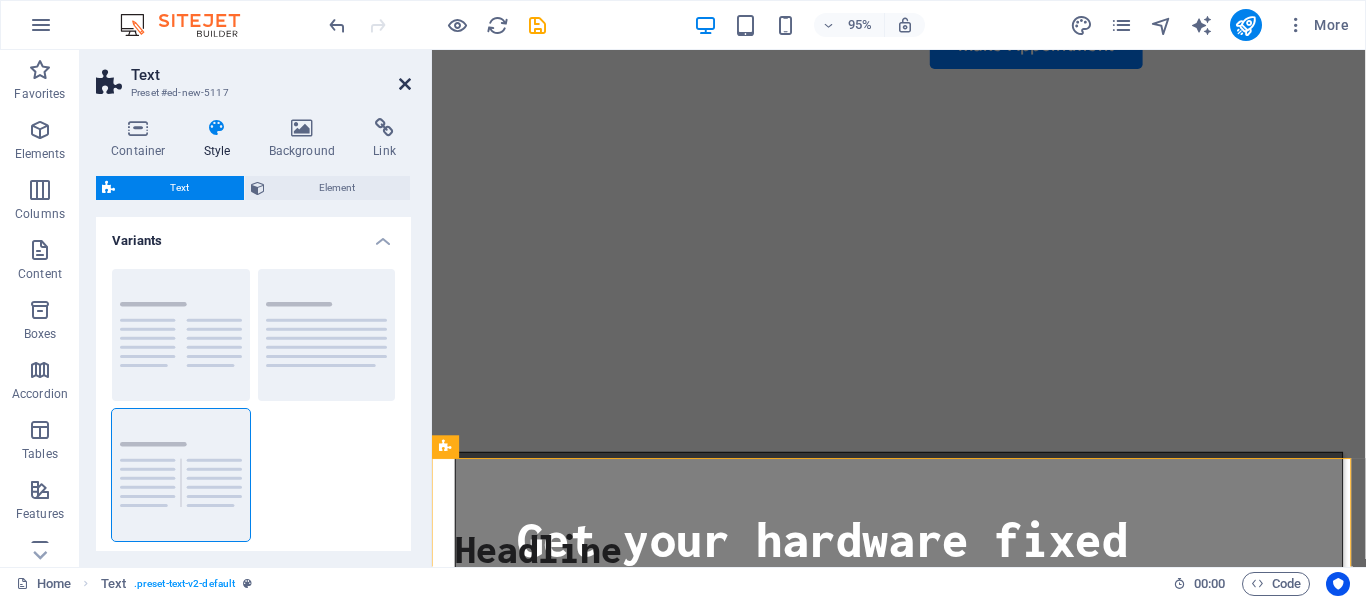 click at bounding box center [405, 84] 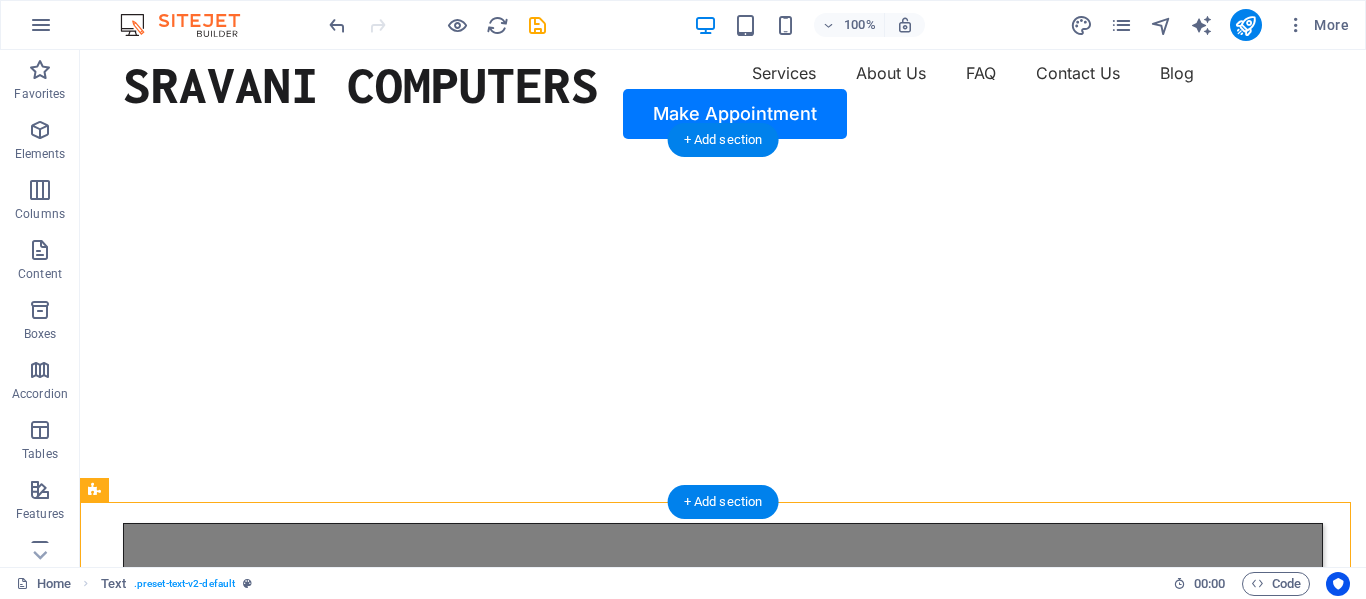 scroll, scrollTop: 0, scrollLeft: 0, axis: both 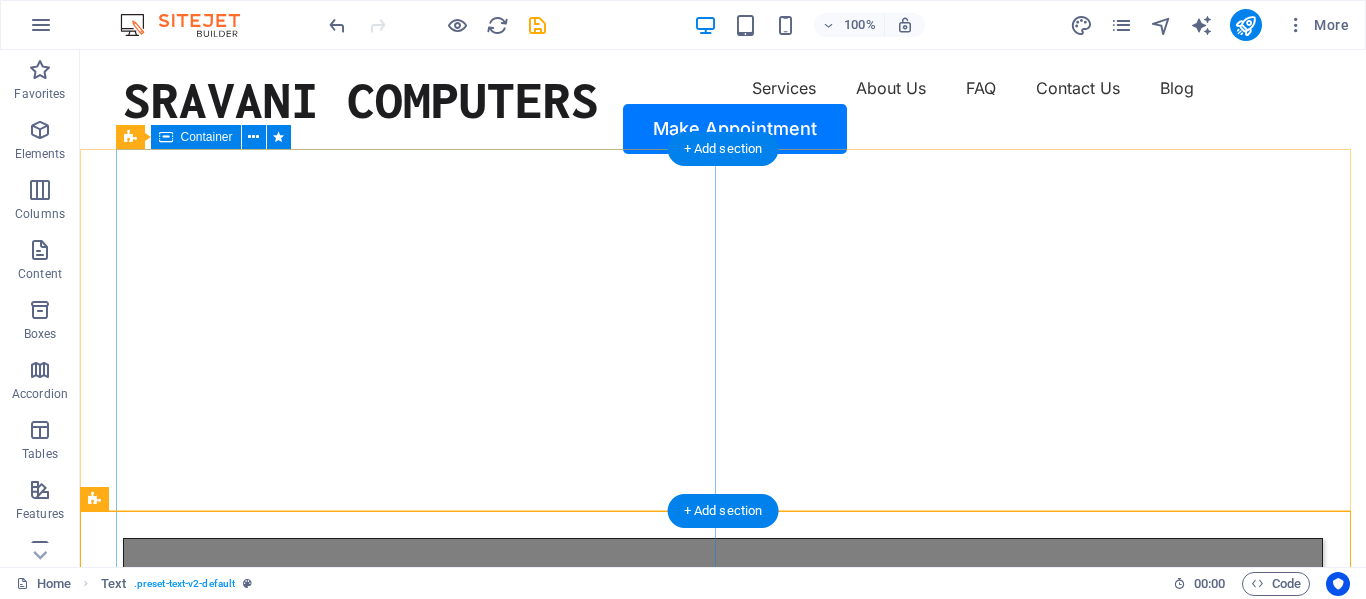 click on "Get your hardware fixed Flexible Appointments Affordable Prices Fast repairs Service Inquiry" at bounding box center [723, 837] 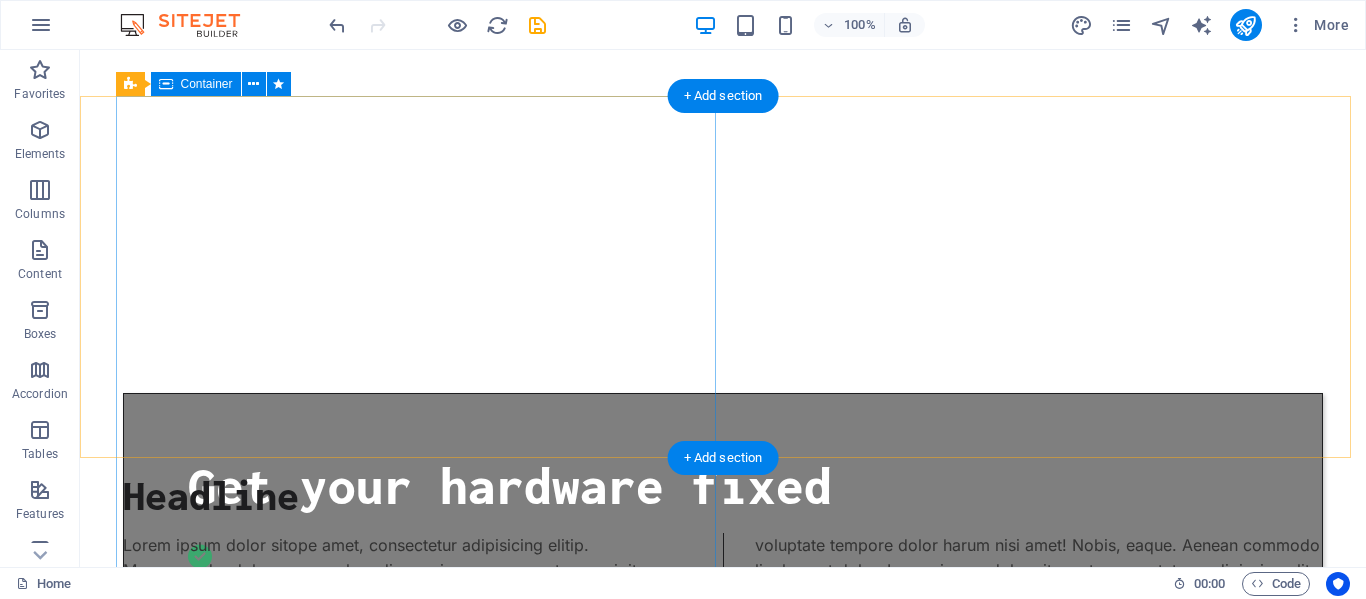 scroll, scrollTop: 0, scrollLeft: 0, axis: both 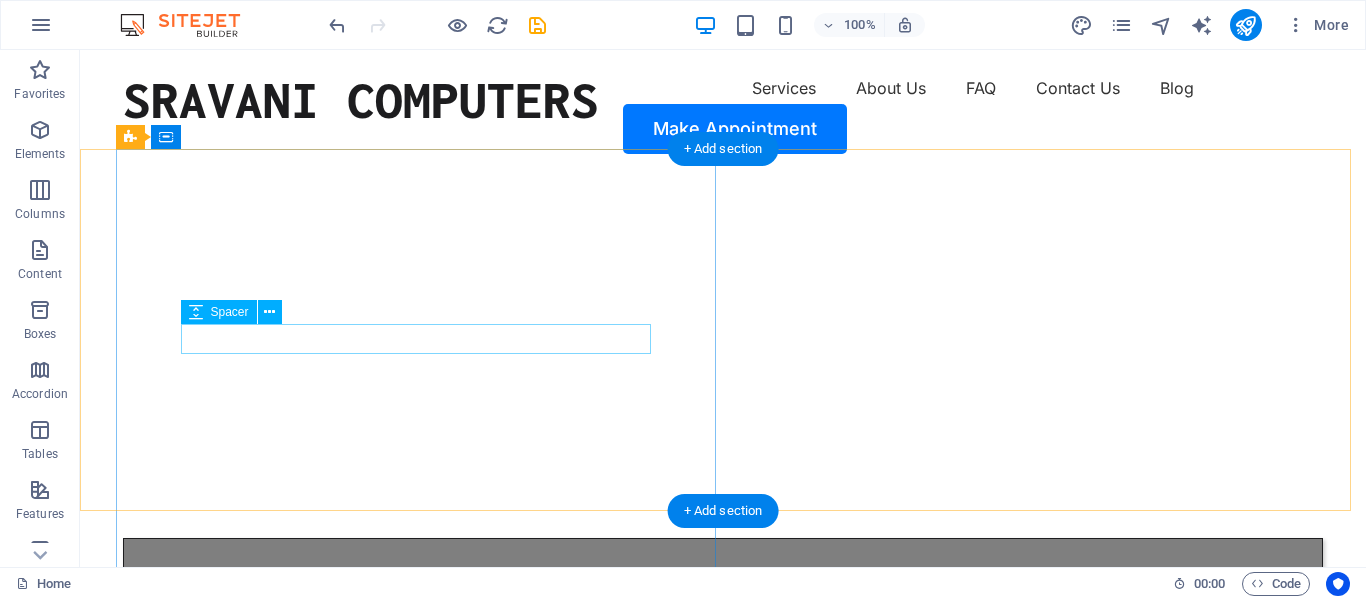 click at bounding box center [723, 673] 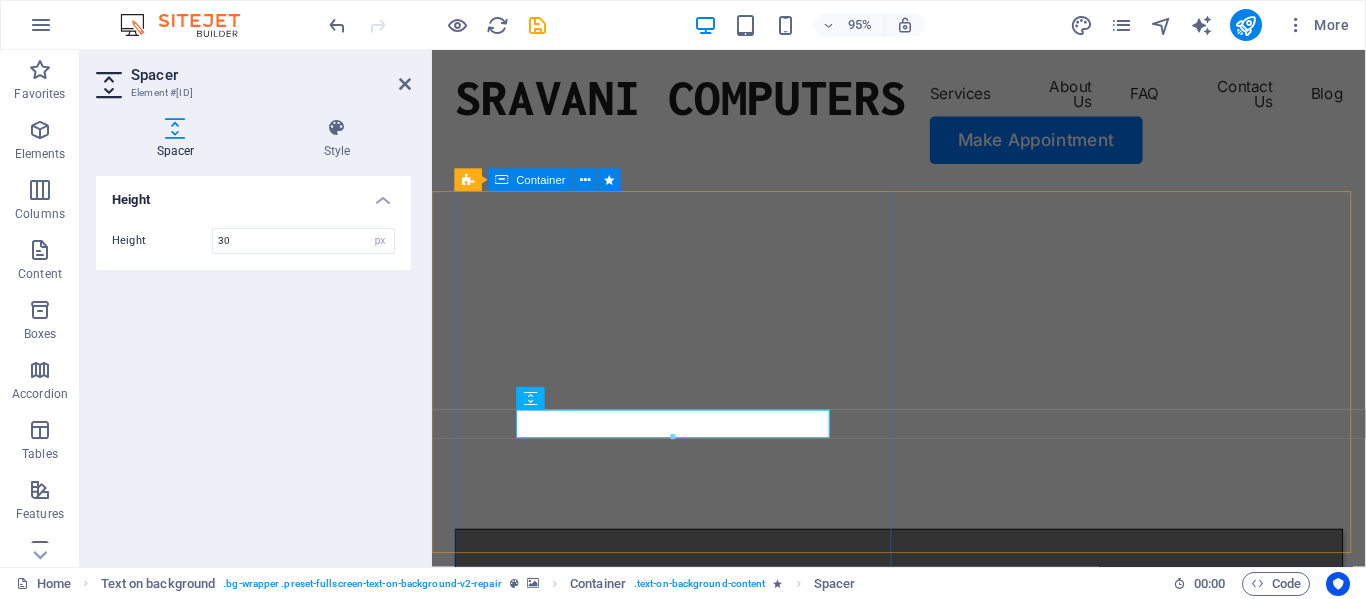 click on "Get your hardware fixed Flexible Appointments Affordable Prices Fast repairs Service Inquiry" at bounding box center [923, 853] 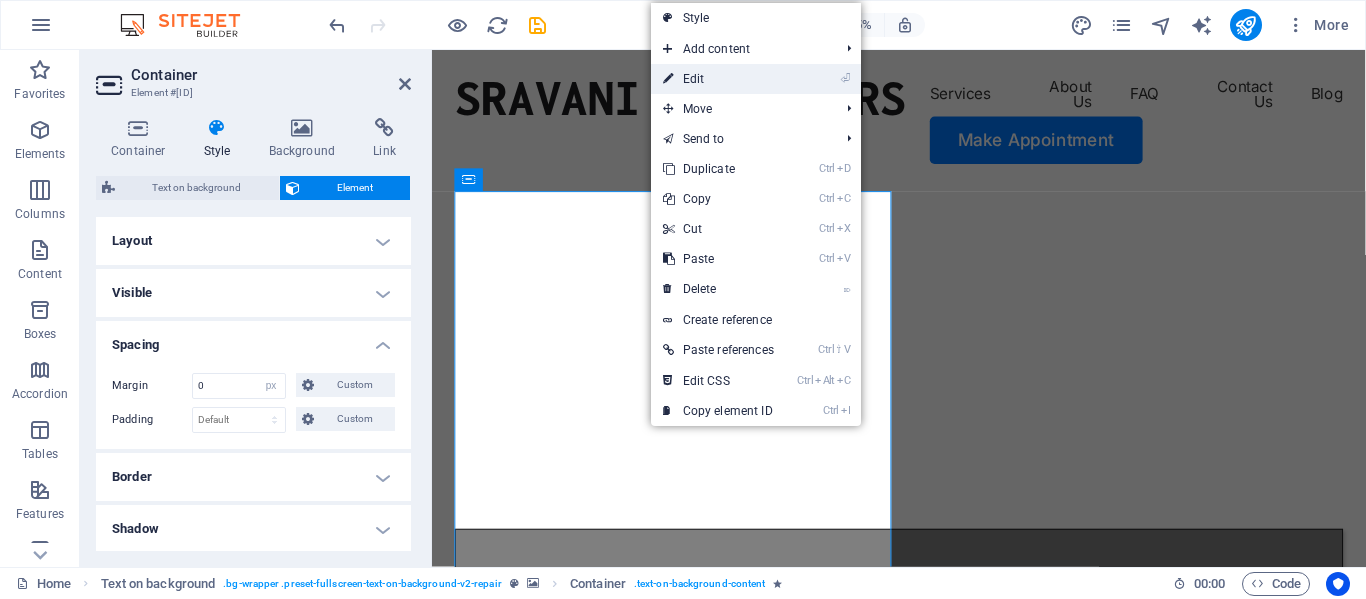 click on "⏎  Edit" at bounding box center (718, 79) 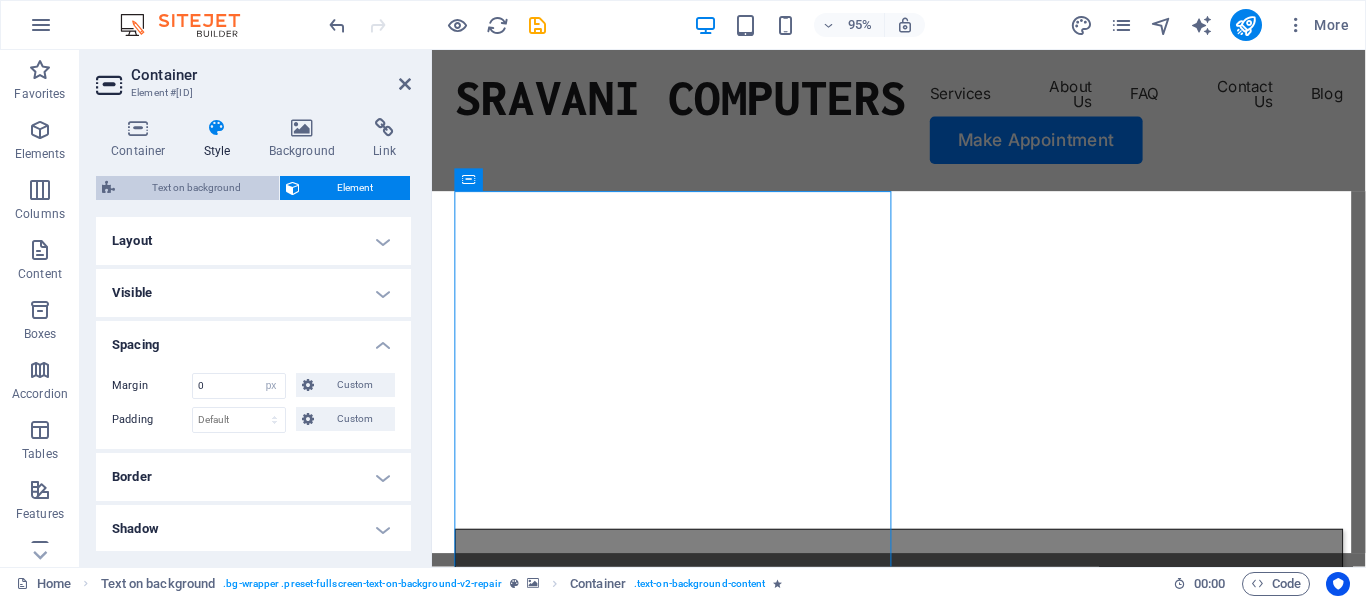 click on "Text on background" at bounding box center (197, 188) 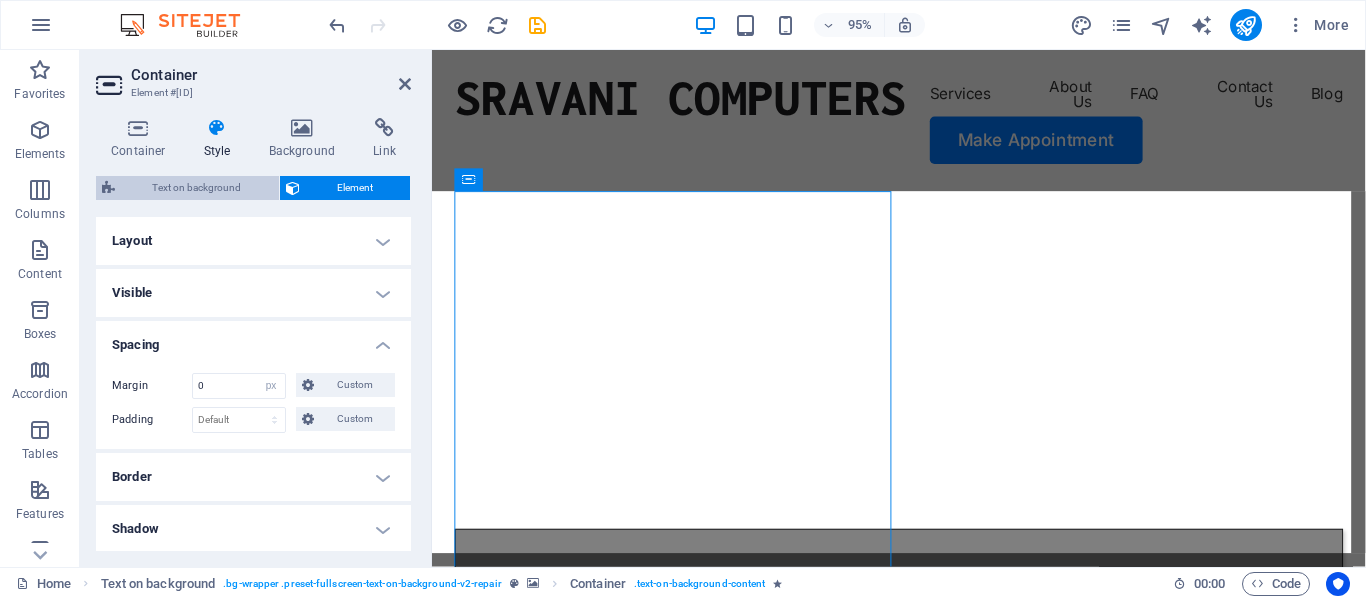 select on "px" 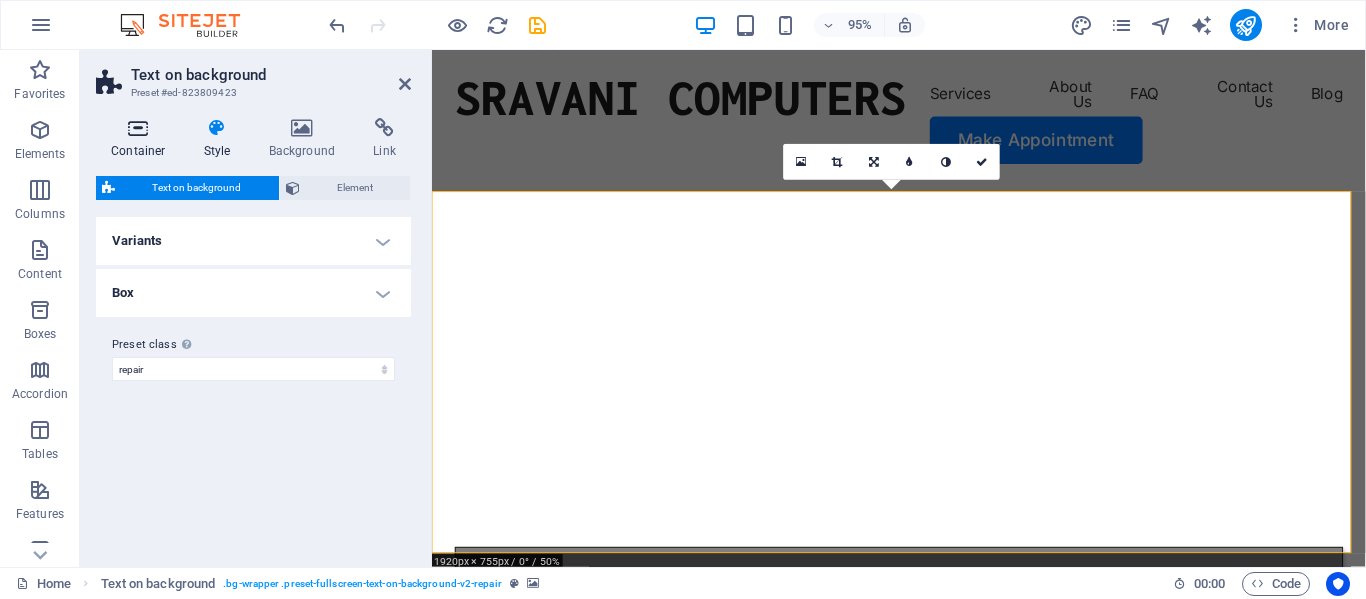 click at bounding box center (138, 128) 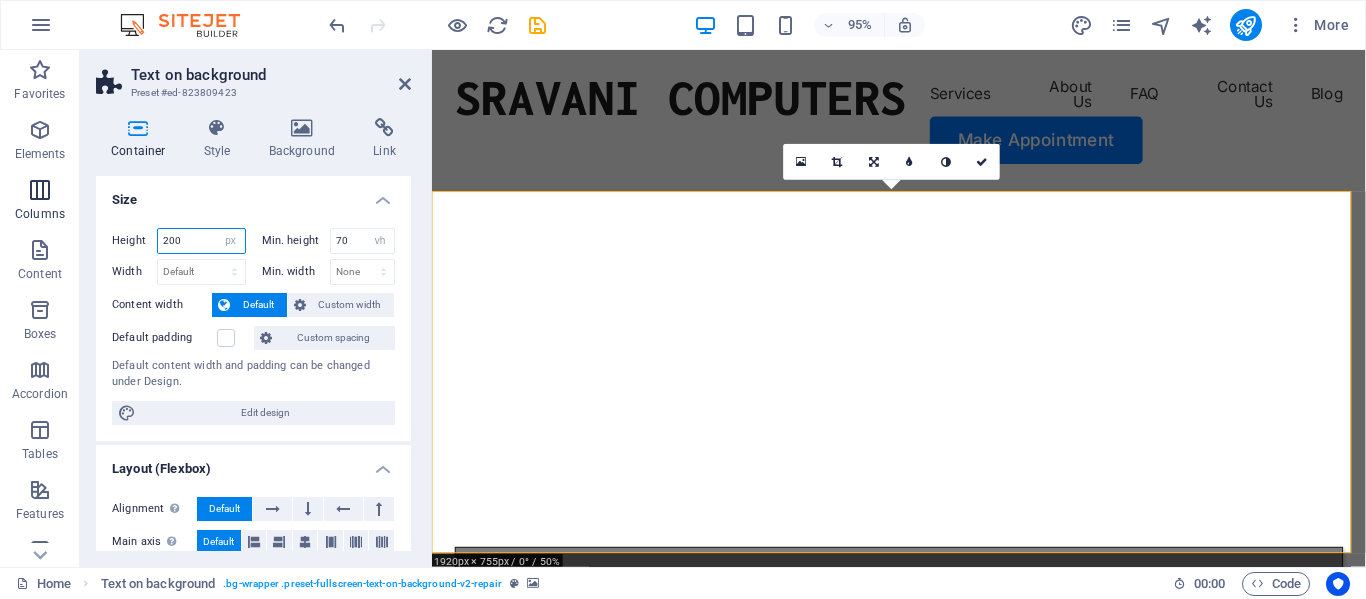 drag, startPoint x: 194, startPoint y: 240, endPoint x: 71, endPoint y: 226, distance: 123.79418 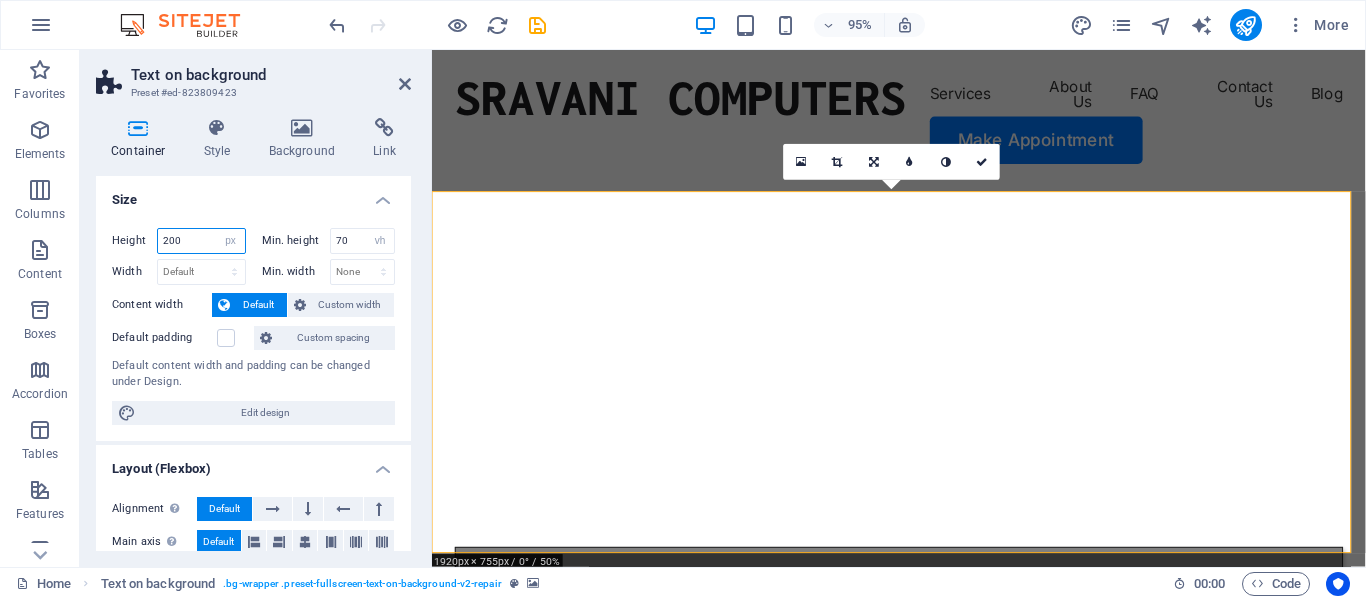 type on "[NUMBER]" 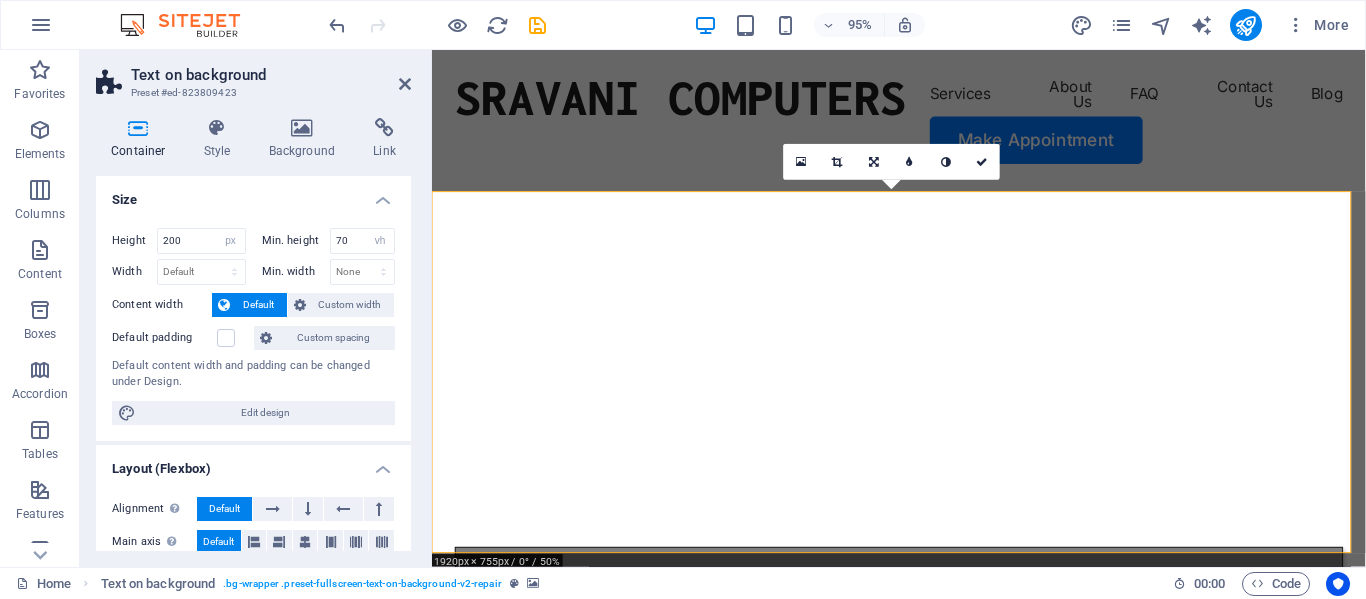 type 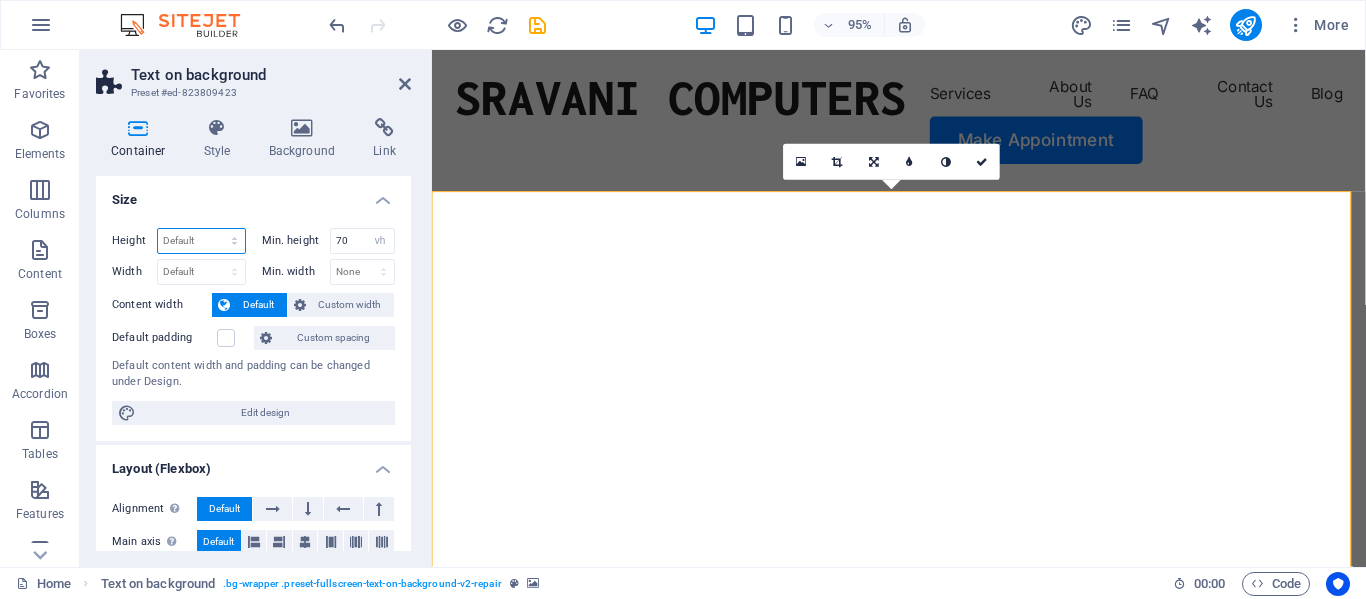 click on "Default px rem % vh vw" at bounding box center (201, 241) 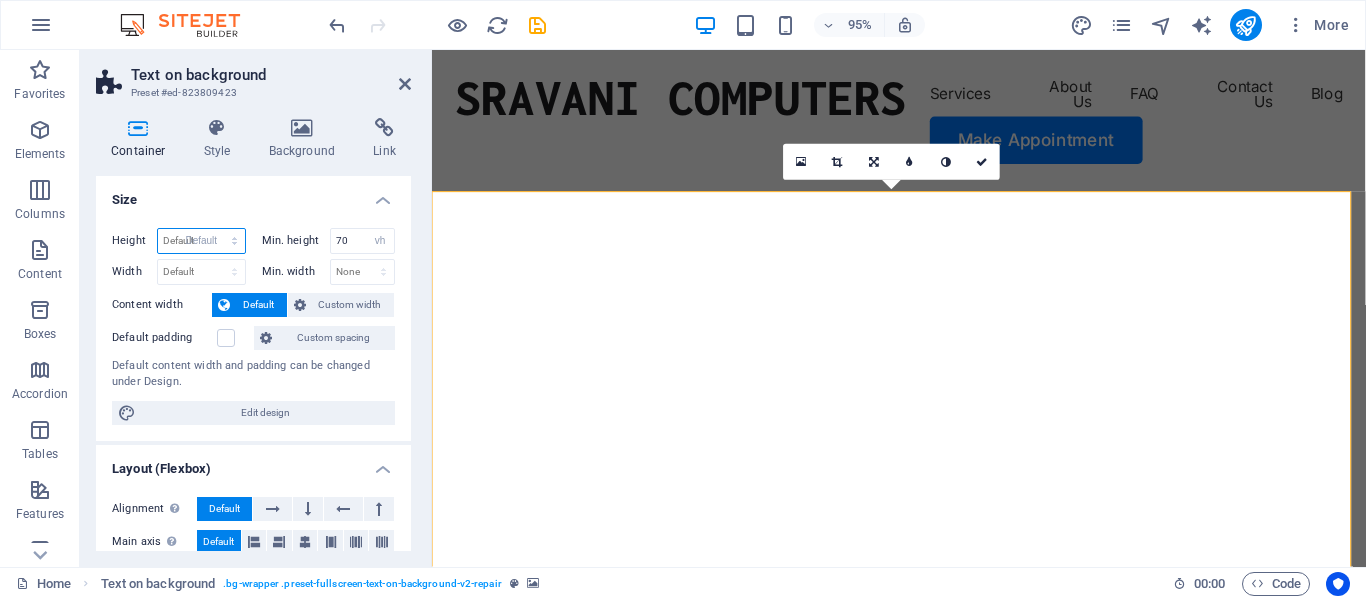 click on "Default px rem % vh vw" at bounding box center [201, 241] 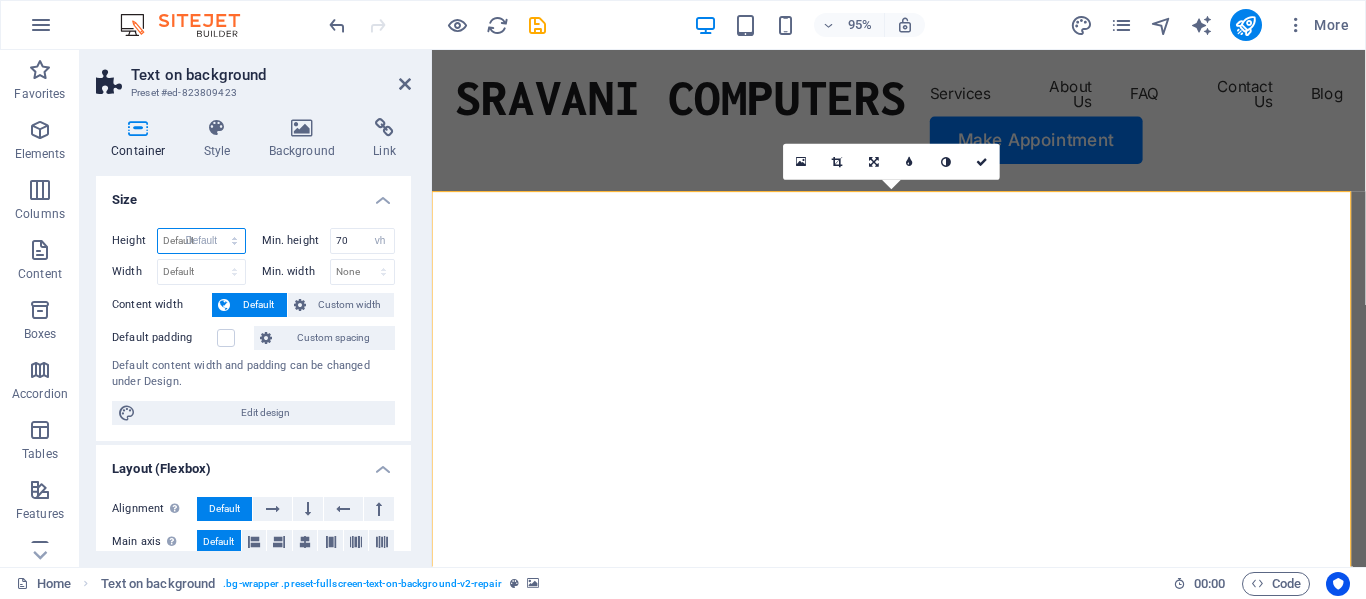 select on "DISABLED_OPTION_VALUE" 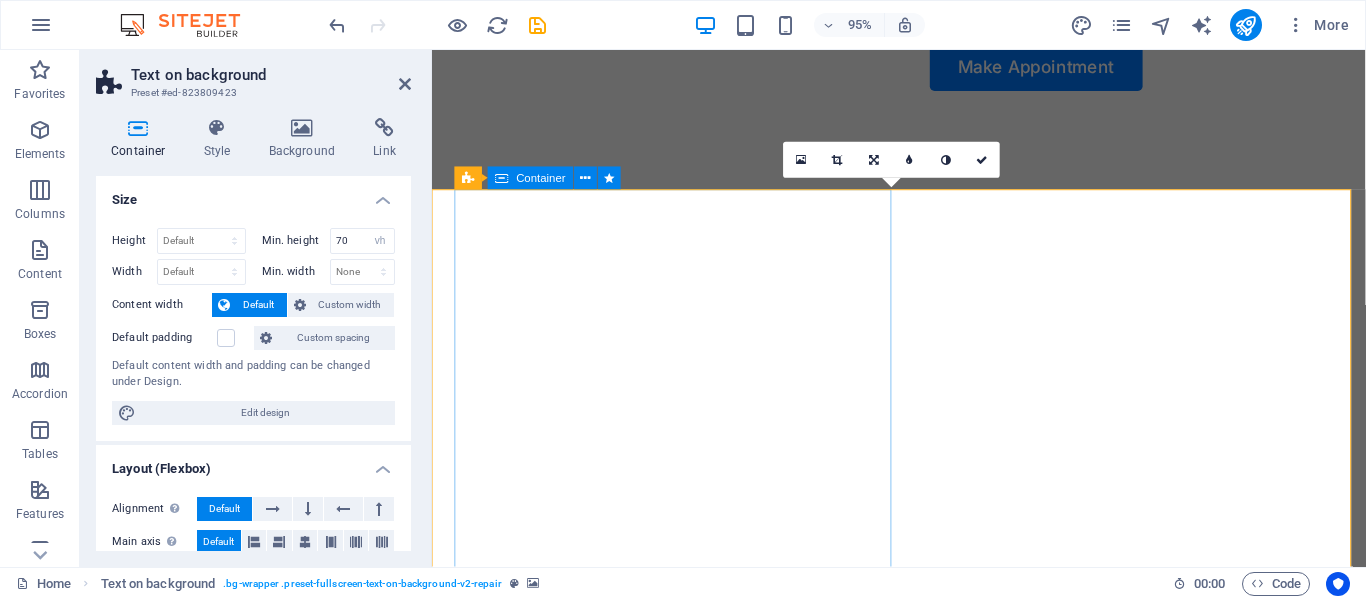 scroll, scrollTop: 100, scrollLeft: 0, axis: vertical 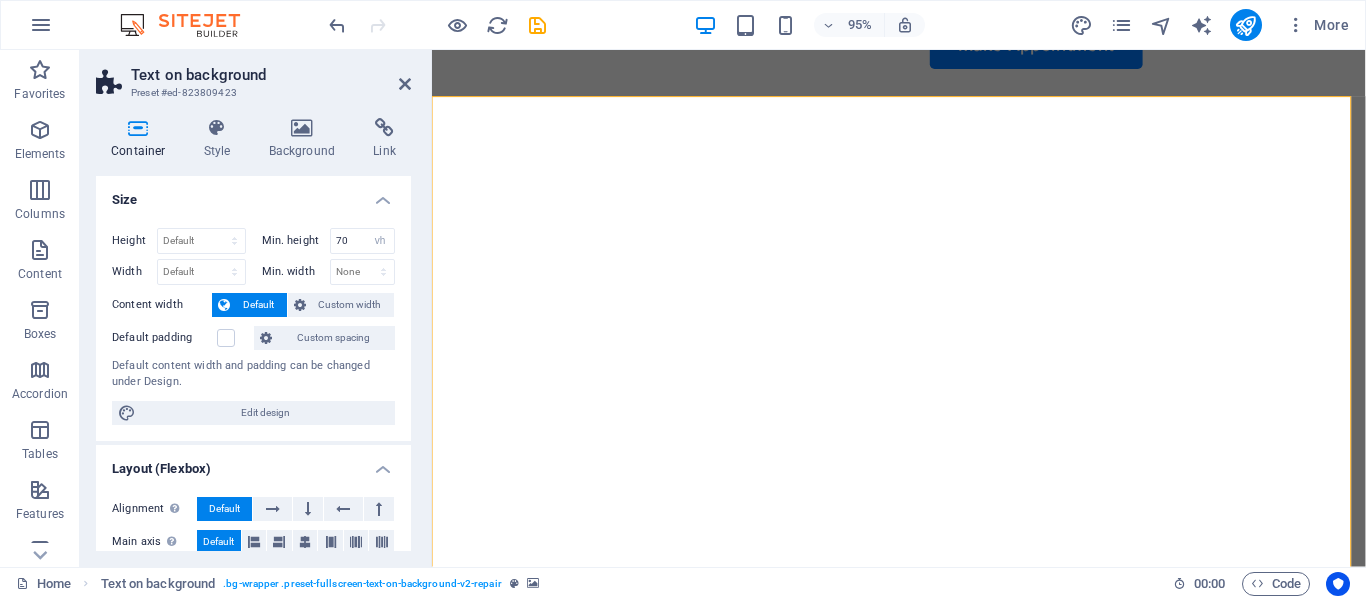 click on "Text on background" at bounding box center [271, 75] 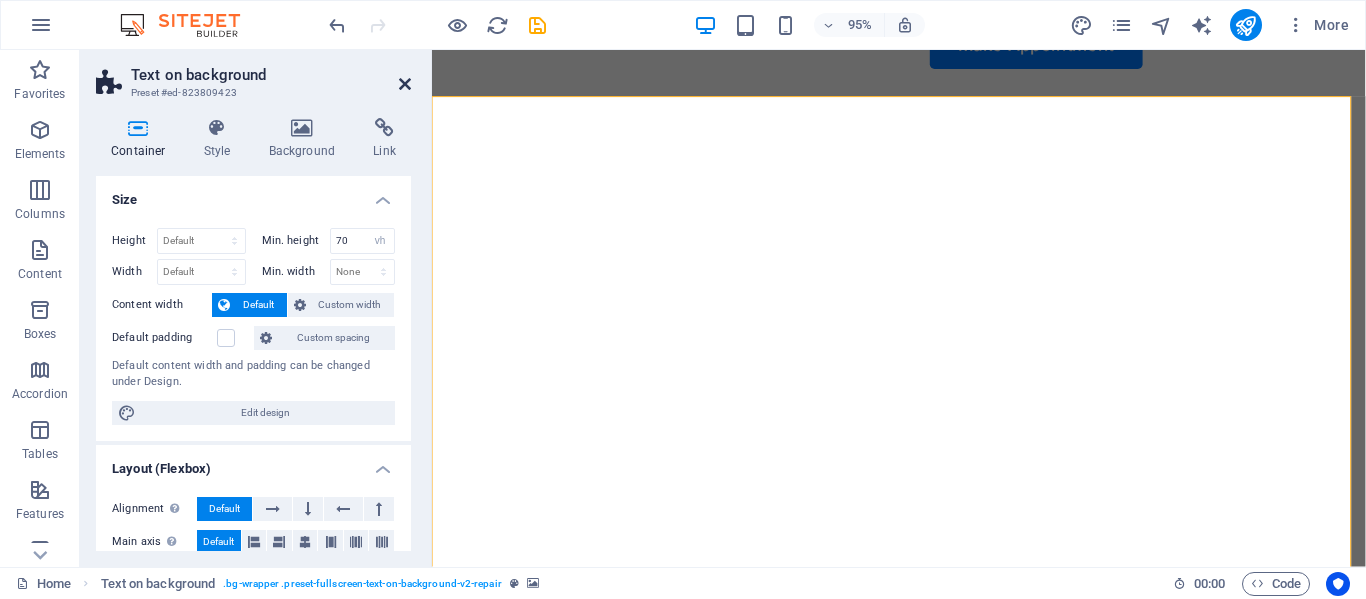 click at bounding box center (405, 84) 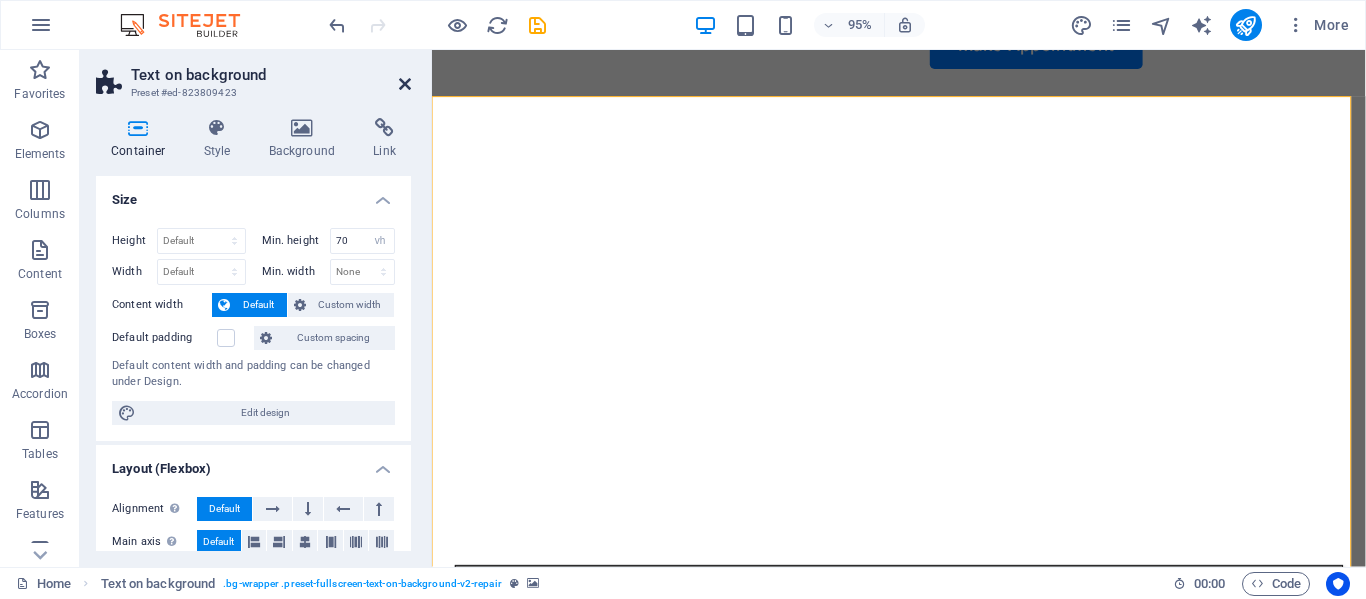 scroll, scrollTop: 48, scrollLeft: 0, axis: vertical 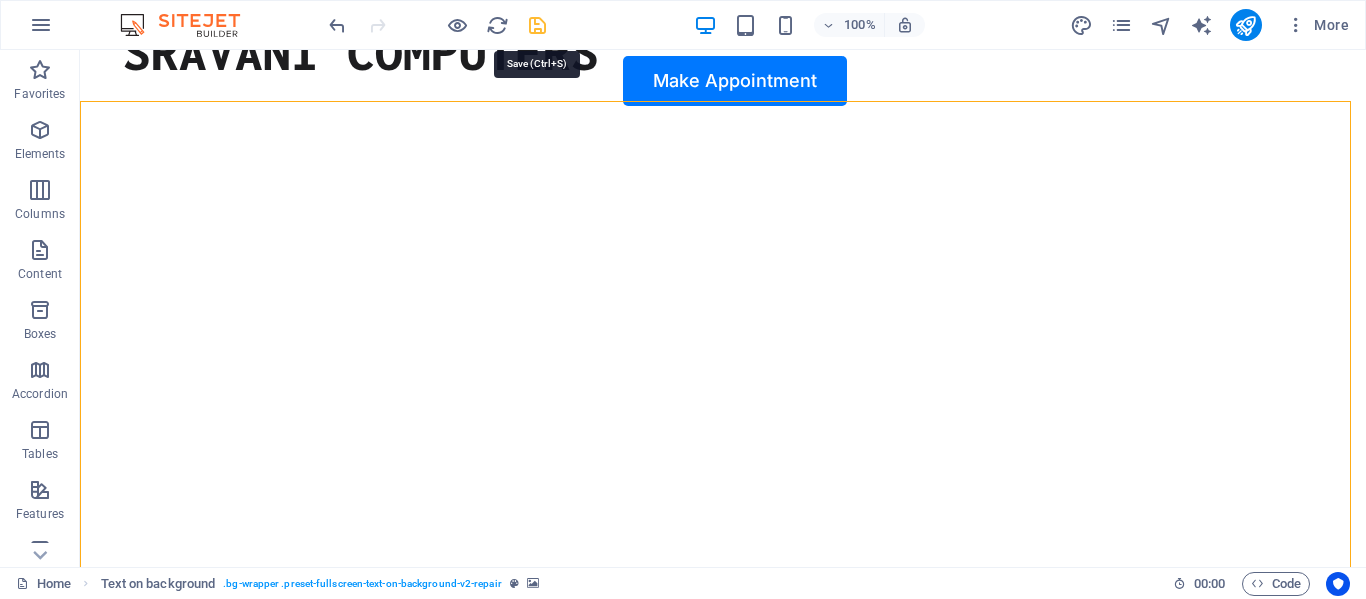 click at bounding box center (537, 25) 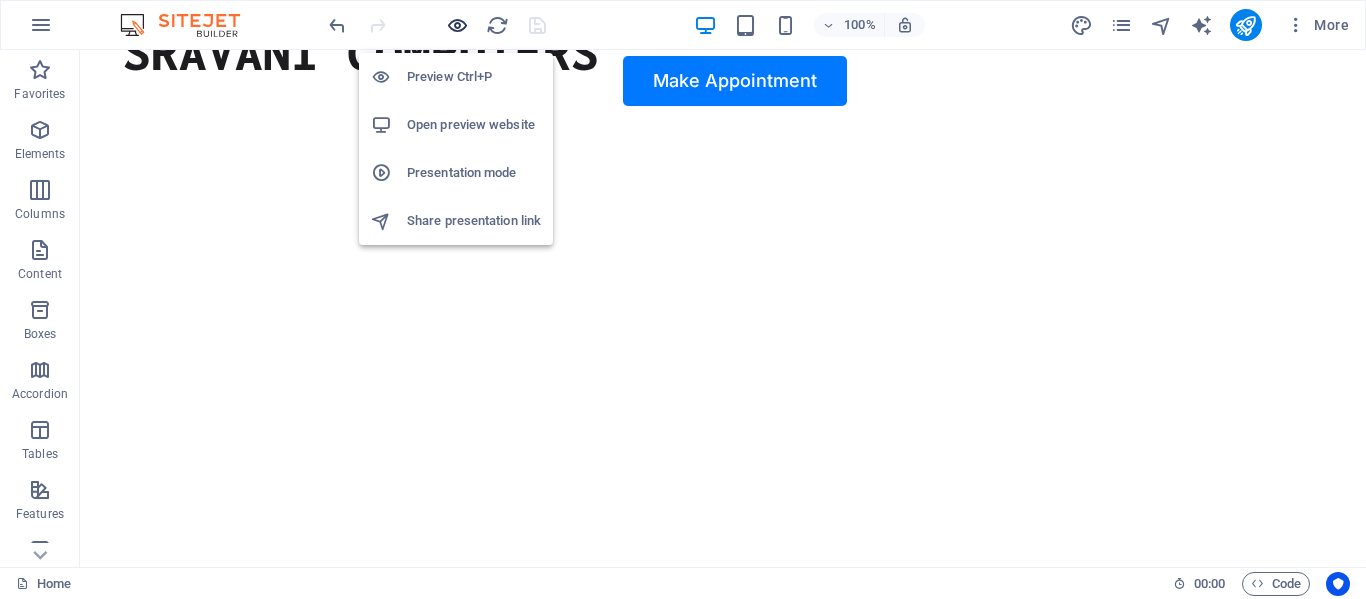 click at bounding box center [457, 25] 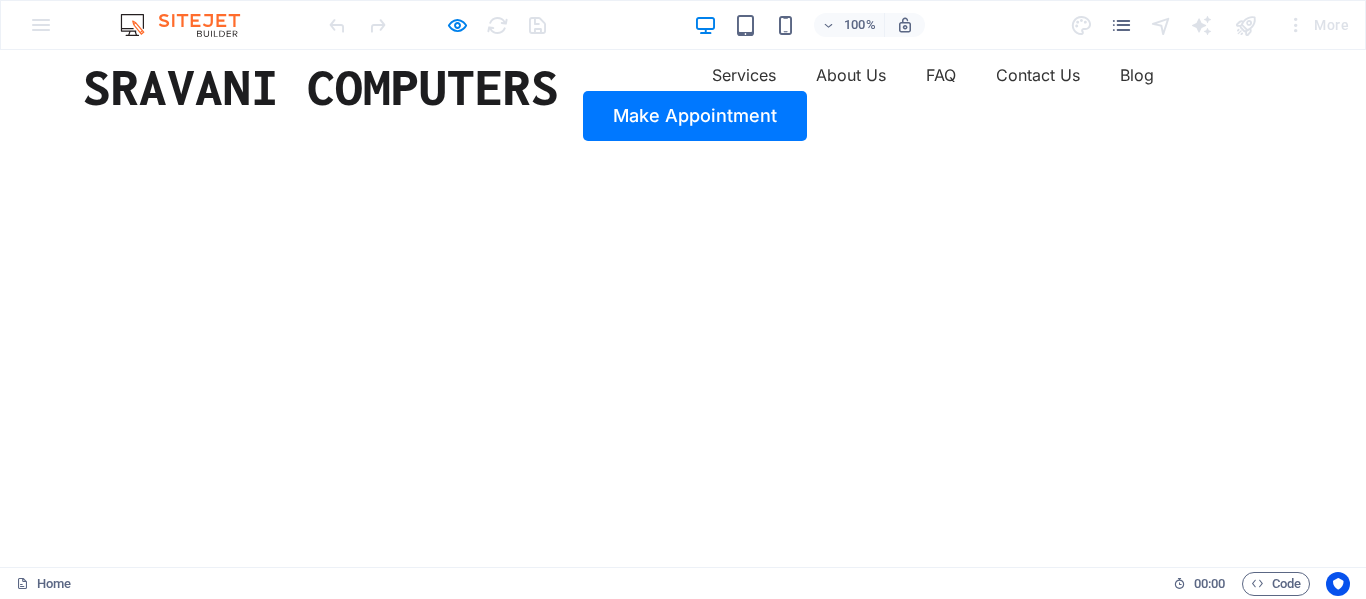 scroll, scrollTop: 0, scrollLeft: 0, axis: both 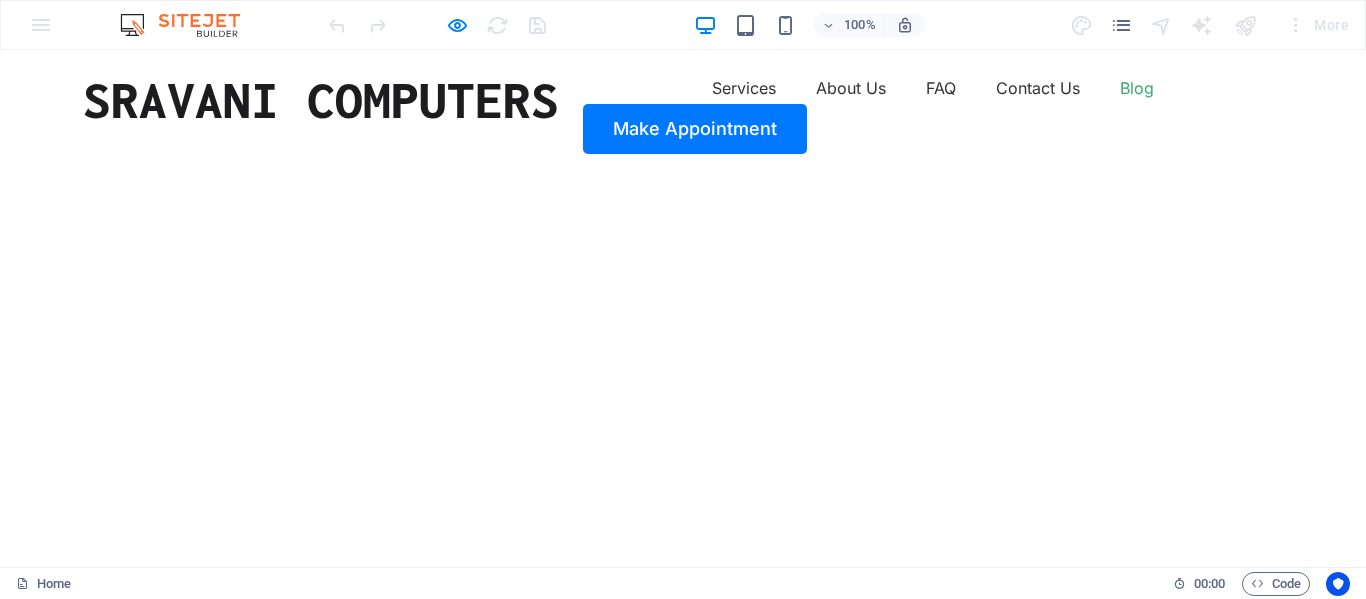 click on "Blog" at bounding box center [1137, 88] 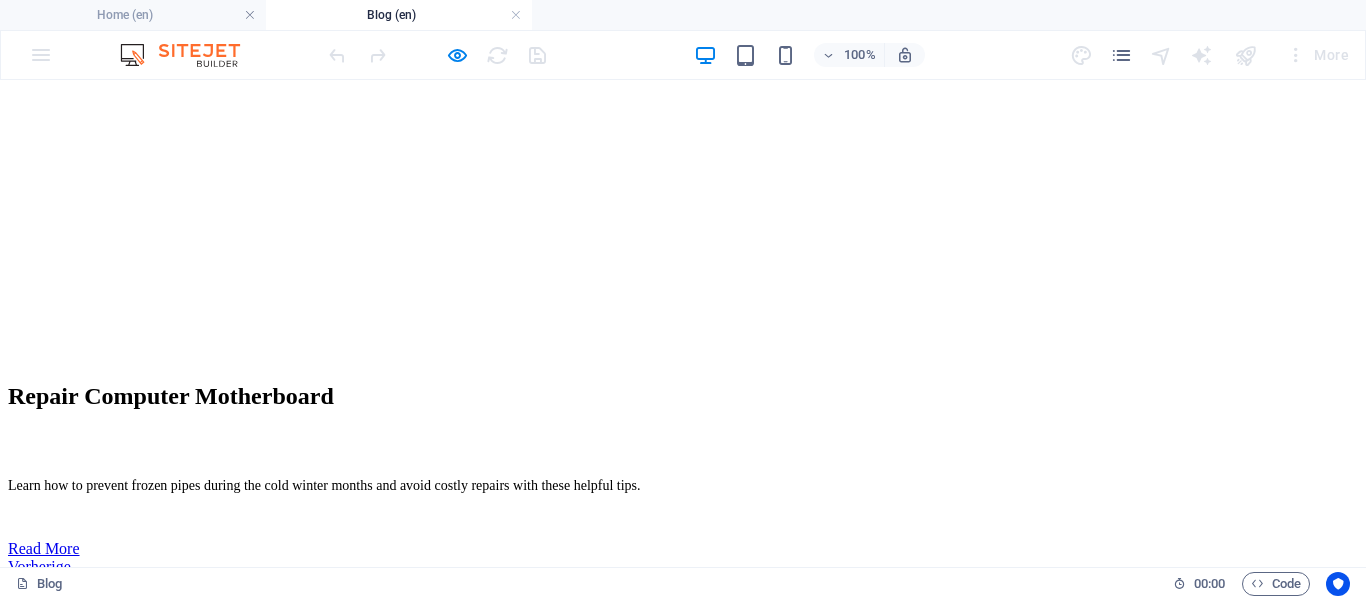 scroll, scrollTop: 0, scrollLeft: 0, axis: both 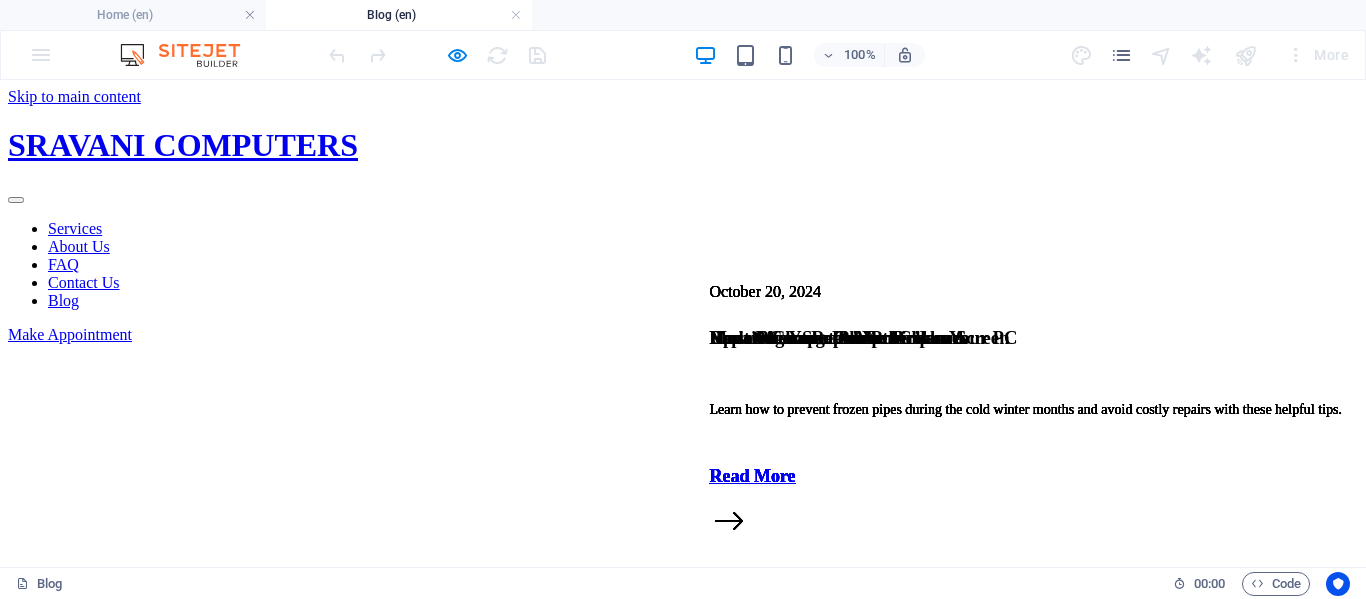 click on "Services About Us FAQ Contact Us Blog" at bounding box center [683, 265] 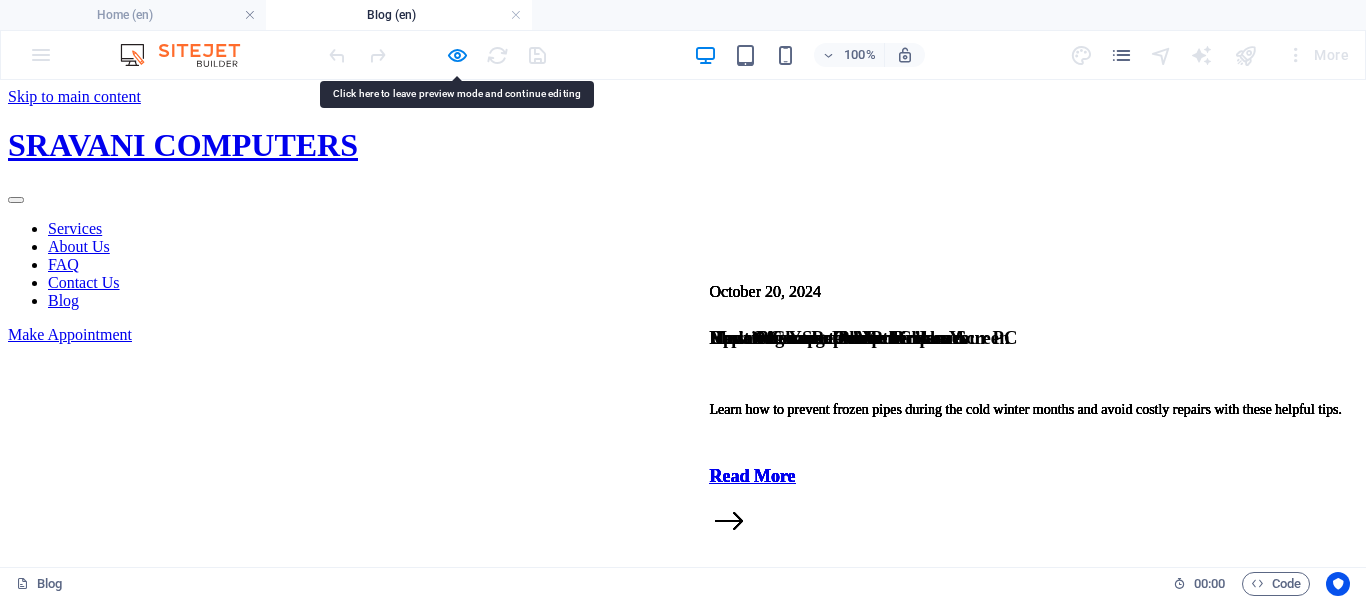 click on "Services About Us FAQ Contact Us Blog" at bounding box center (683, 265) 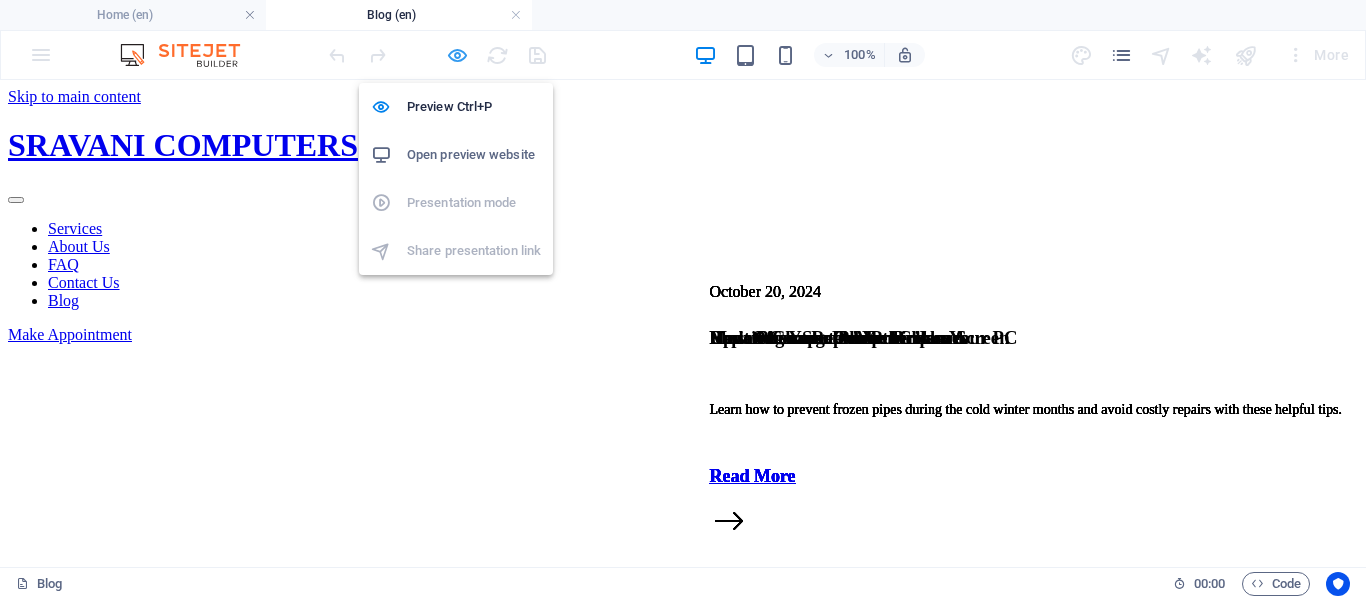 click at bounding box center [457, 55] 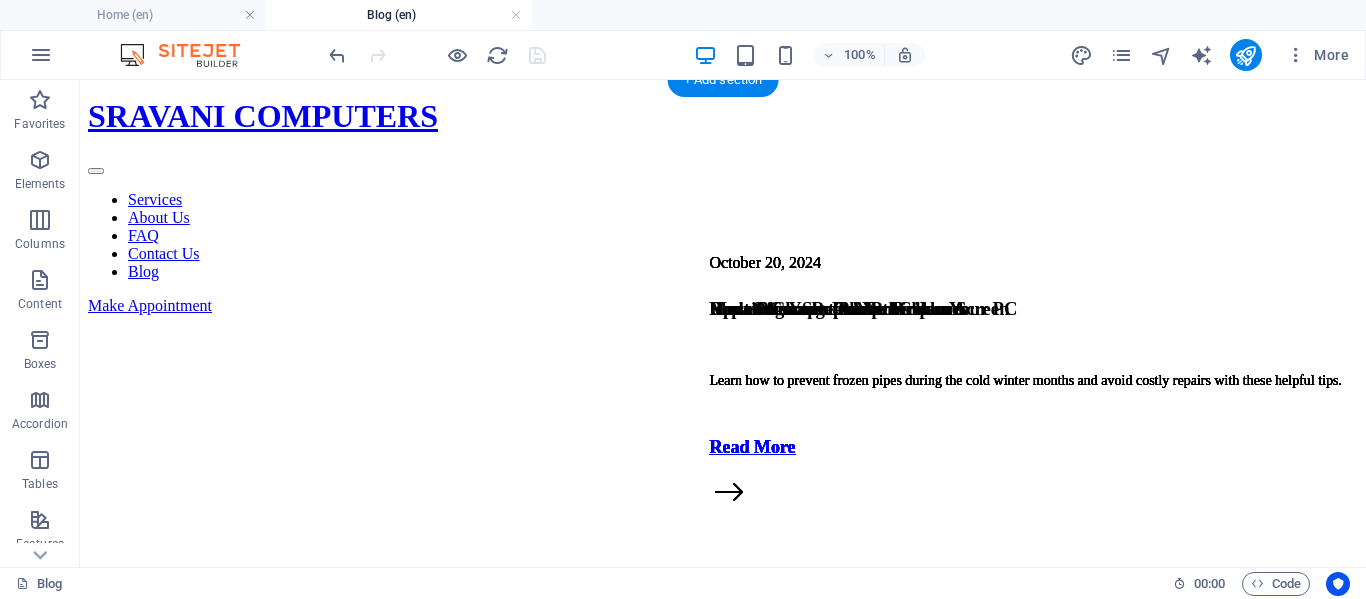 scroll, scrollTop: 0, scrollLeft: 0, axis: both 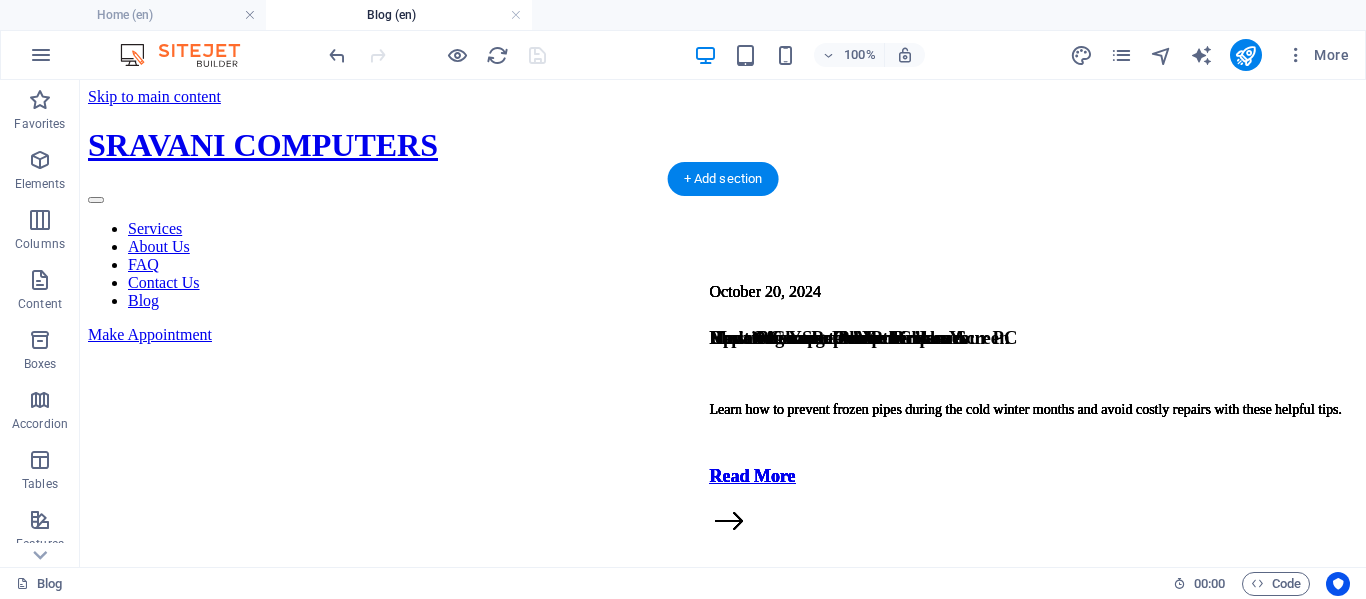 click at bounding box center [723, 344] 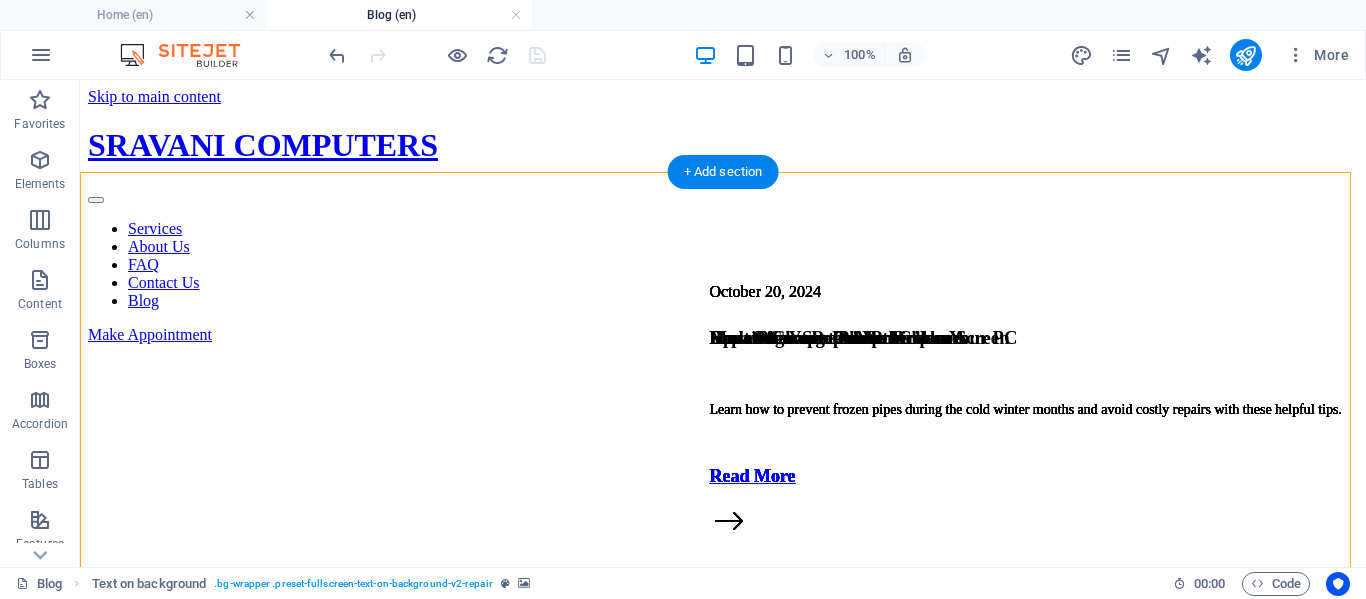 scroll, scrollTop: 100, scrollLeft: 0, axis: vertical 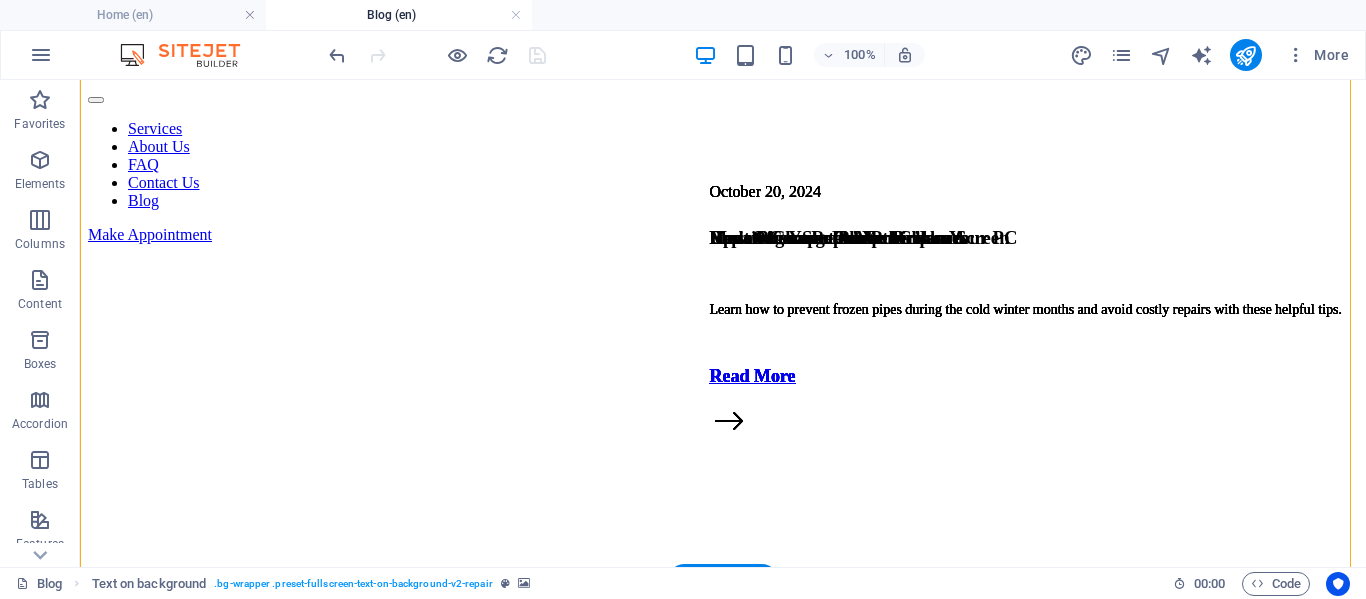 click at bounding box center [723, 244] 